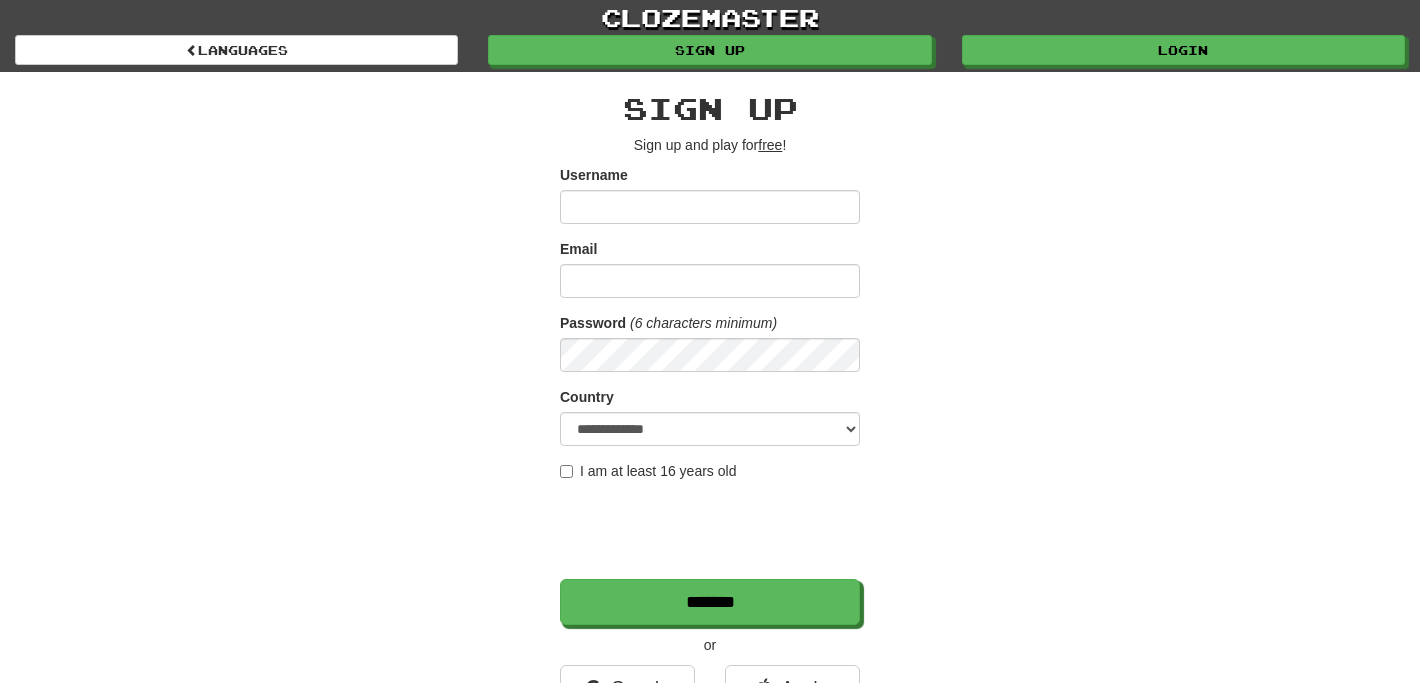 scroll, scrollTop: 0, scrollLeft: 0, axis: both 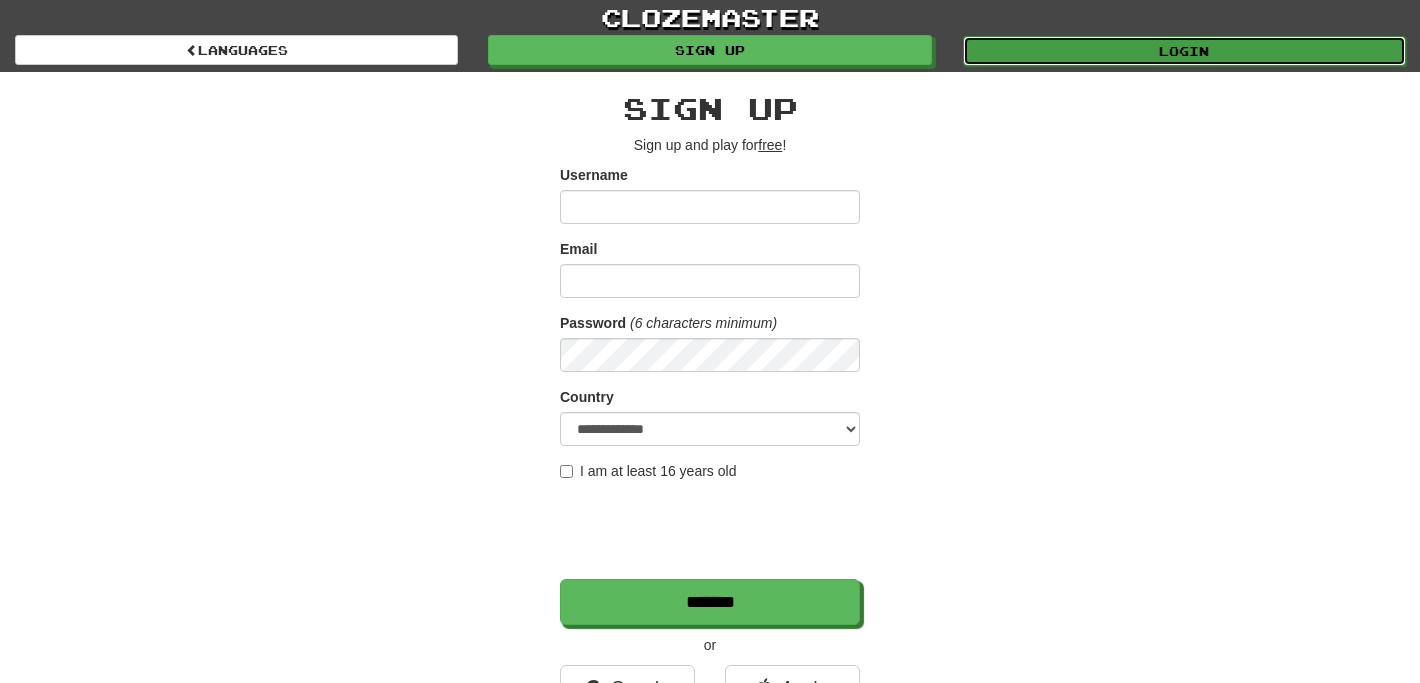 click on "Login" at bounding box center (1184, 51) 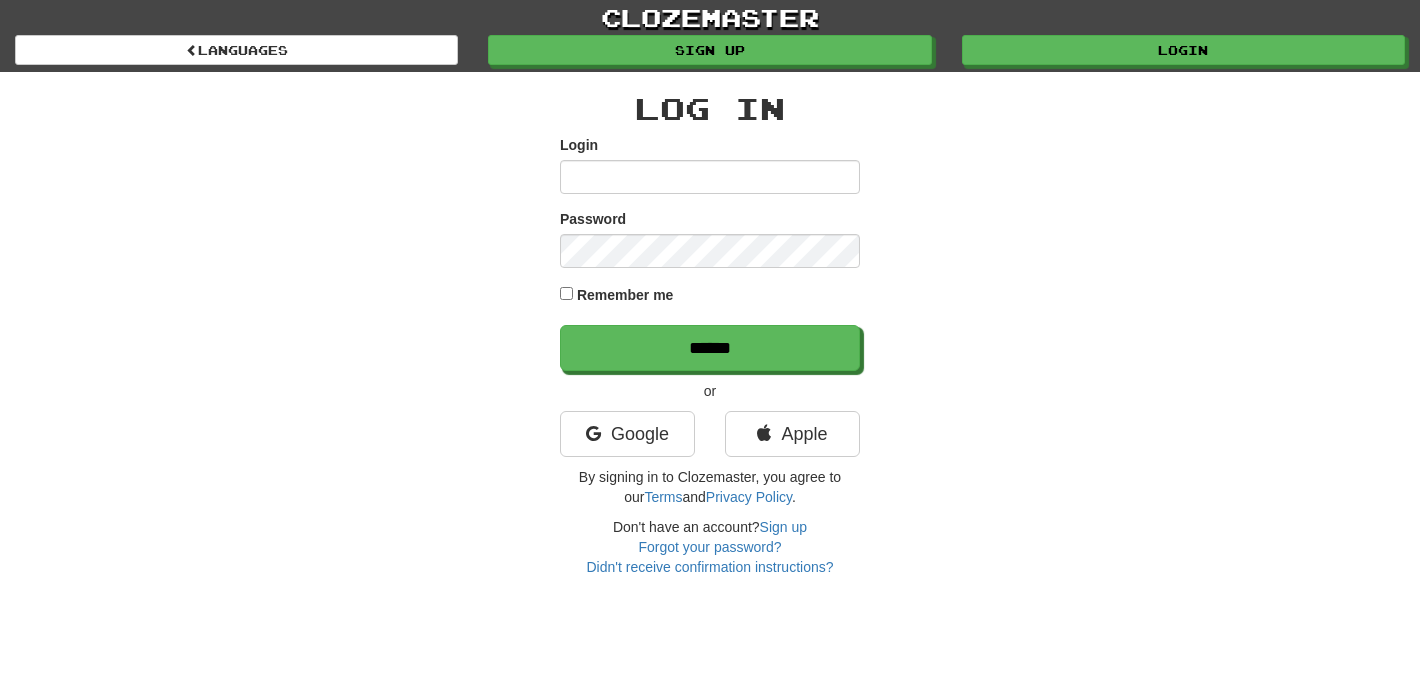 scroll, scrollTop: 0, scrollLeft: 0, axis: both 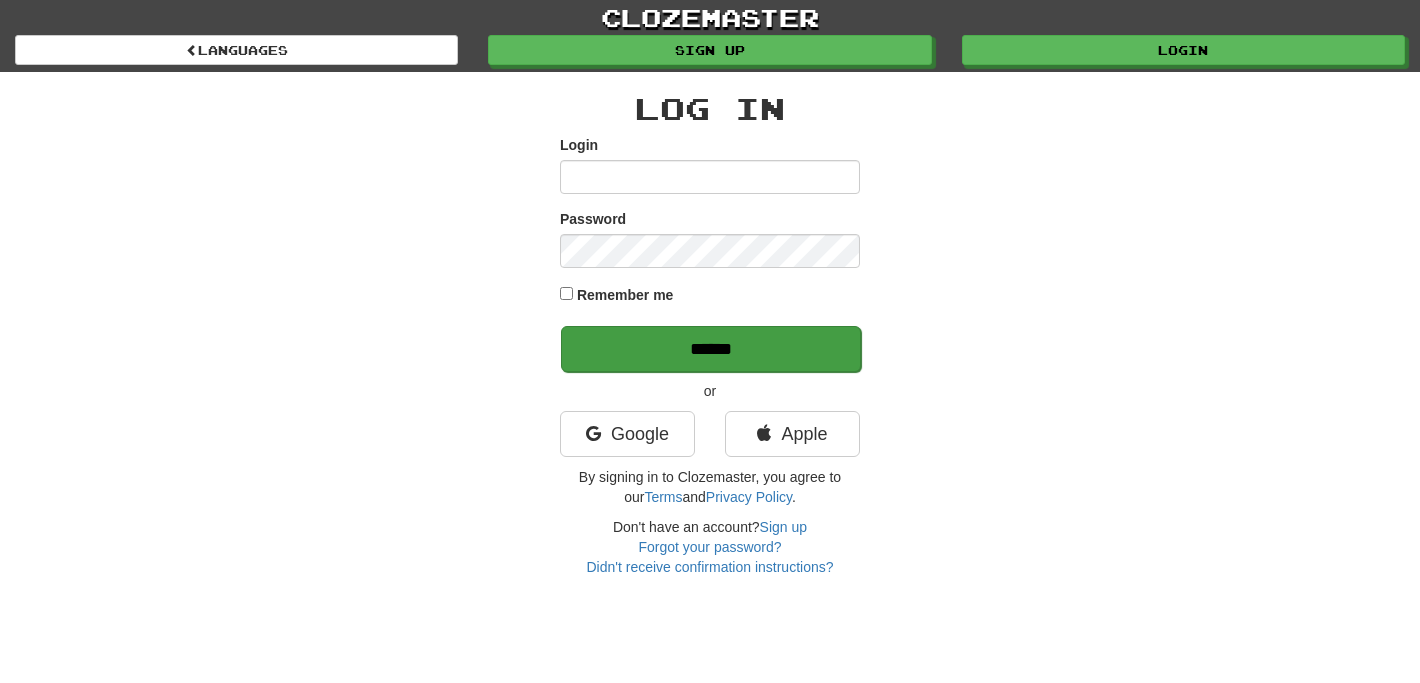 type on "**********" 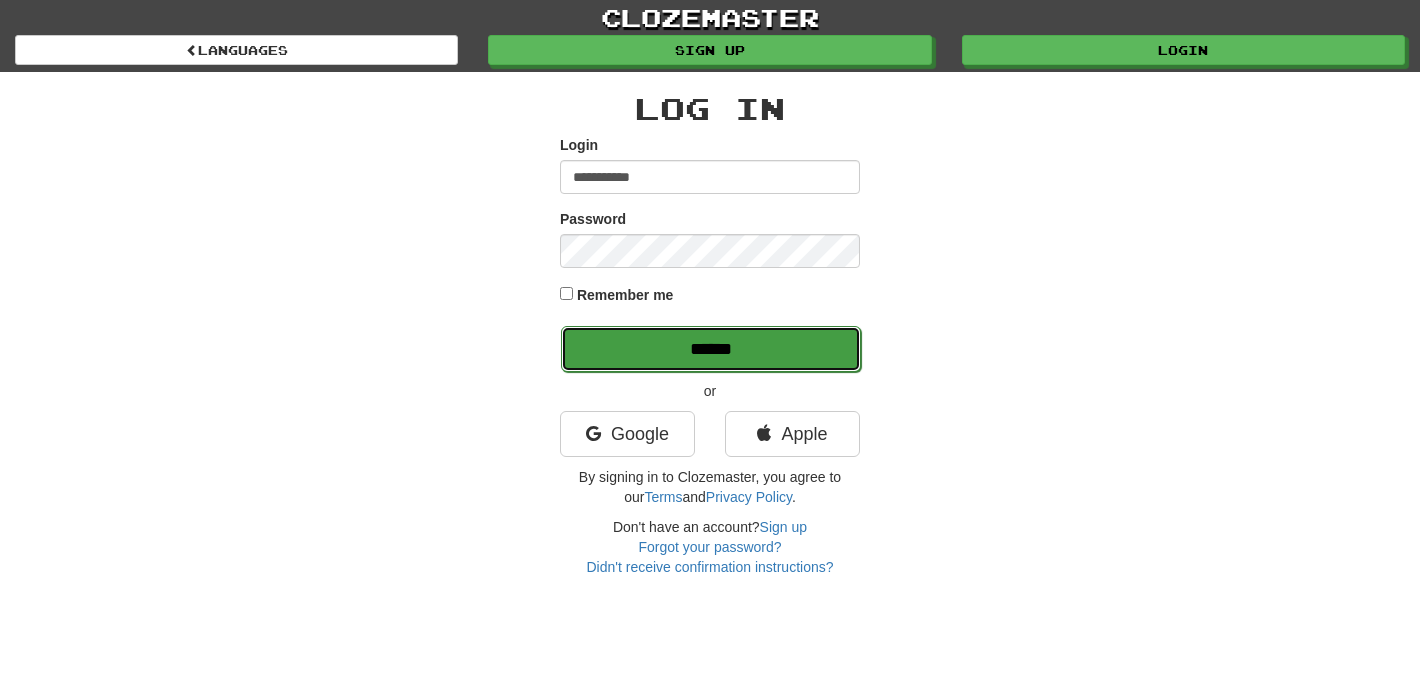 click on "******" at bounding box center [711, 349] 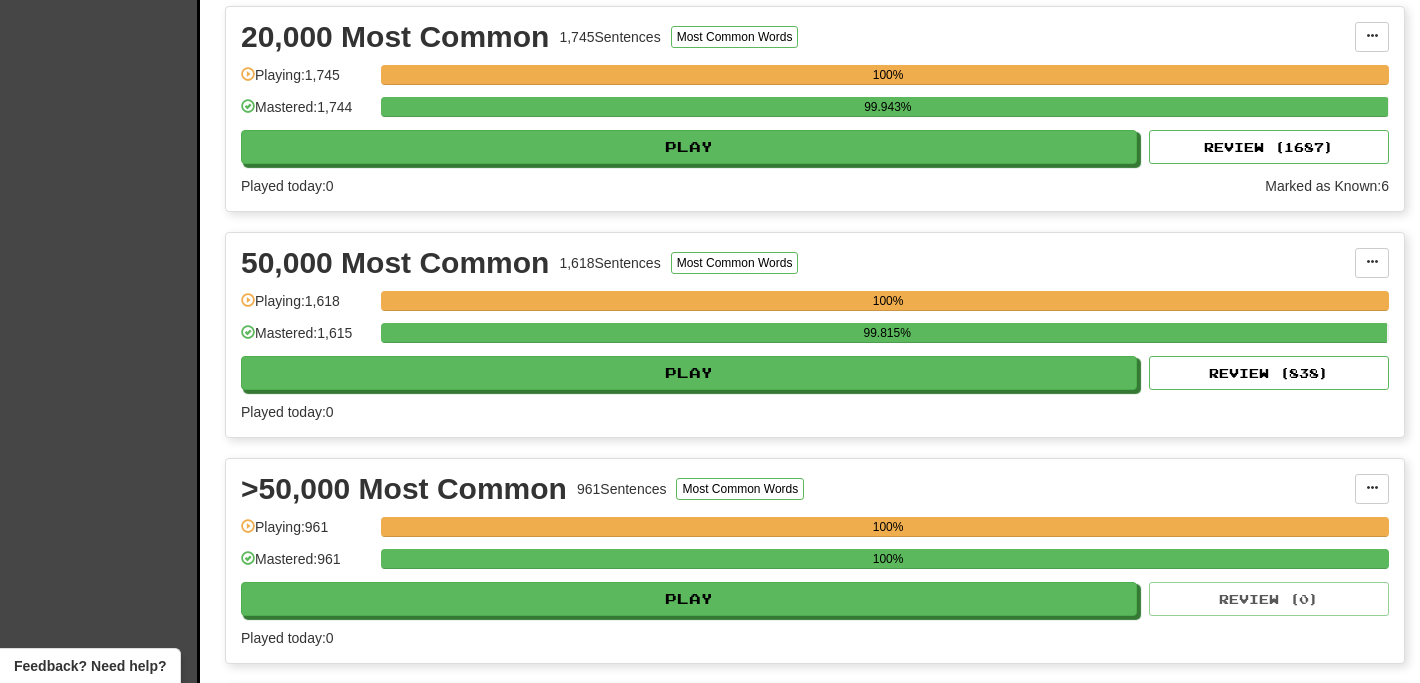 scroll, scrollTop: 1383, scrollLeft: 0, axis: vertical 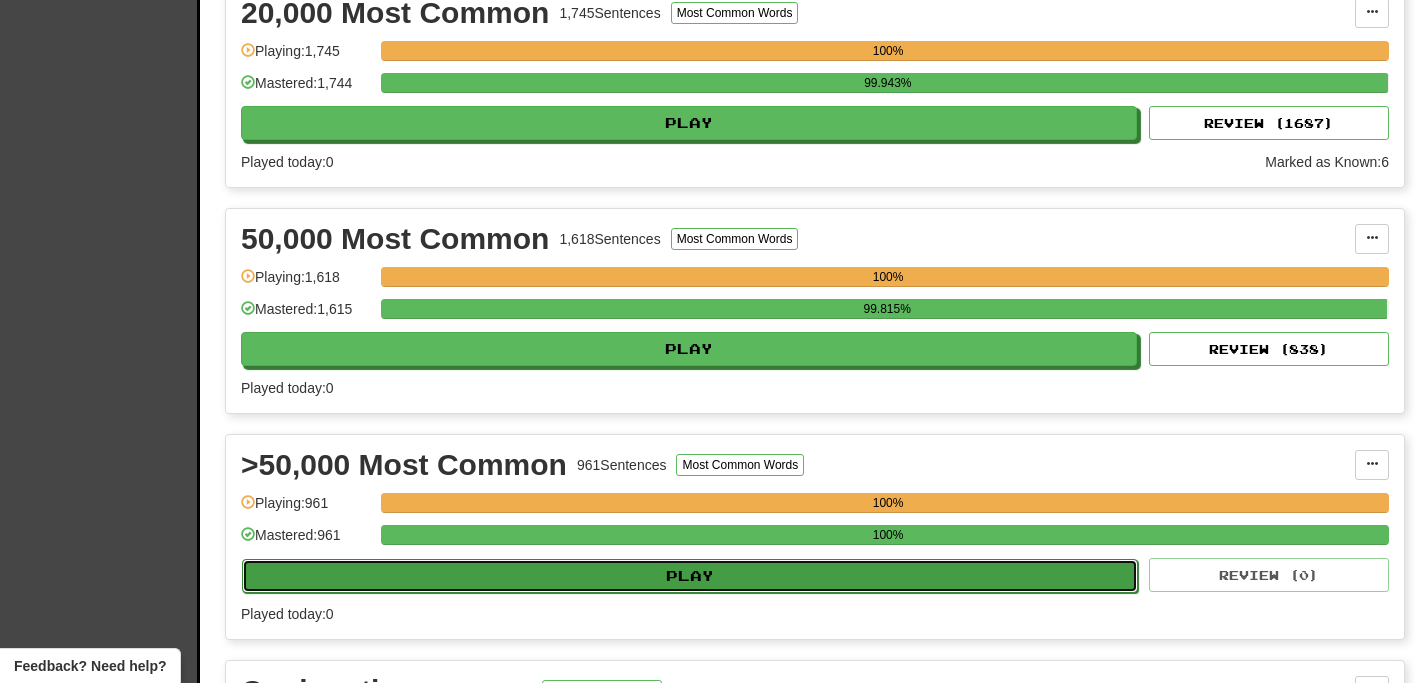 click on "Play" at bounding box center [690, 576] 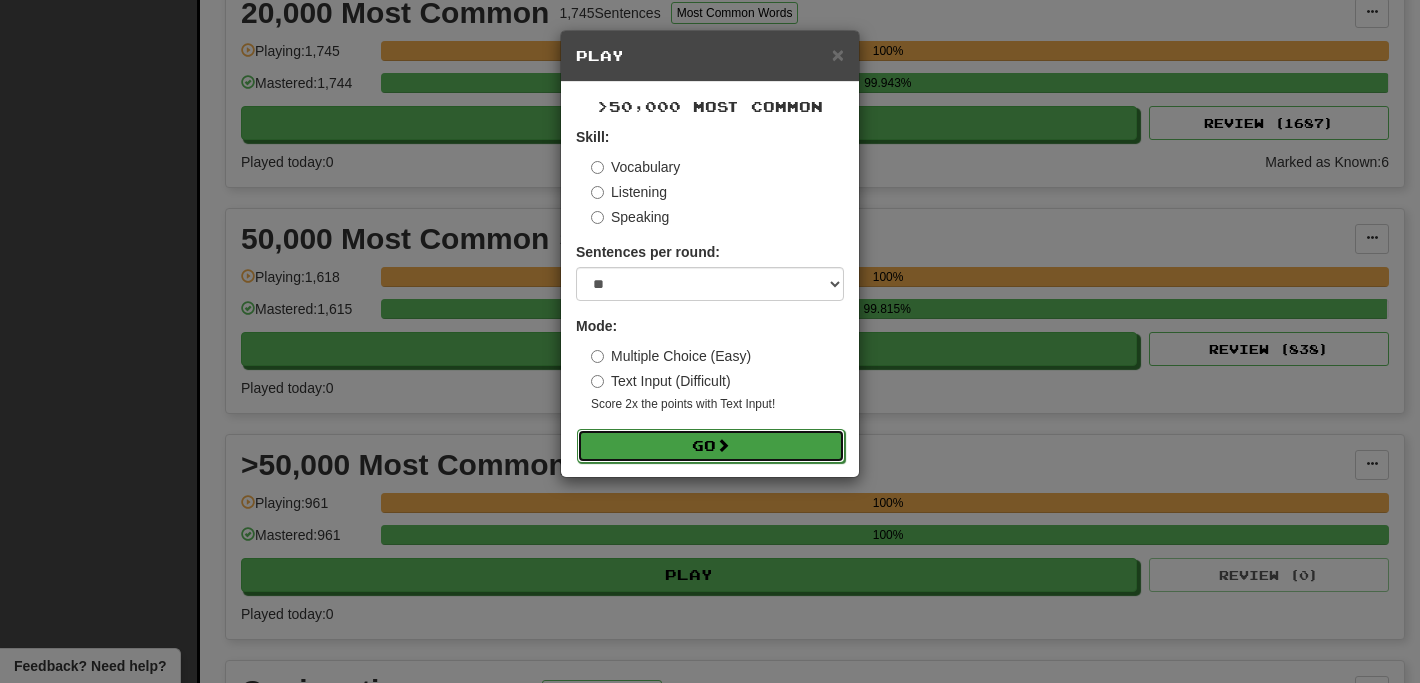 click on "Go" at bounding box center [711, 446] 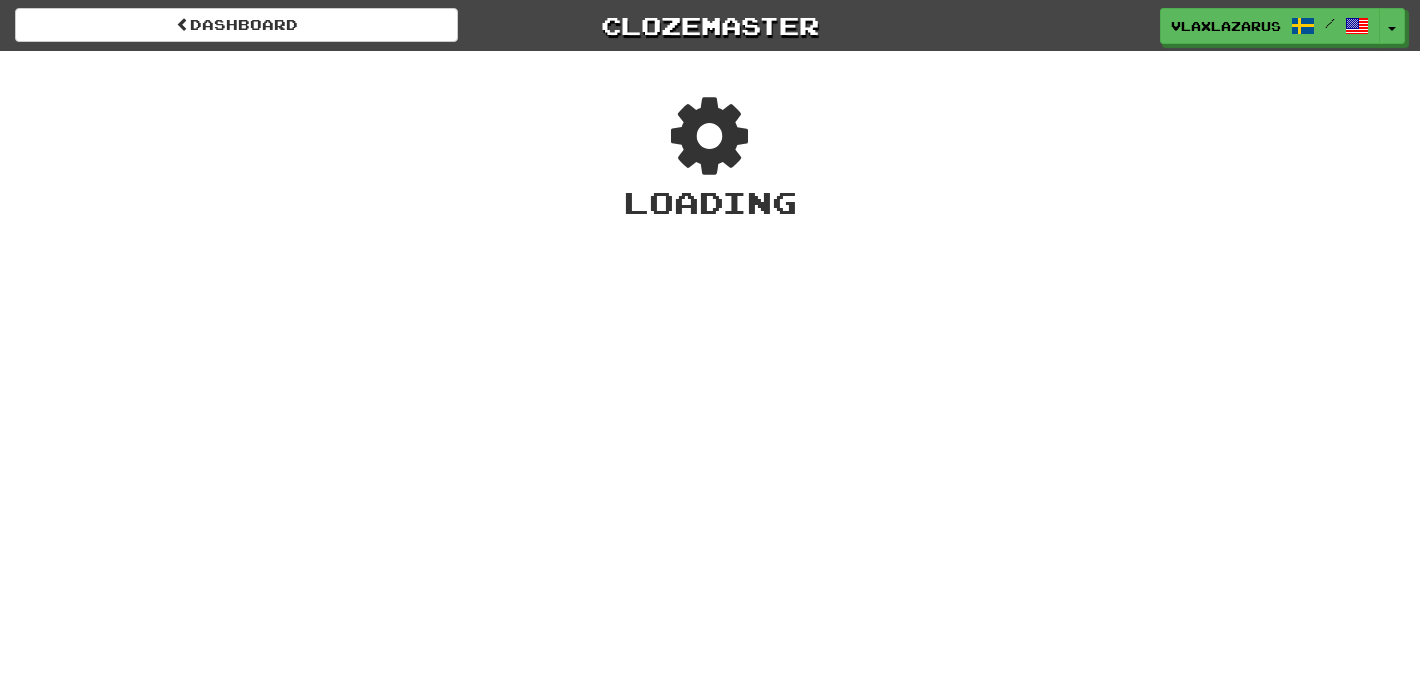 scroll, scrollTop: 0, scrollLeft: 0, axis: both 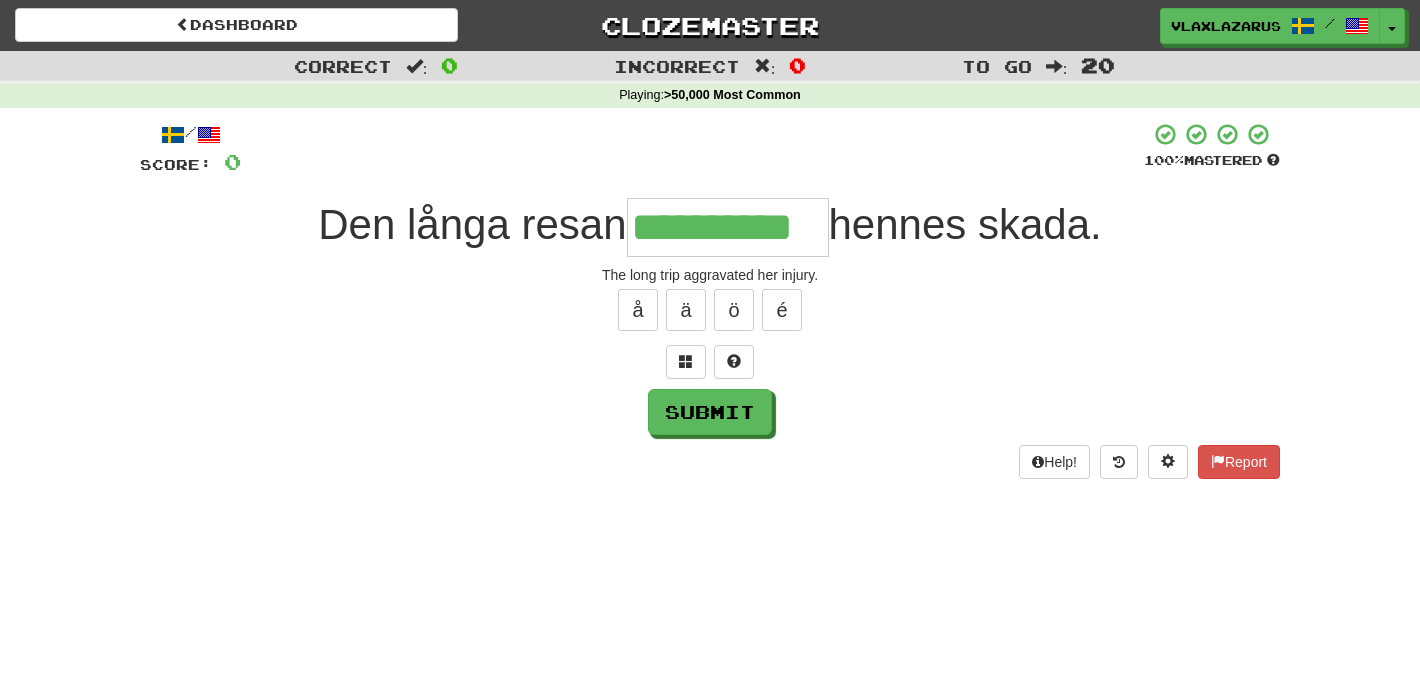 type on "**********" 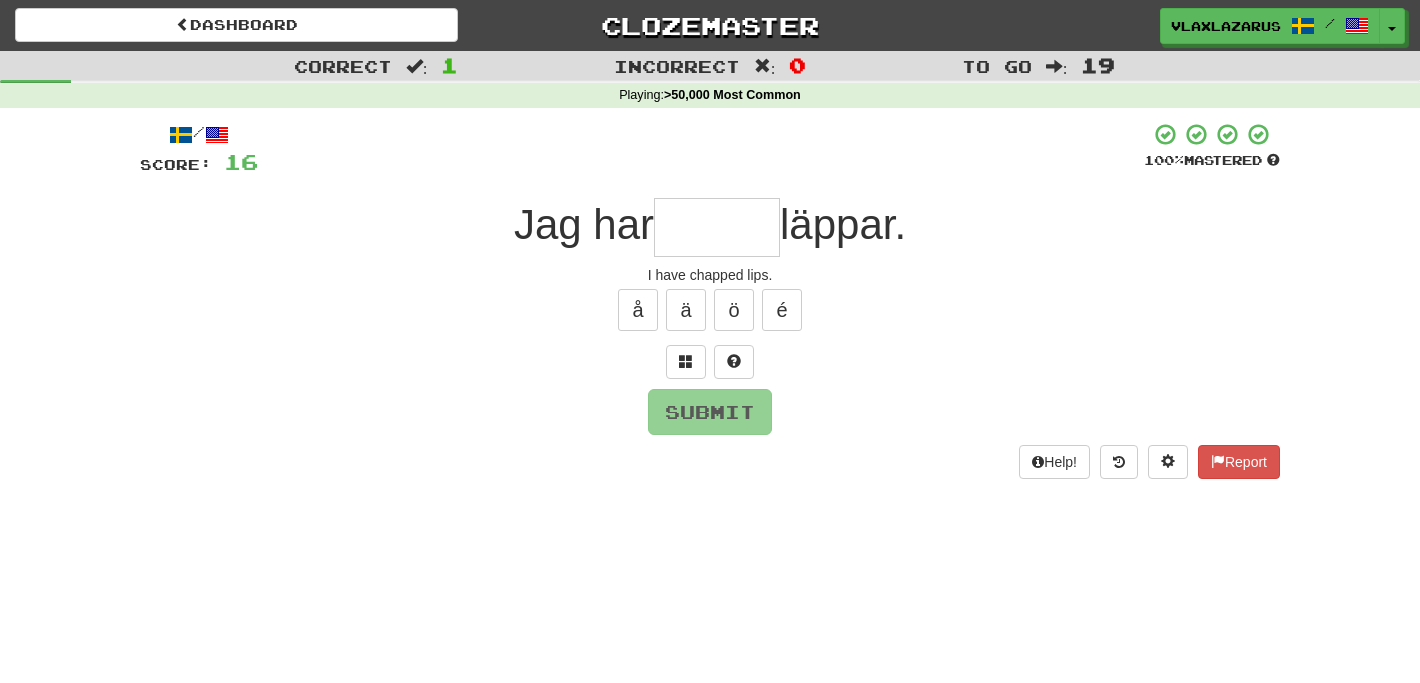 type on "*" 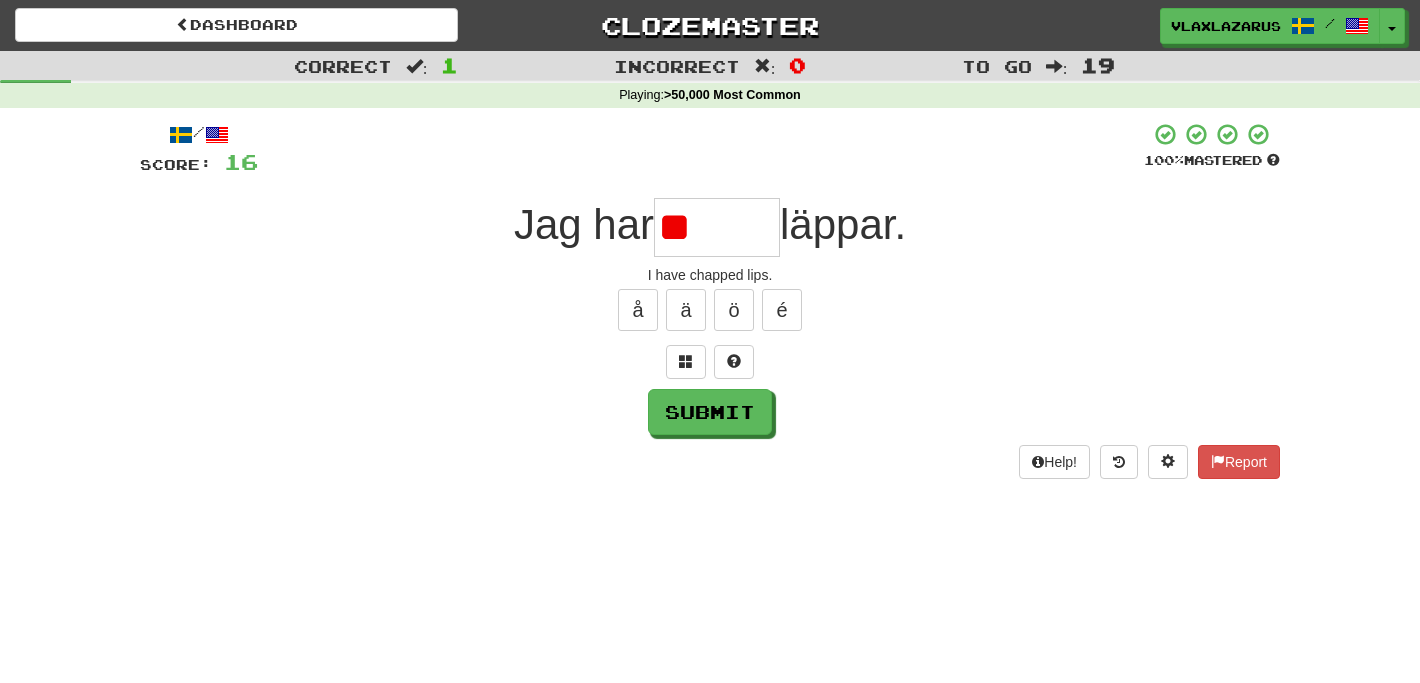 type on "*" 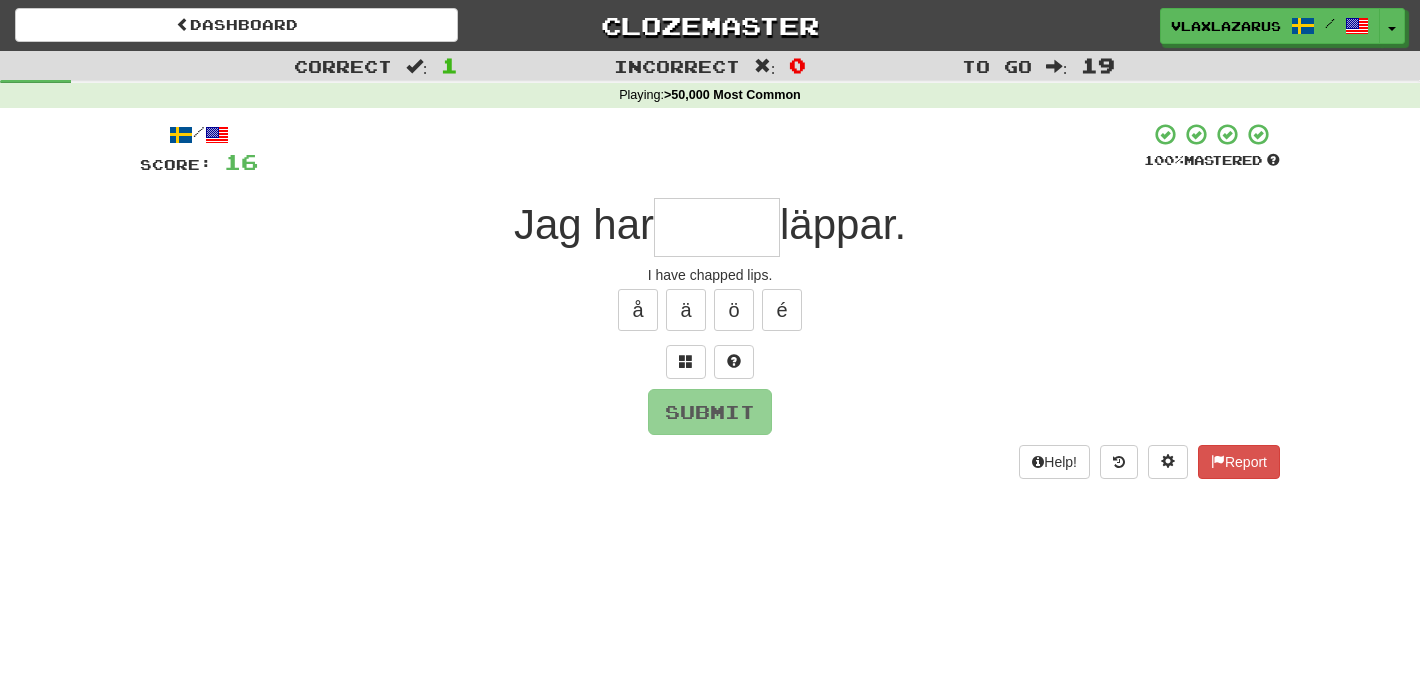 type on "*" 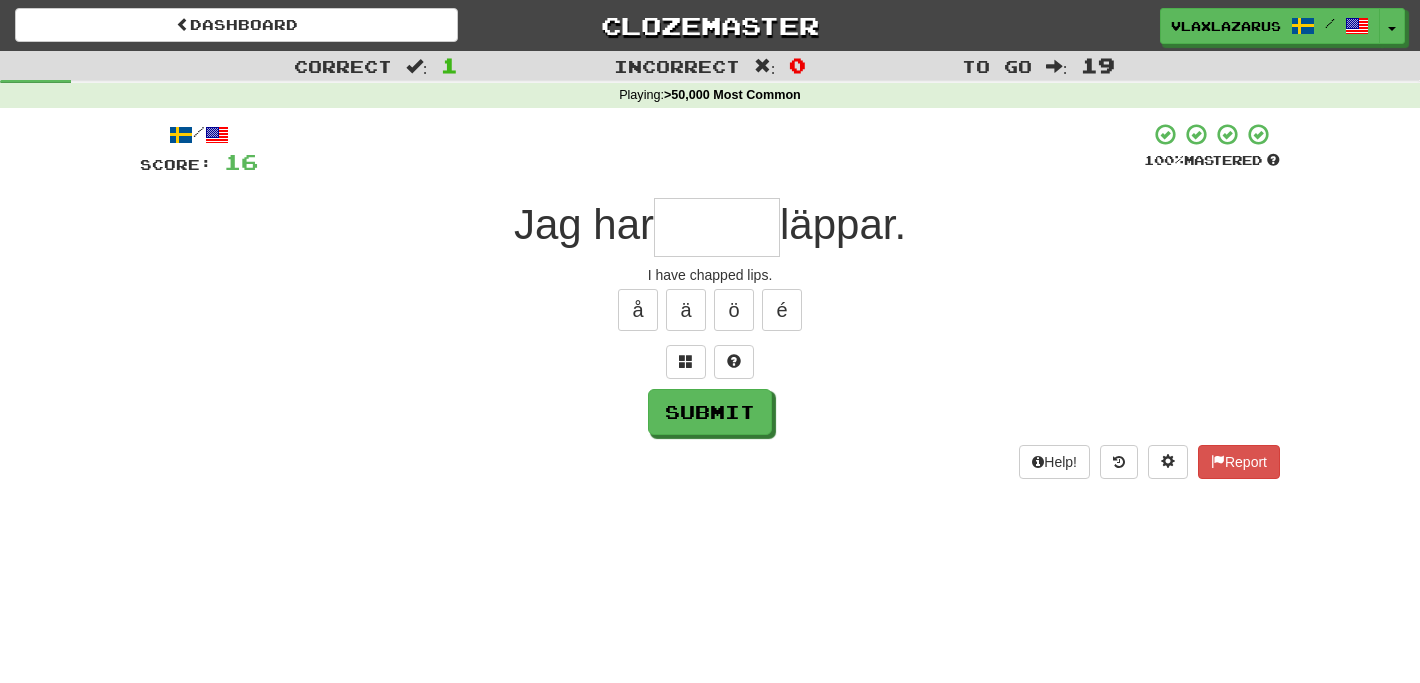 type on "*" 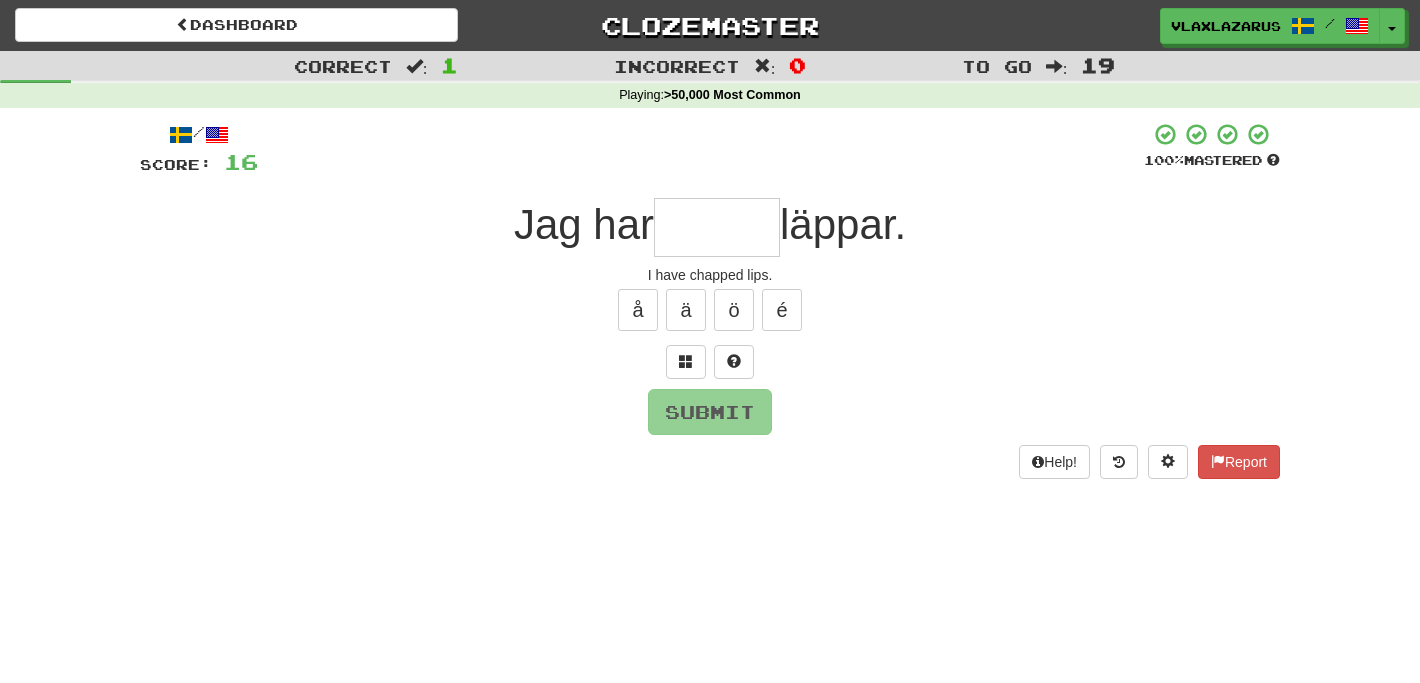 type on "*" 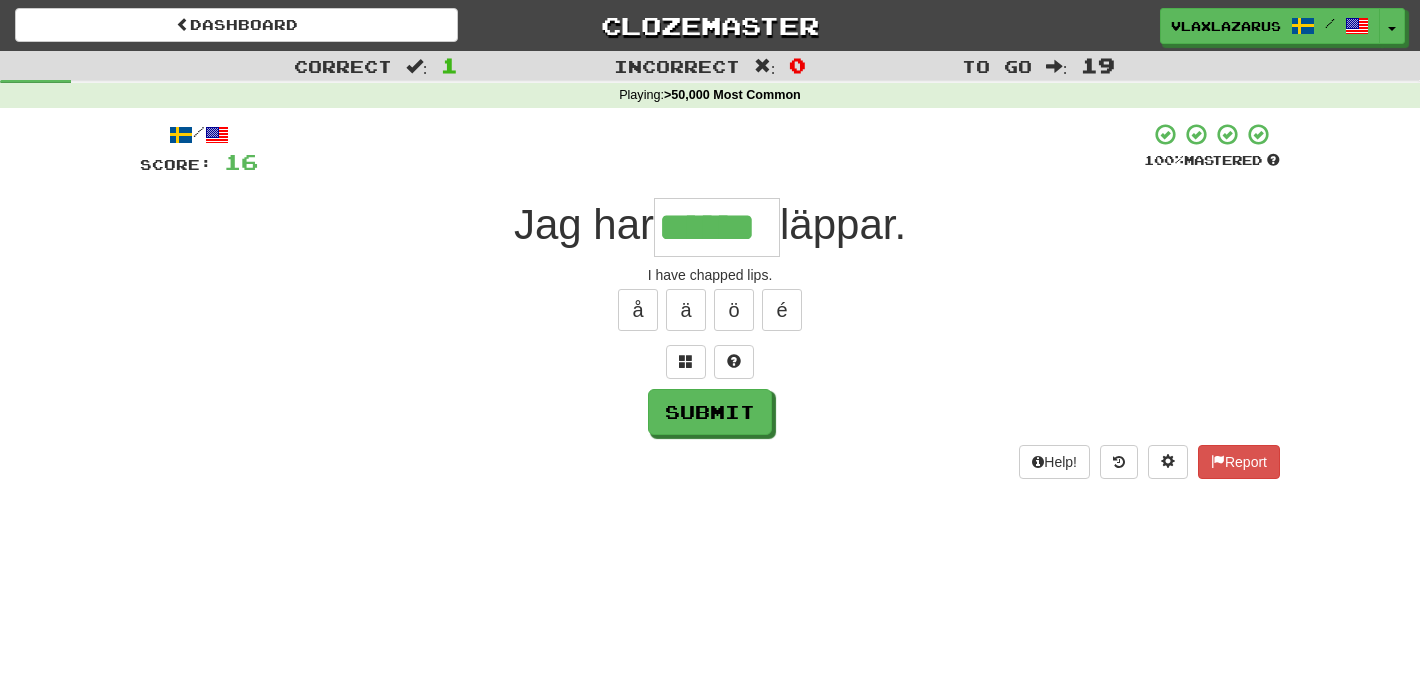 type on "******" 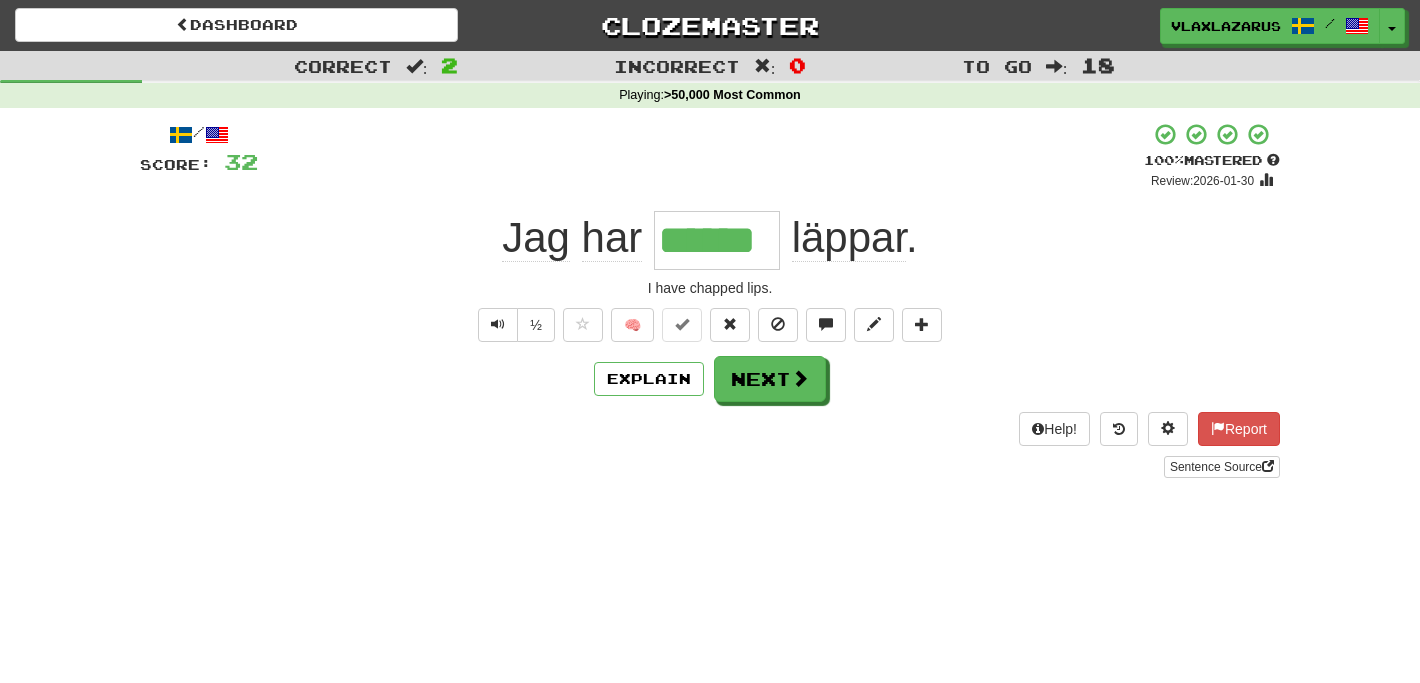 click on "Sentence Source" at bounding box center (710, 467) 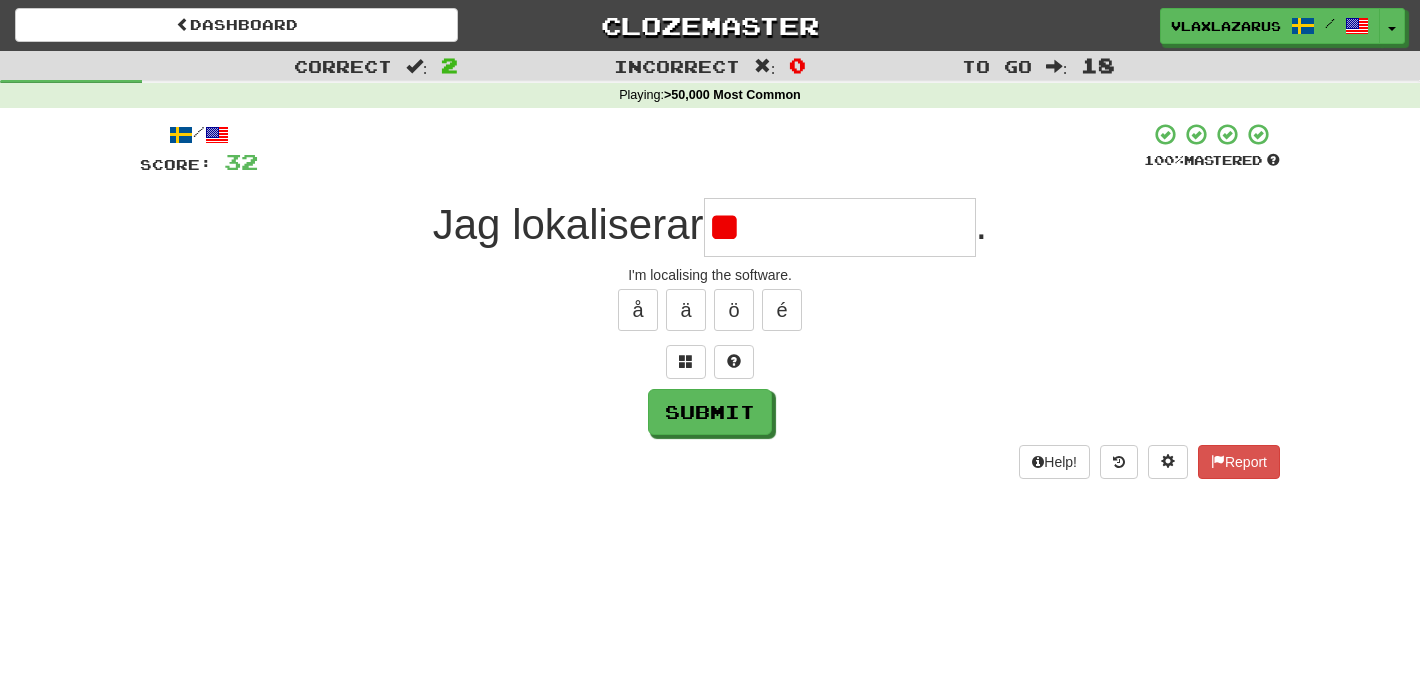 type on "*" 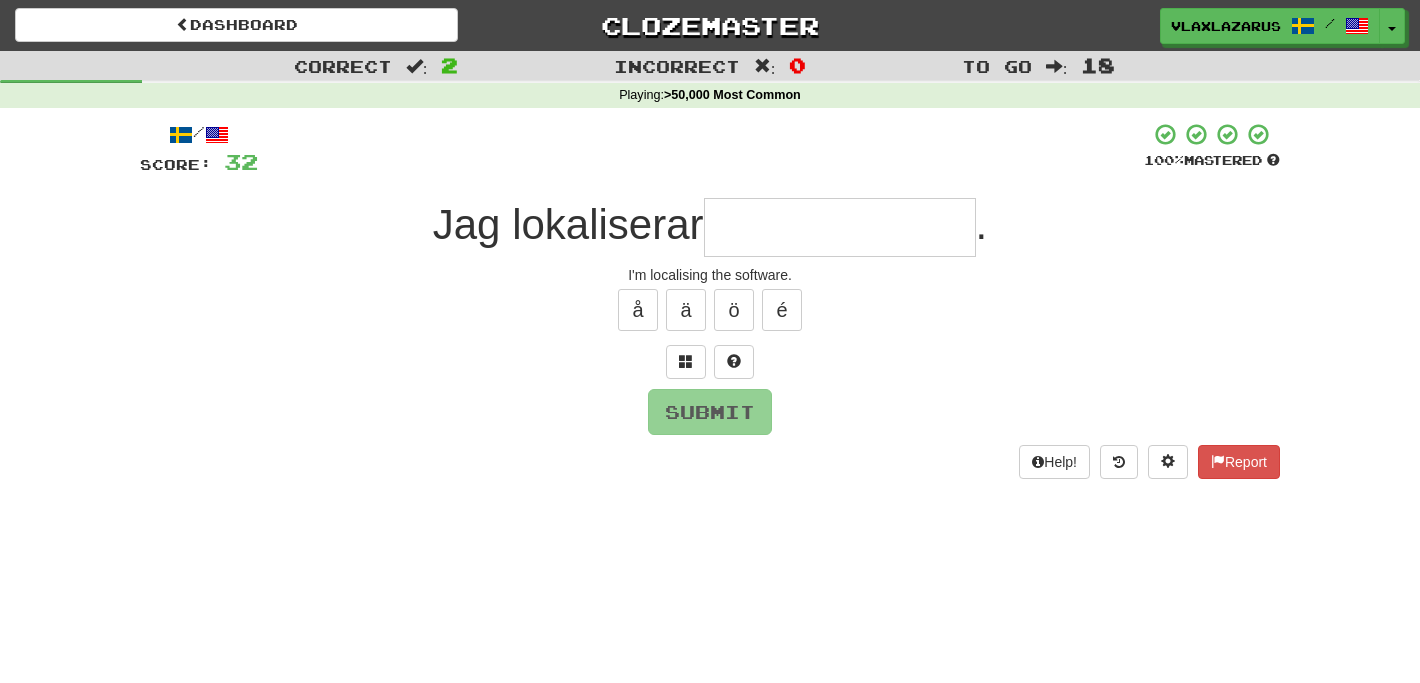 type on "*" 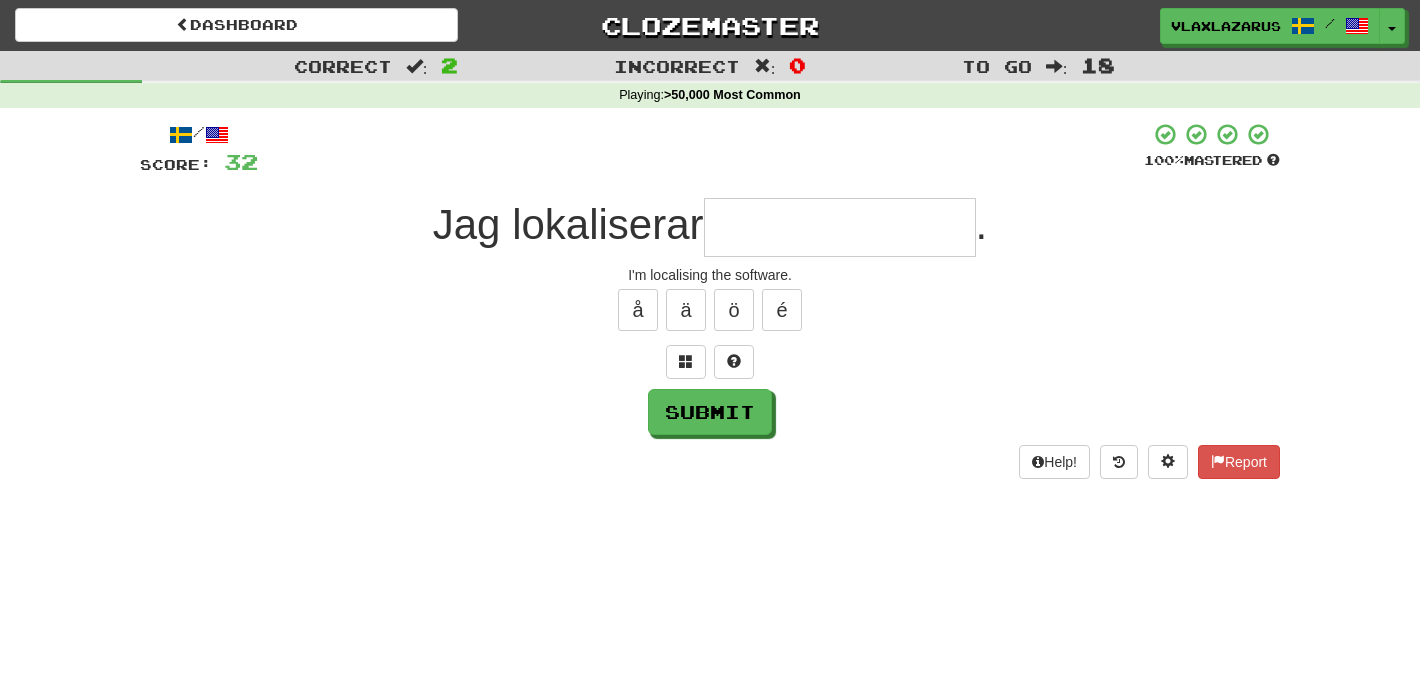 type on "*" 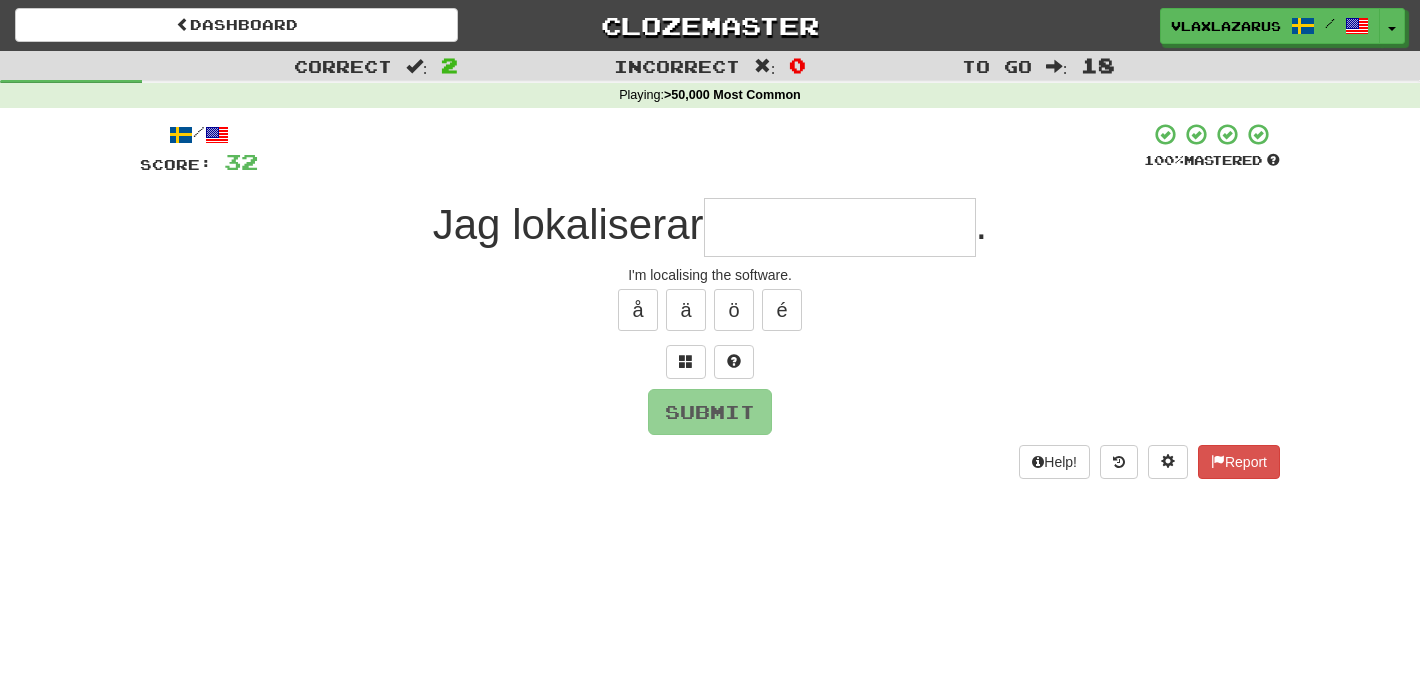 type on "*" 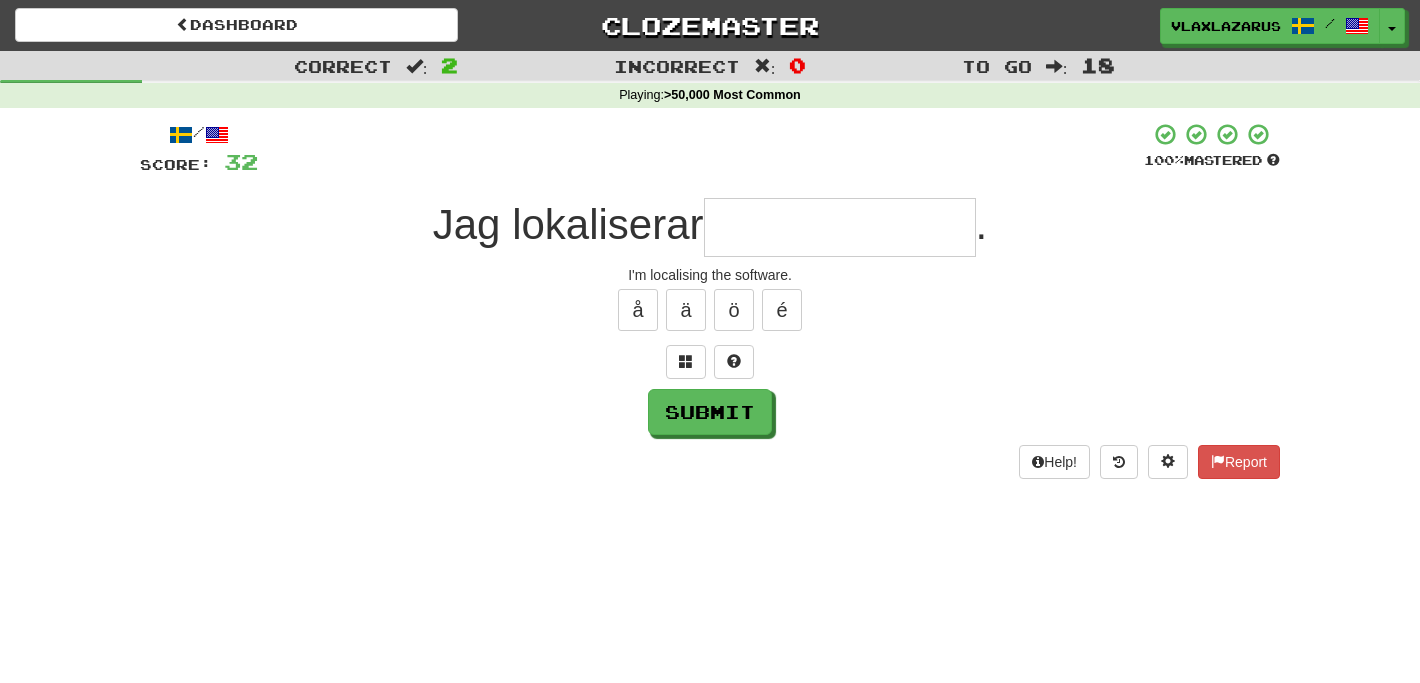 type on "*" 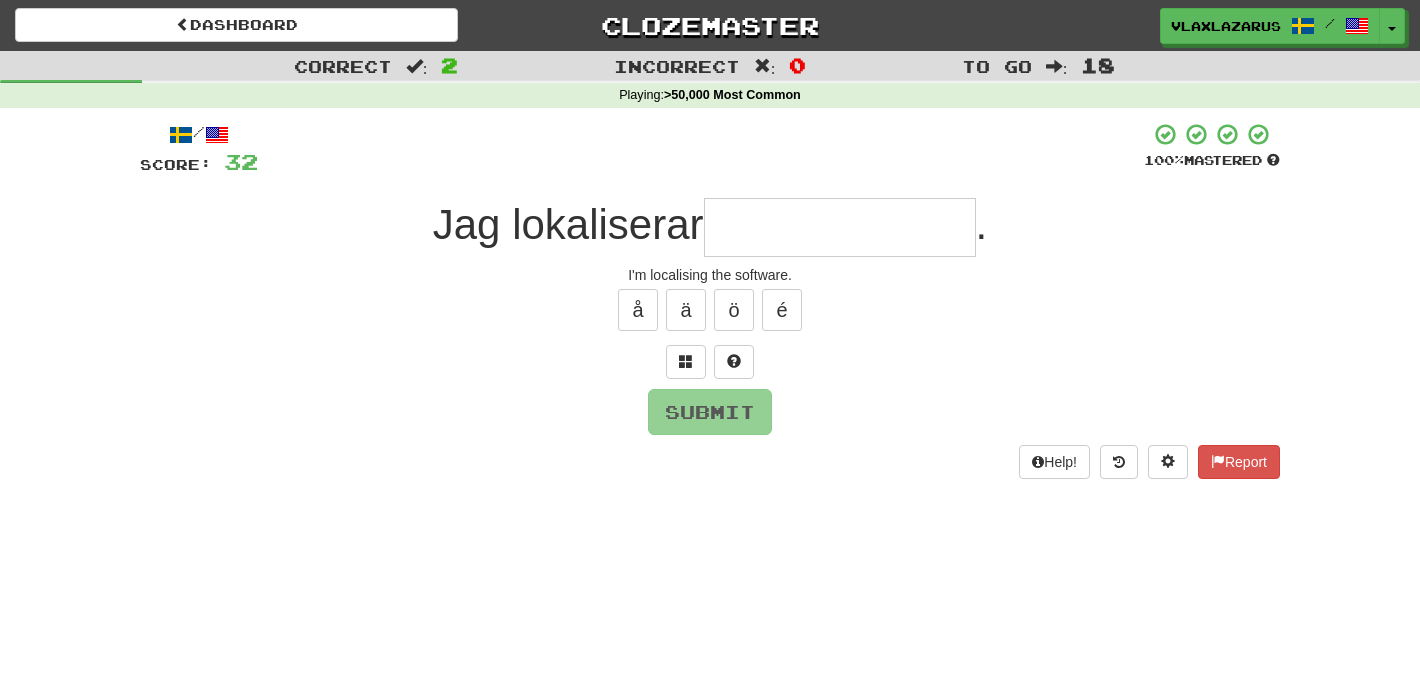 type on "*" 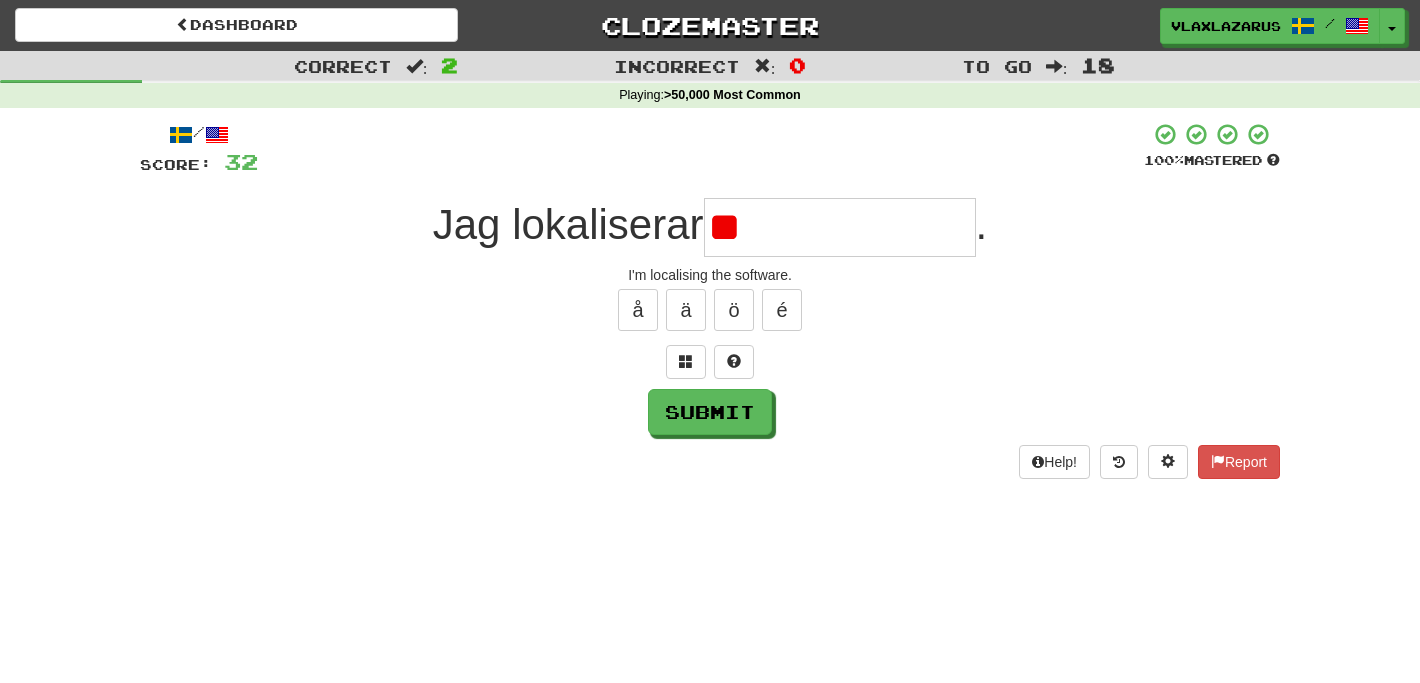 type on "*" 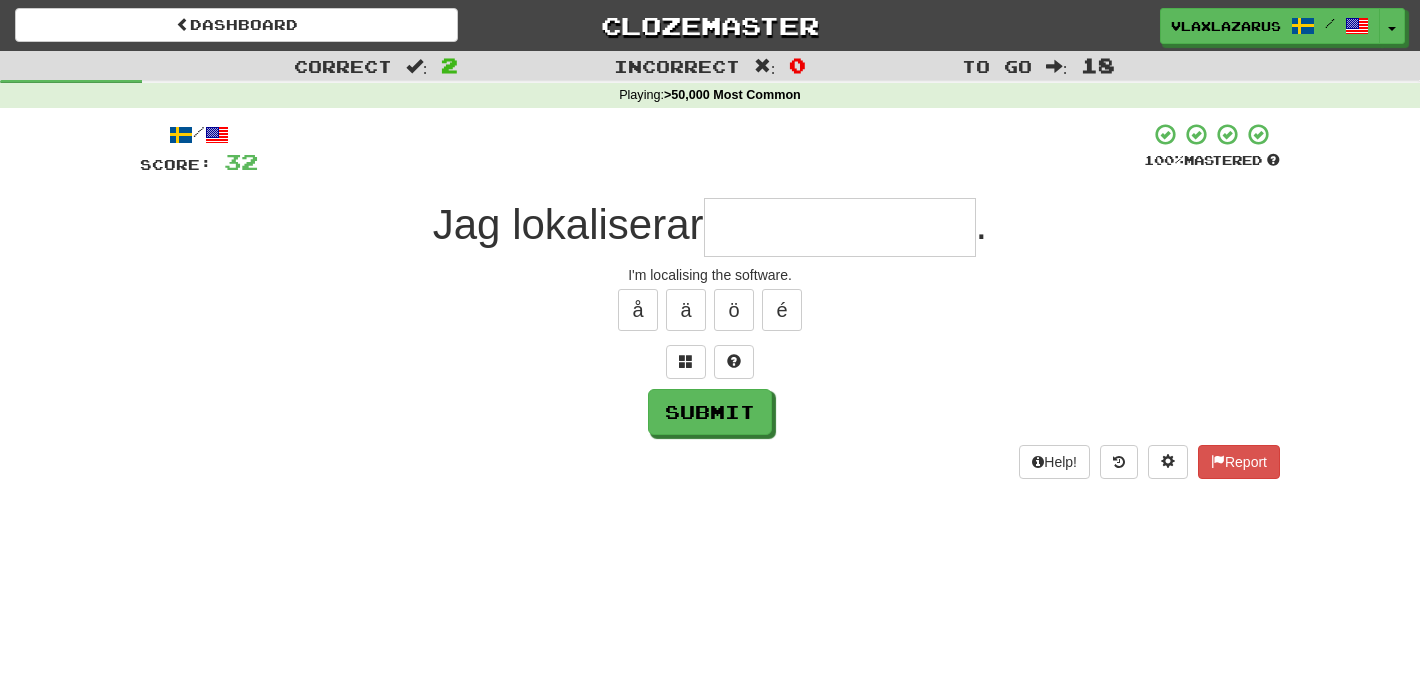 type on "*" 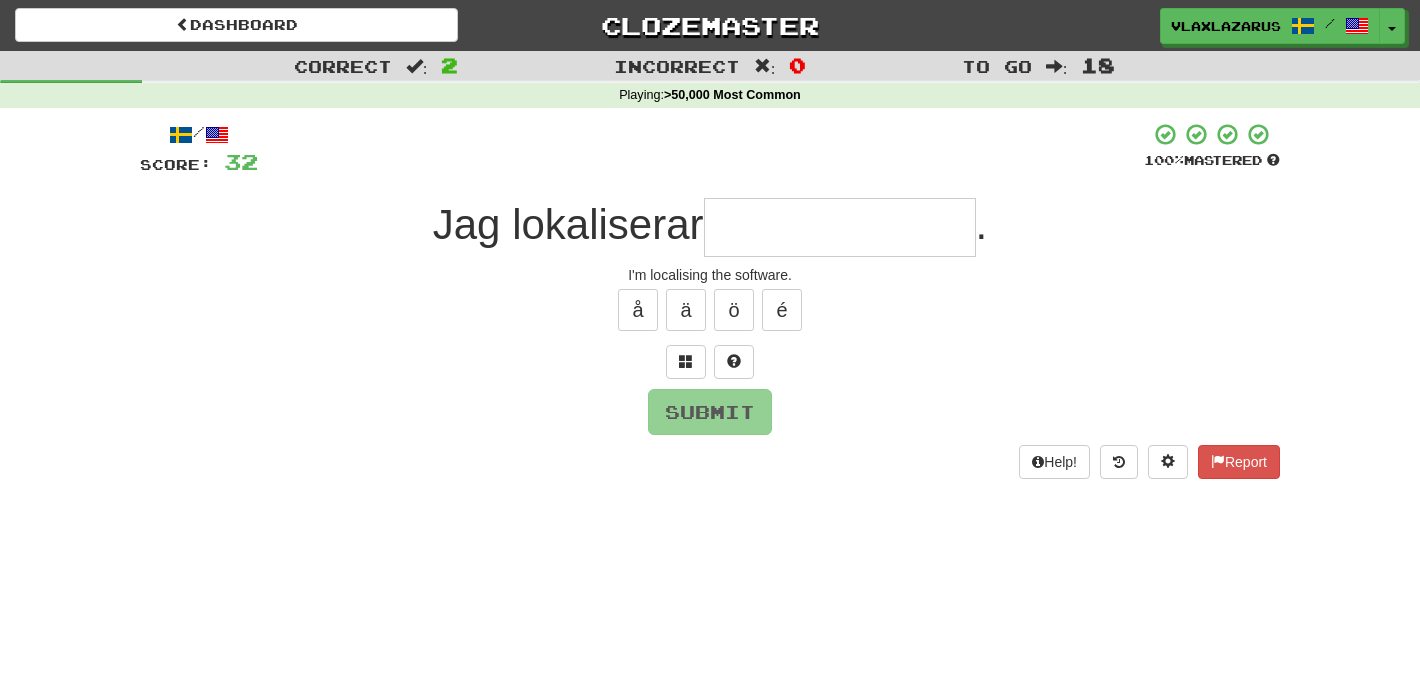 type on "*" 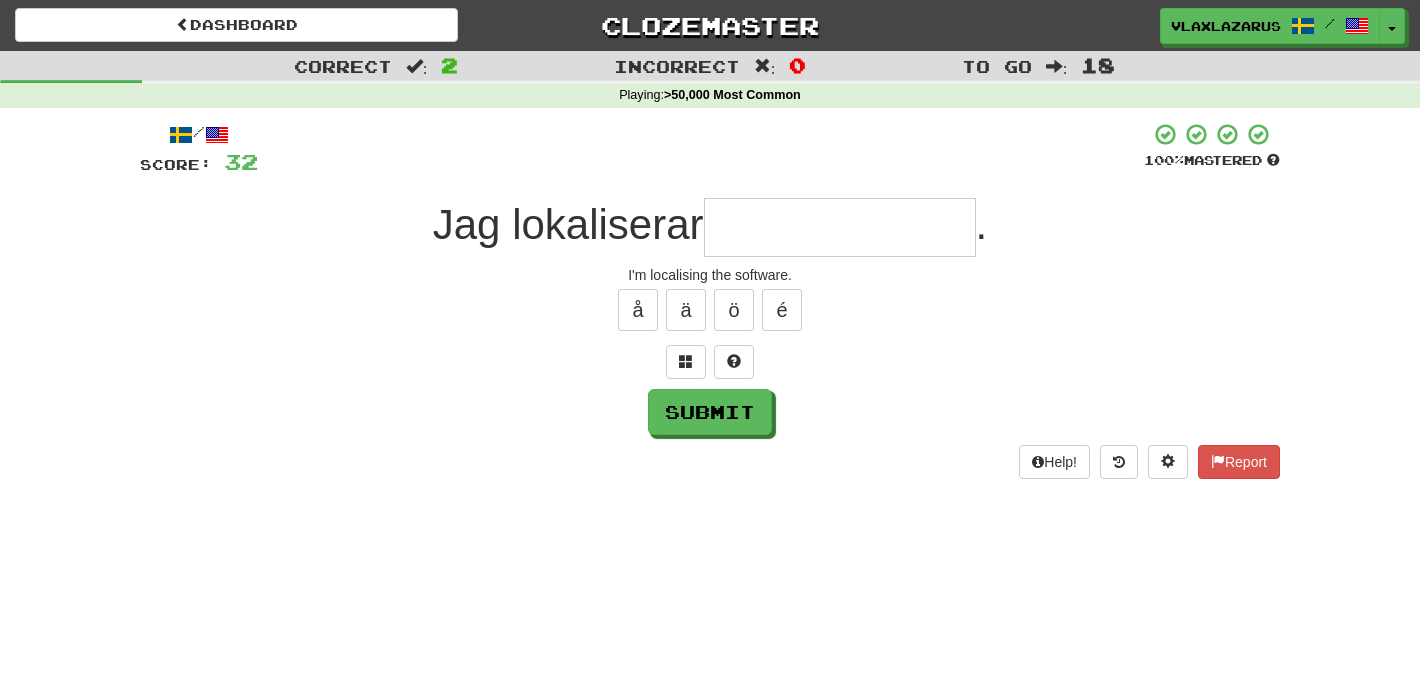 type on "*" 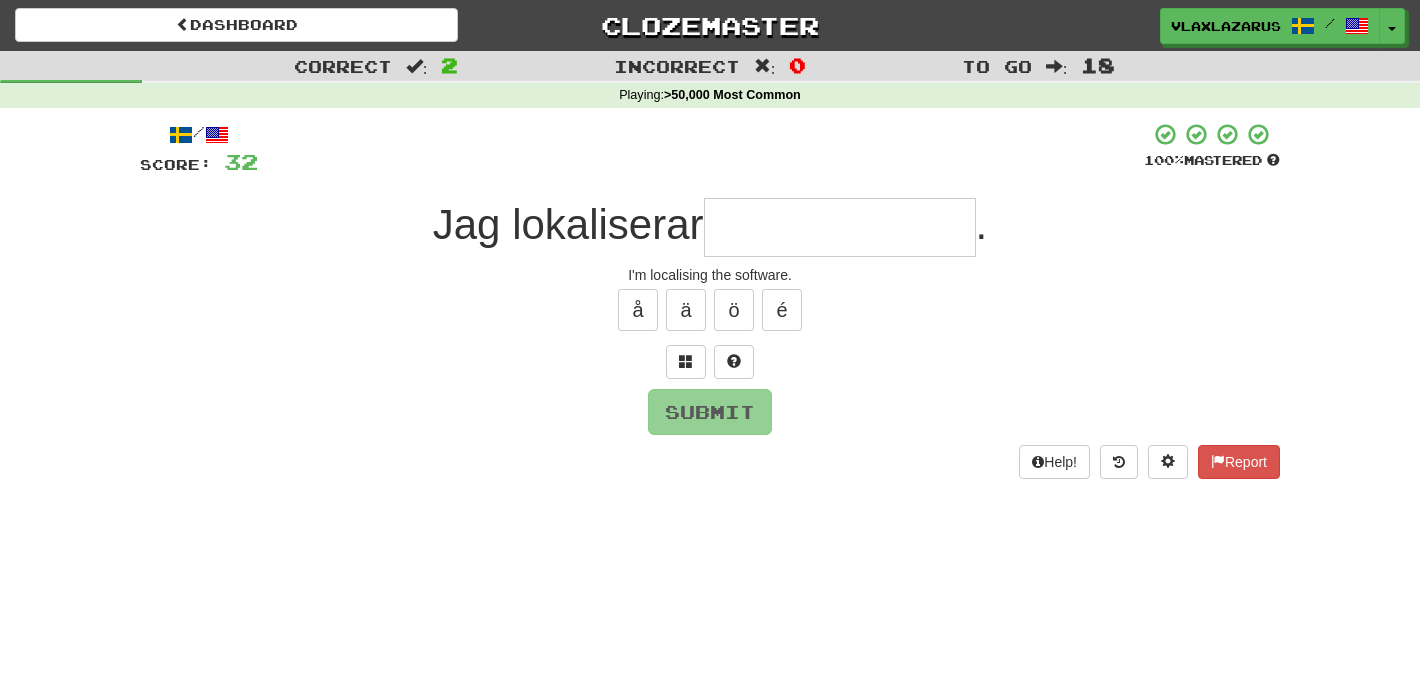 type on "*" 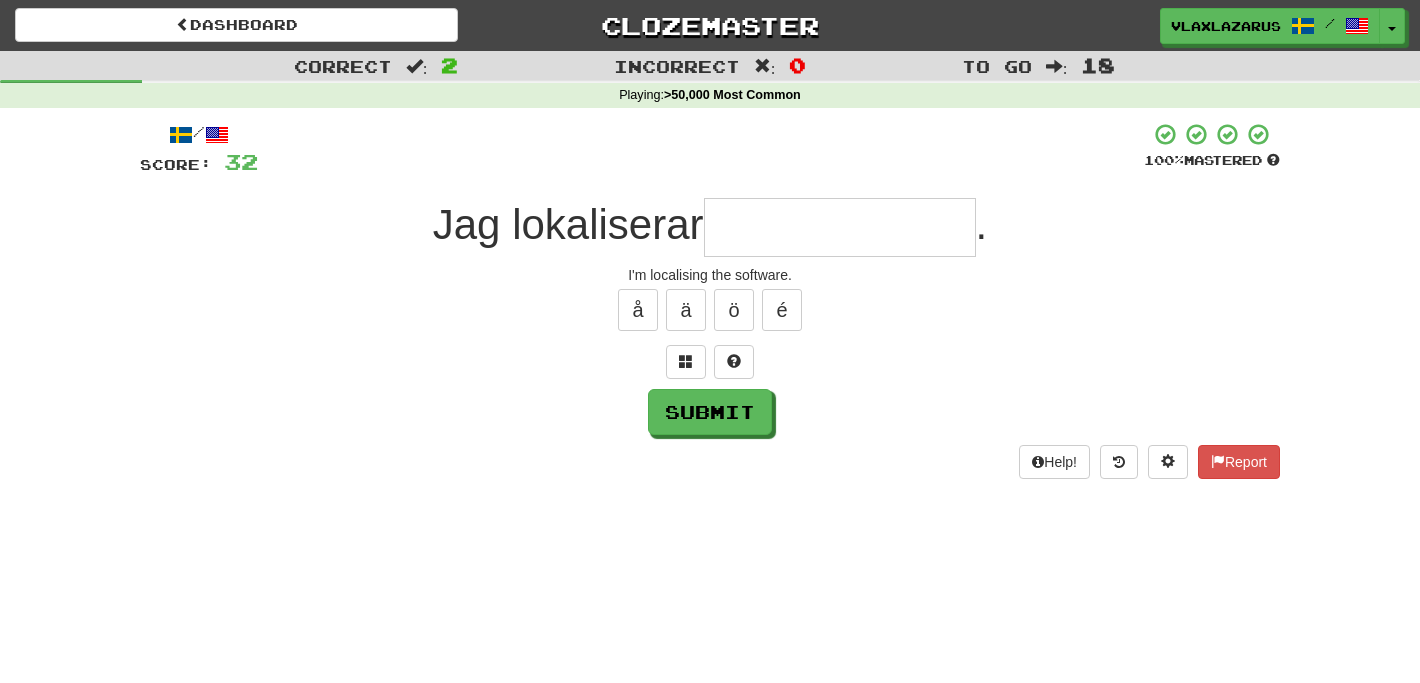 type on "*" 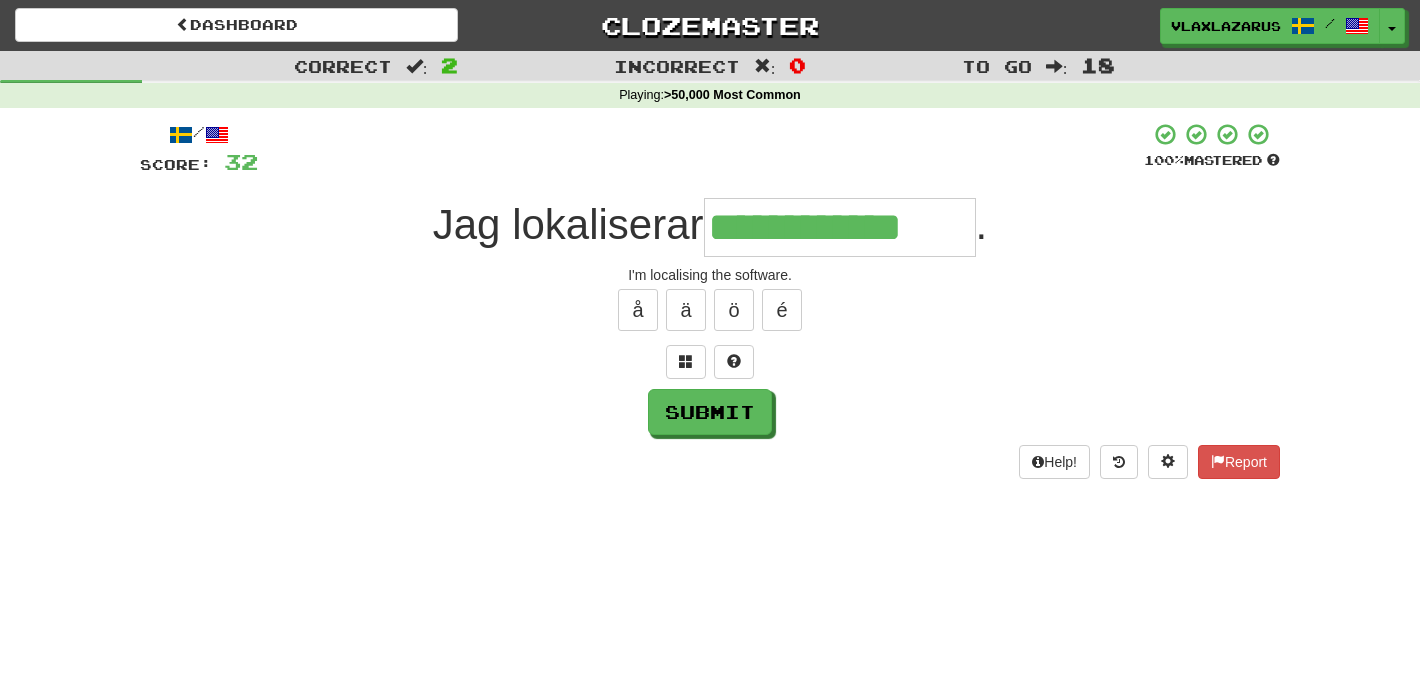 type on "**********" 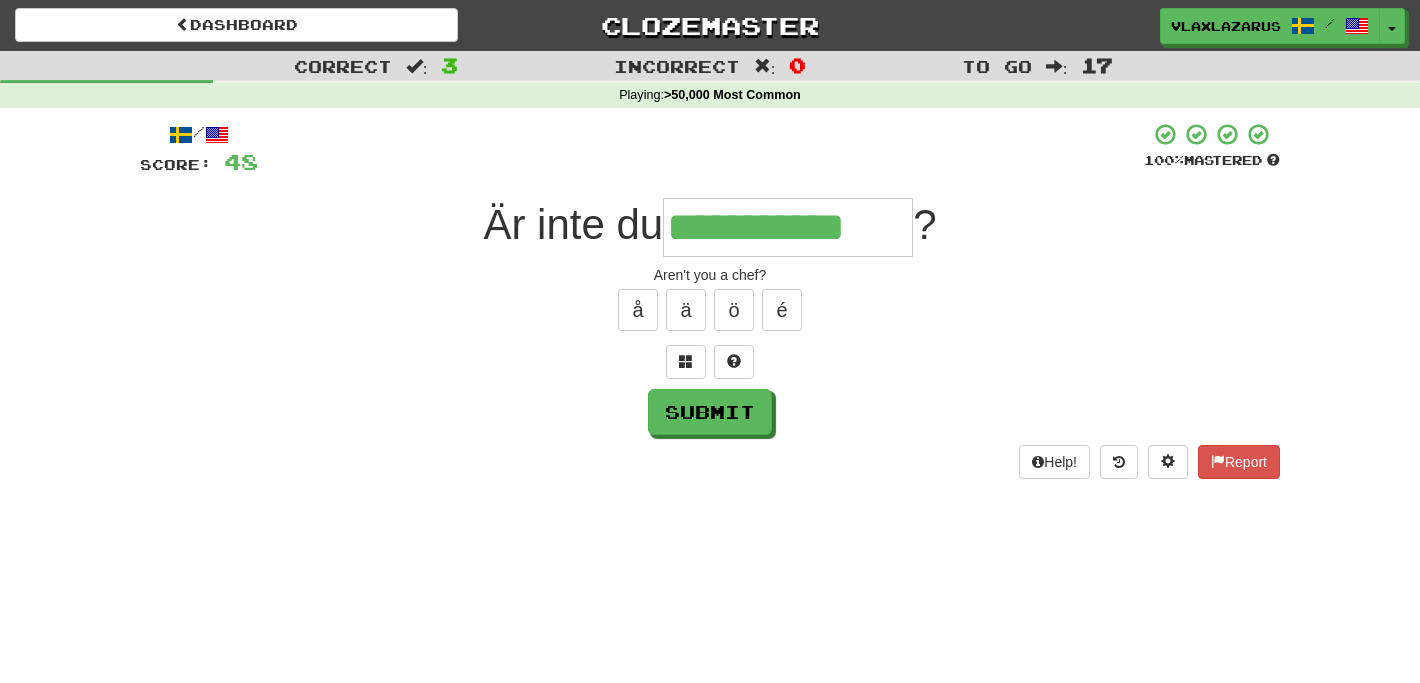 type on "**********" 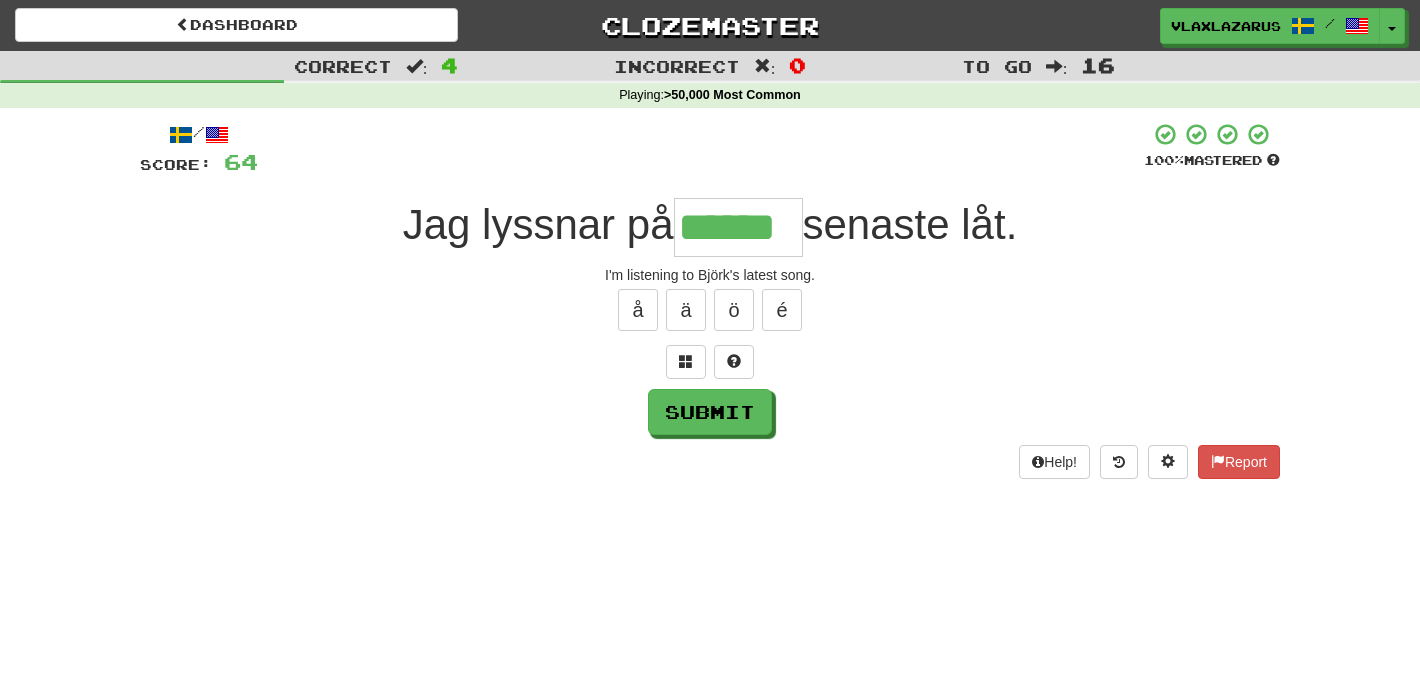 type on "******" 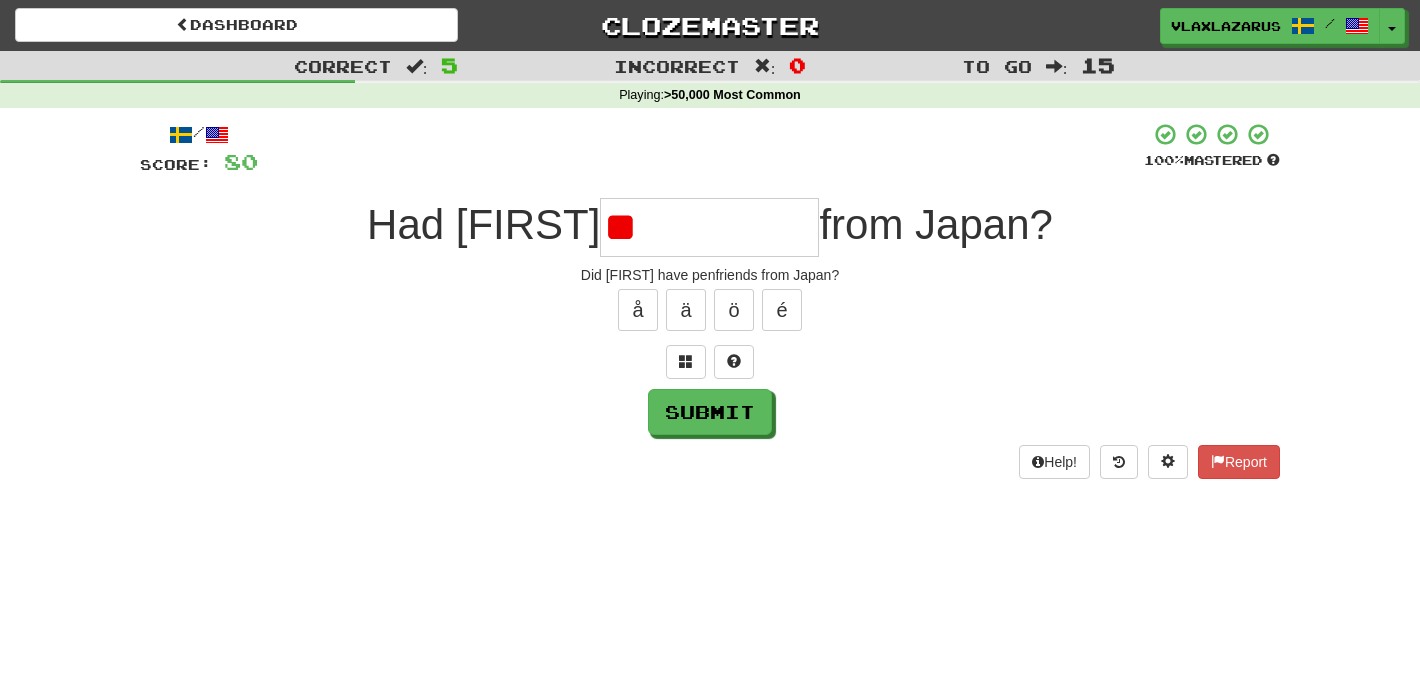 type on "*" 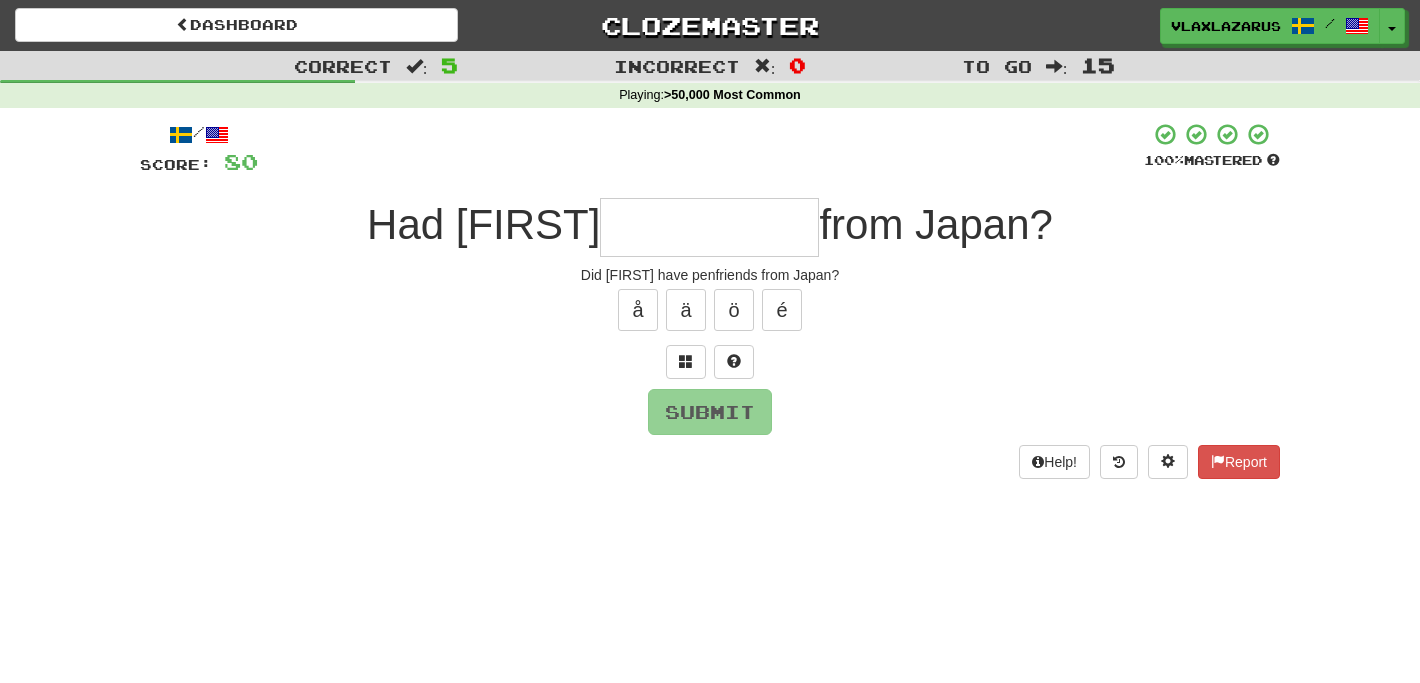 type on "*" 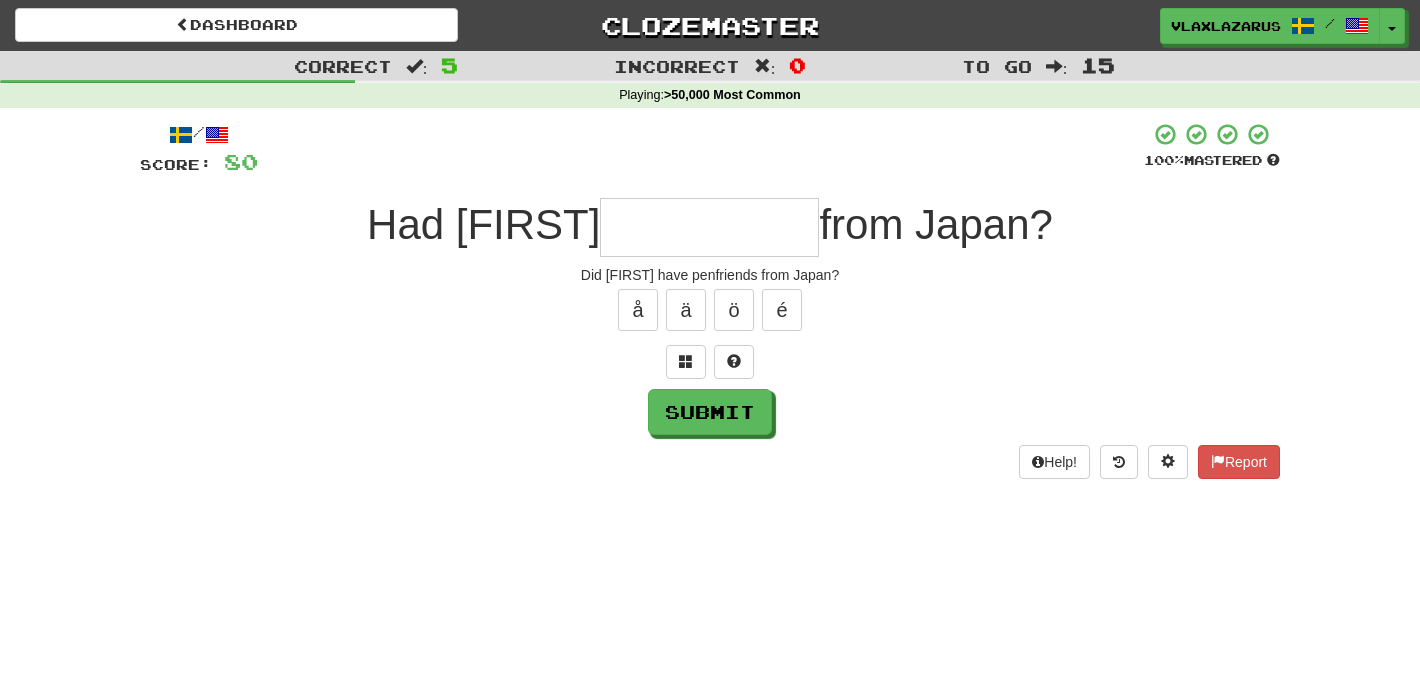 type on "*" 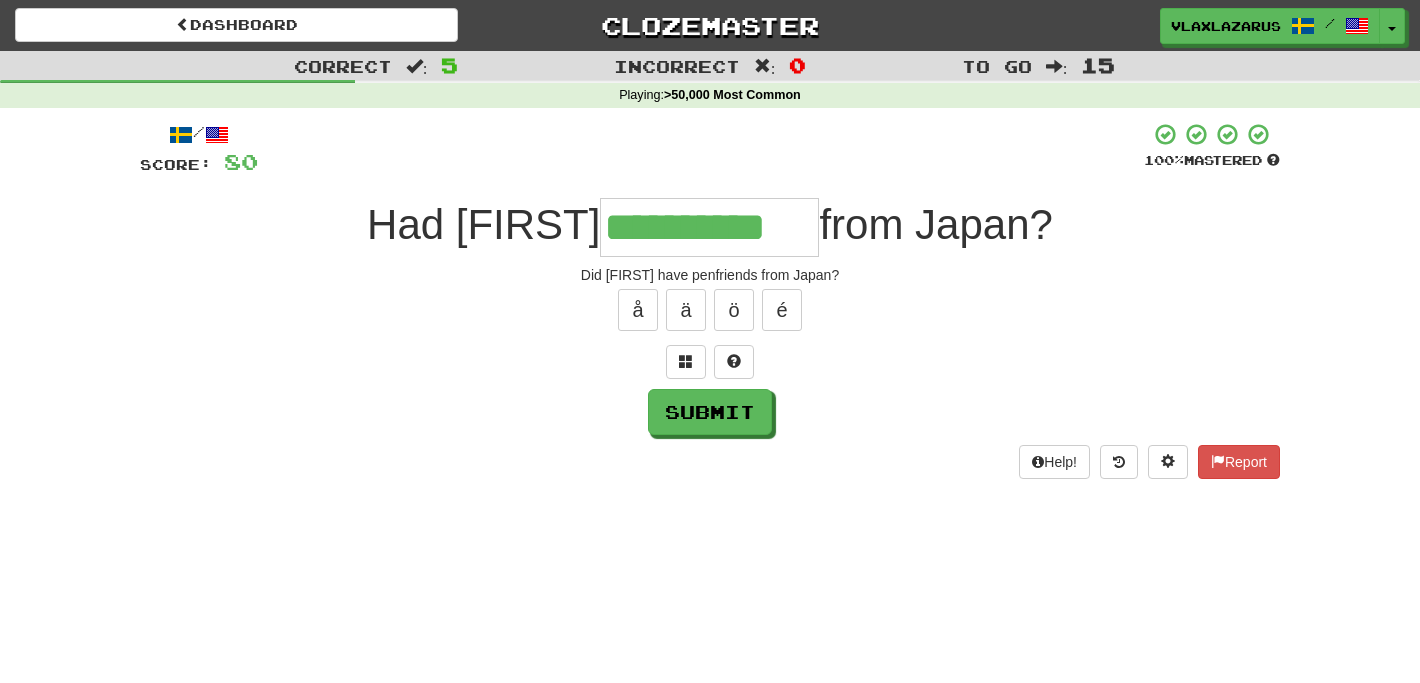 type on "**********" 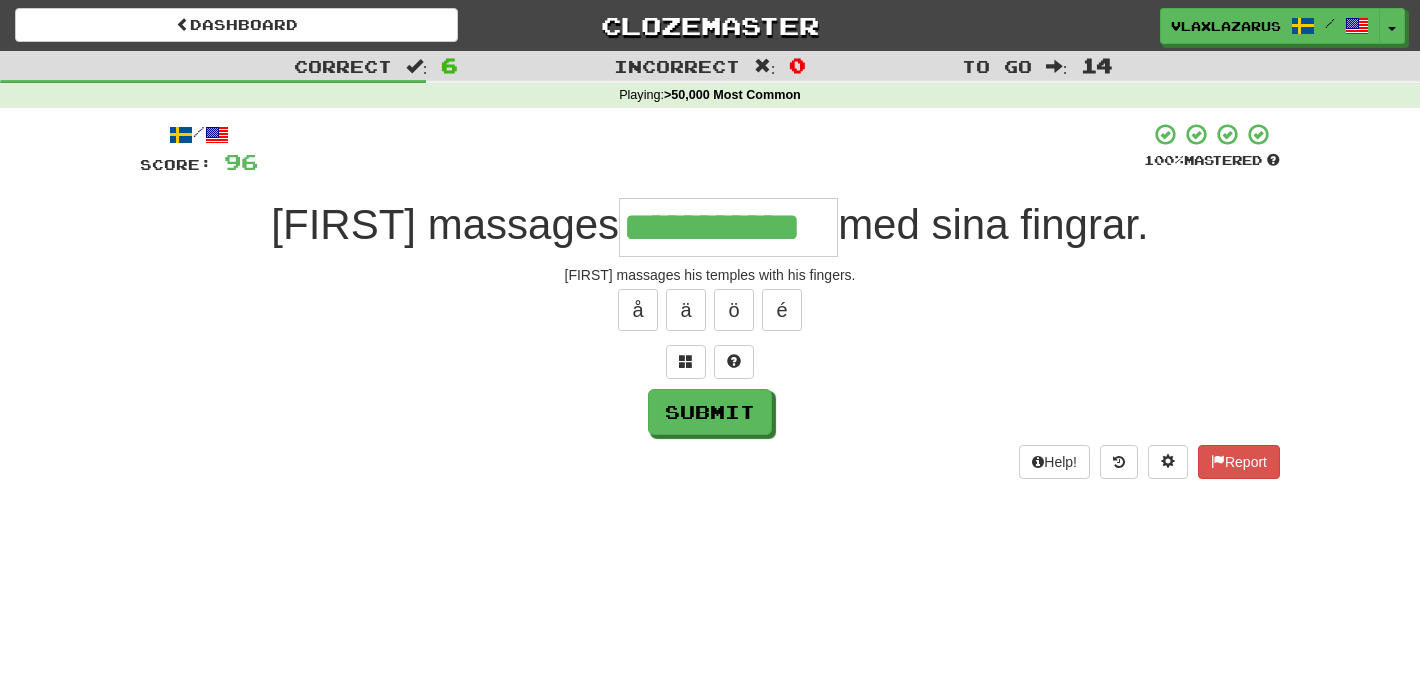 type on "**********" 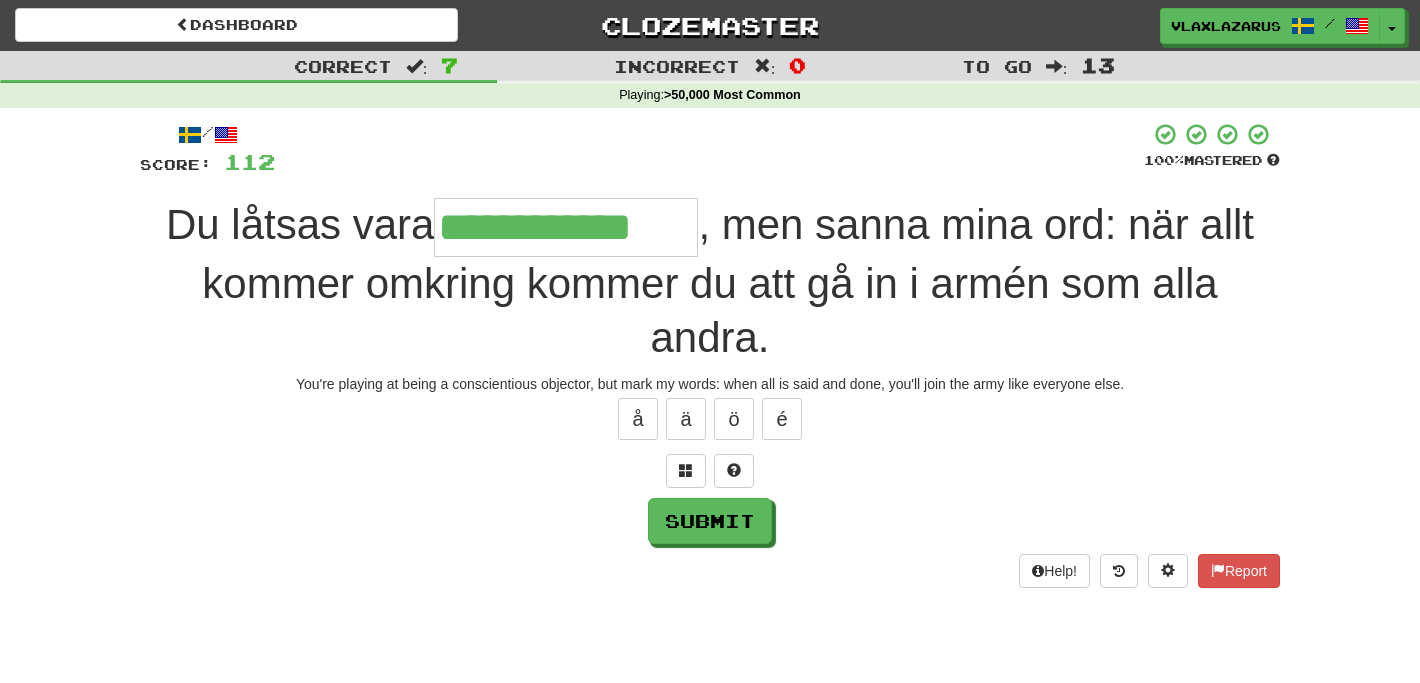 type on "**********" 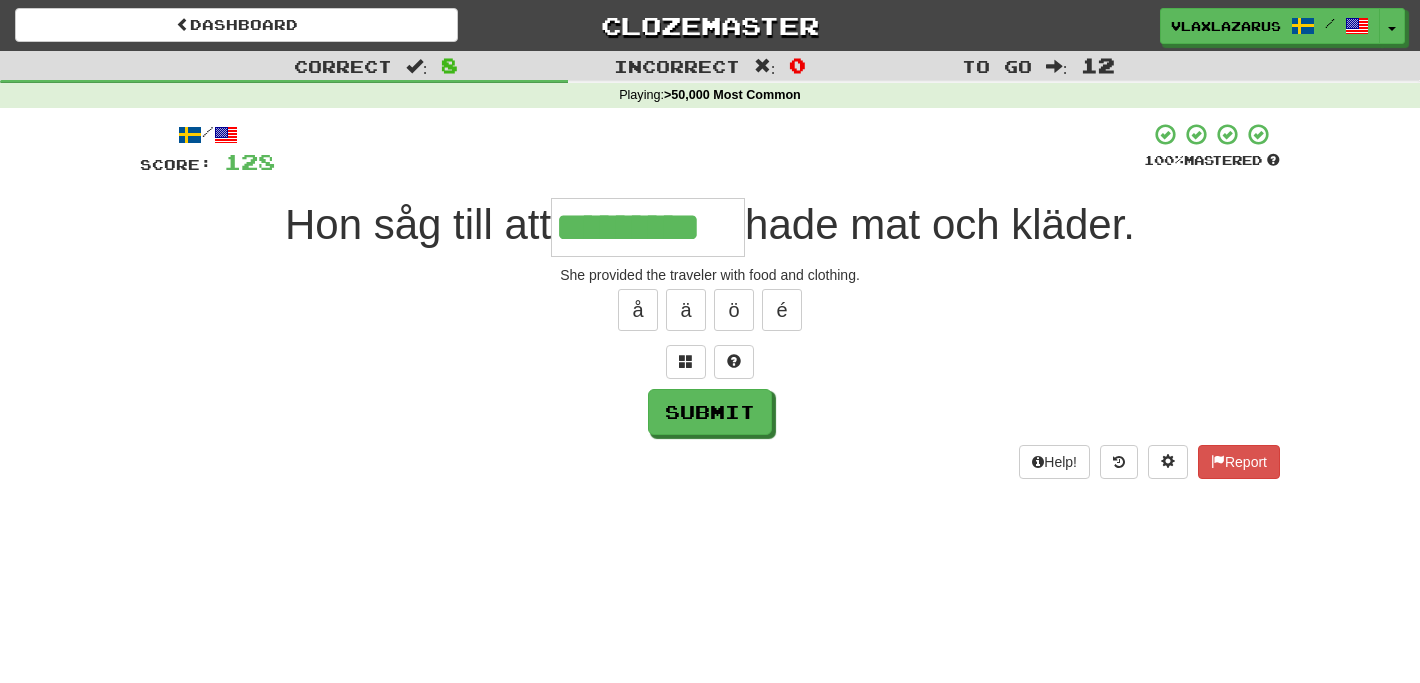 type on "*********" 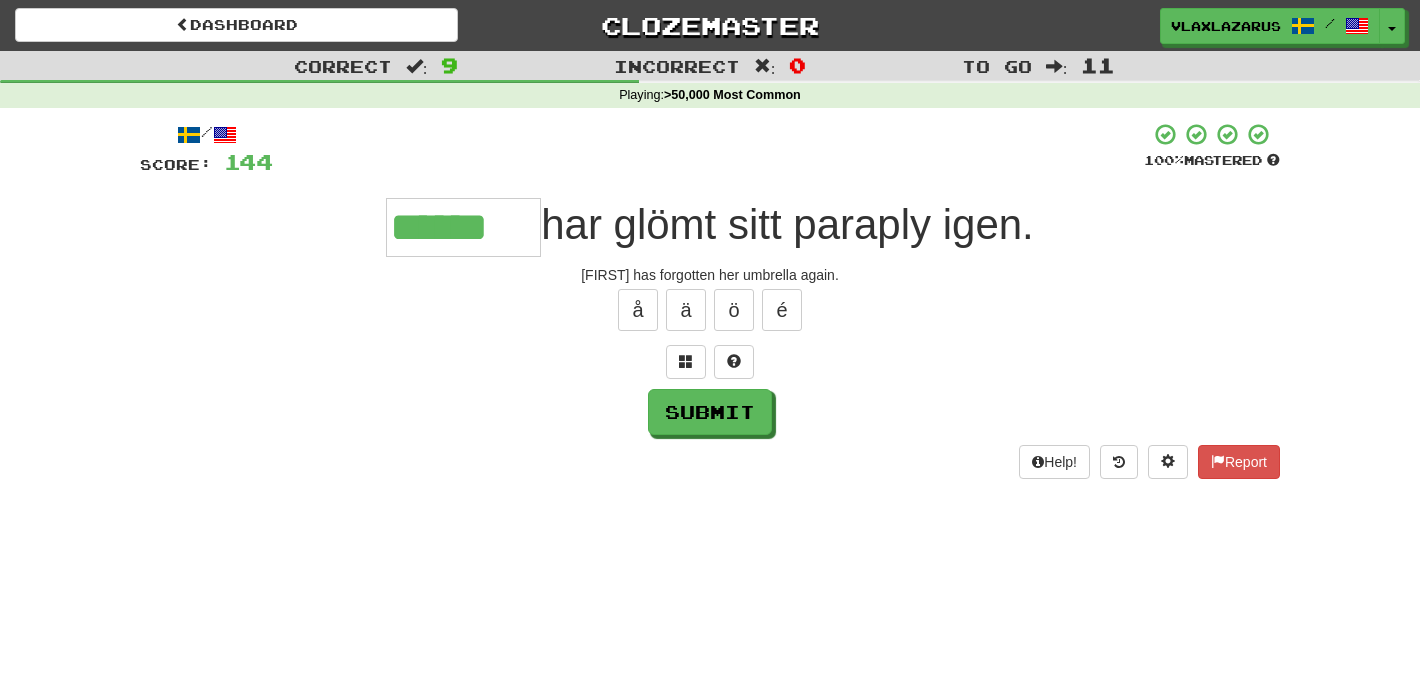 type on "******" 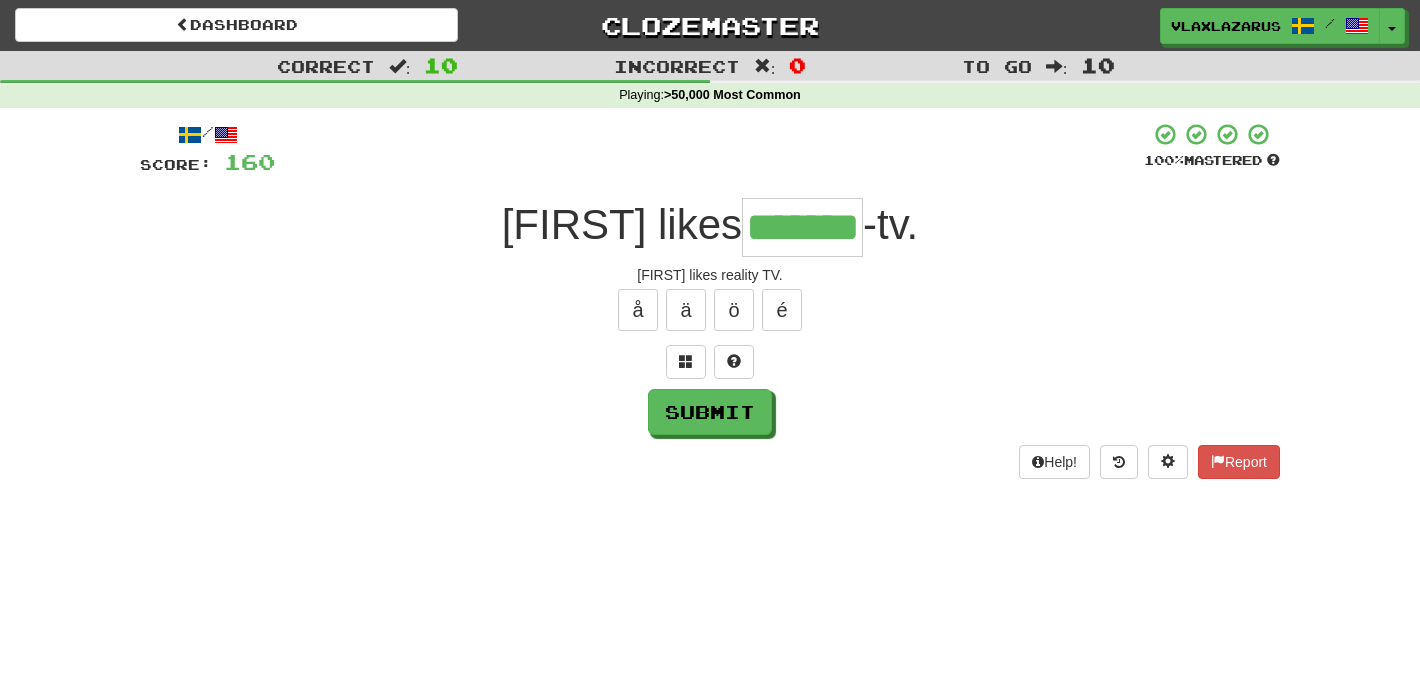 type on "*******" 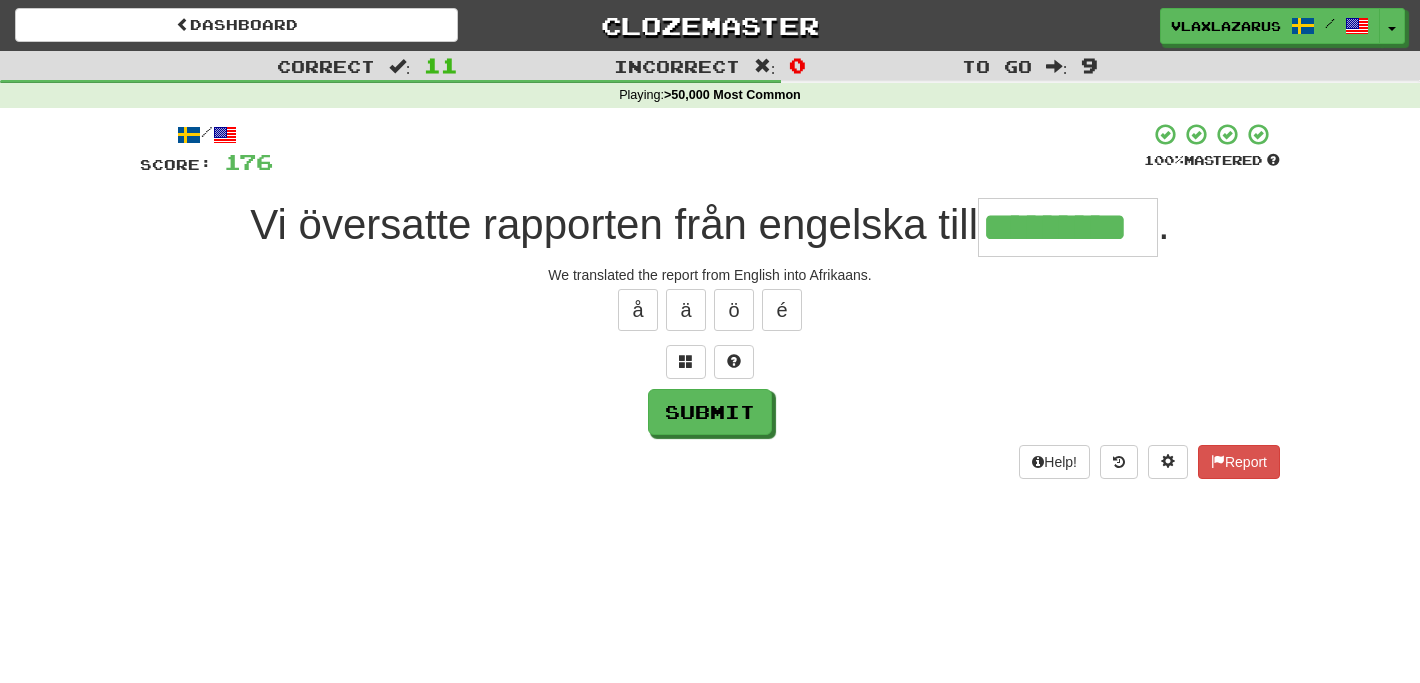 type on "*********" 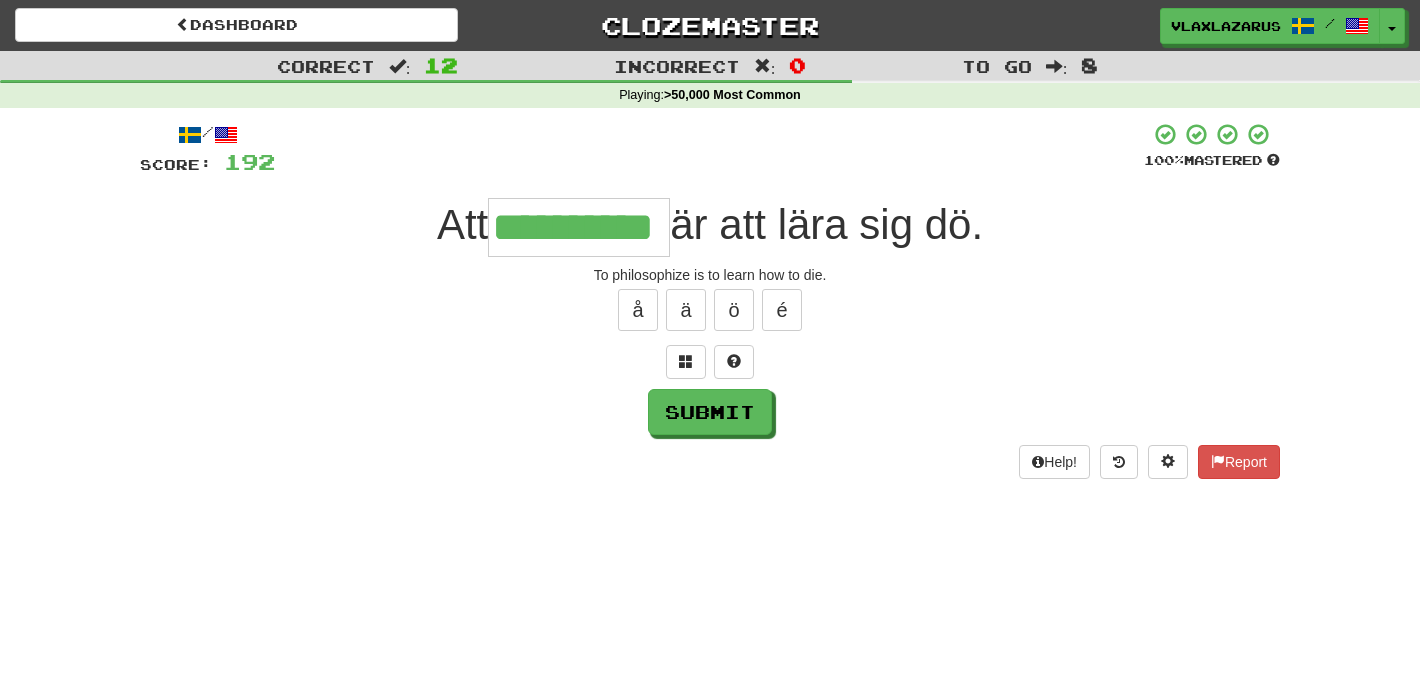 type on "**********" 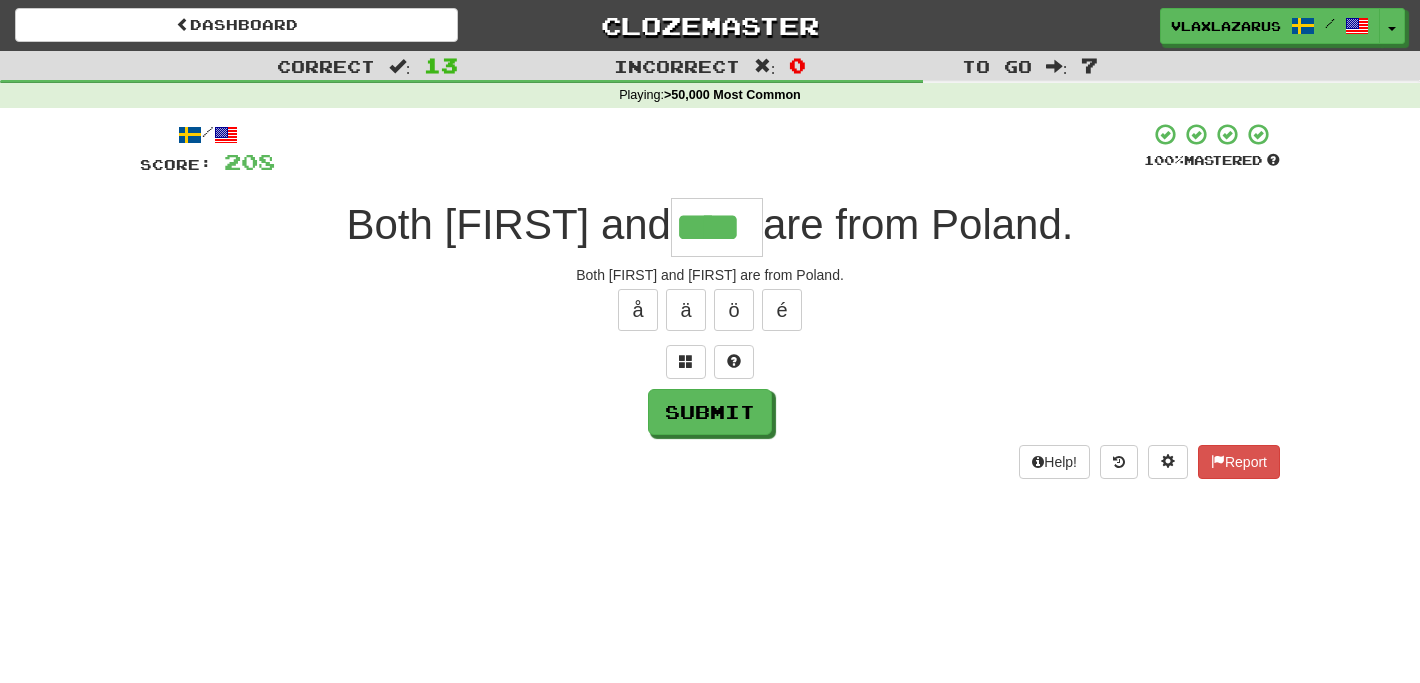 type on "****" 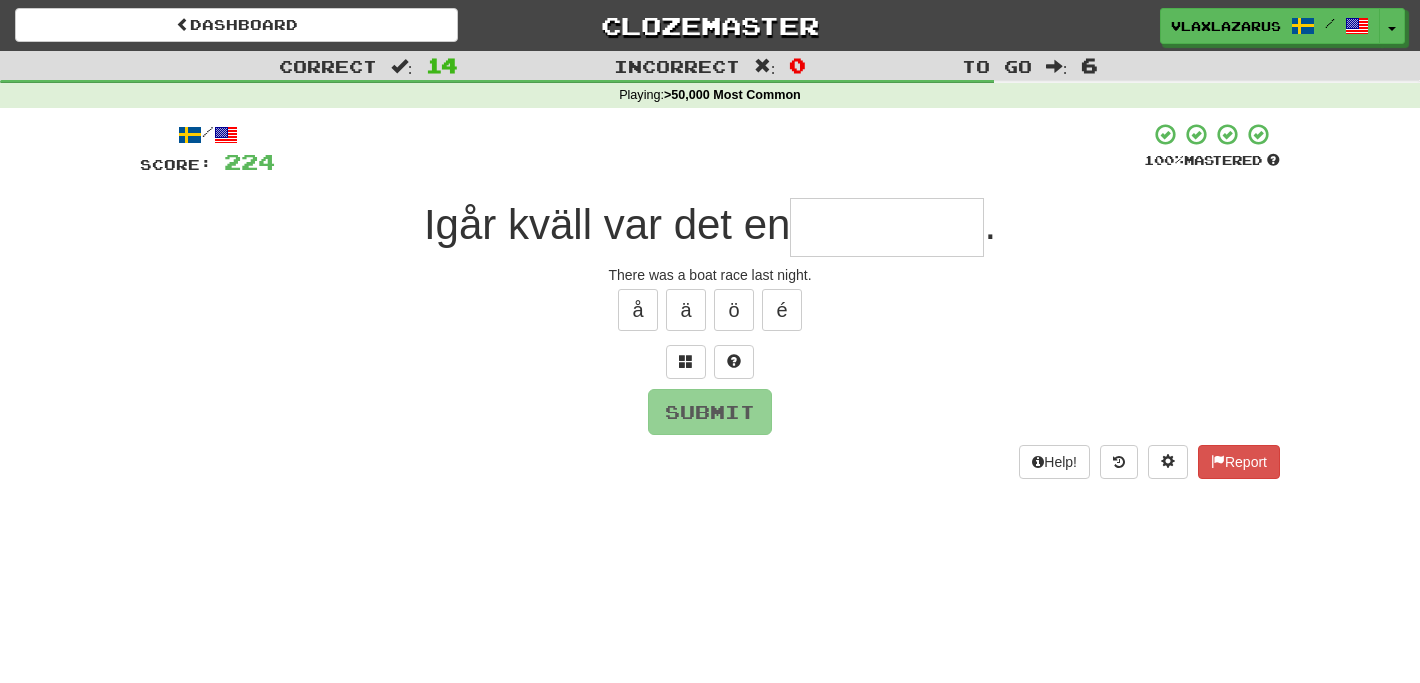 type on "*" 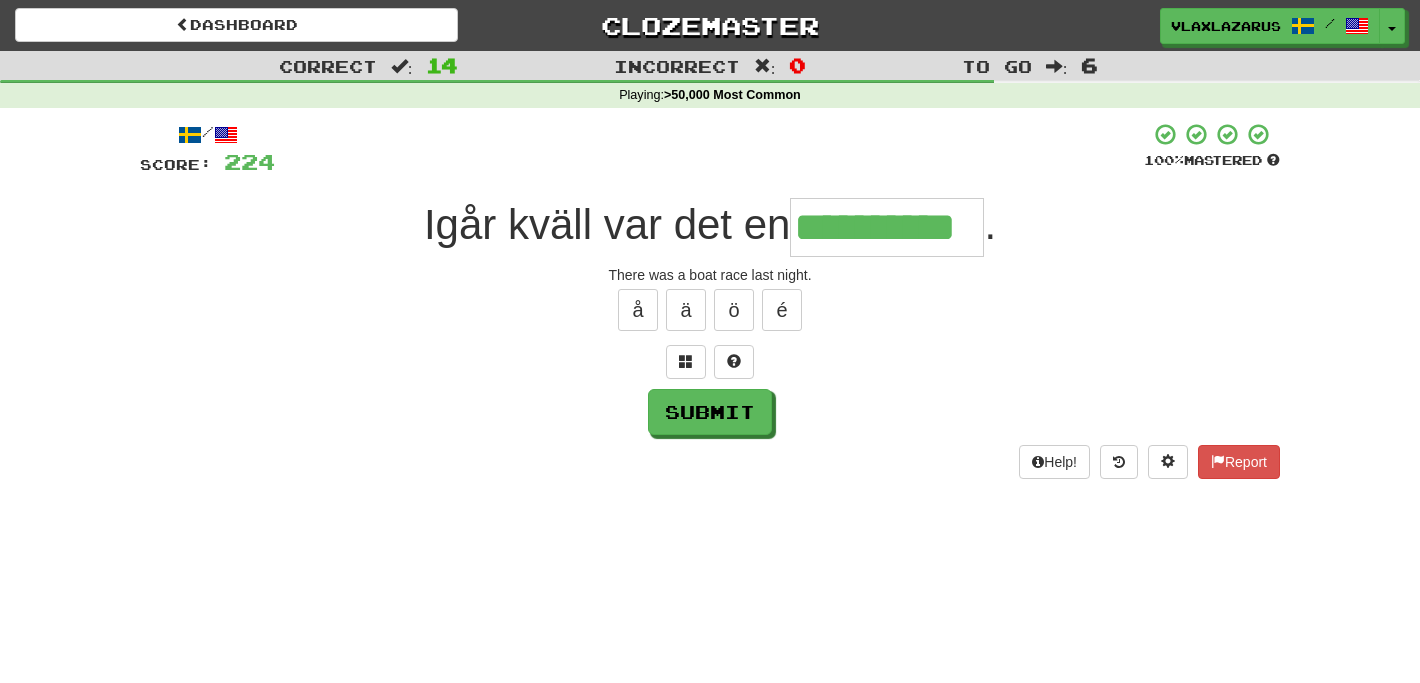 type on "**********" 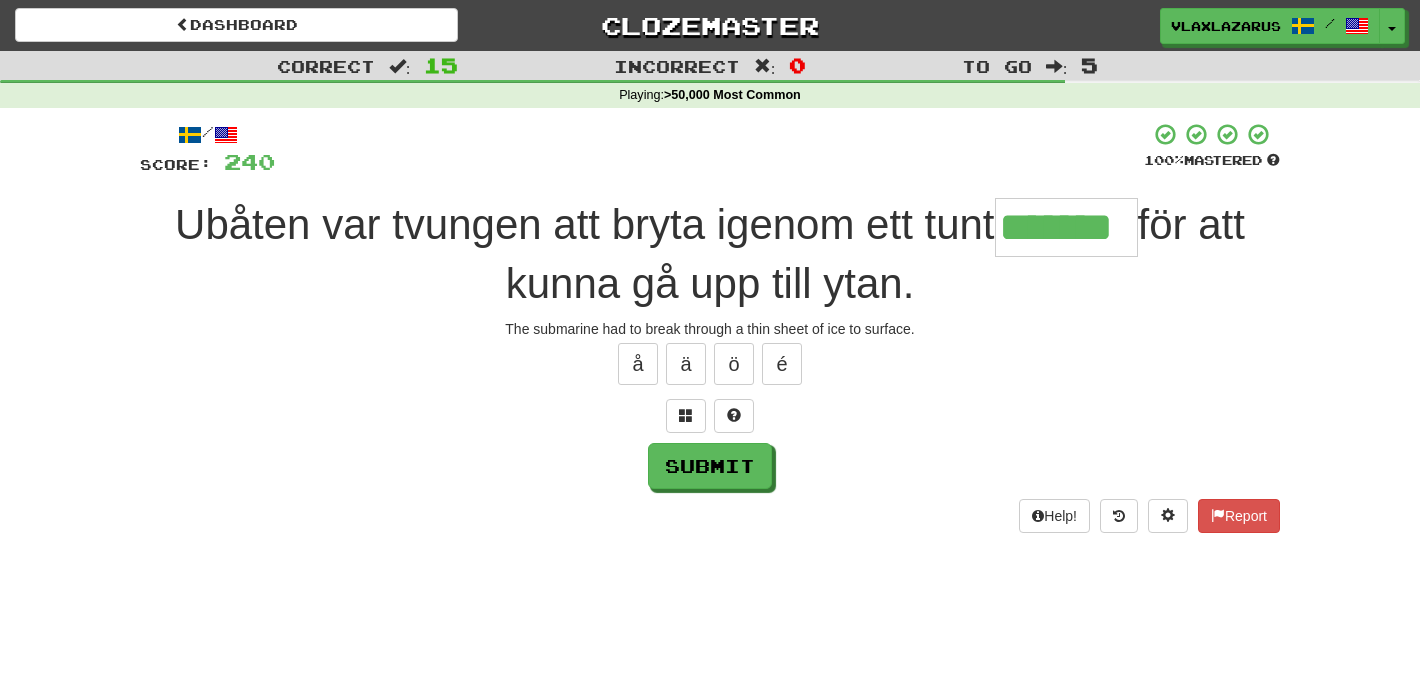 type on "*******" 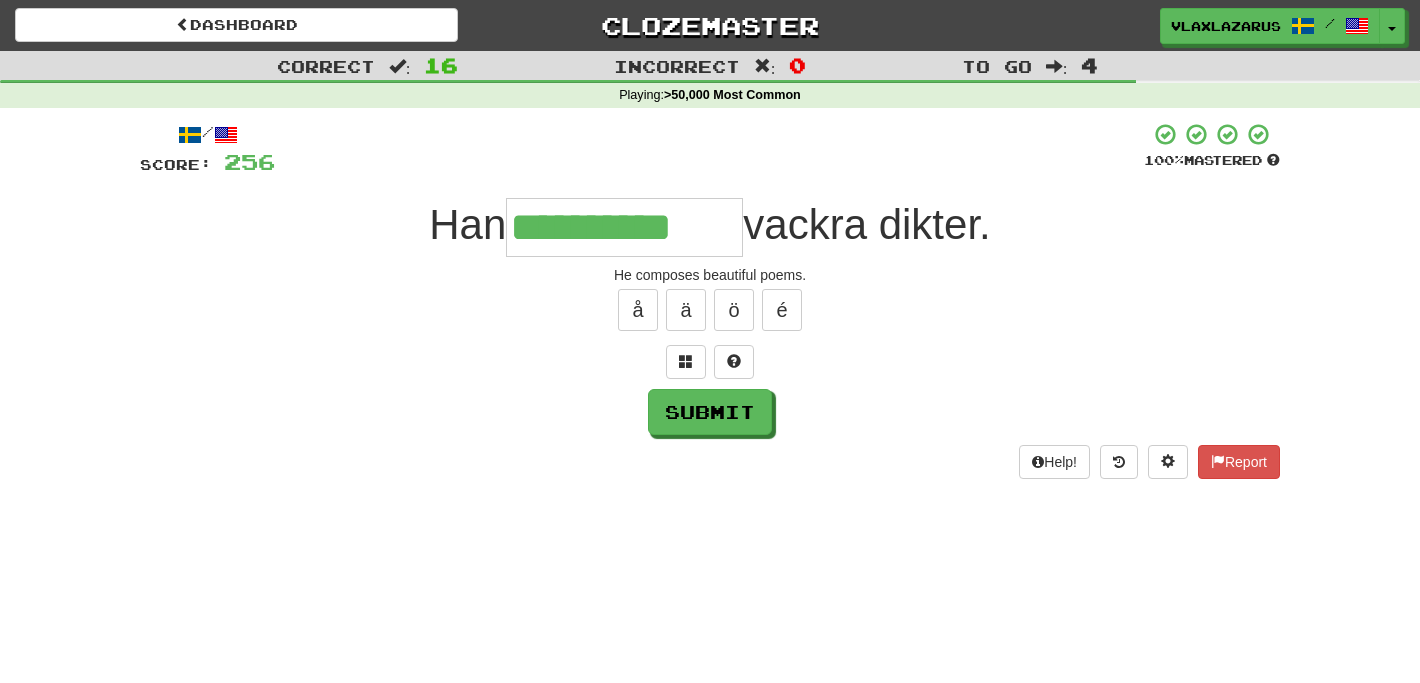 type on "**********" 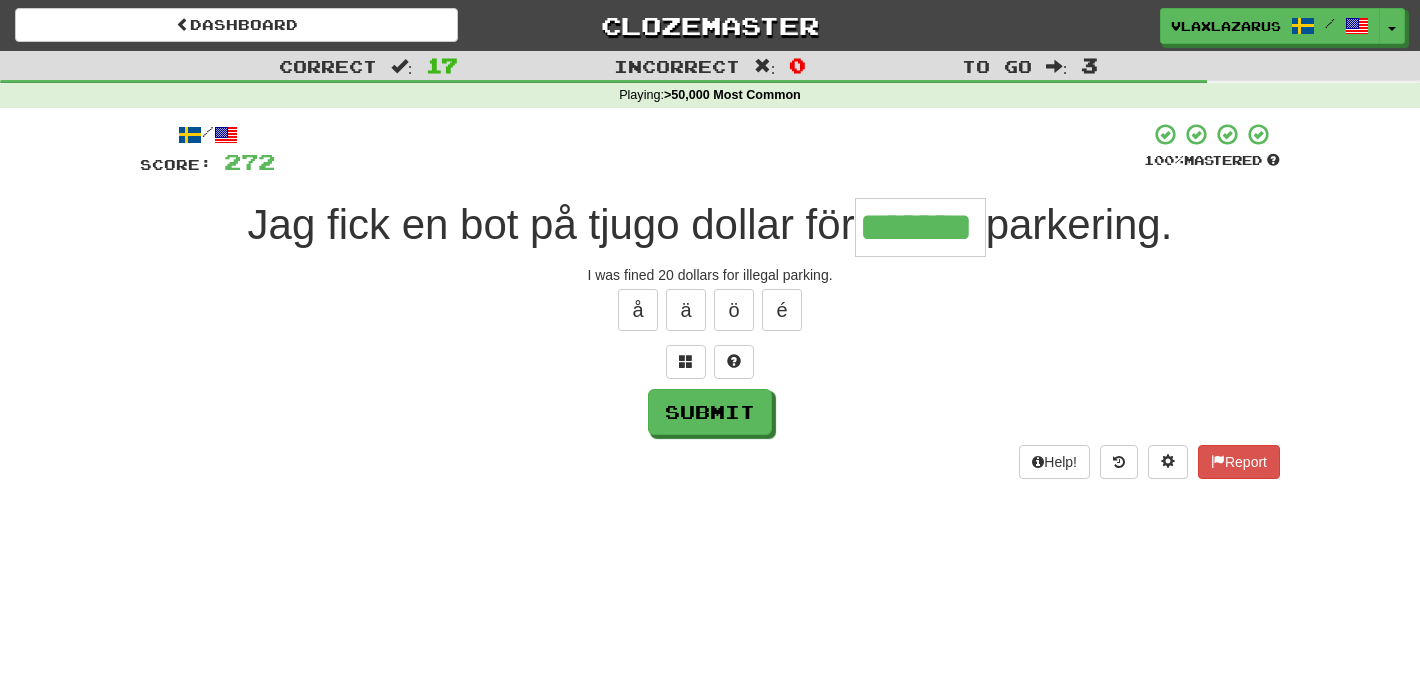 type on "*******" 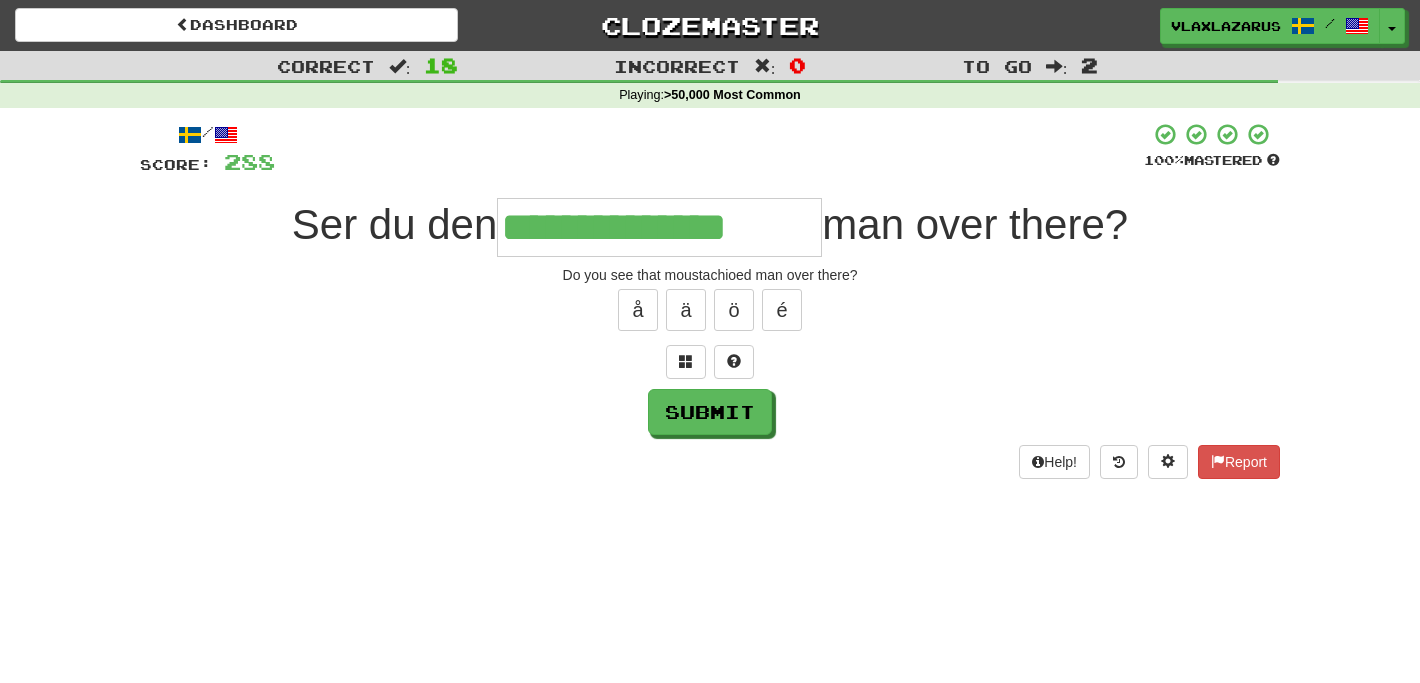 type on "**********" 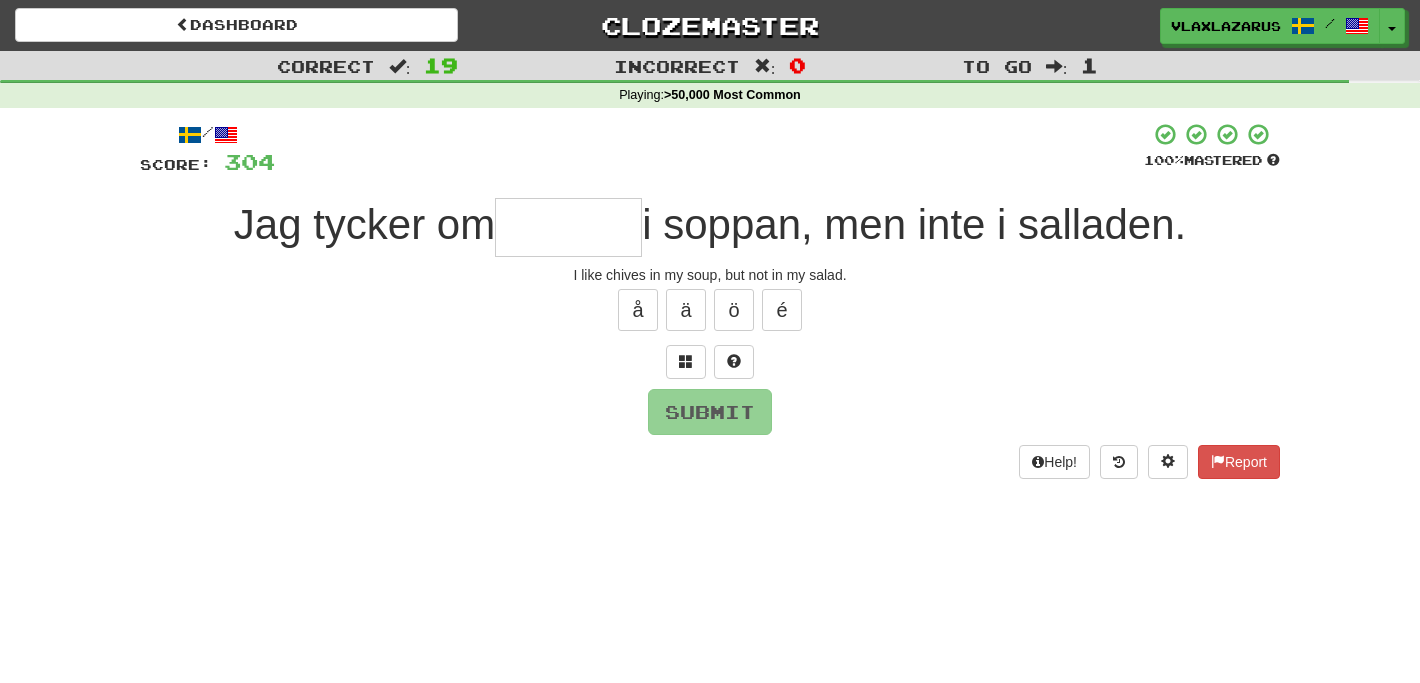 type on "*" 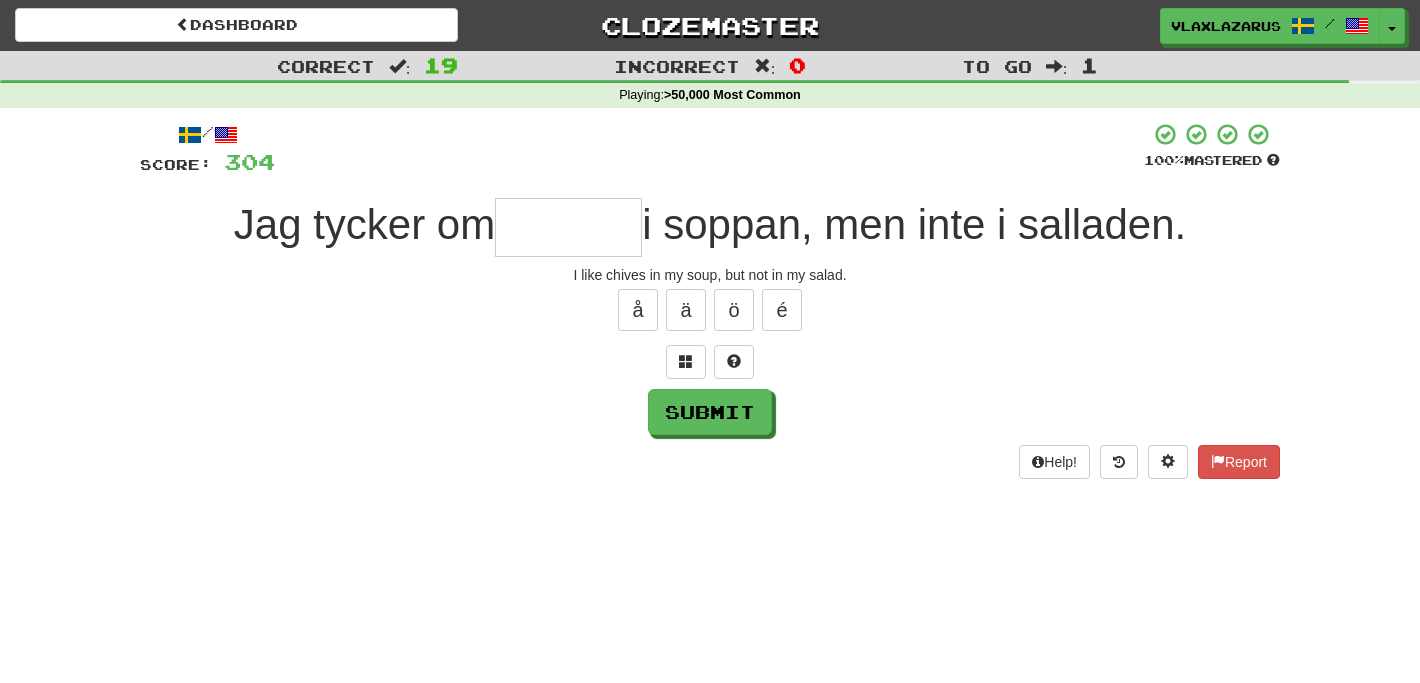 type on "*" 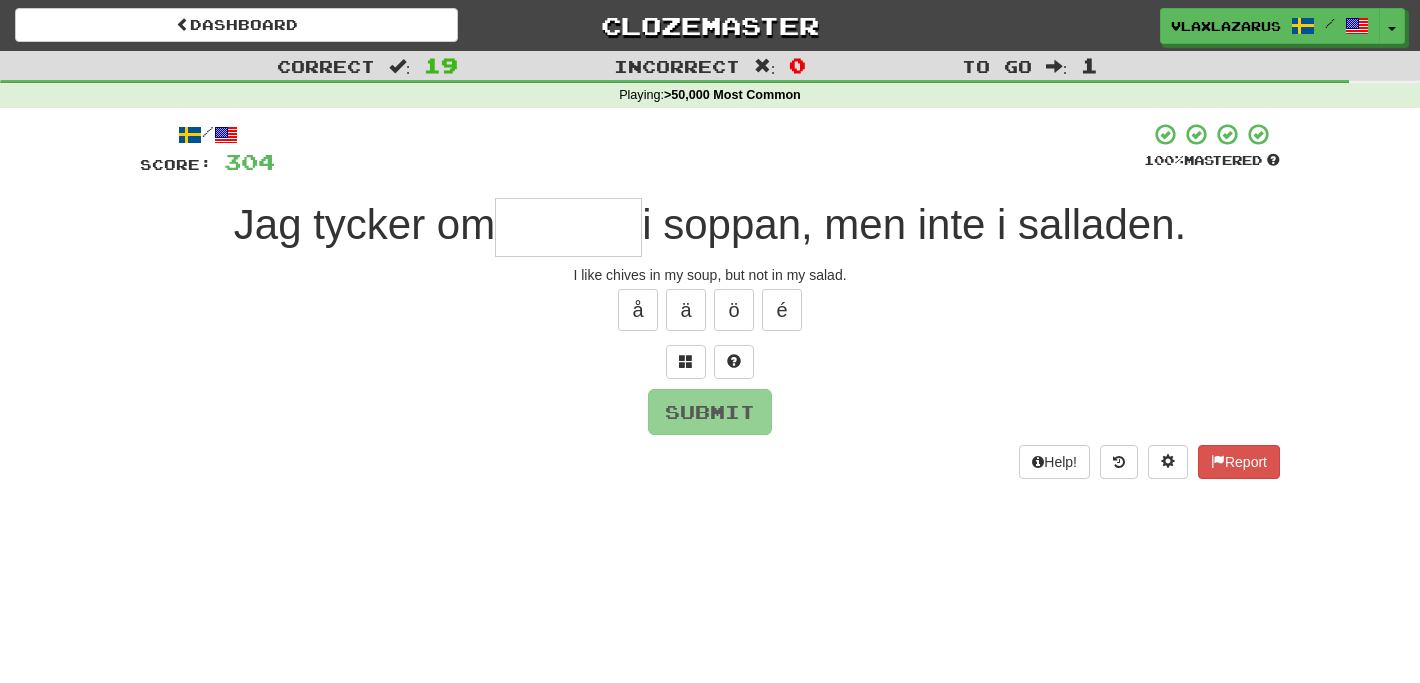 type on "*" 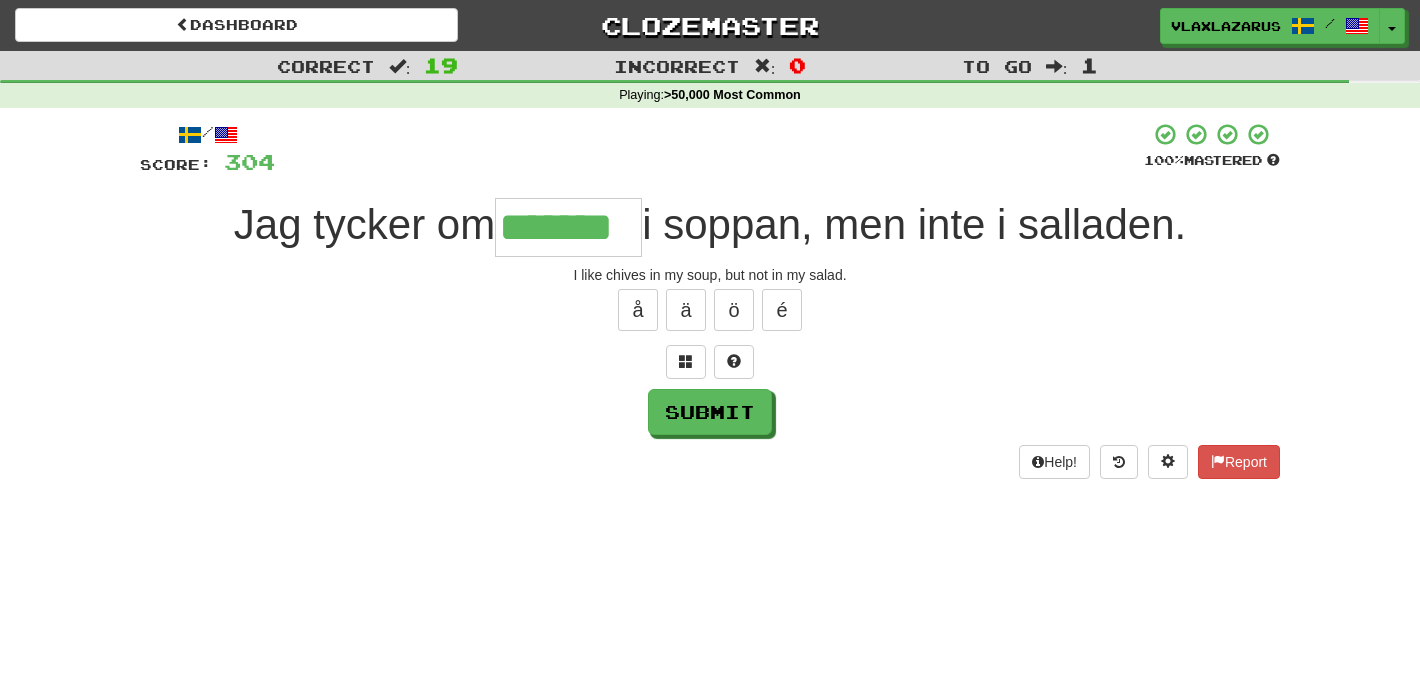 type on "*******" 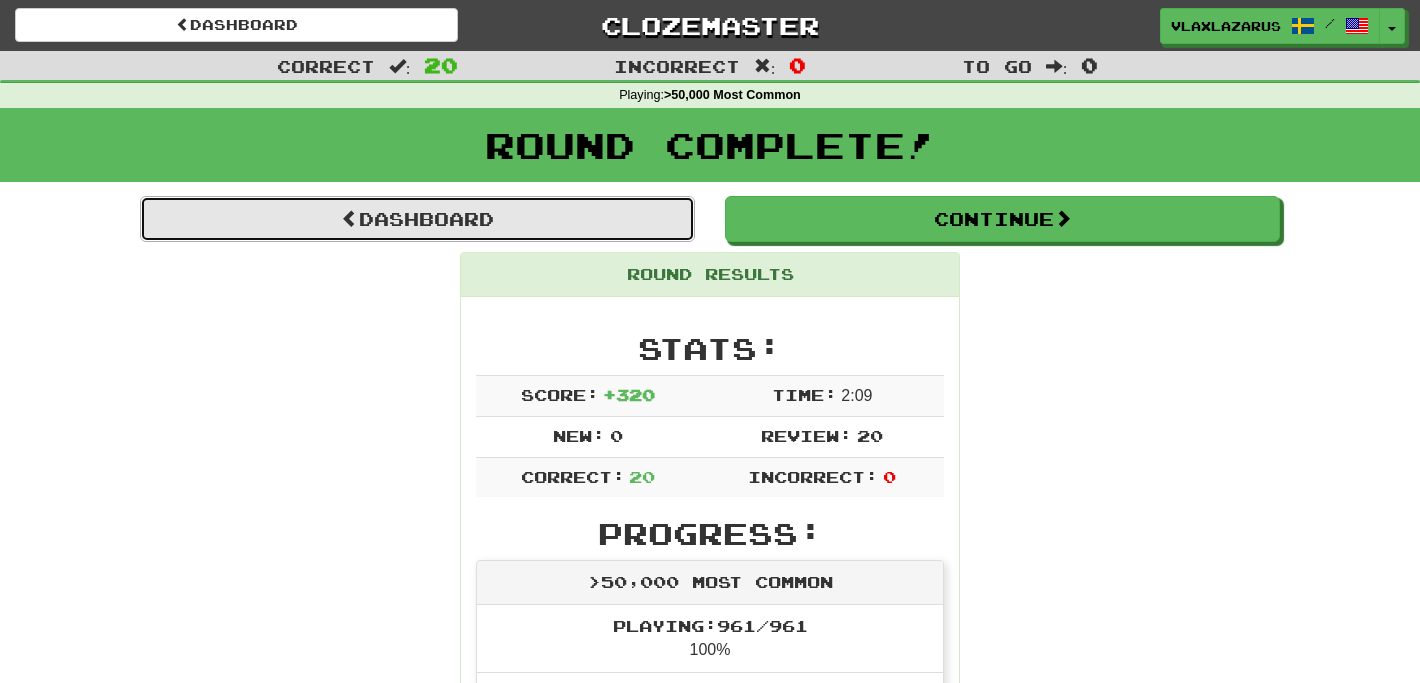 click on "Dashboard" at bounding box center (417, 219) 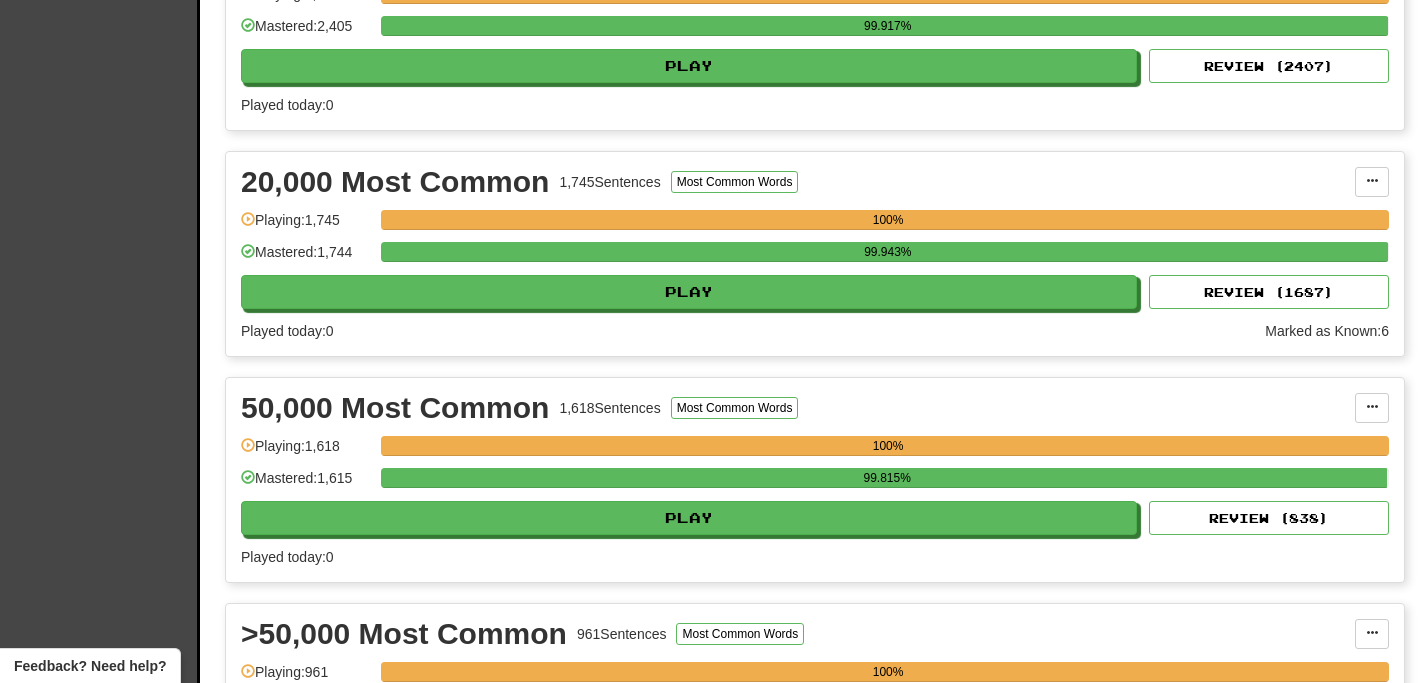 scroll, scrollTop: 1308, scrollLeft: 0, axis: vertical 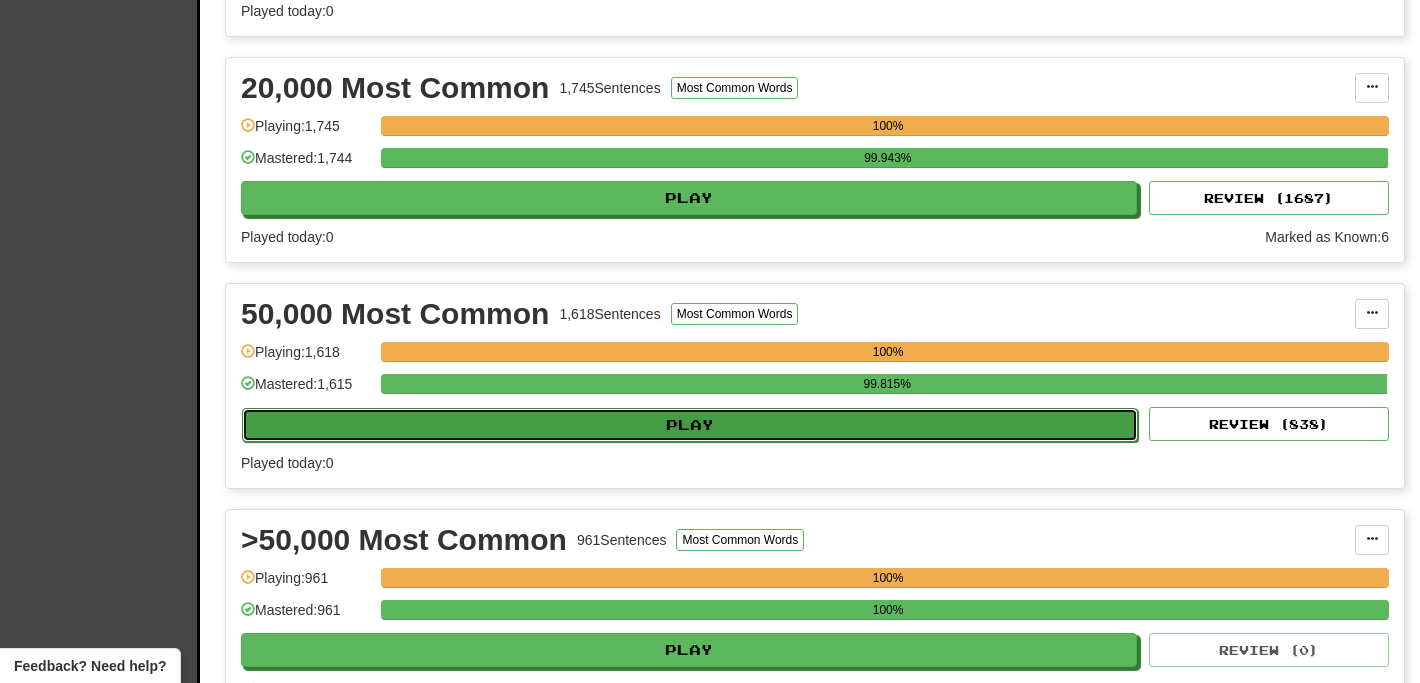 click on "Play" at bounding box center [690, 425] 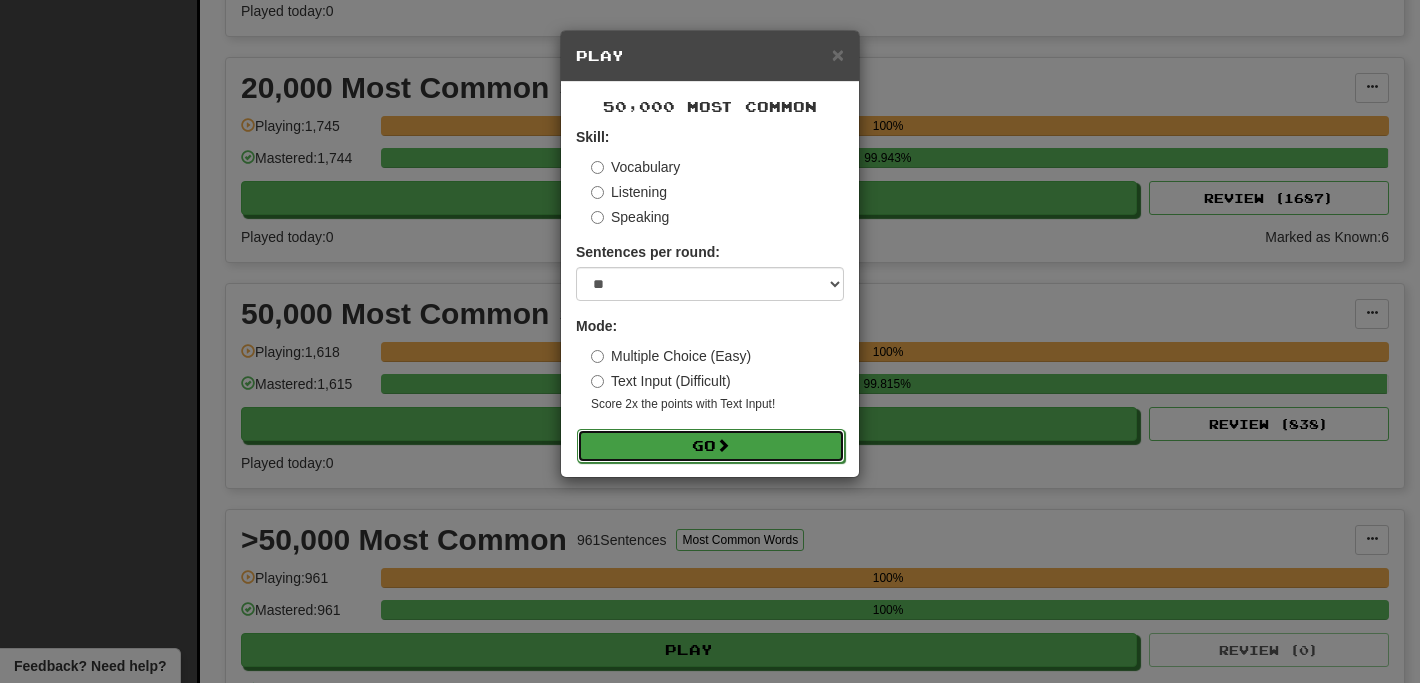 click on "Go" at bounding box center (711, 446) 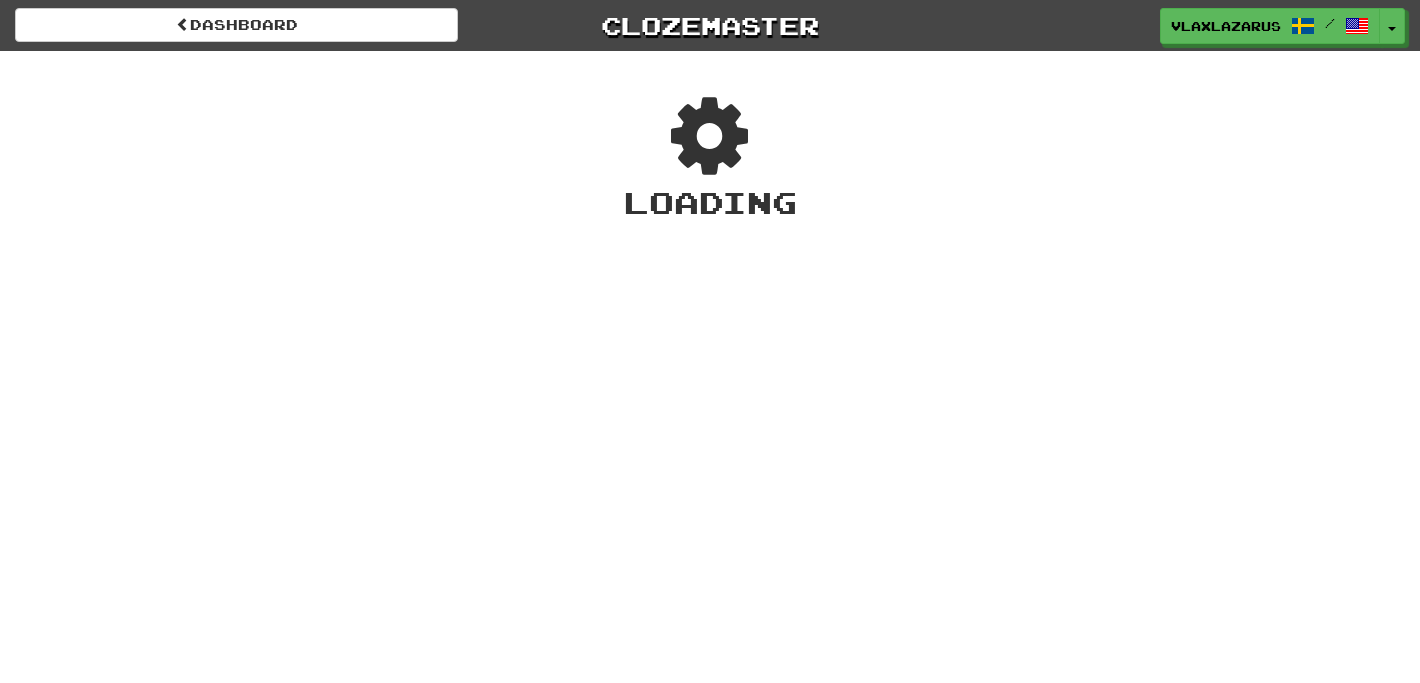 scroll, scrollTop: 0, scrollLeft: 0, axis: both 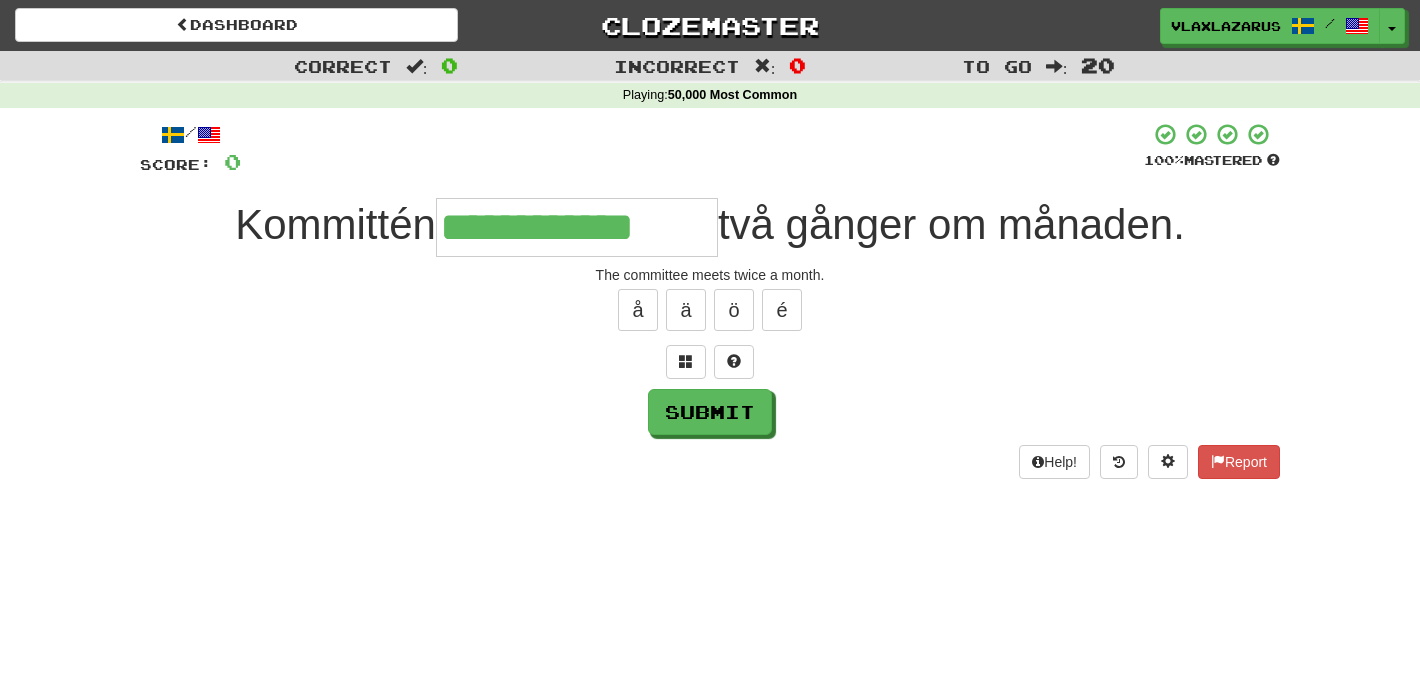 type on "**********" 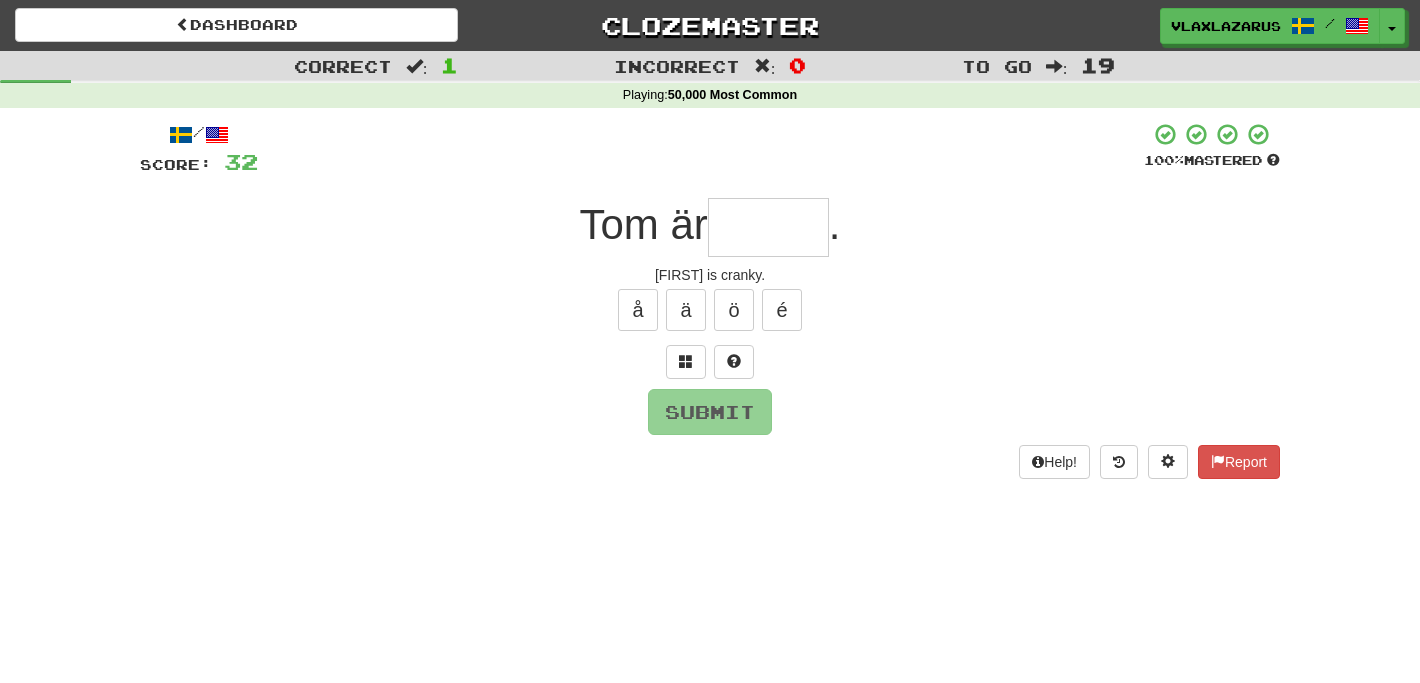 type on "*" 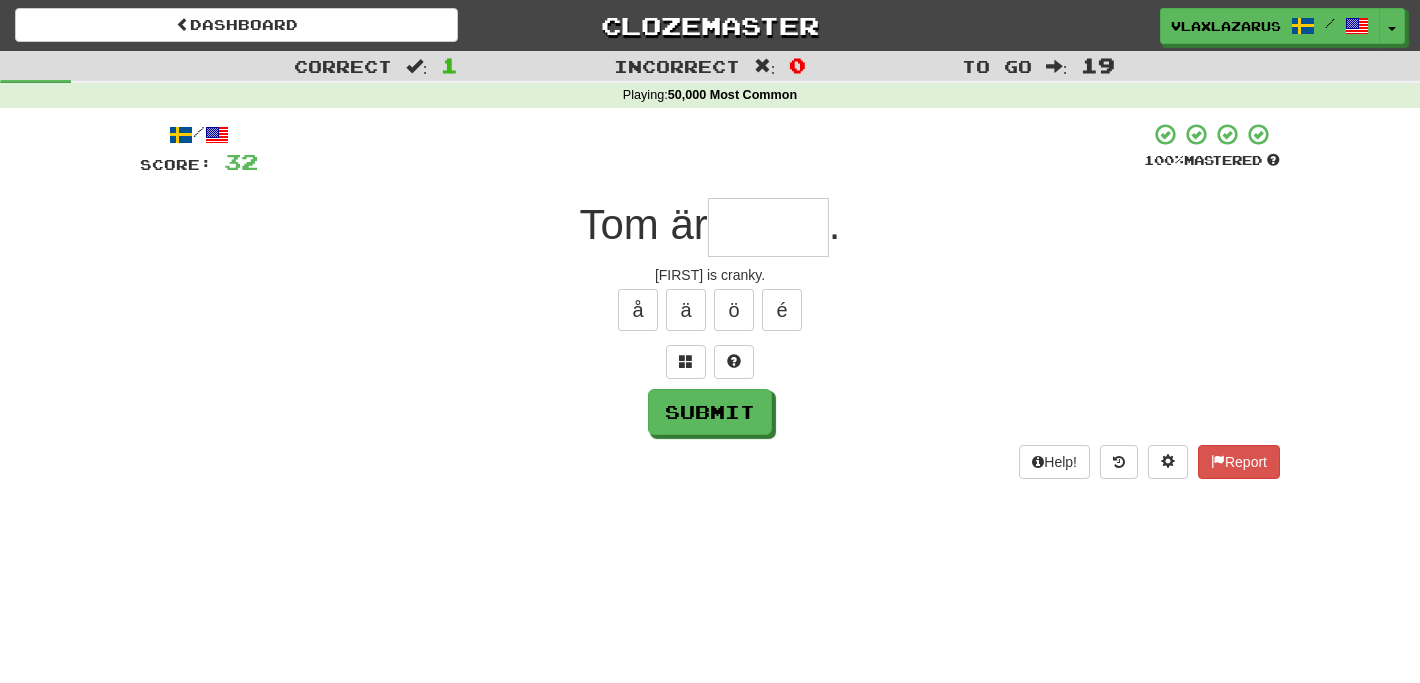 type on "*" 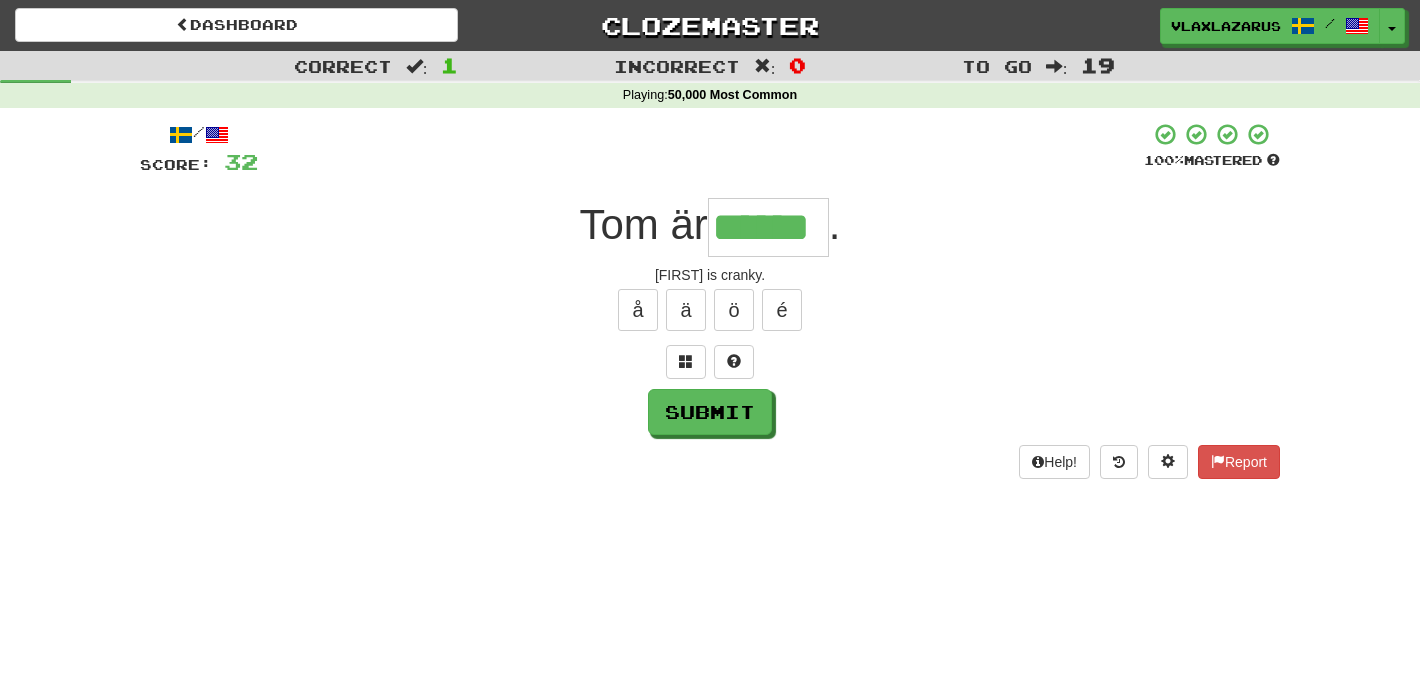 type on "******" 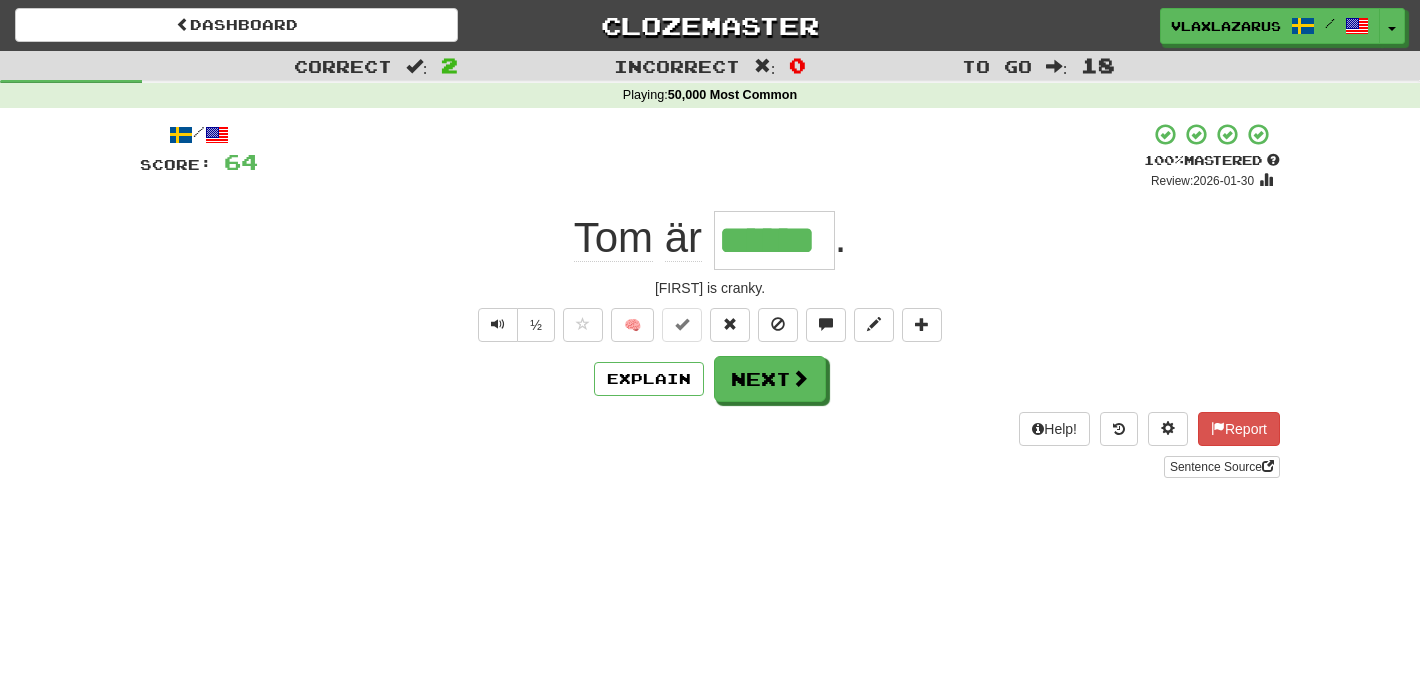 click on "/ Score: 64 + 32 100 % Mastered Review: 2026-01-30 [FIRST] är ****** . [FIRST] is cranky. ½ 🧠 Explain Next Help! Report Sentence Source" at bounding box center [710, 300] 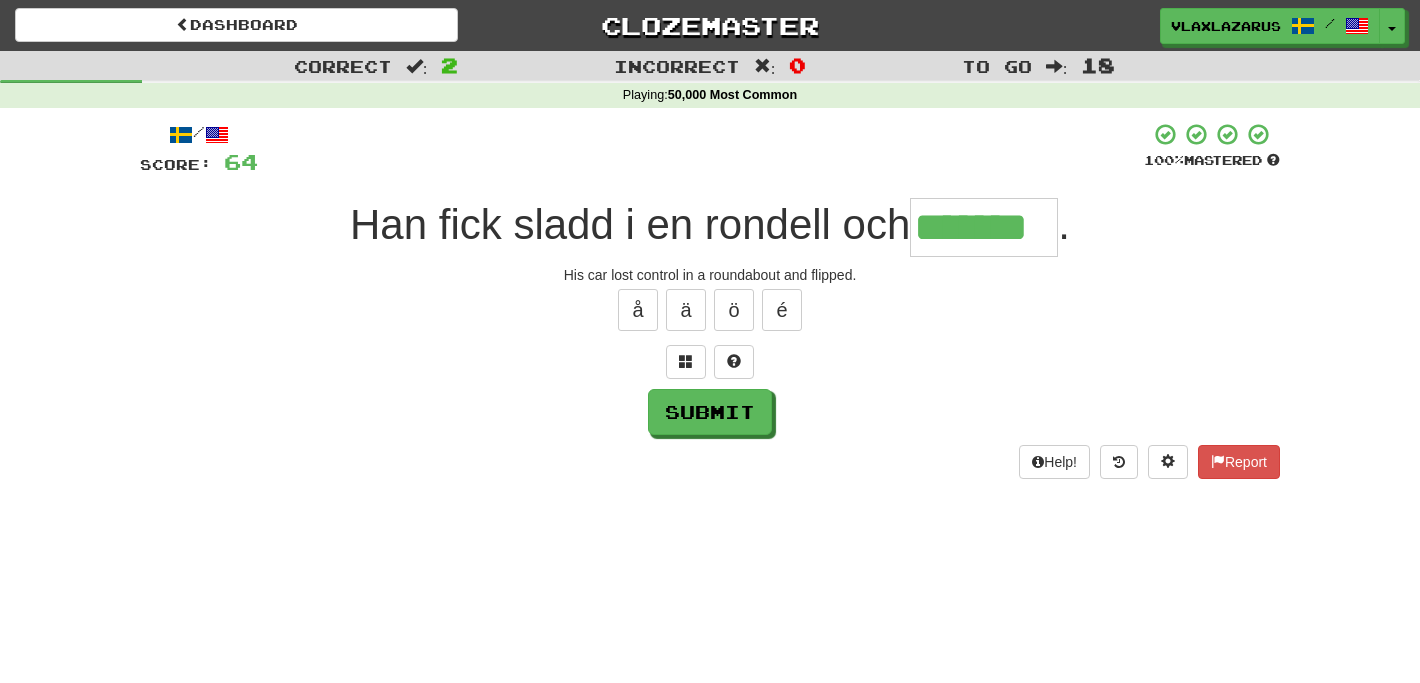 type on "*******" 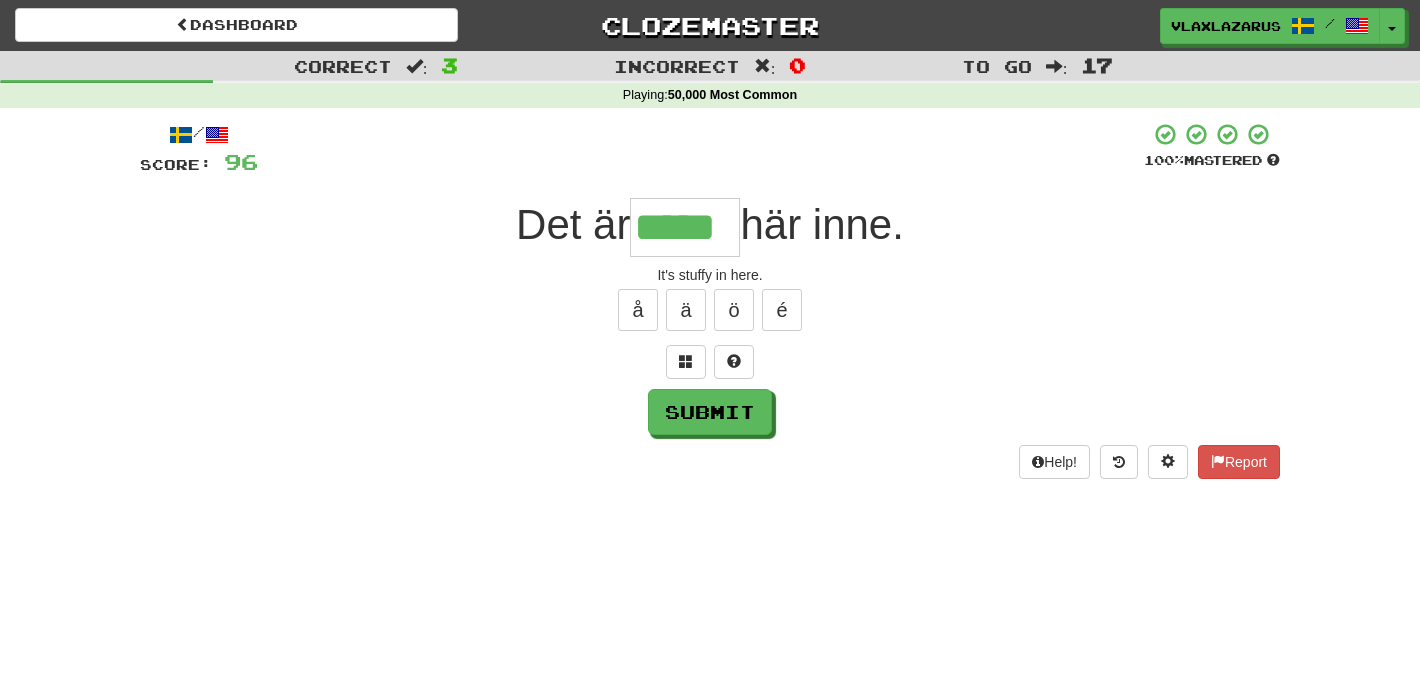 type on "*****" 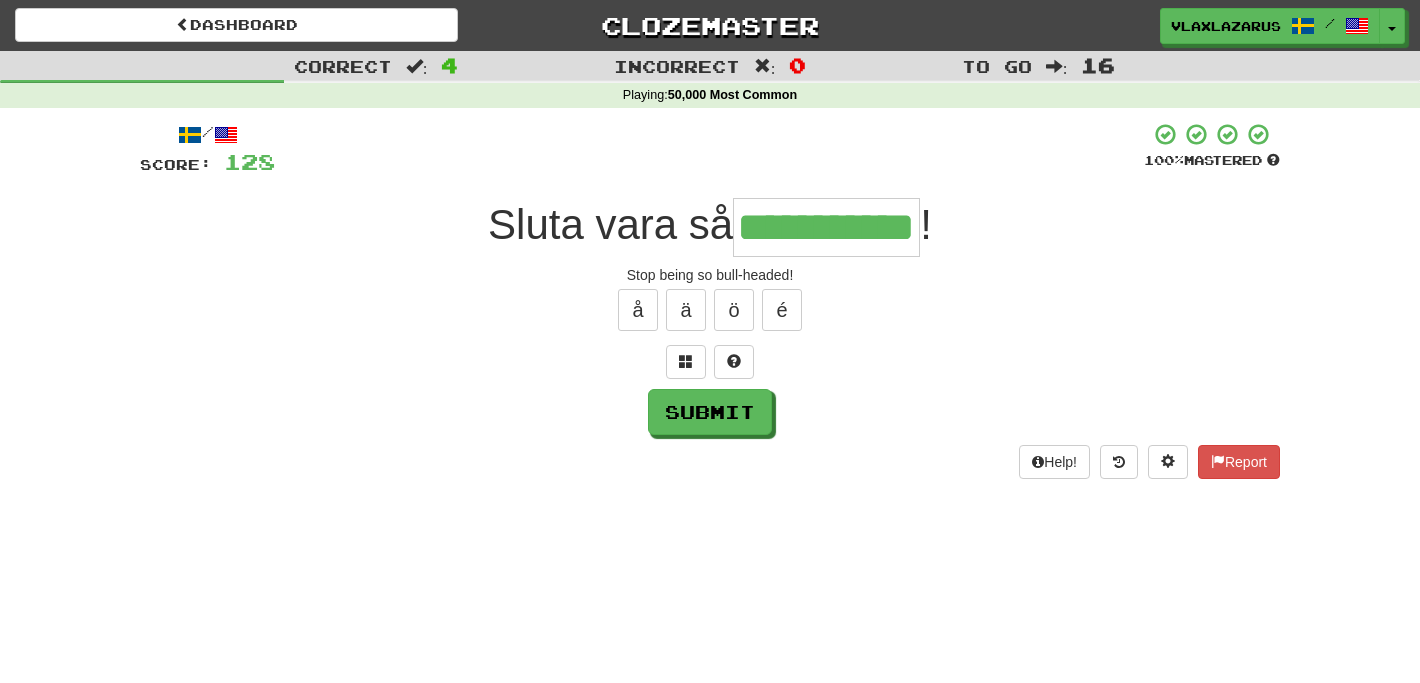 type on "**********" 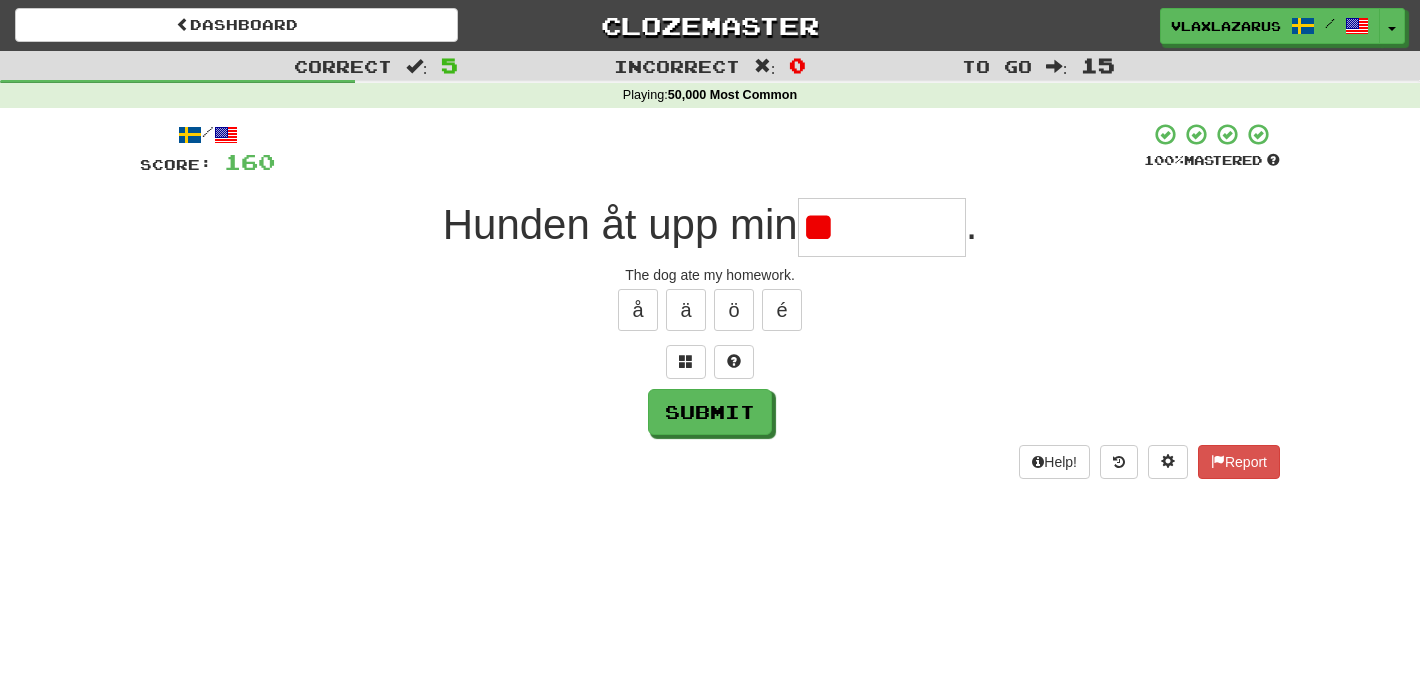 type on "*" 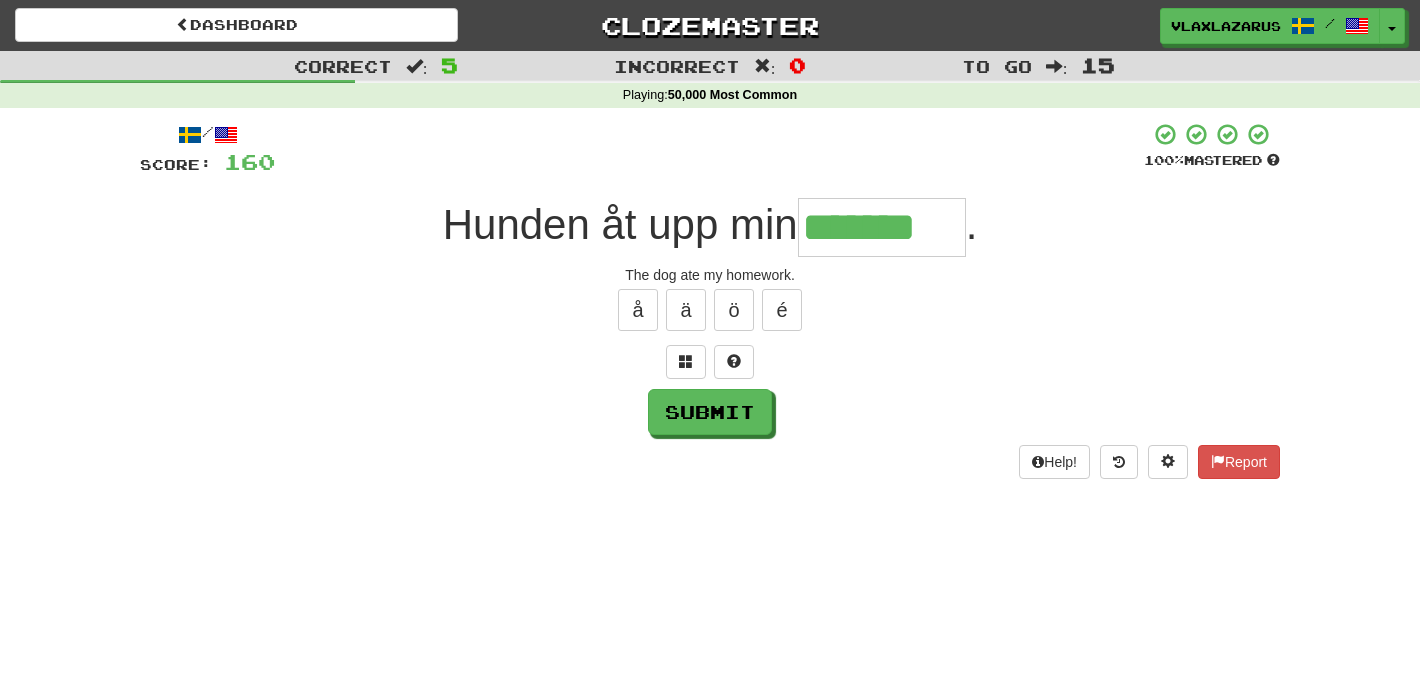 type on "*******" 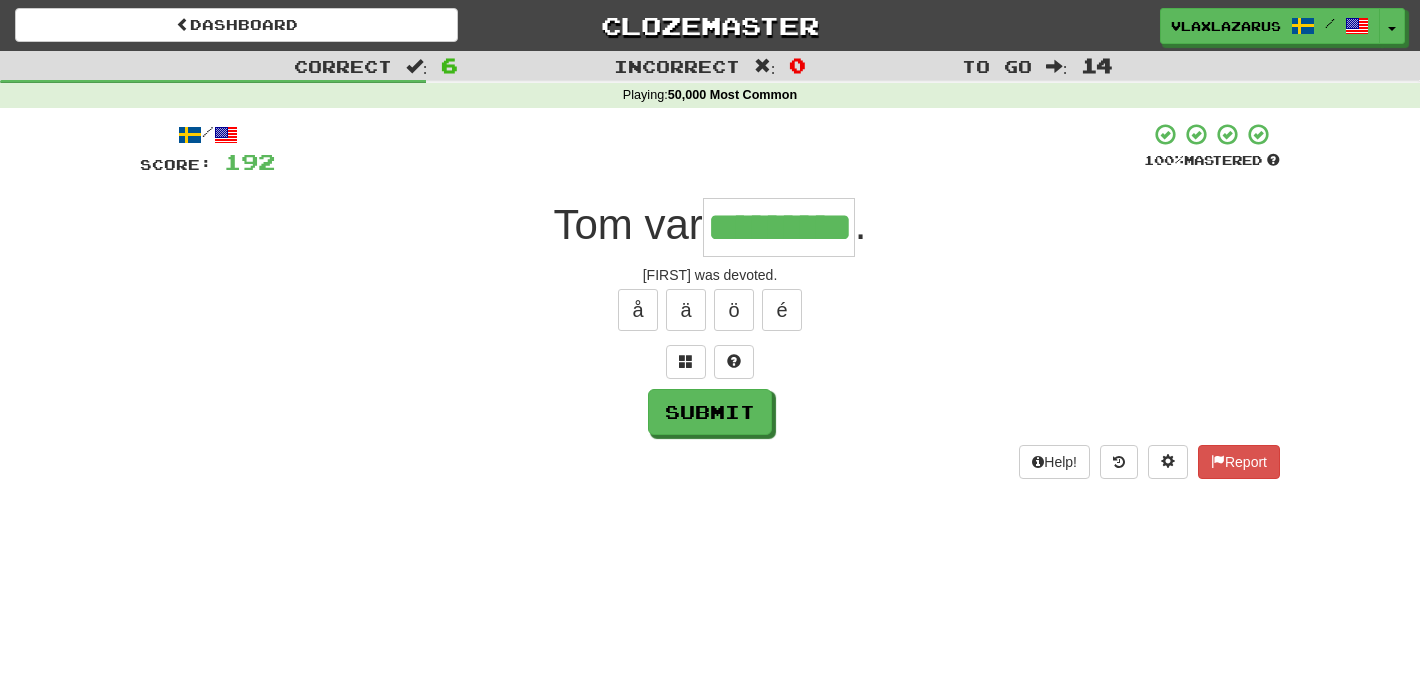 type on "*********" 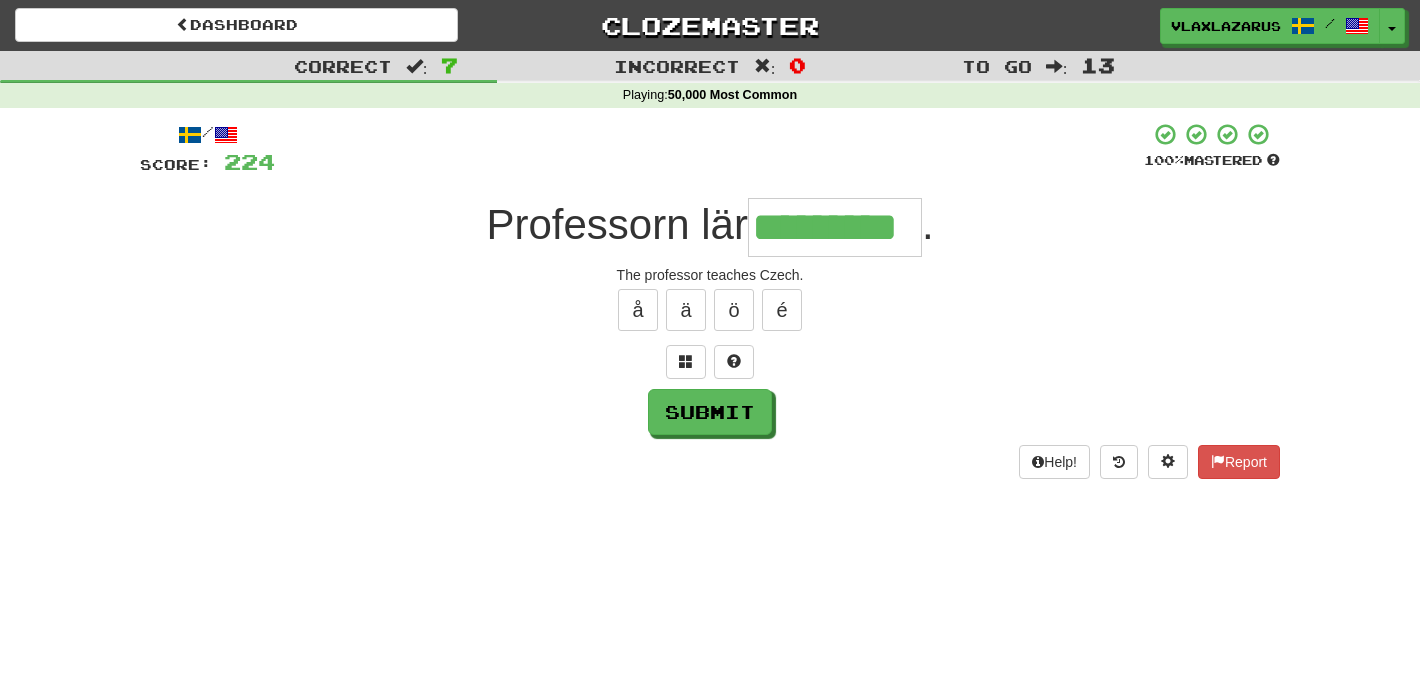 type on "*********" 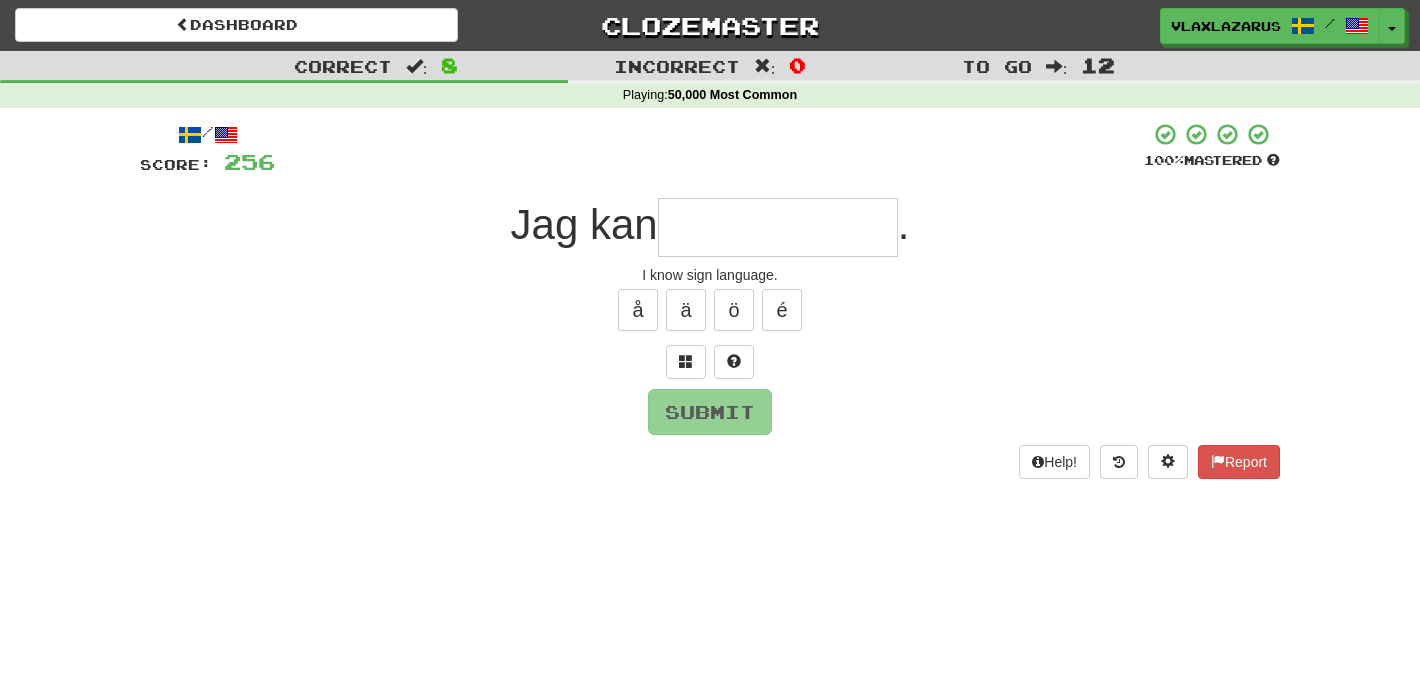 type on "*" 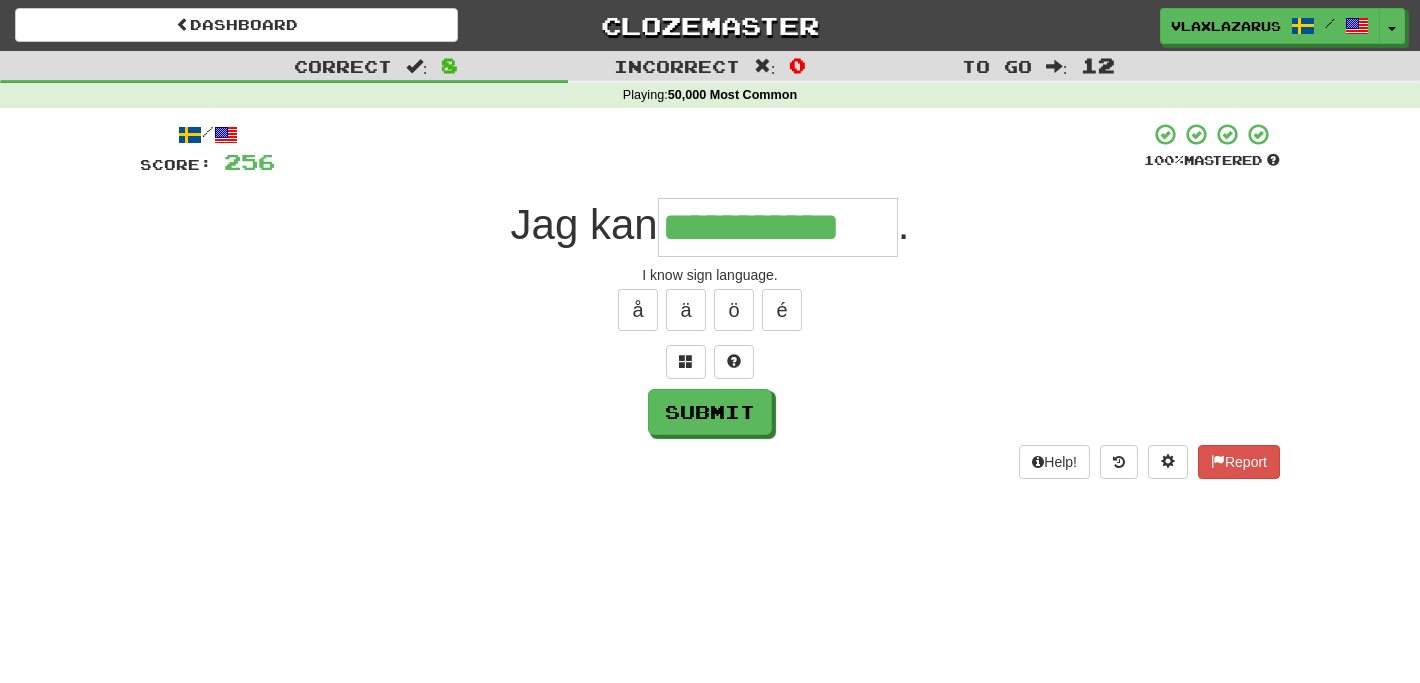 type on "**********" 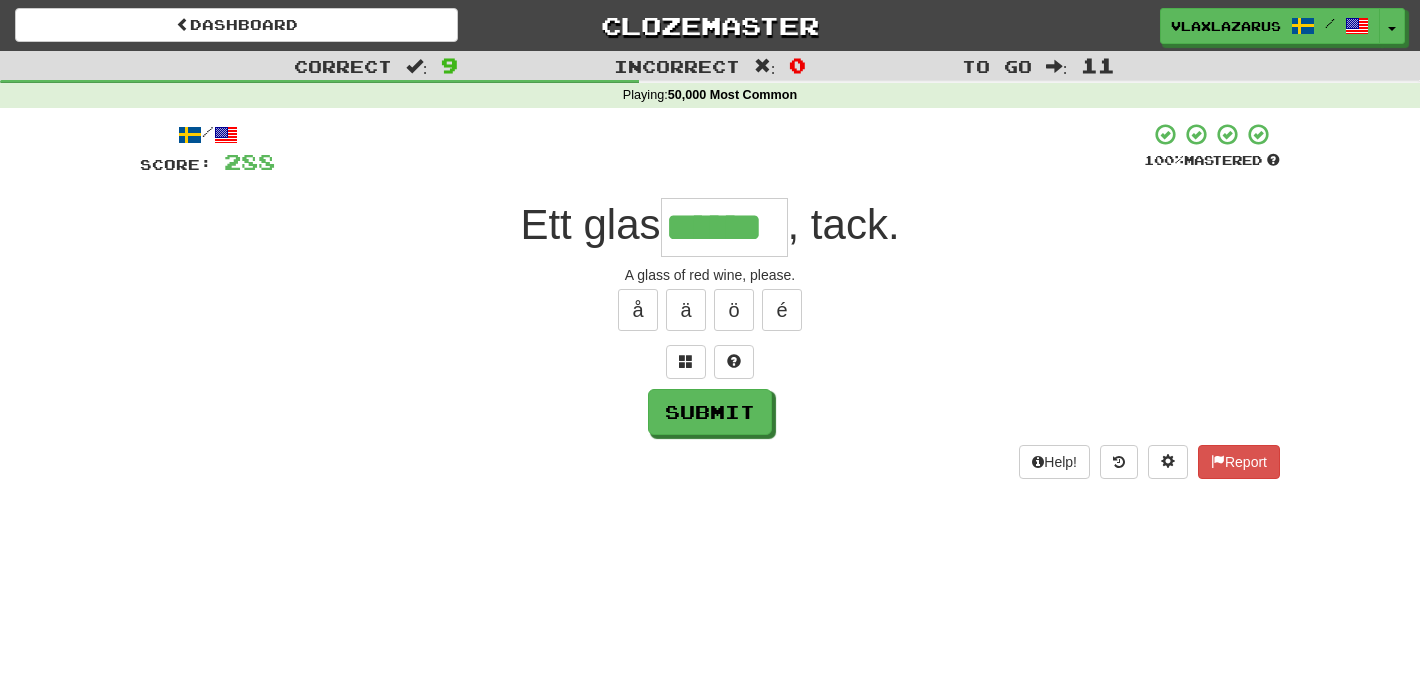 type on "******" 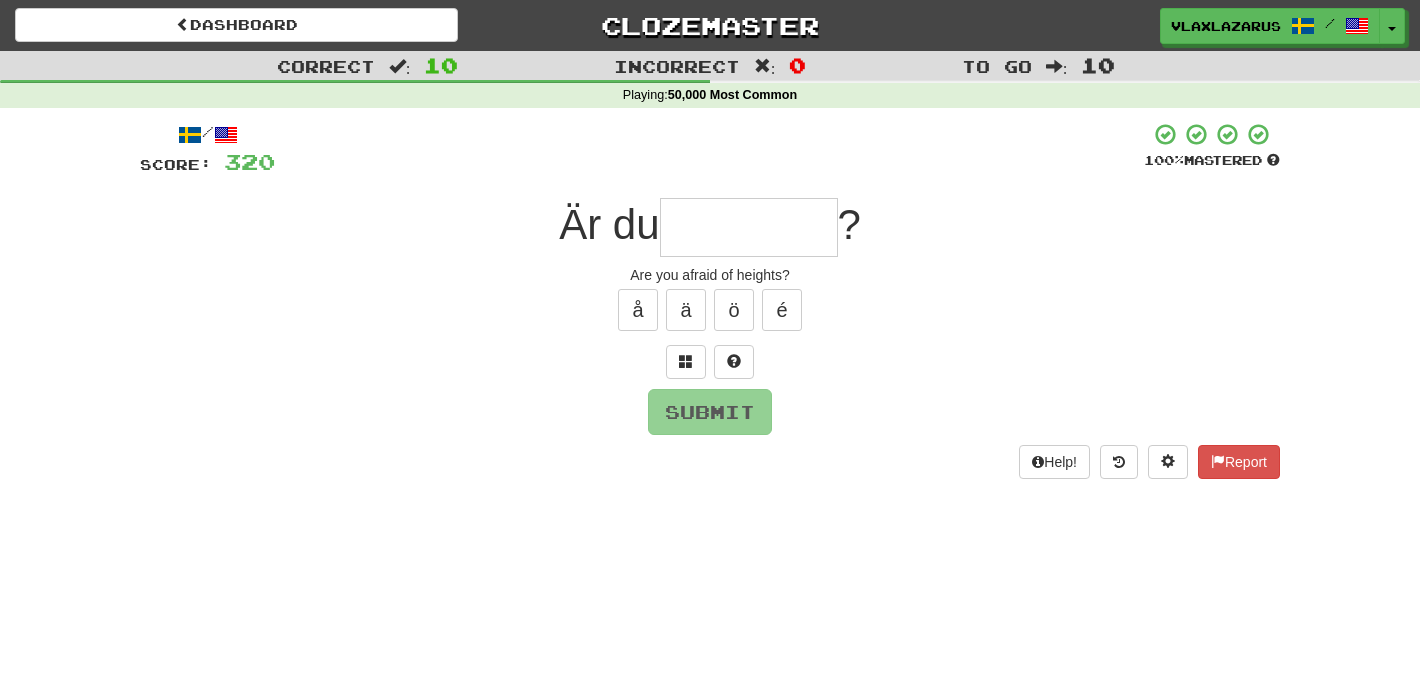 type on "*" 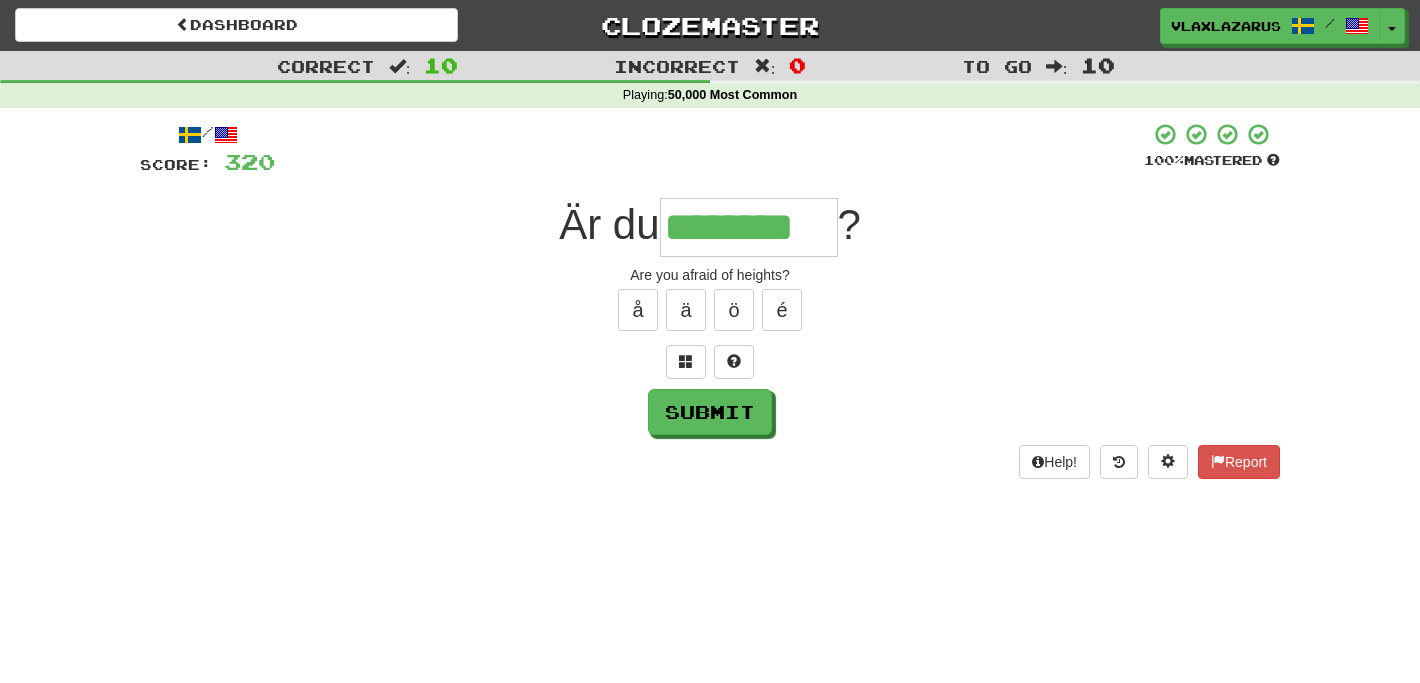type on "********" 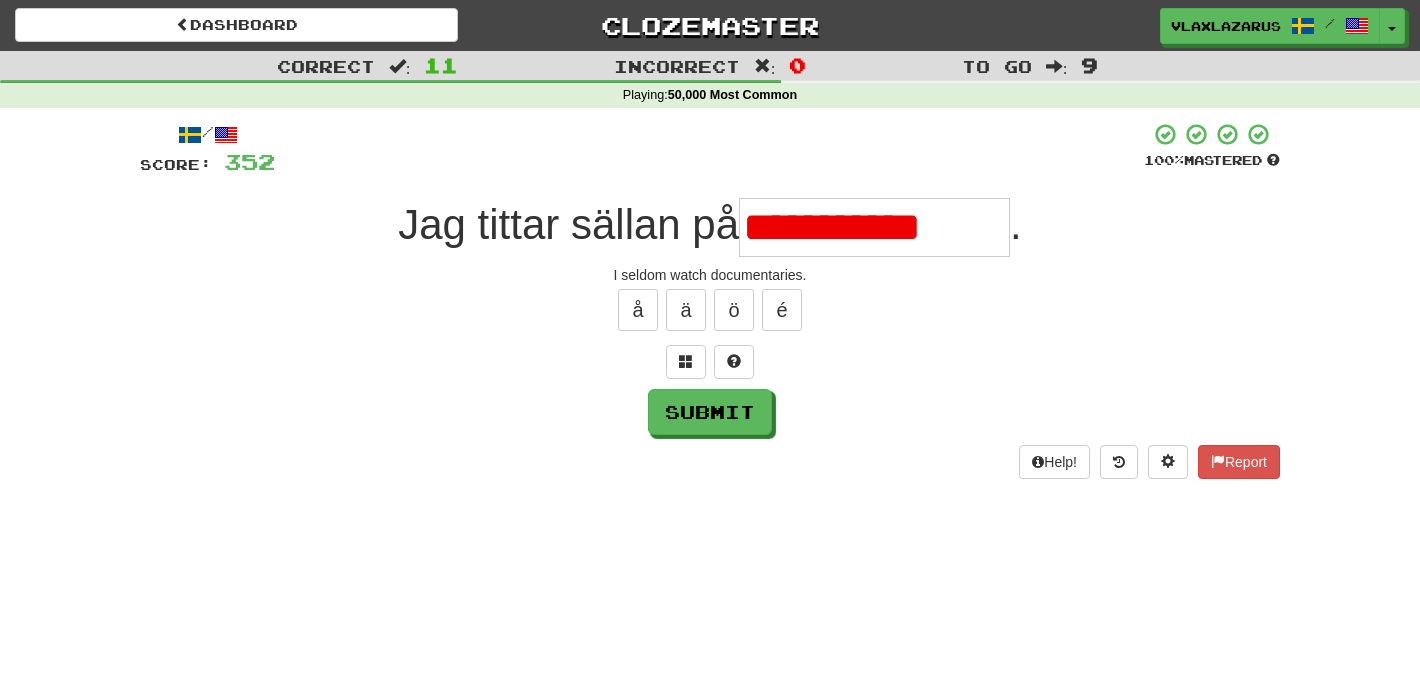 scroll, scrollTop: 0, scrollLeft: 0, axis: both 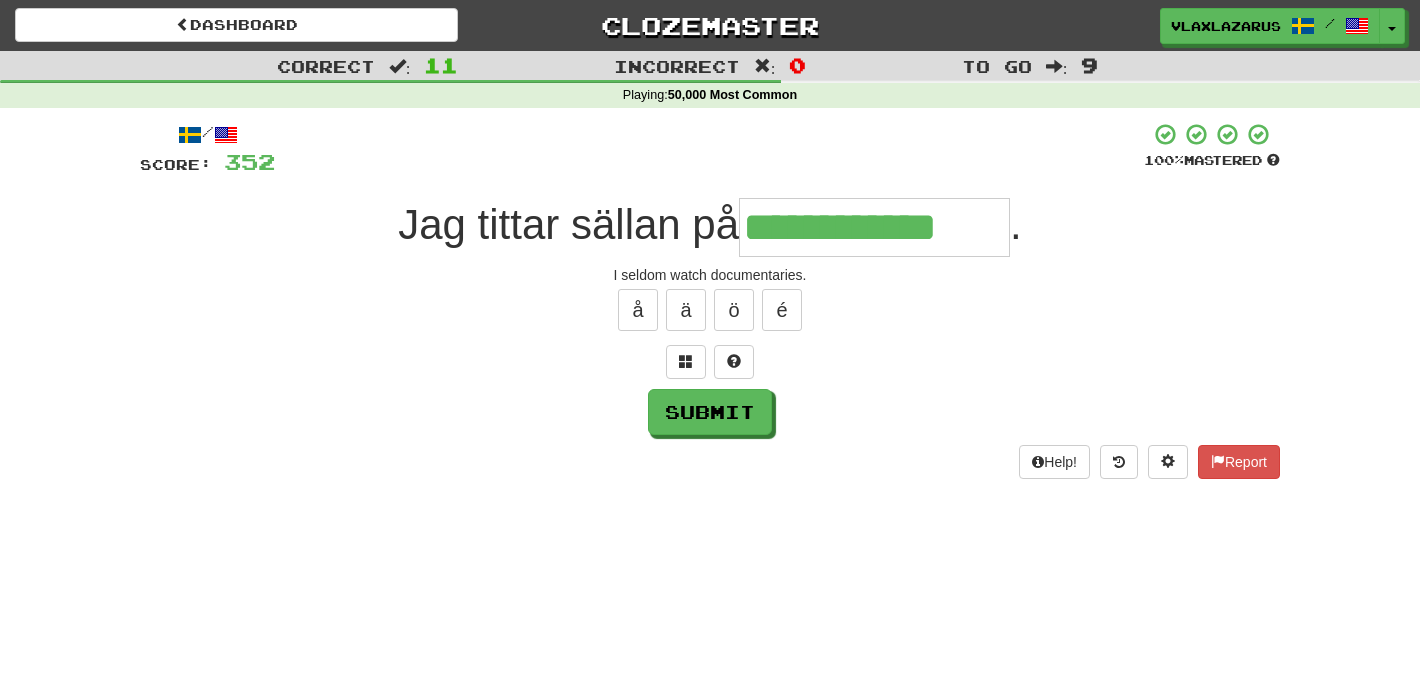 type on "**********" 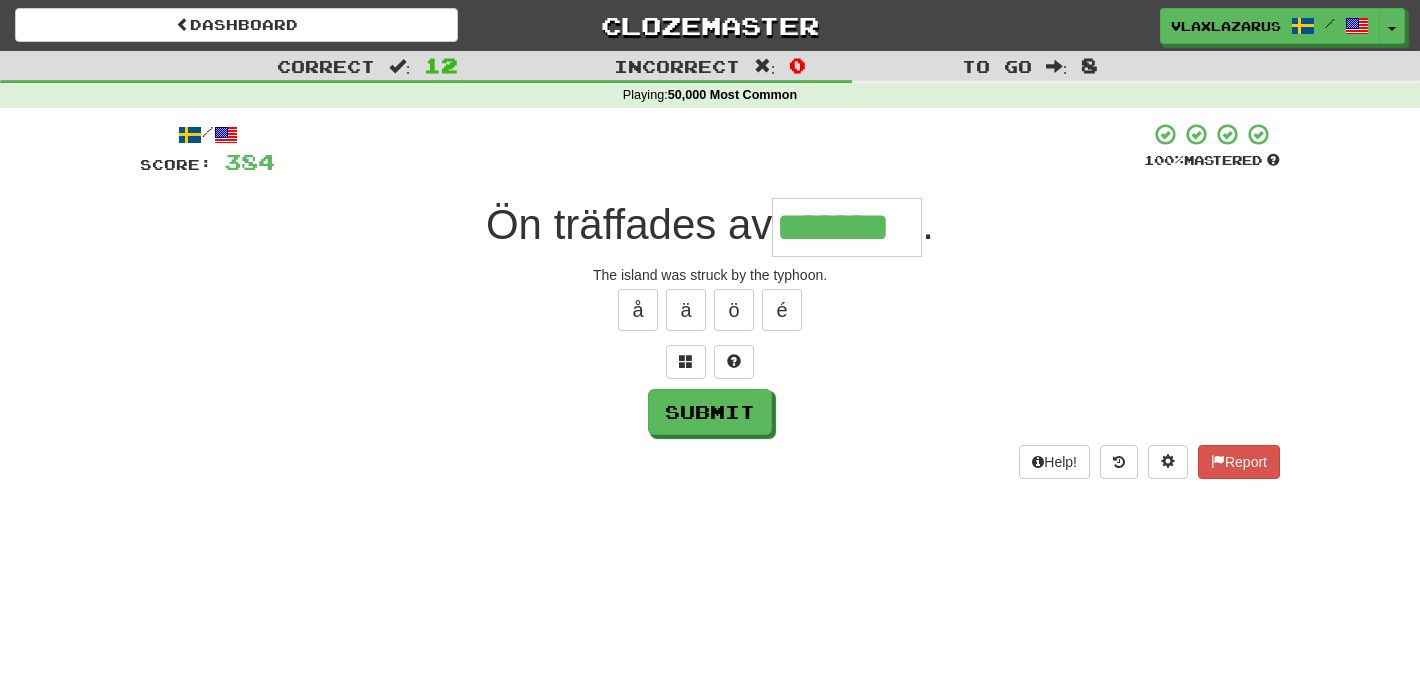 type on "*******" 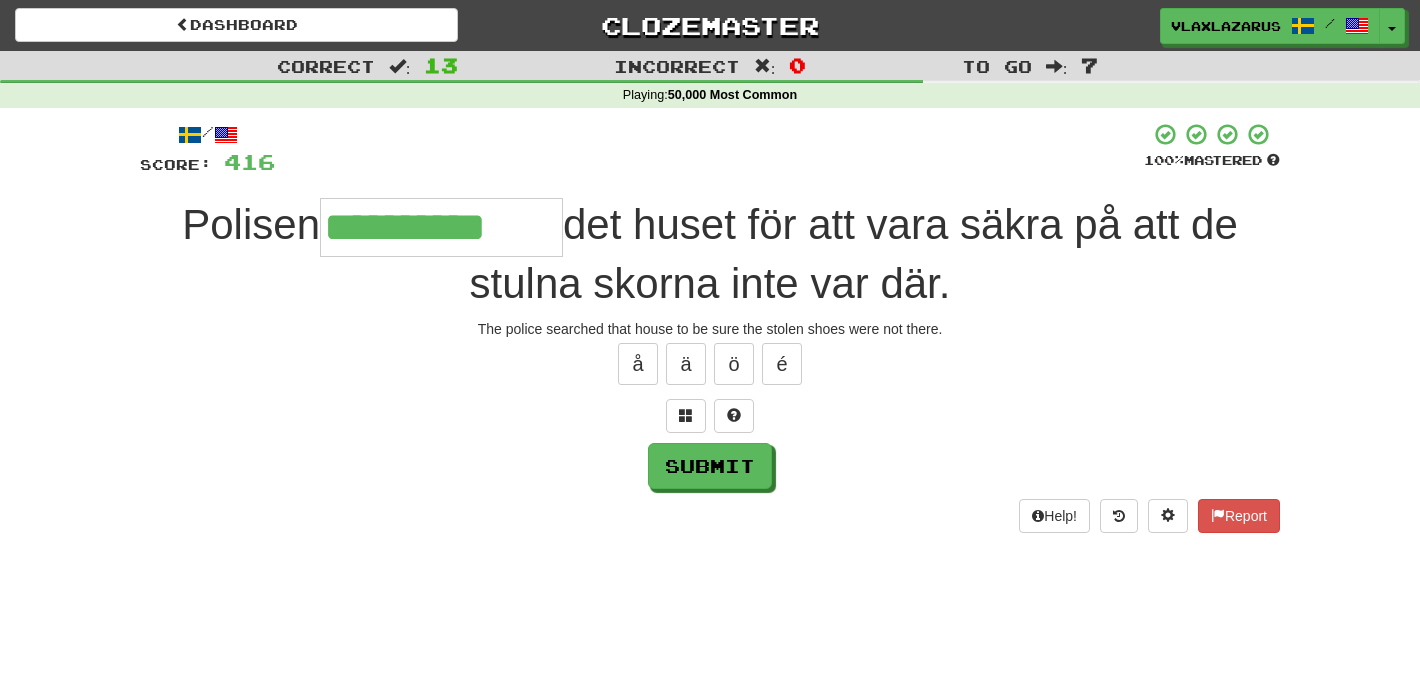 type on "**********" 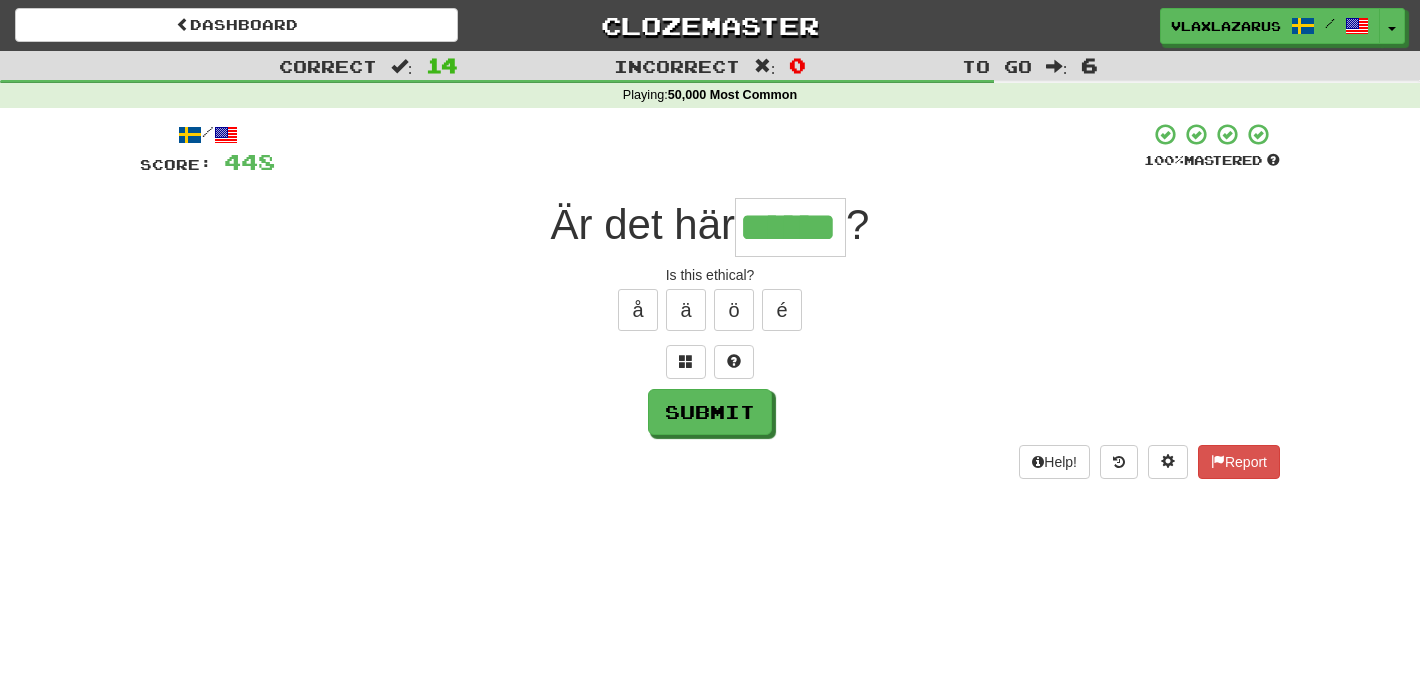 scroll, scrollTop: 0, scrollLeft: 0, axis: both 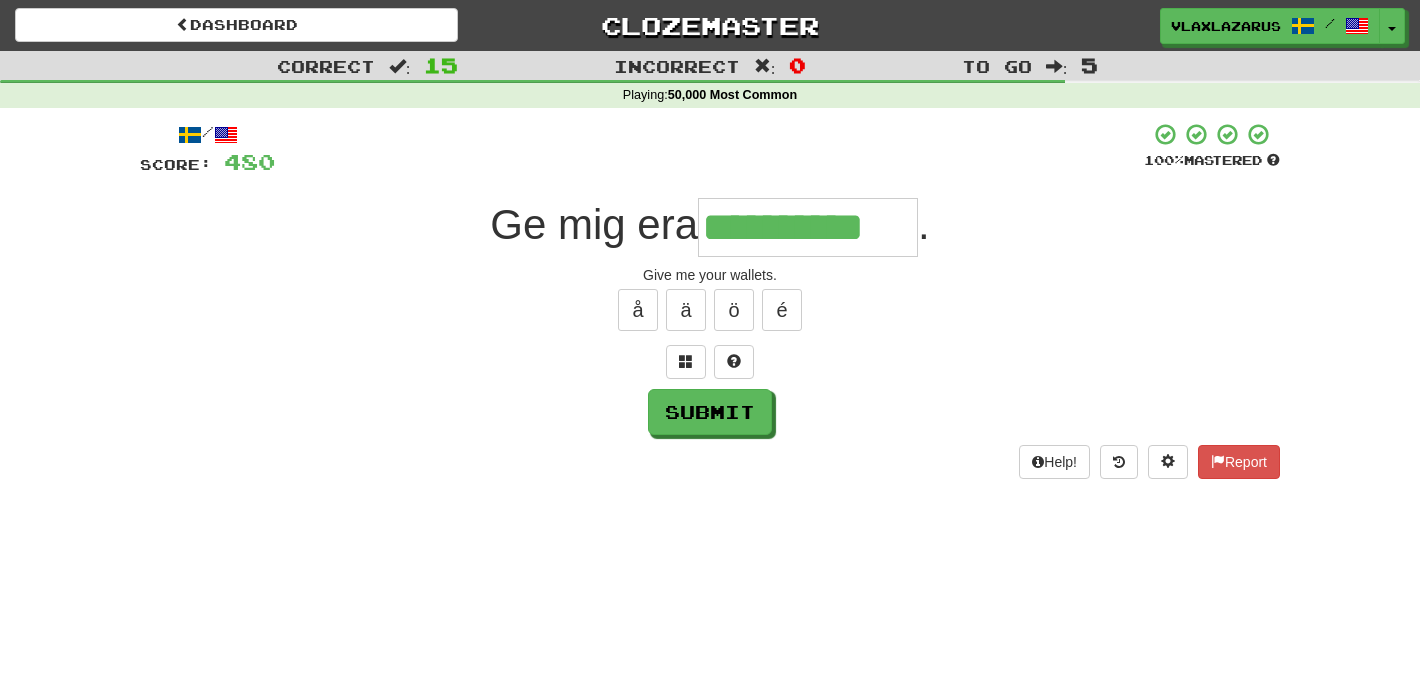 type on "**********" 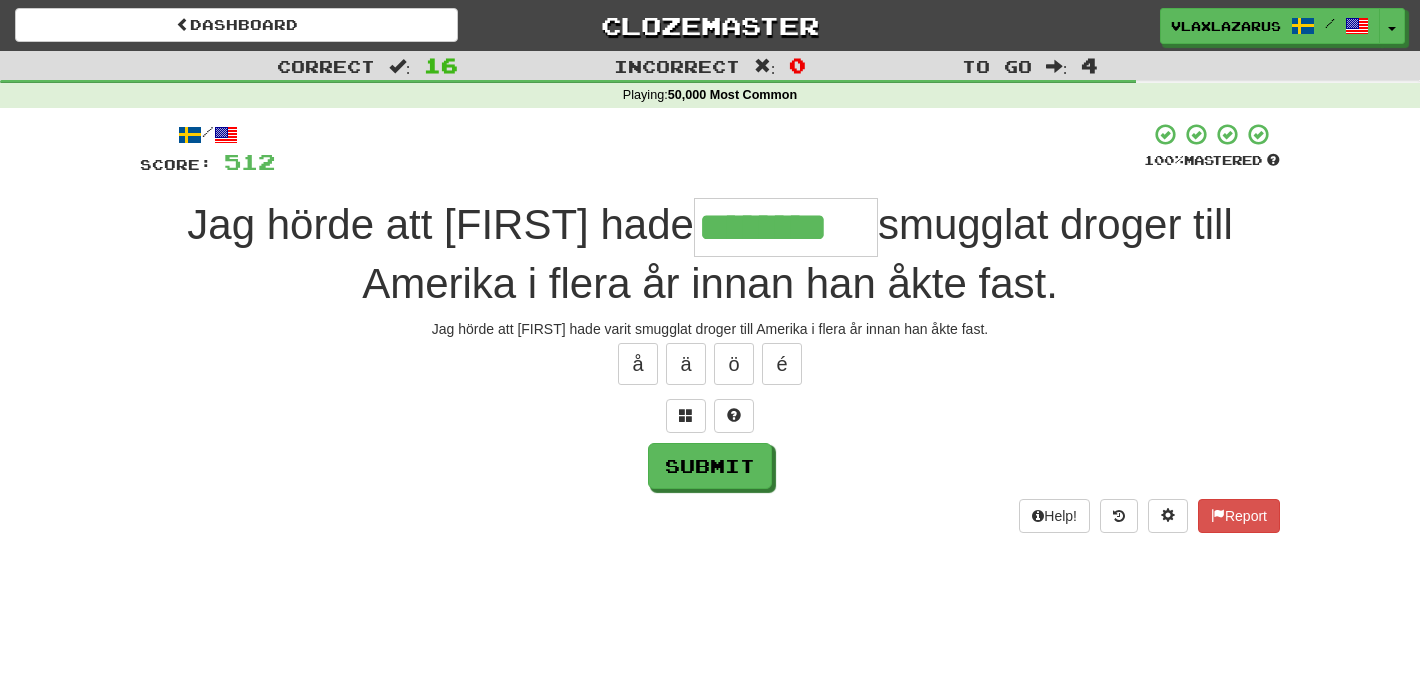 type on "********" 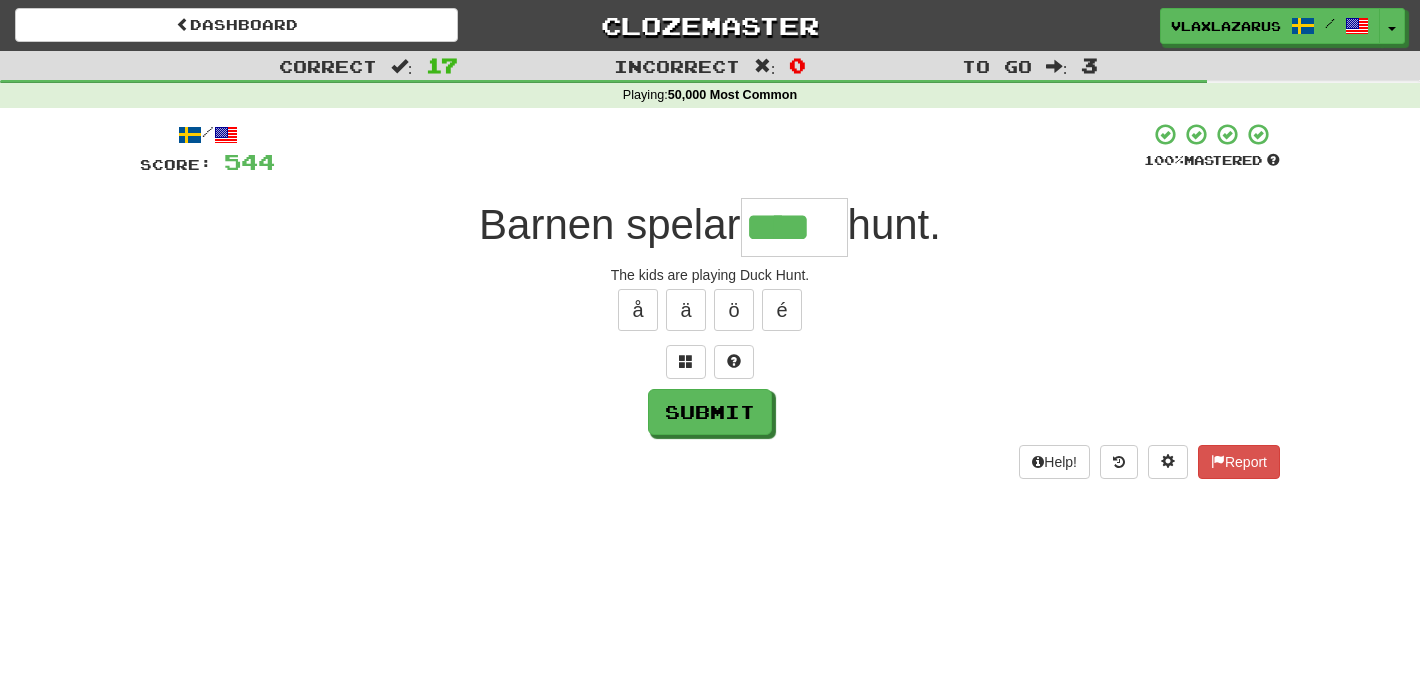 type on "****" 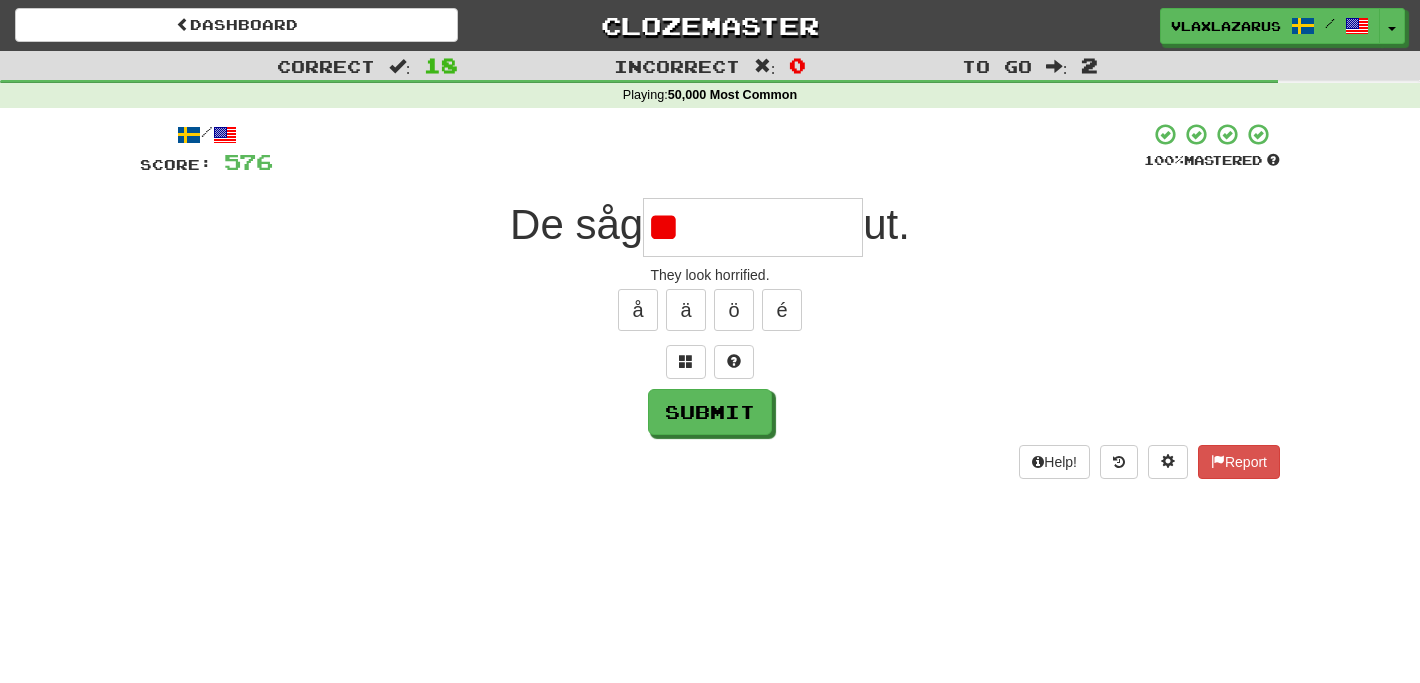 type on "*" 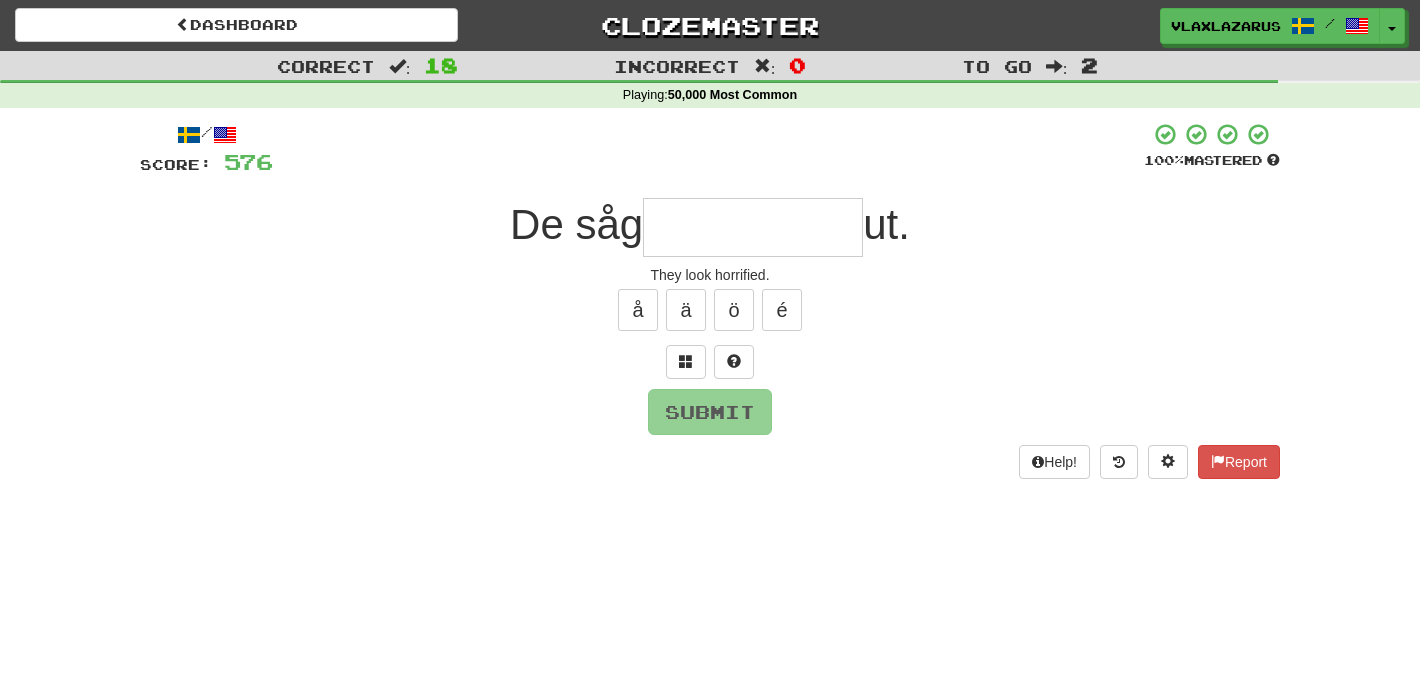 type on "*" 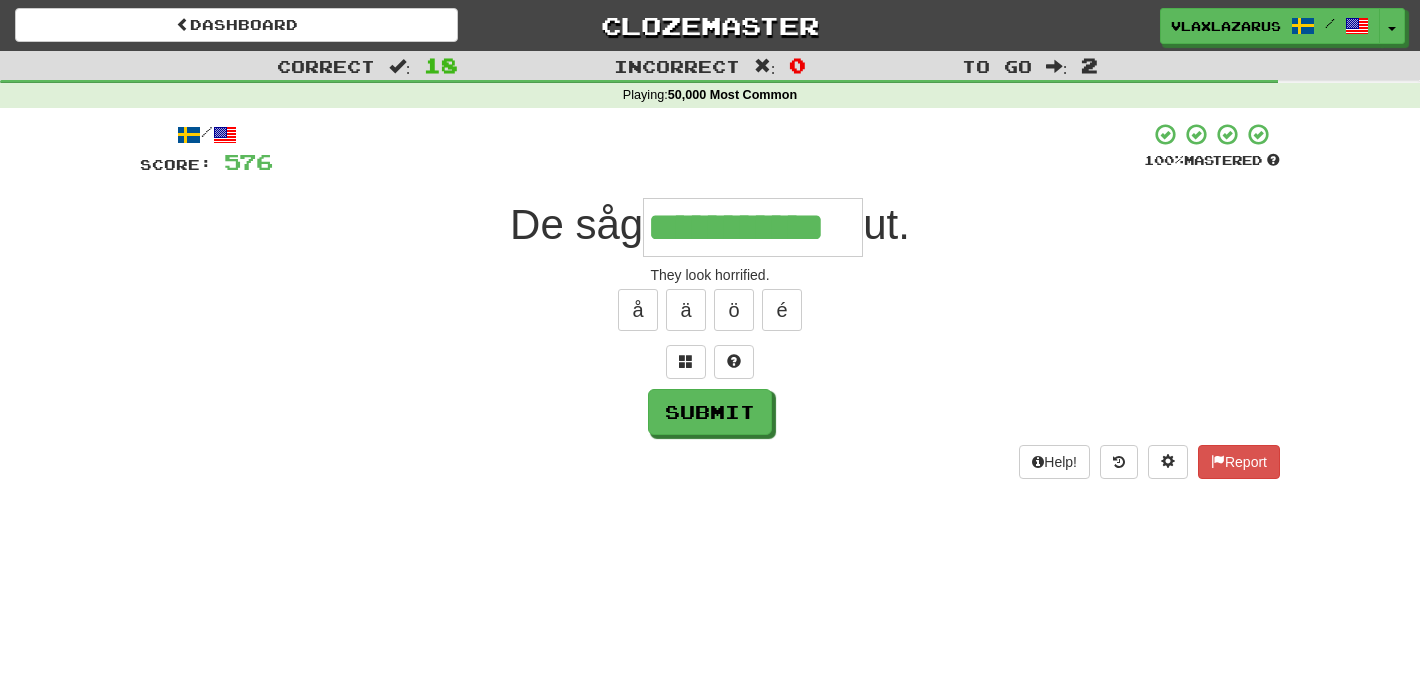 type on "**********" 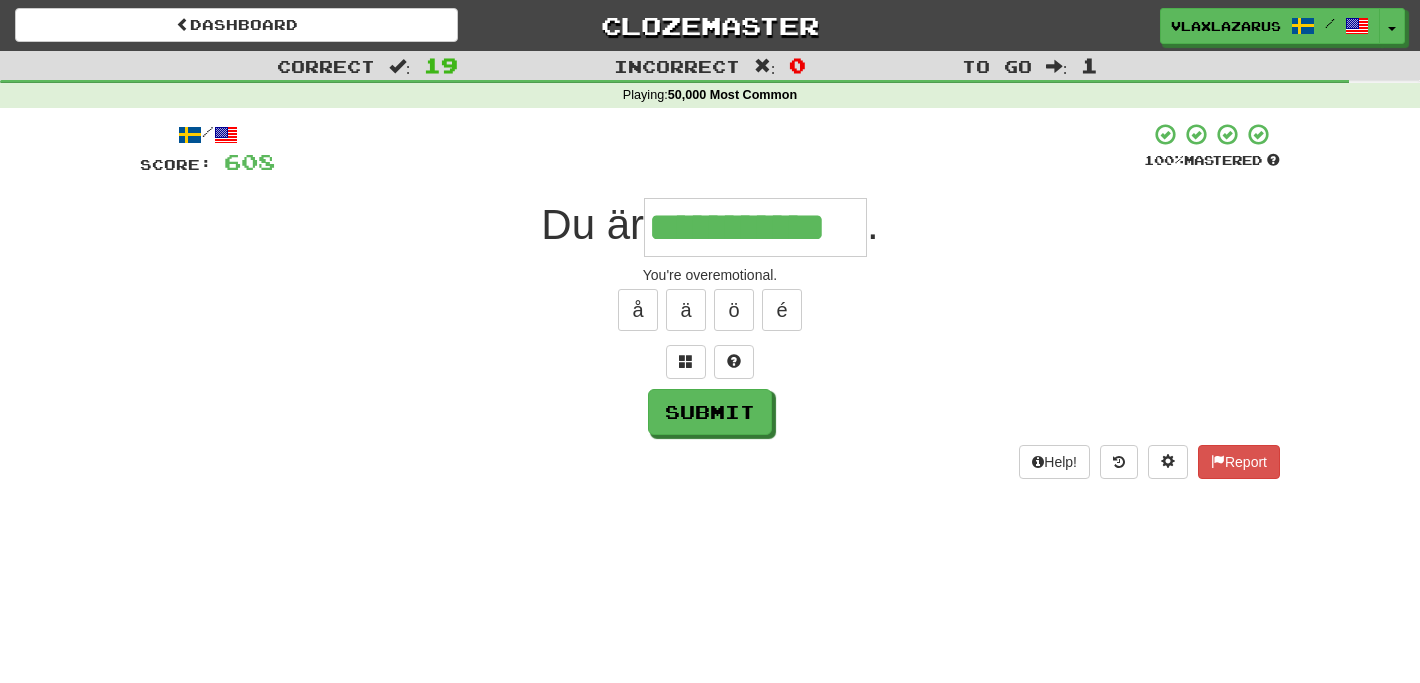 type on "**********" 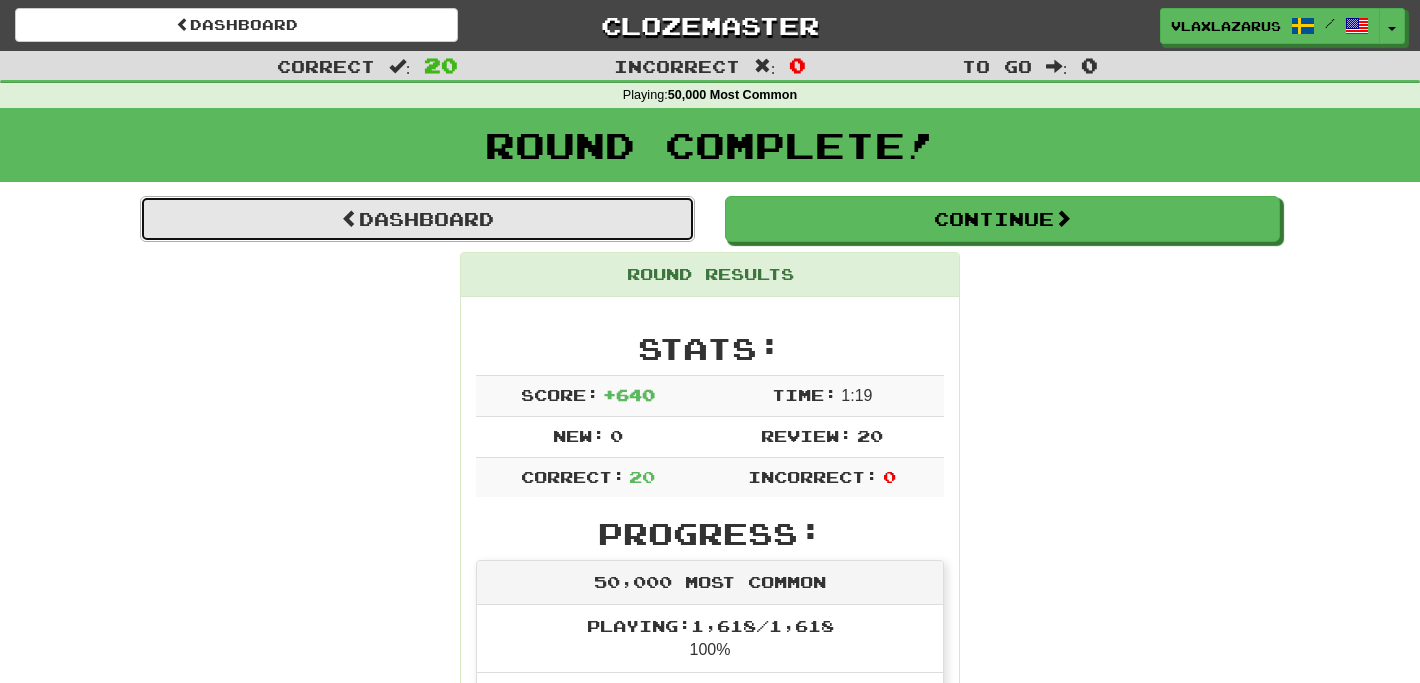 click on "Dashboard" at bounding box center (417, 219) 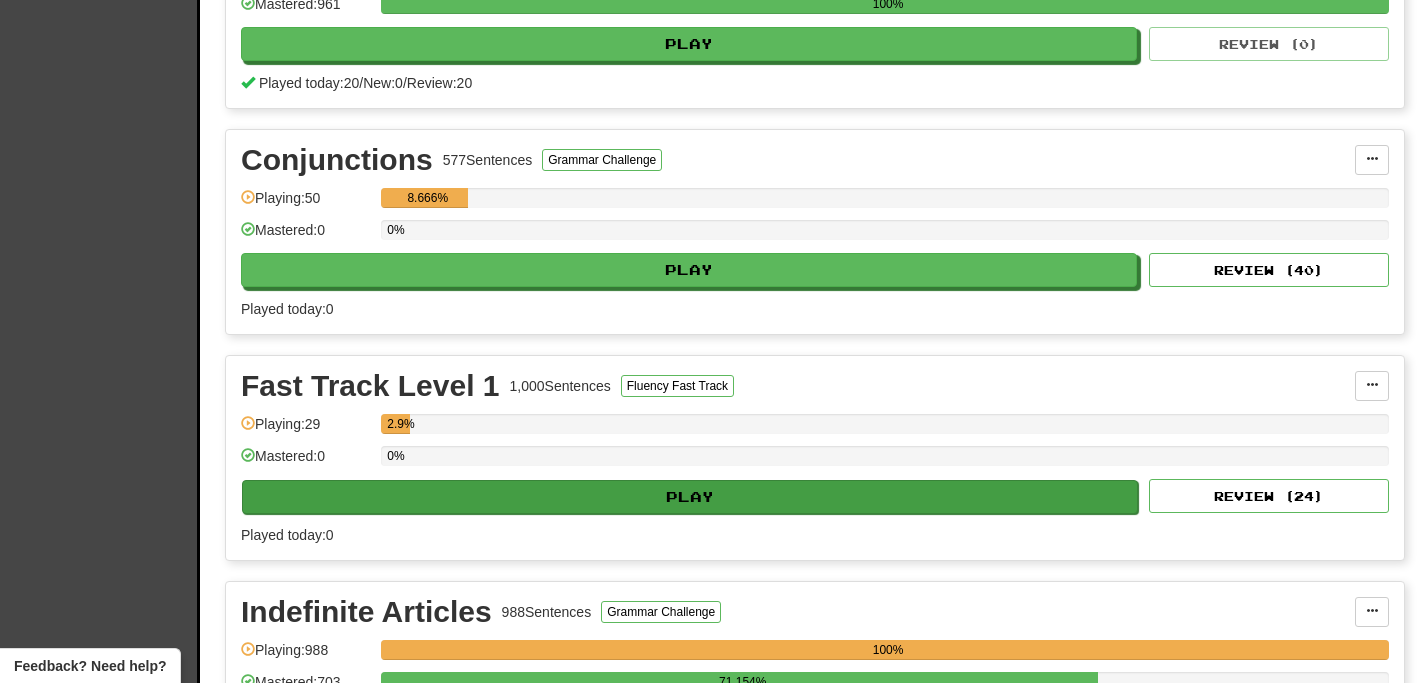scroll, scrollTop: 2050, scrollLeft: 0, axis: vertical 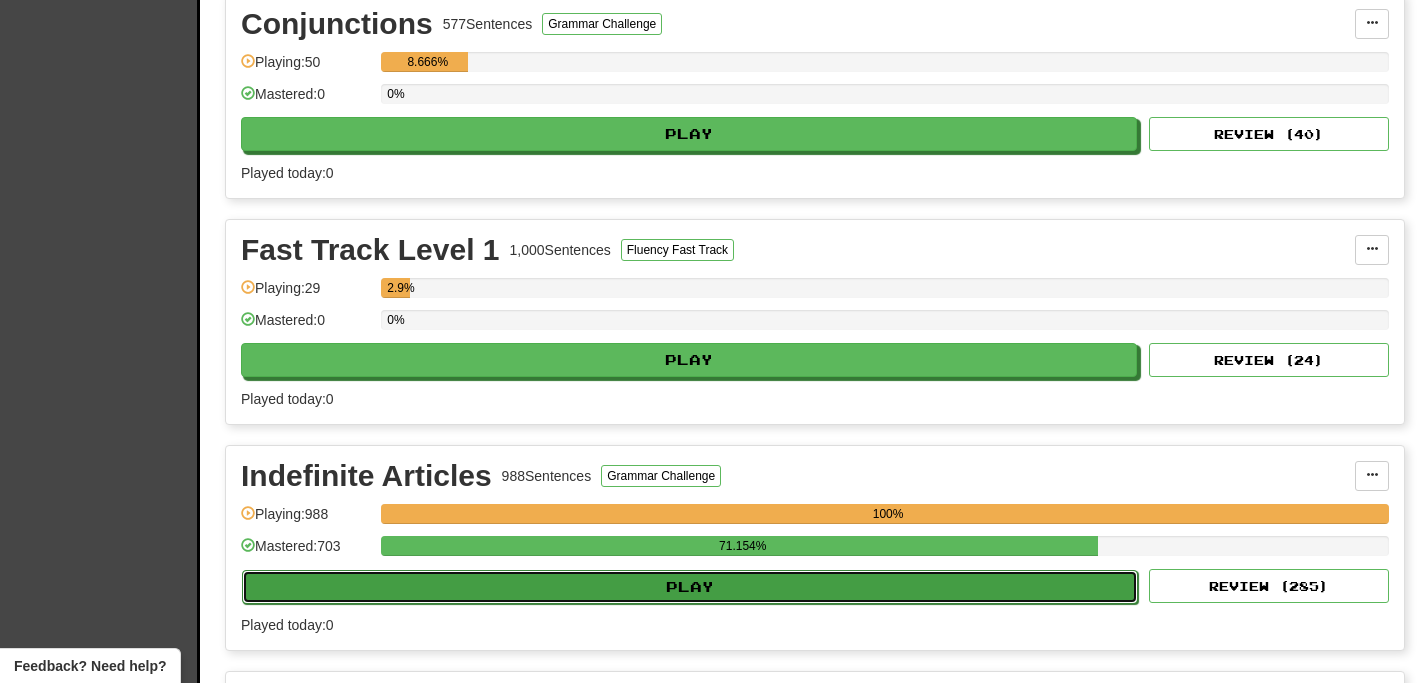 click on "Play" at bounding box center (690, 587) 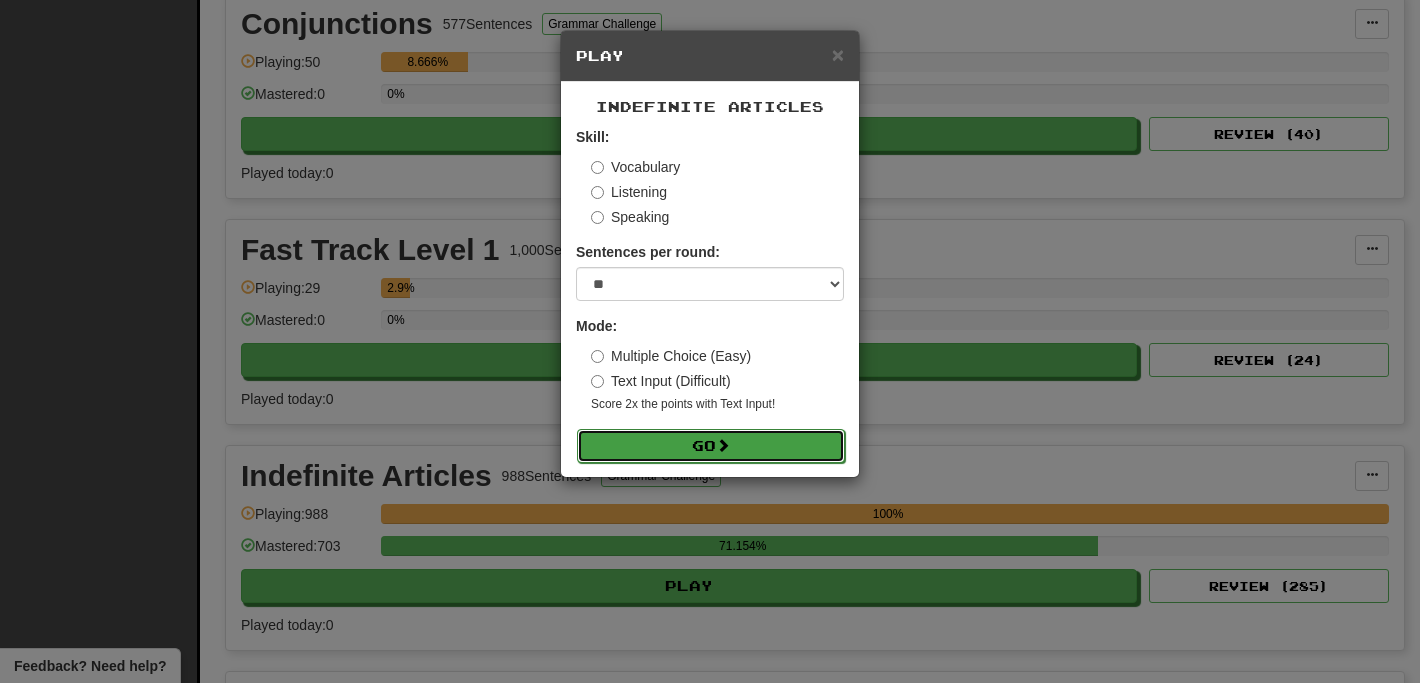 click on "Go" at bounding box center (711, 446) 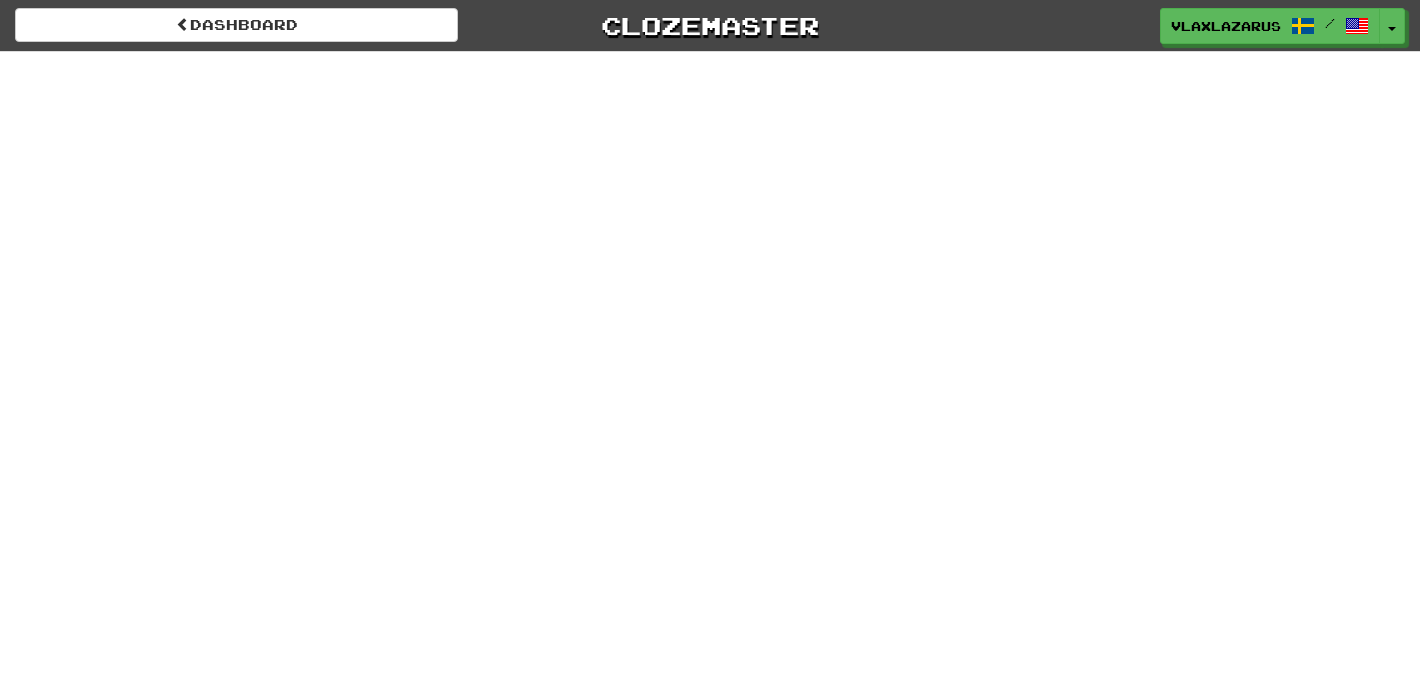 scroll, scrollTop: 0, scrollLeft: 0, axis: both 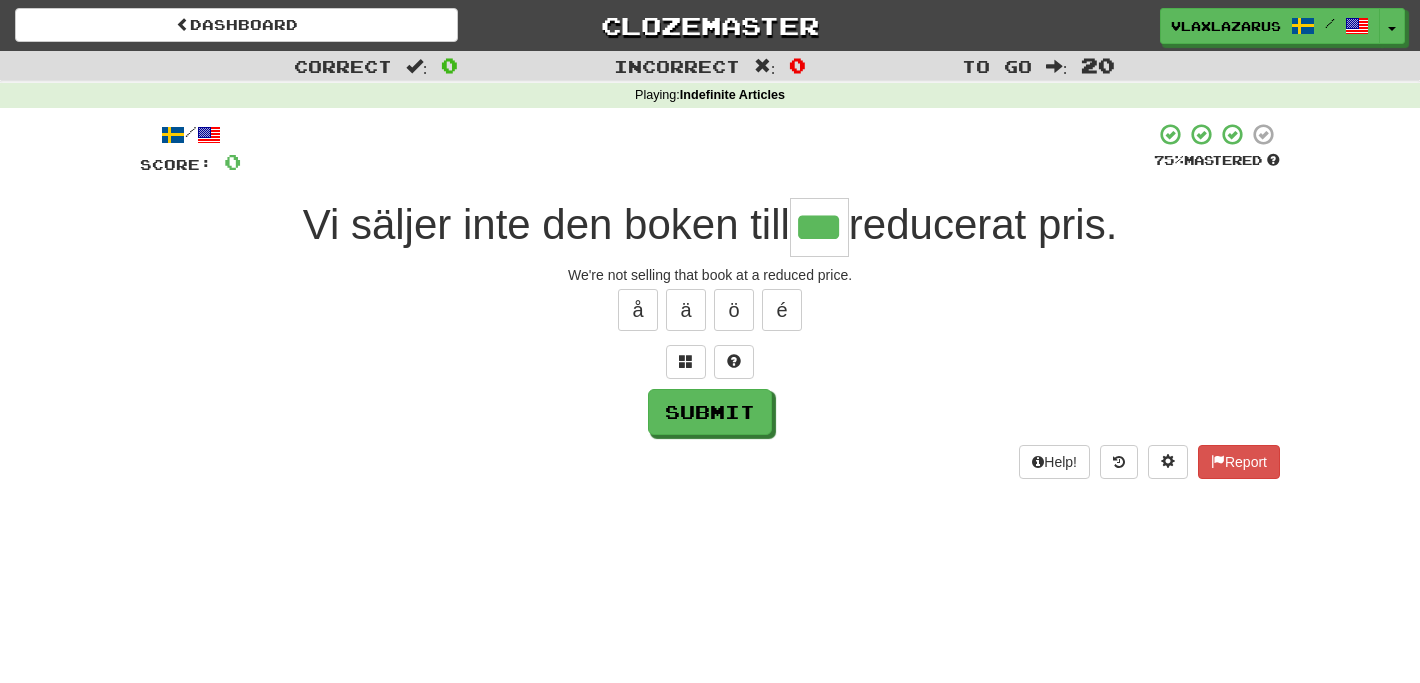 type on "***" 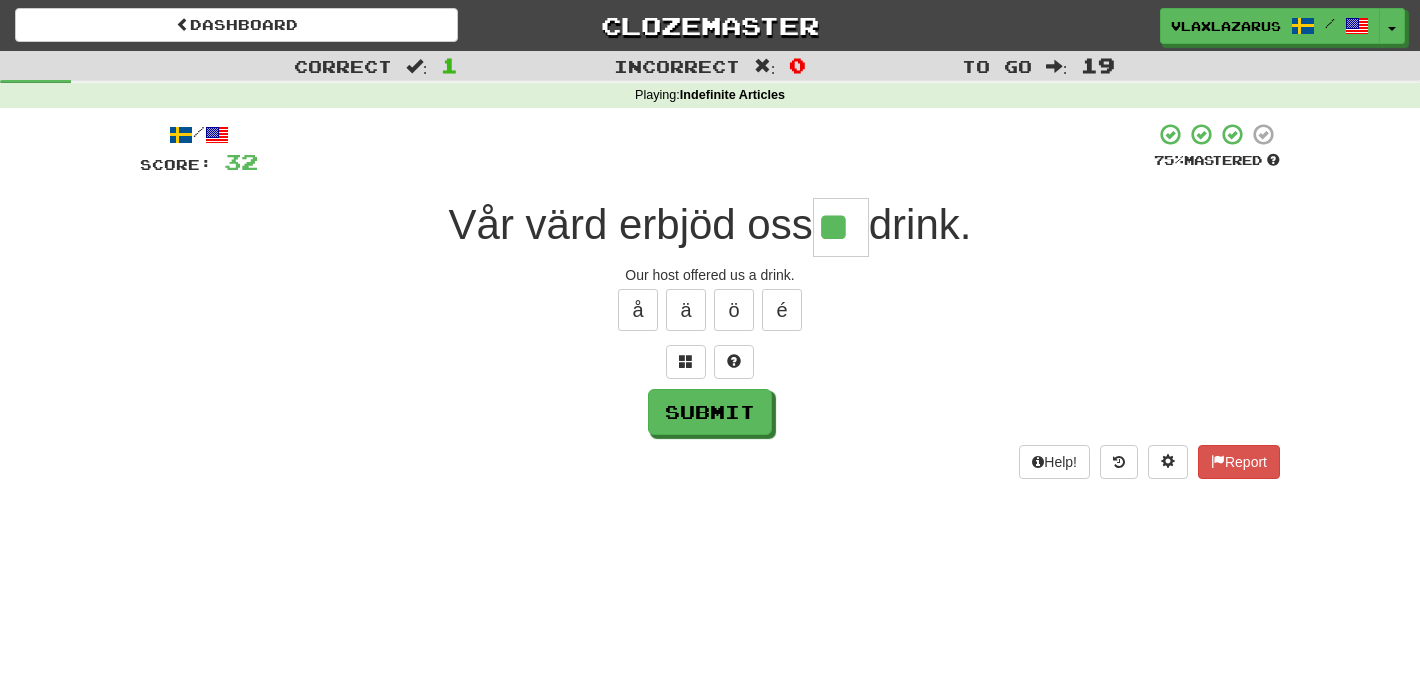type on "**" 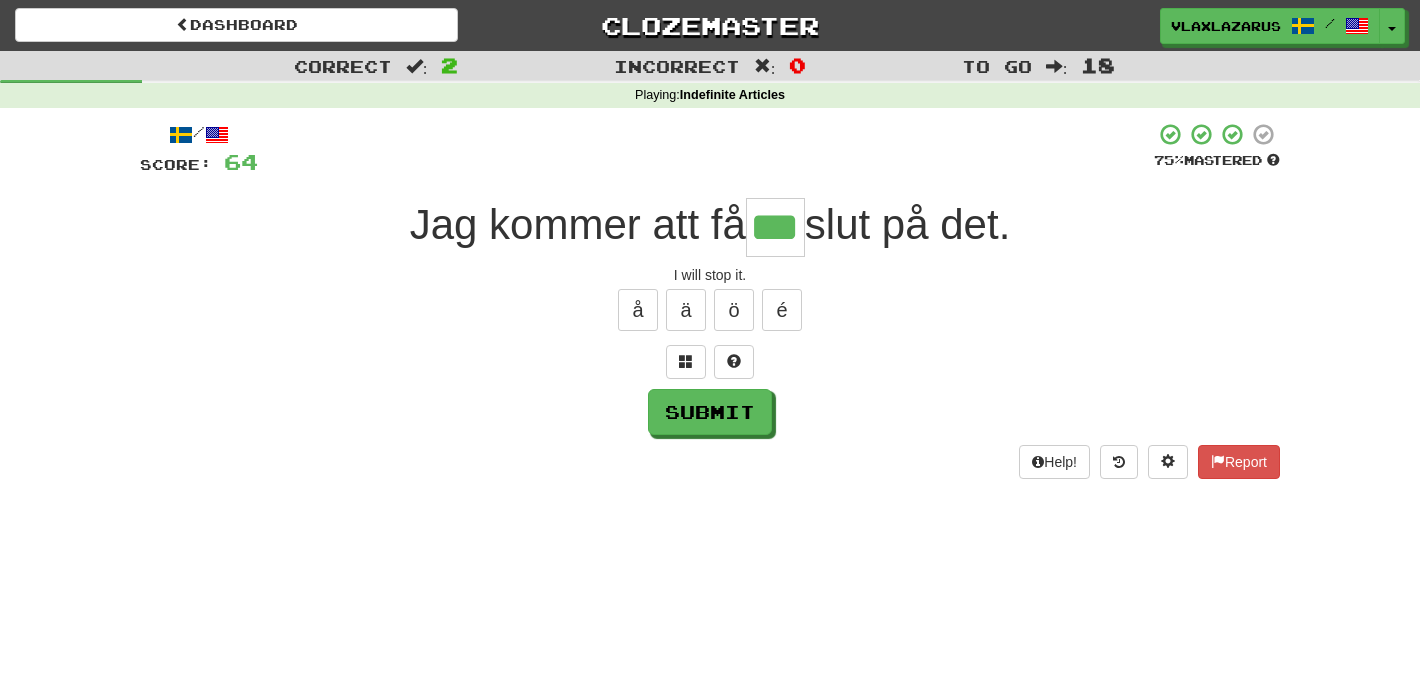 type on "***" 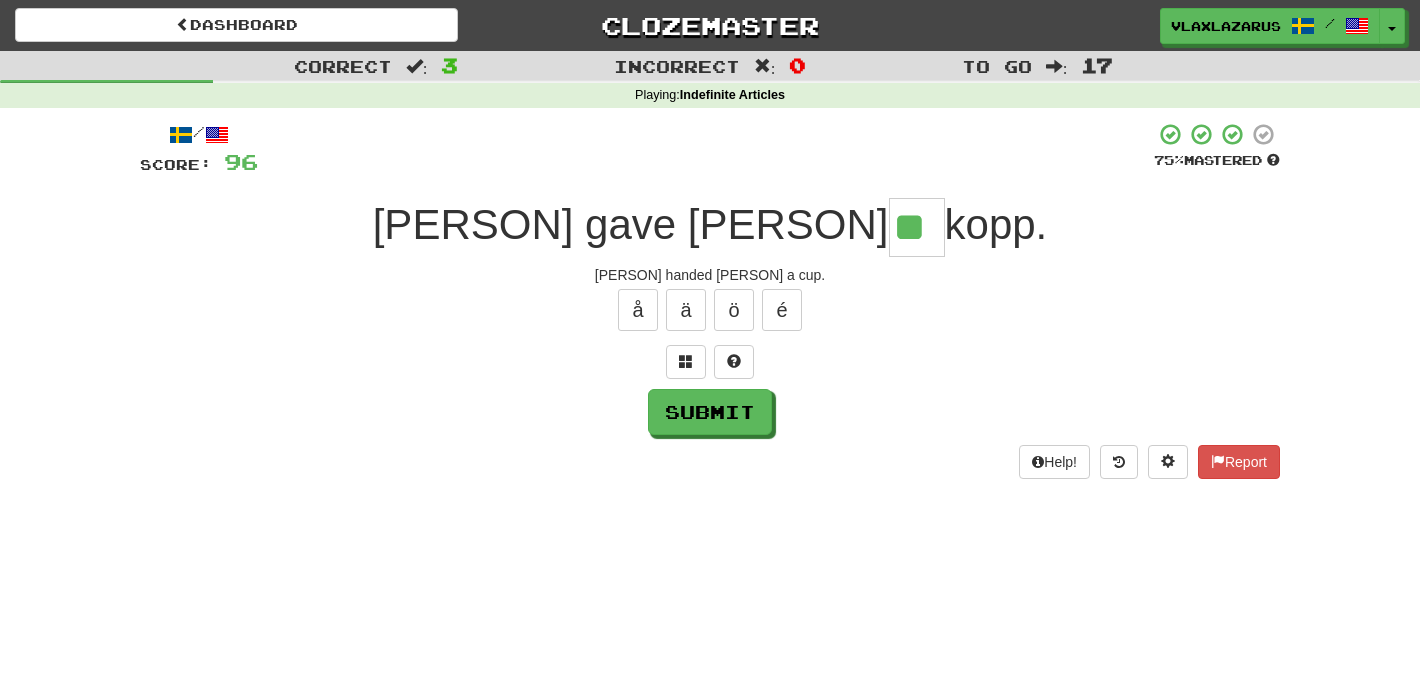type on "**" 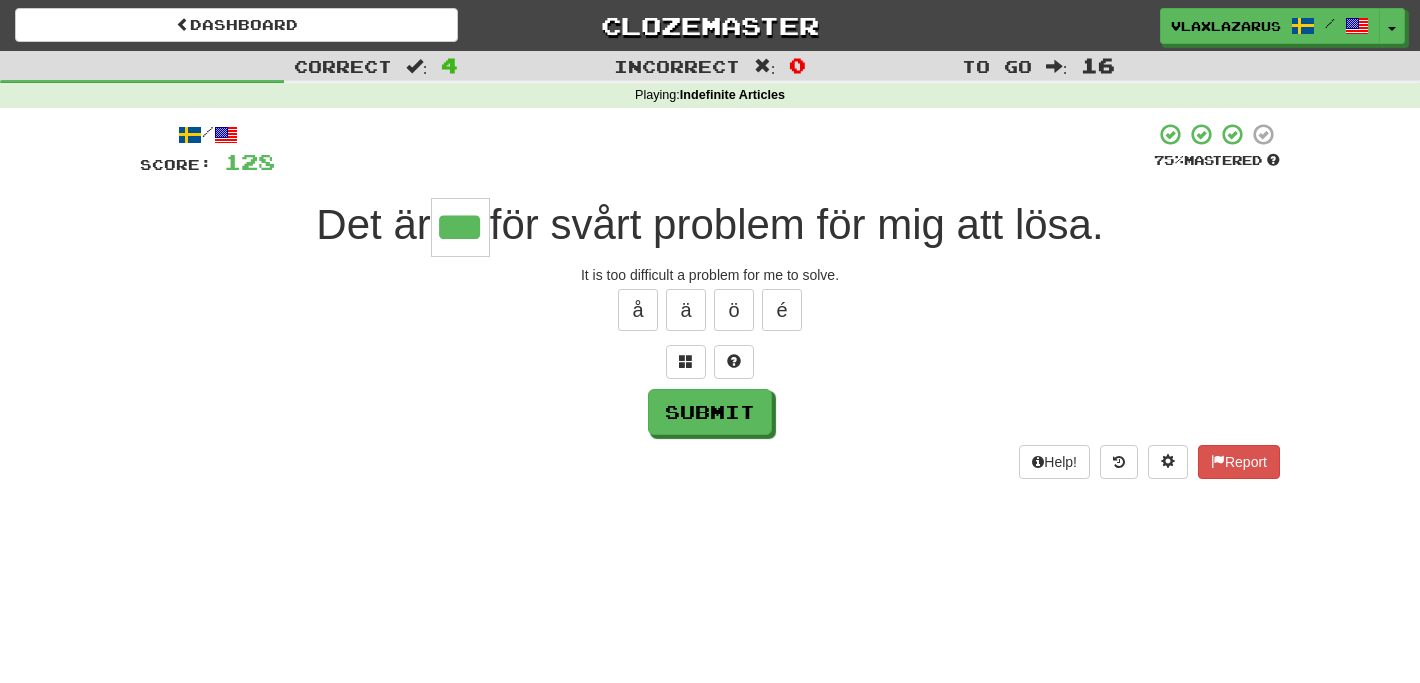 type on "***" 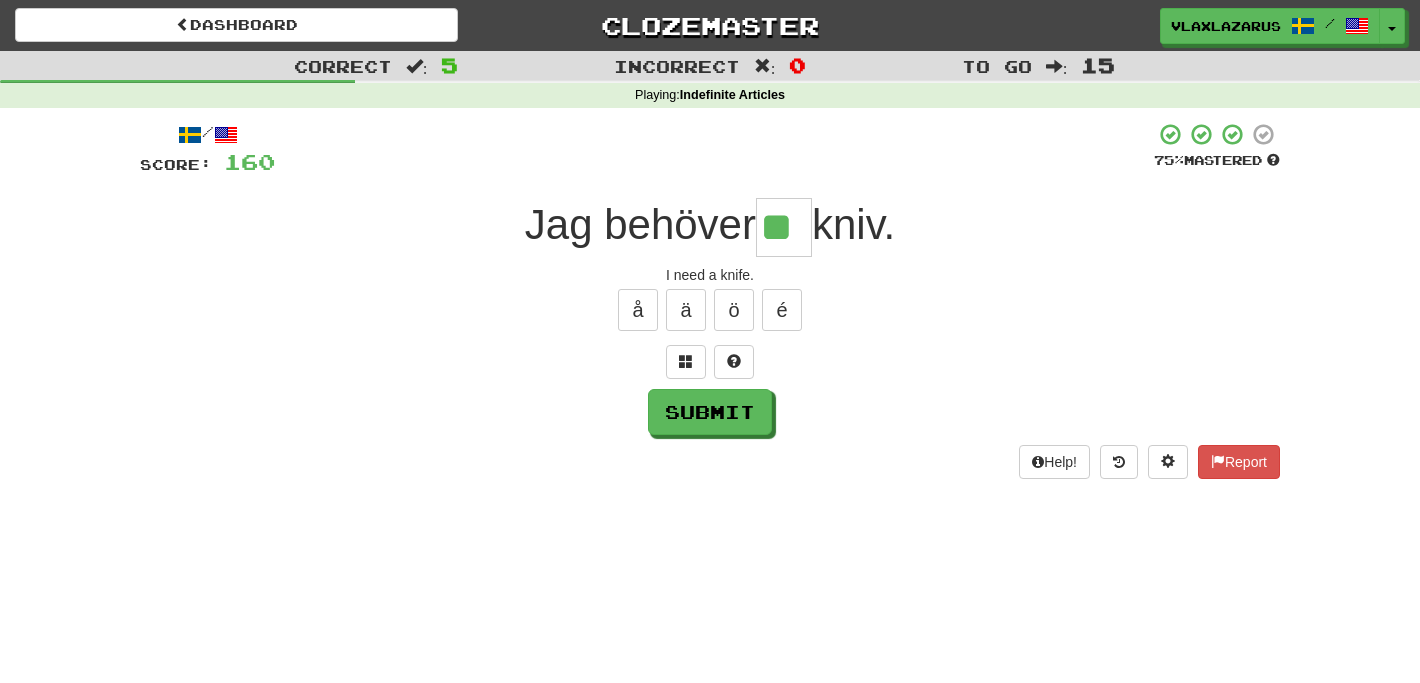 type on "**" 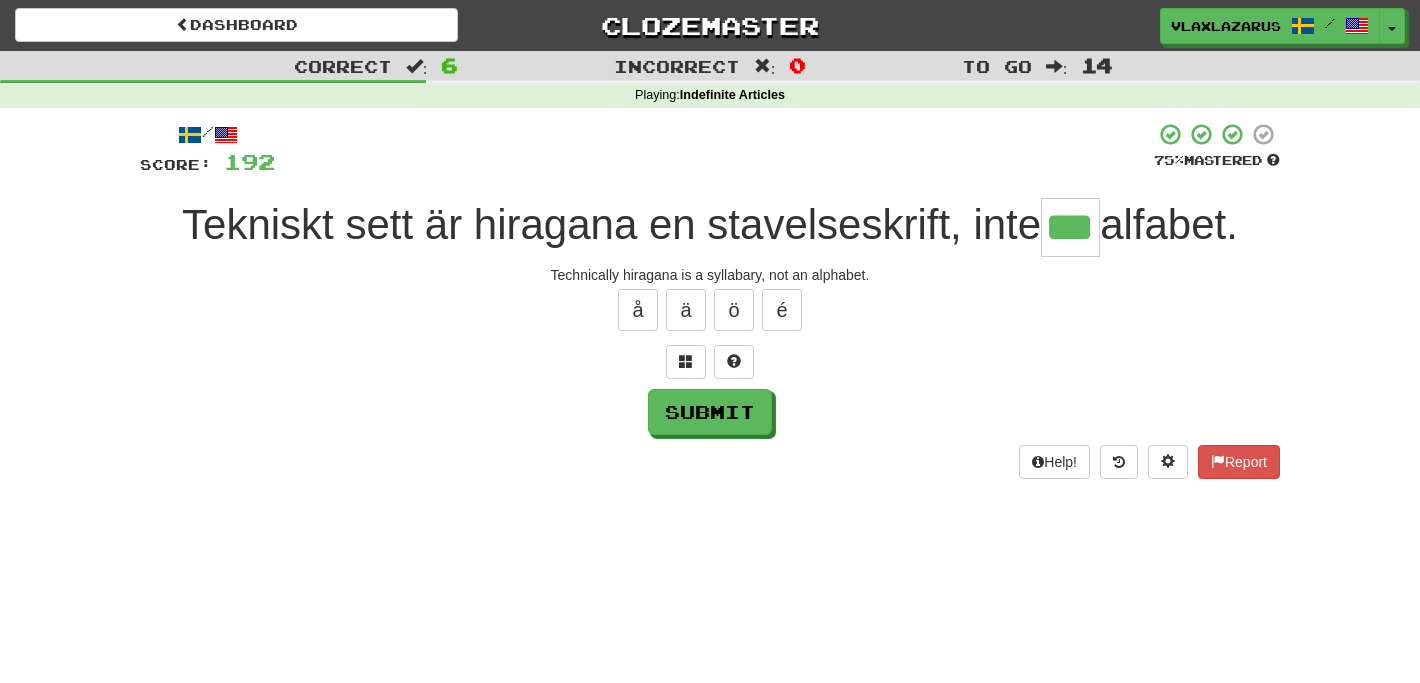 type on "***" 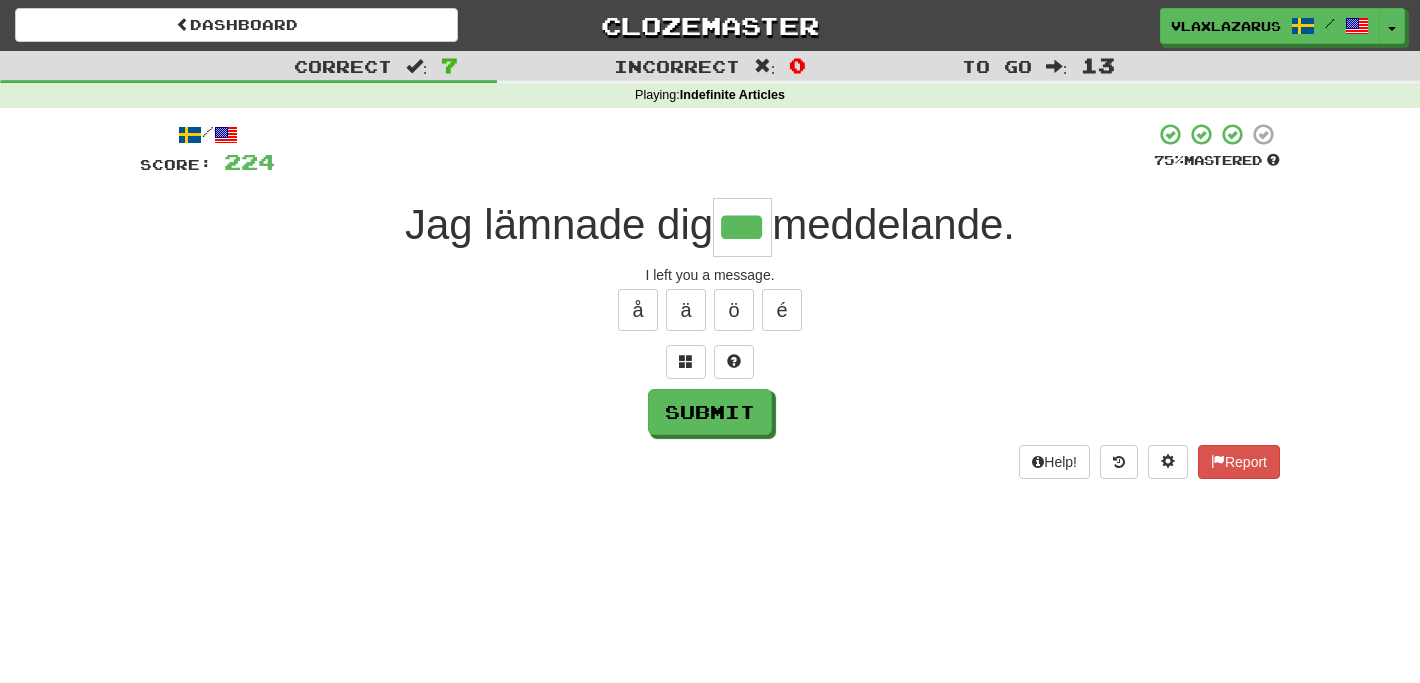 type on "***" 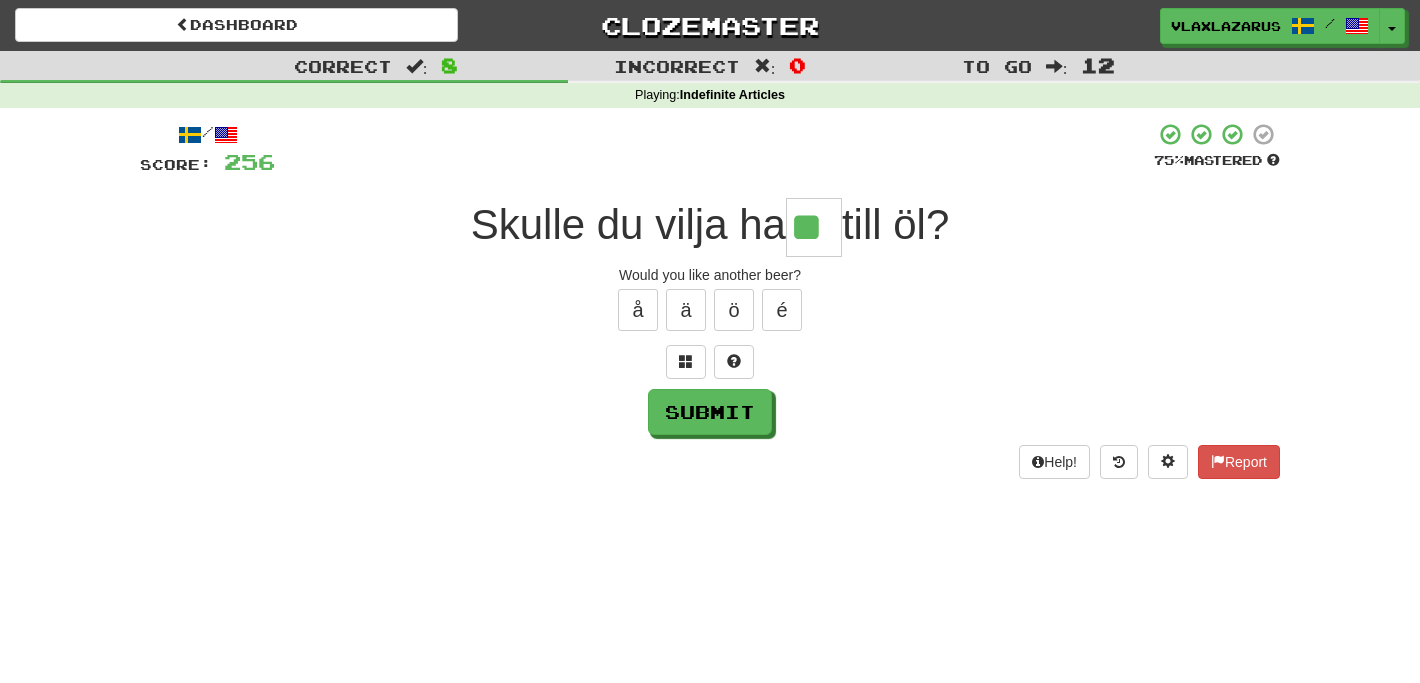 type on "**" 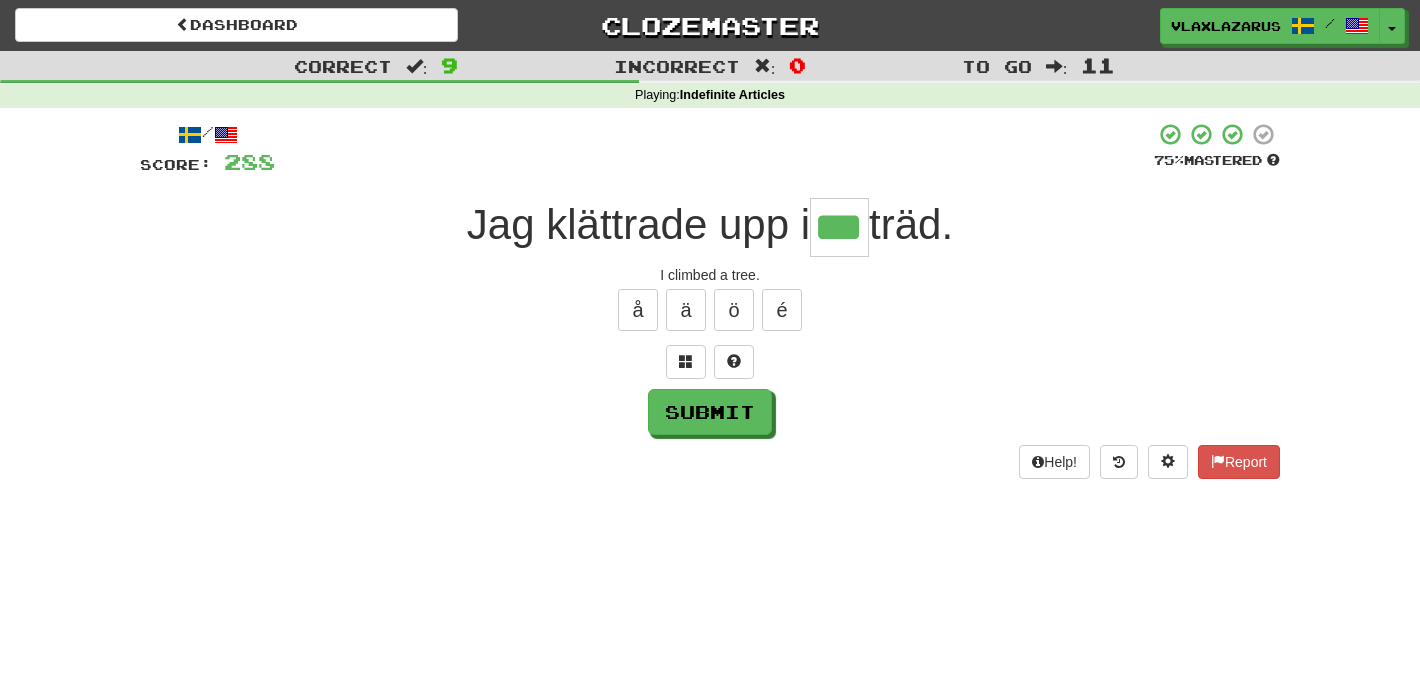 type on "***" 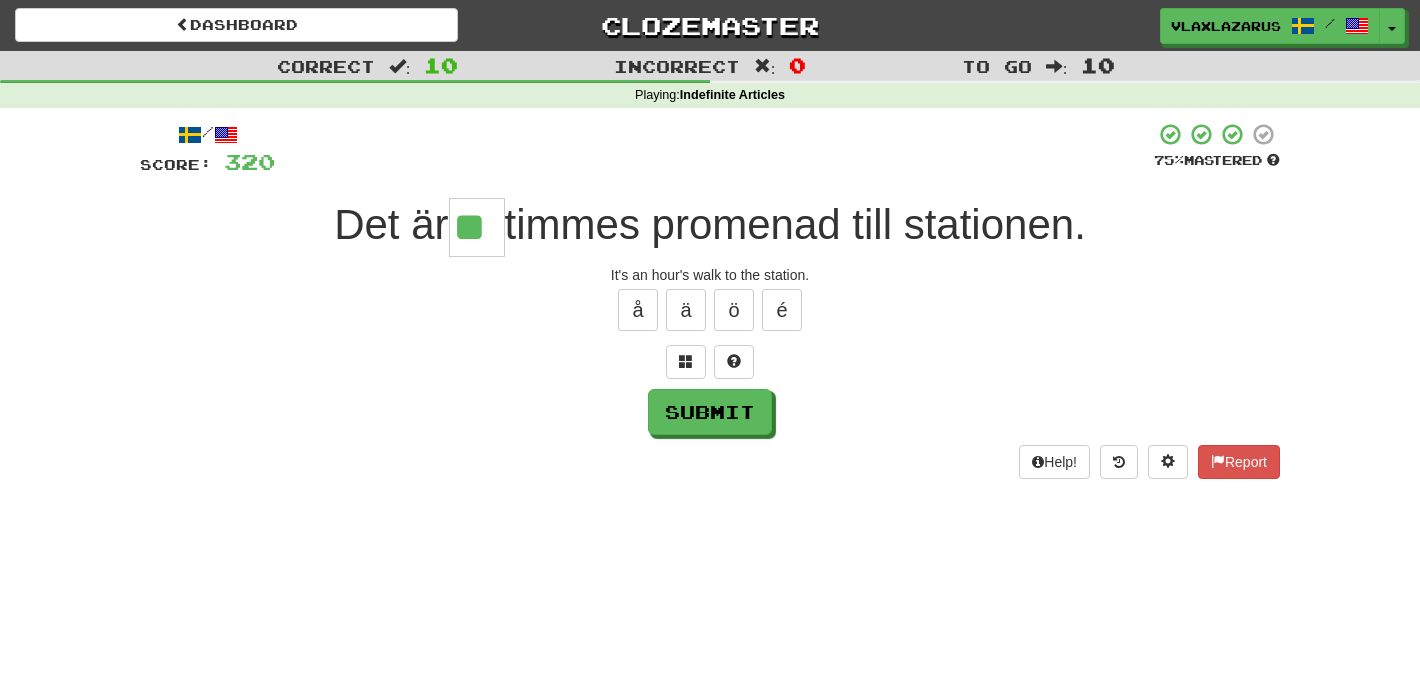 type on "**" 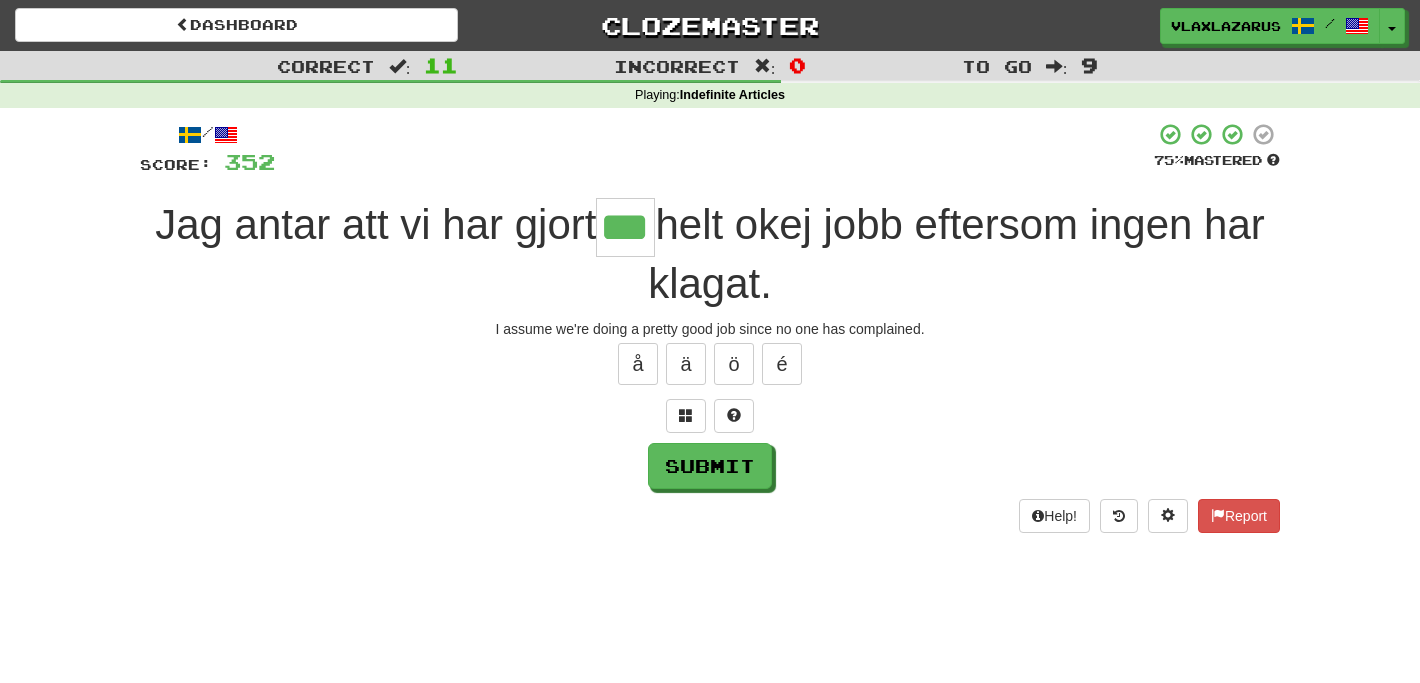 type on "***" 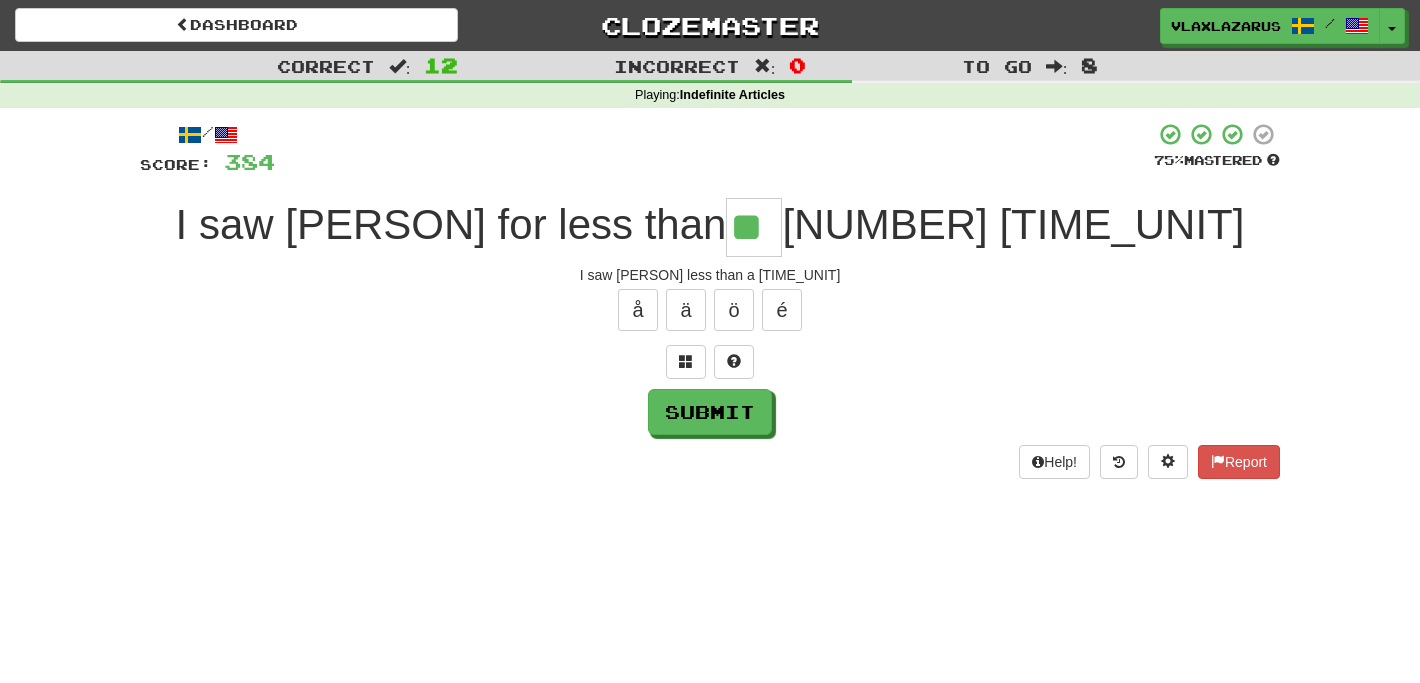 type on "**" 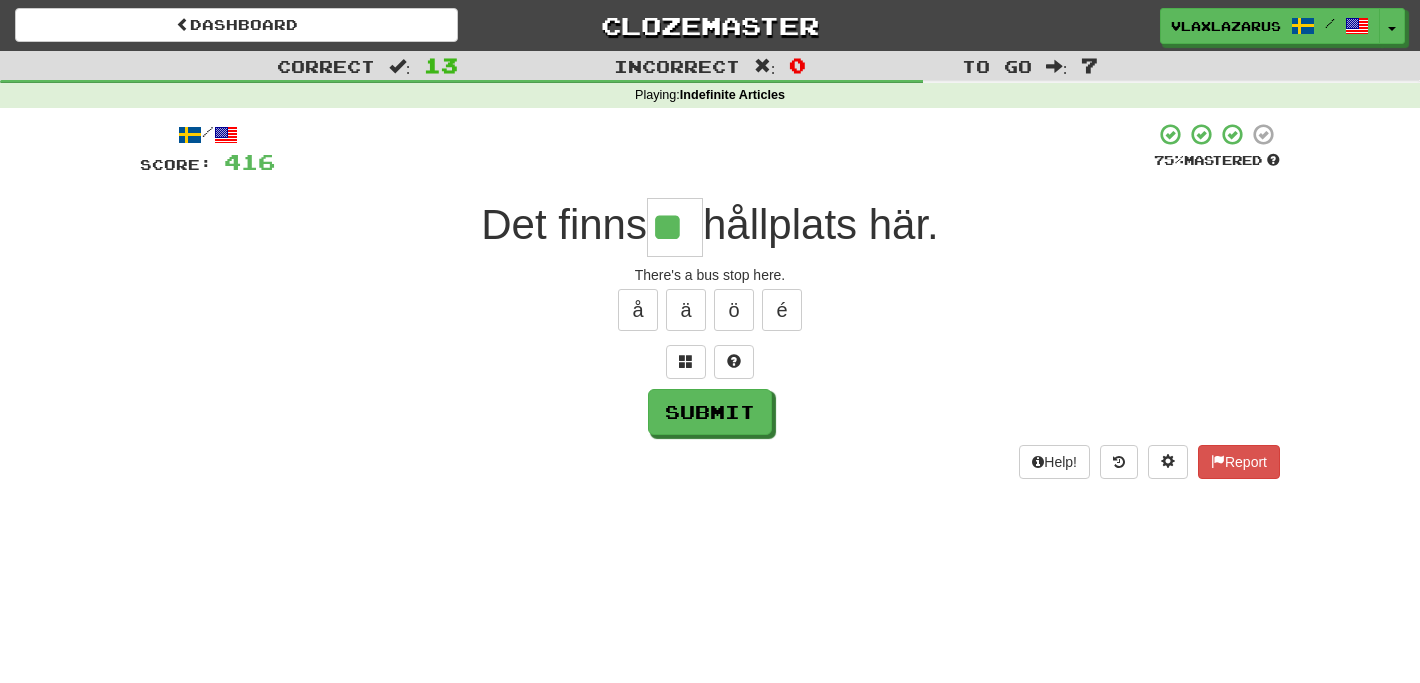 type on "**" 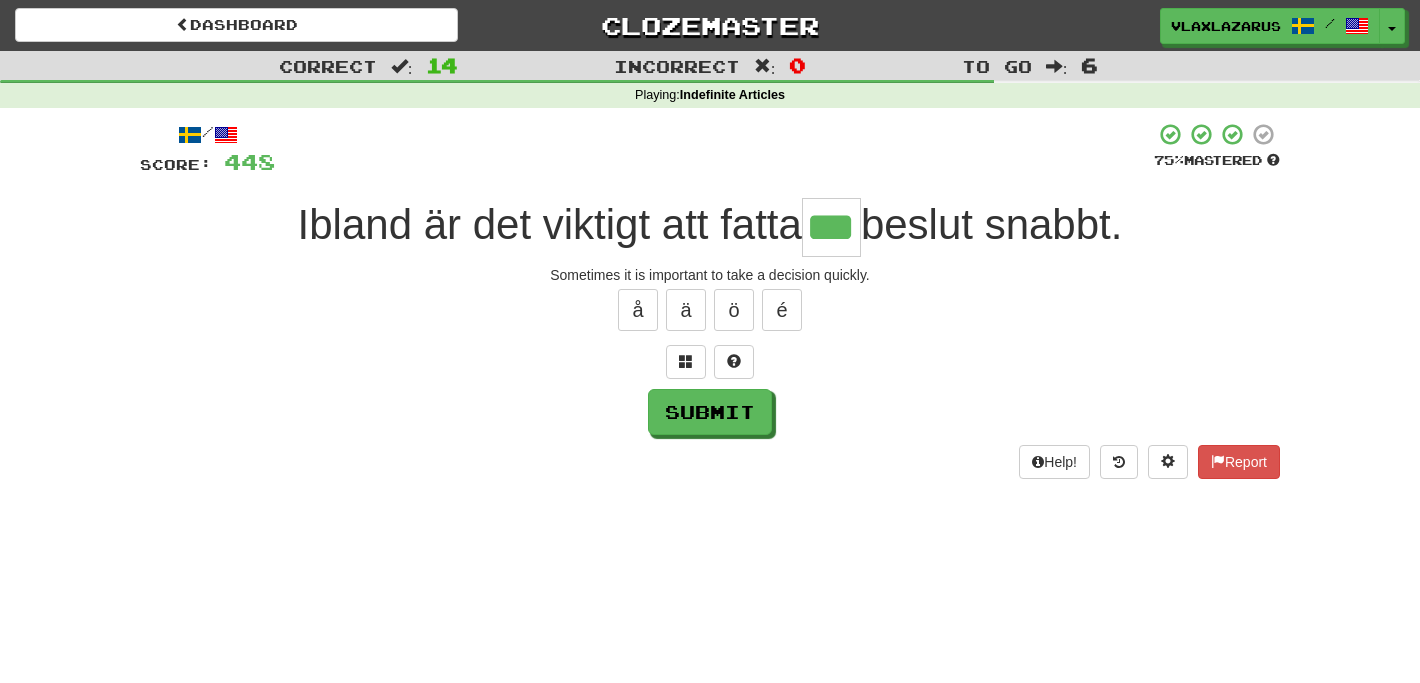 type on "***" 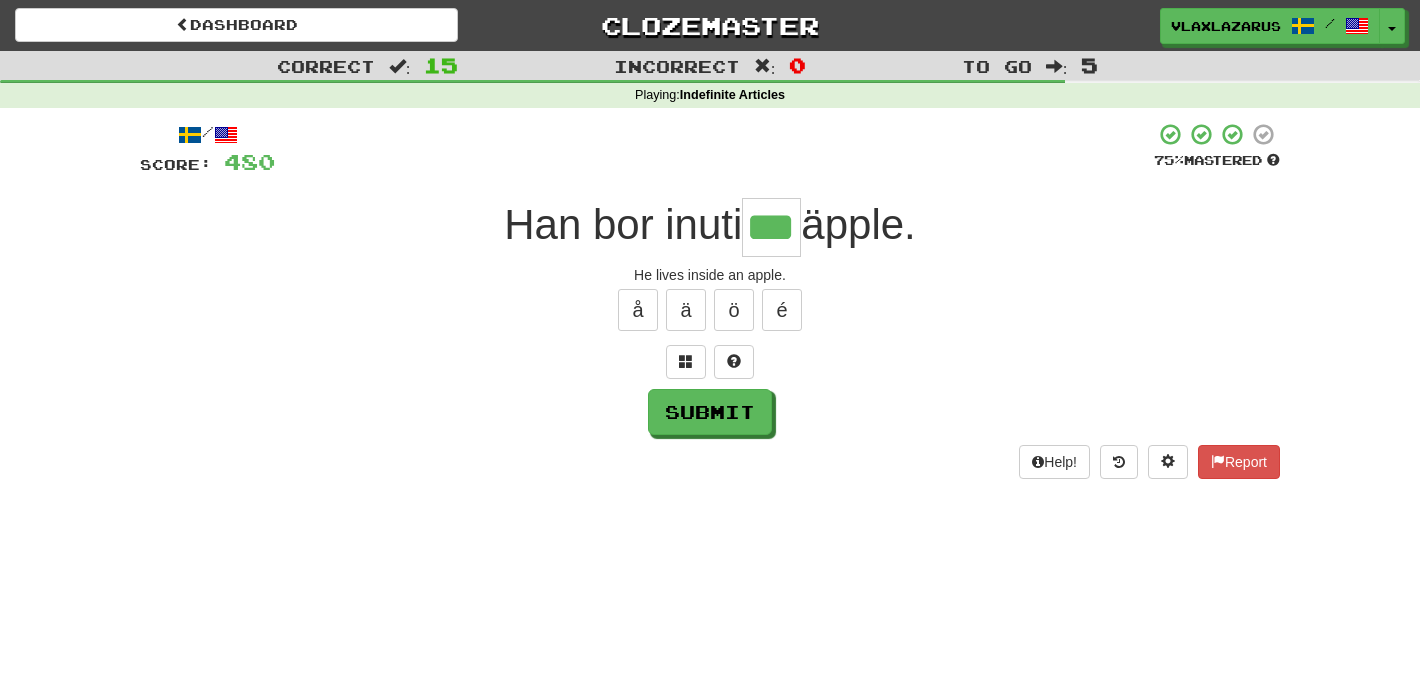 type on "***" 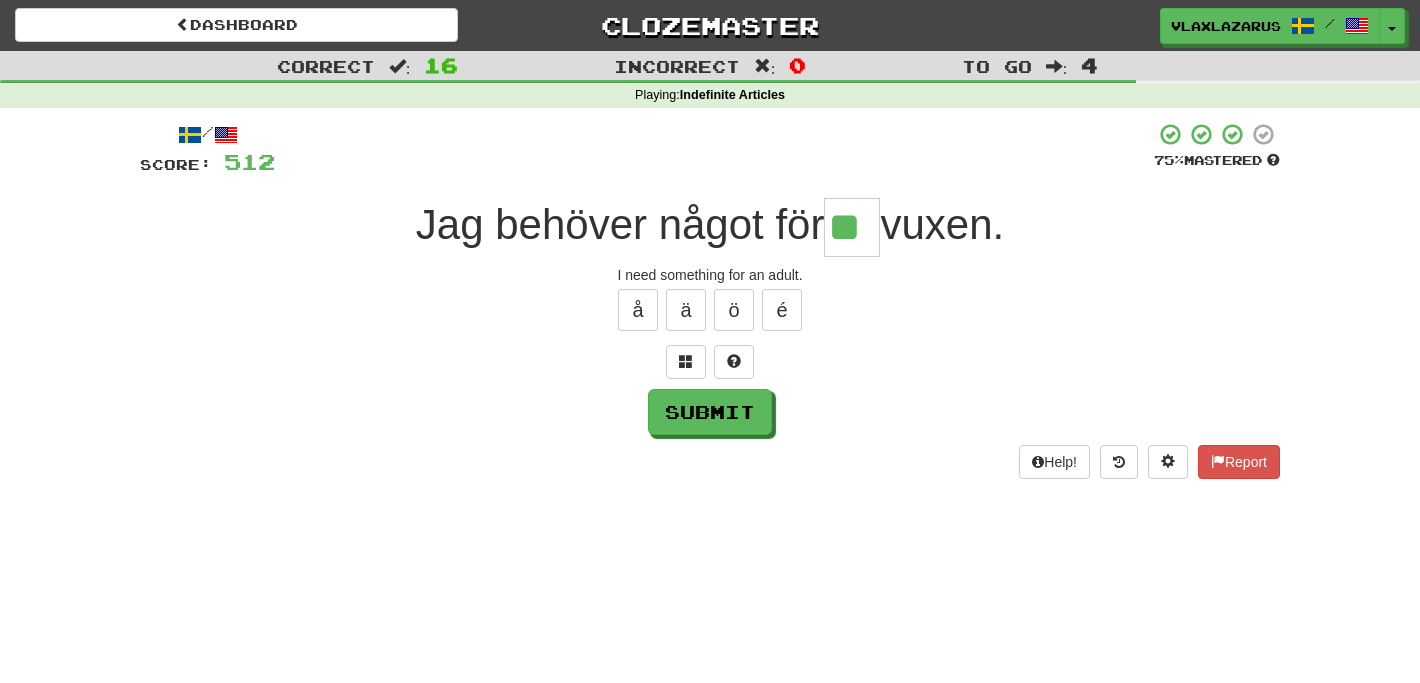 type on "**" 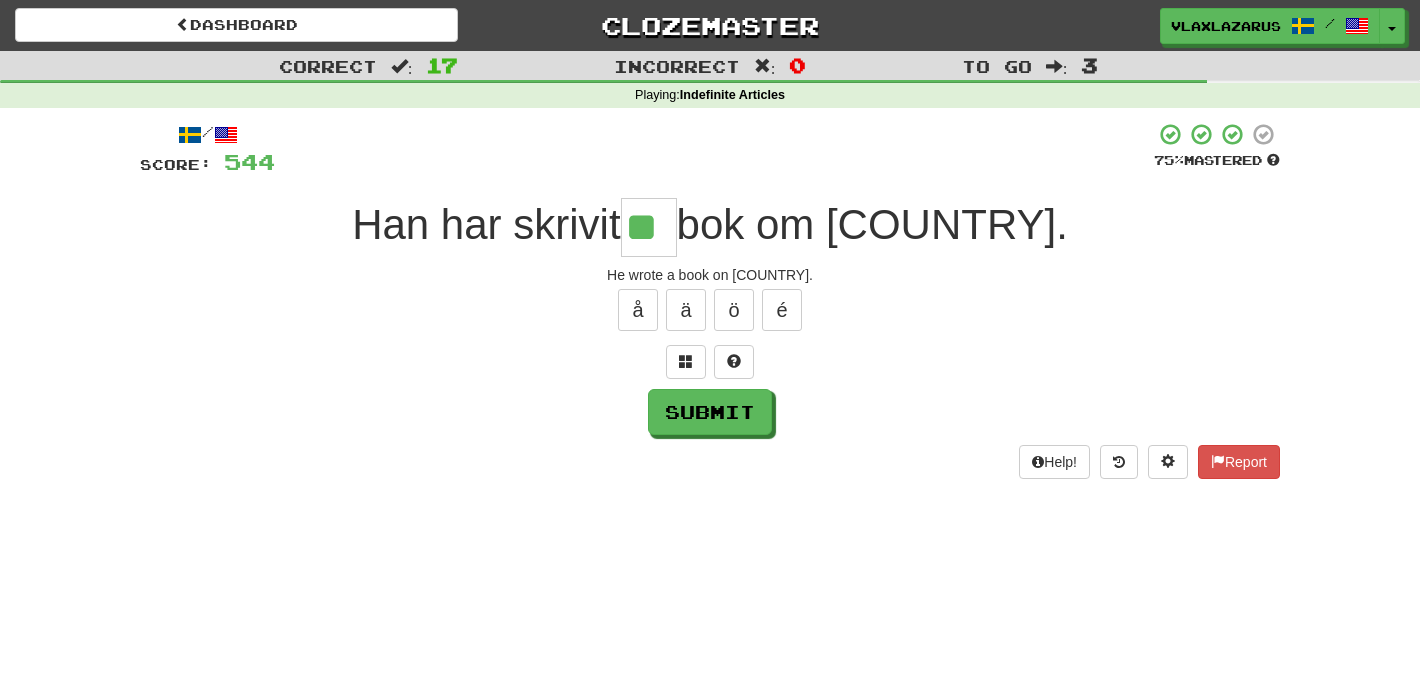 type on "**" 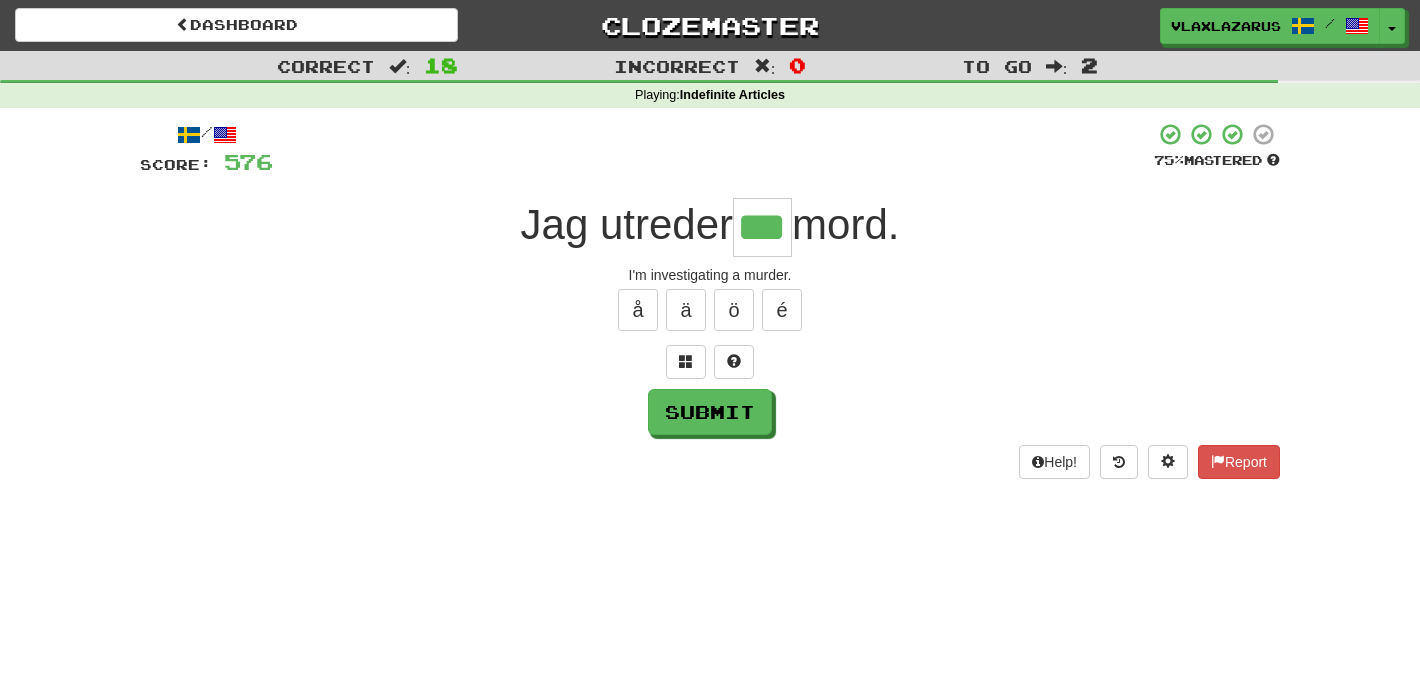 type on "***" 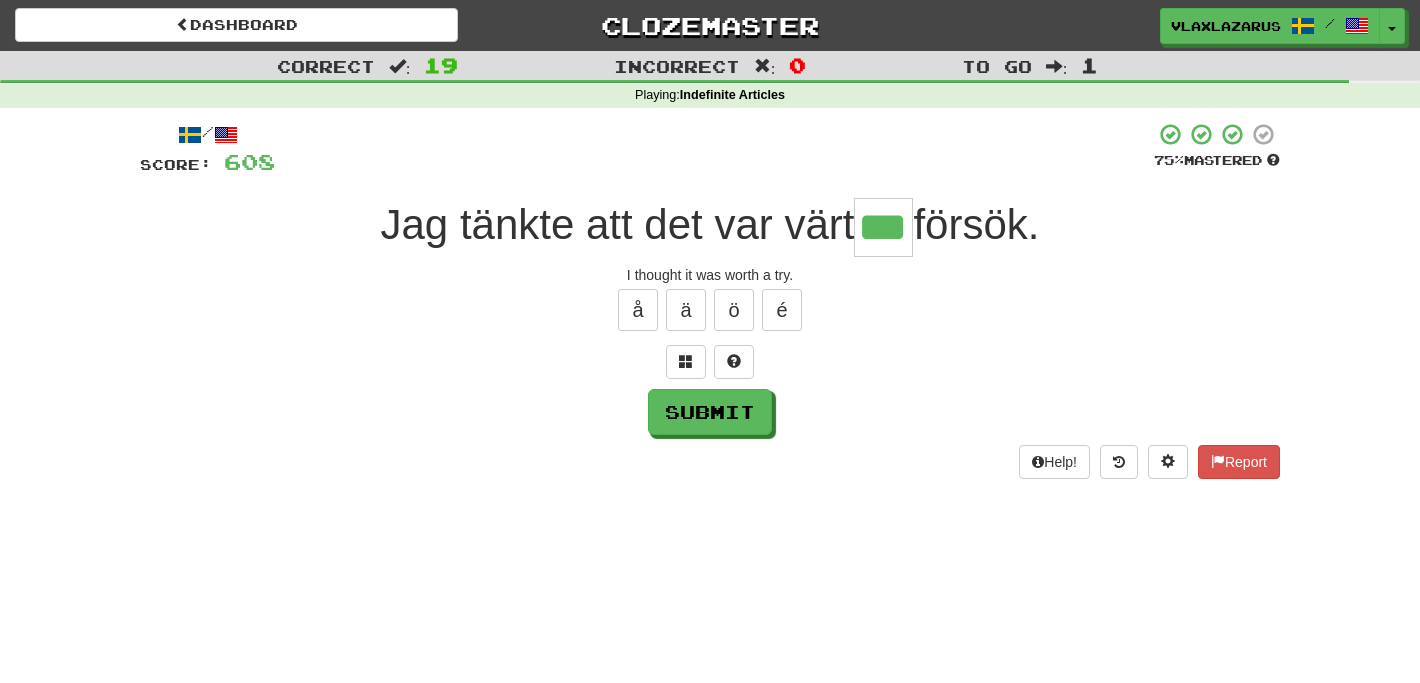 type on "***" 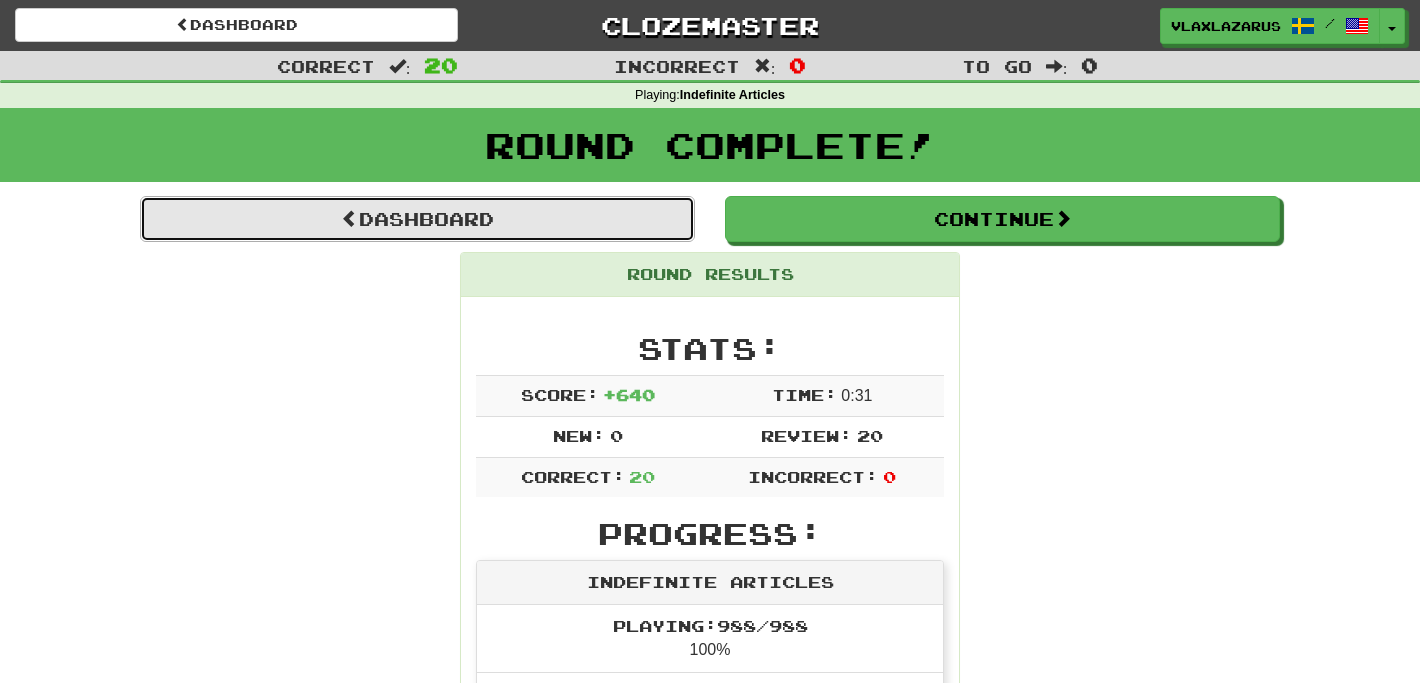 click on "Dashboard" at bounding box center [417, 219] 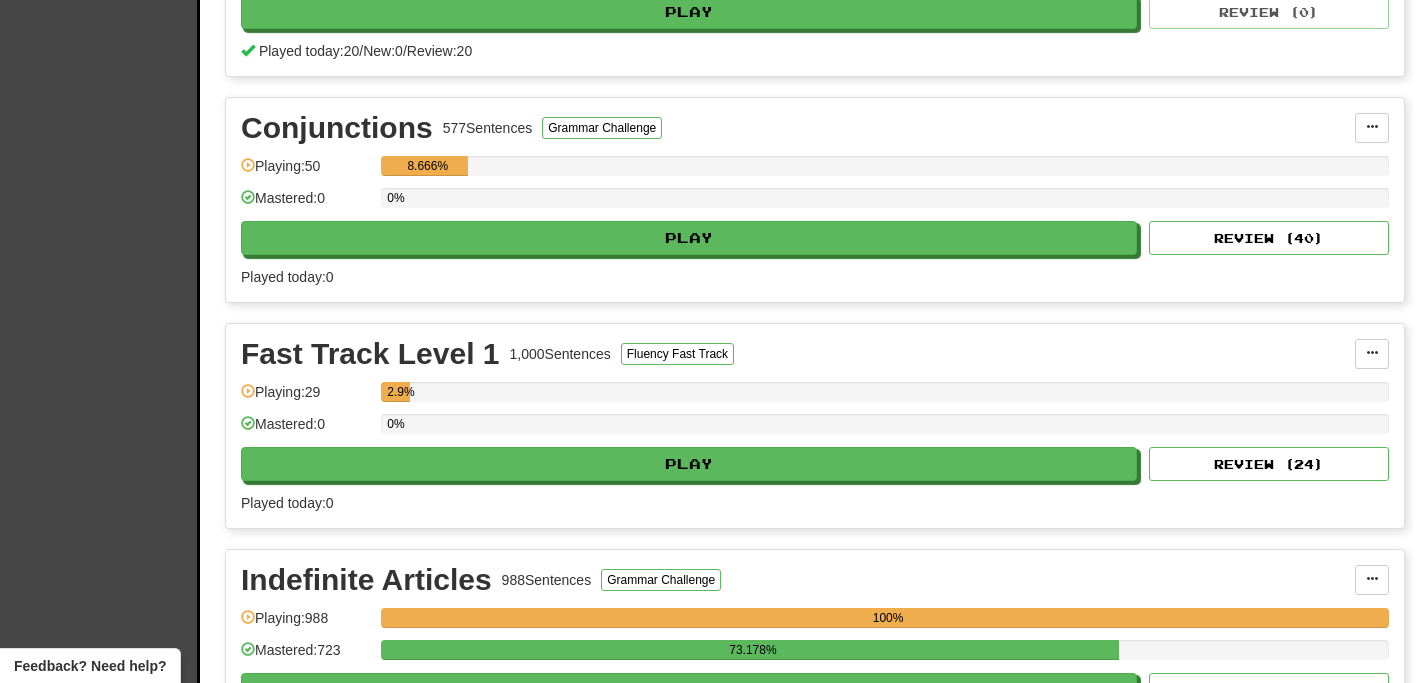 scroll, scrollTop: 1947, scrollLeft: 0, axis: vertical 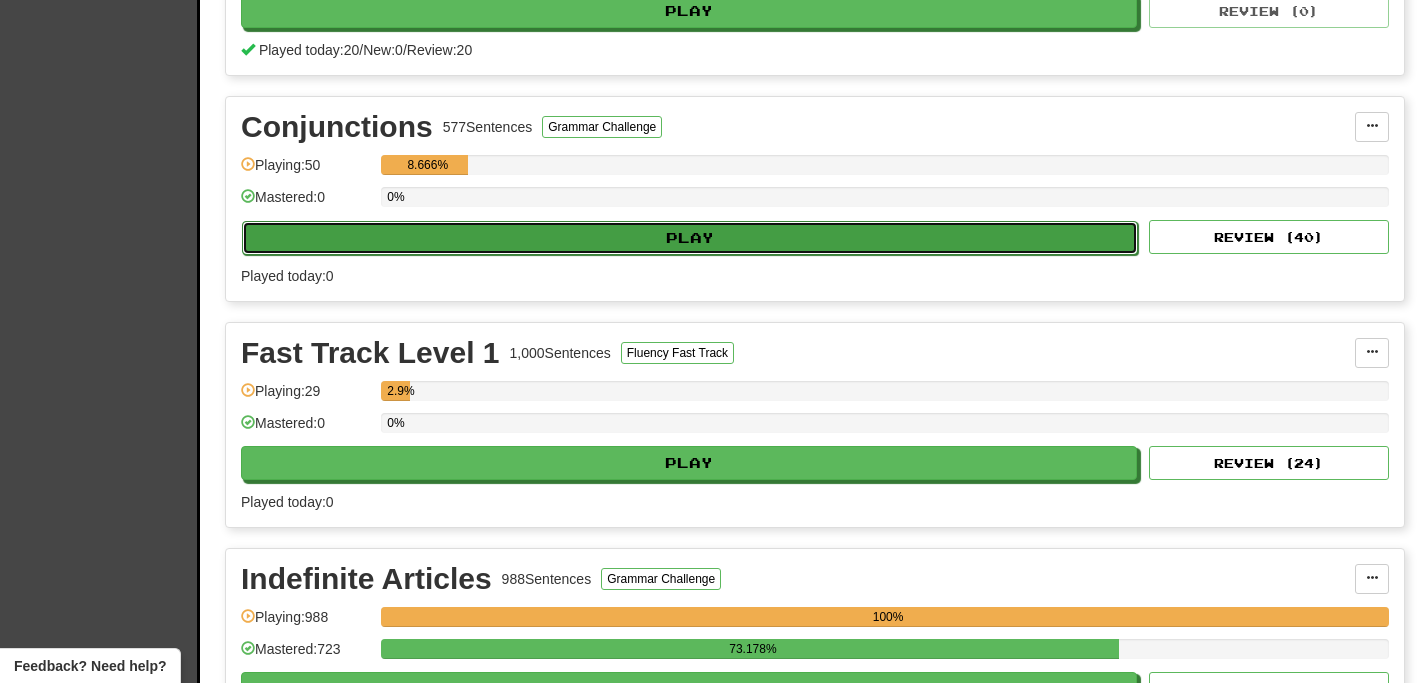click on "Play" at bounding box center (690, 238) 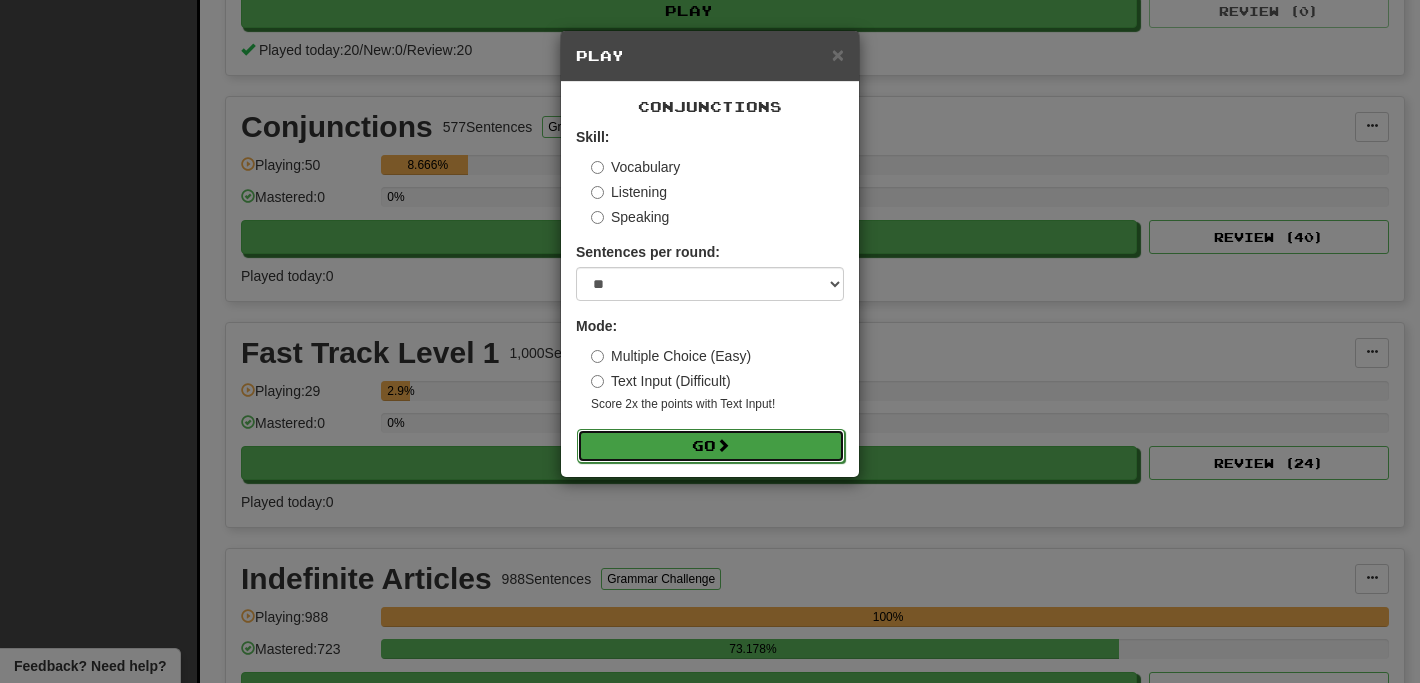click on "Go" at bounding box center [711, 446] 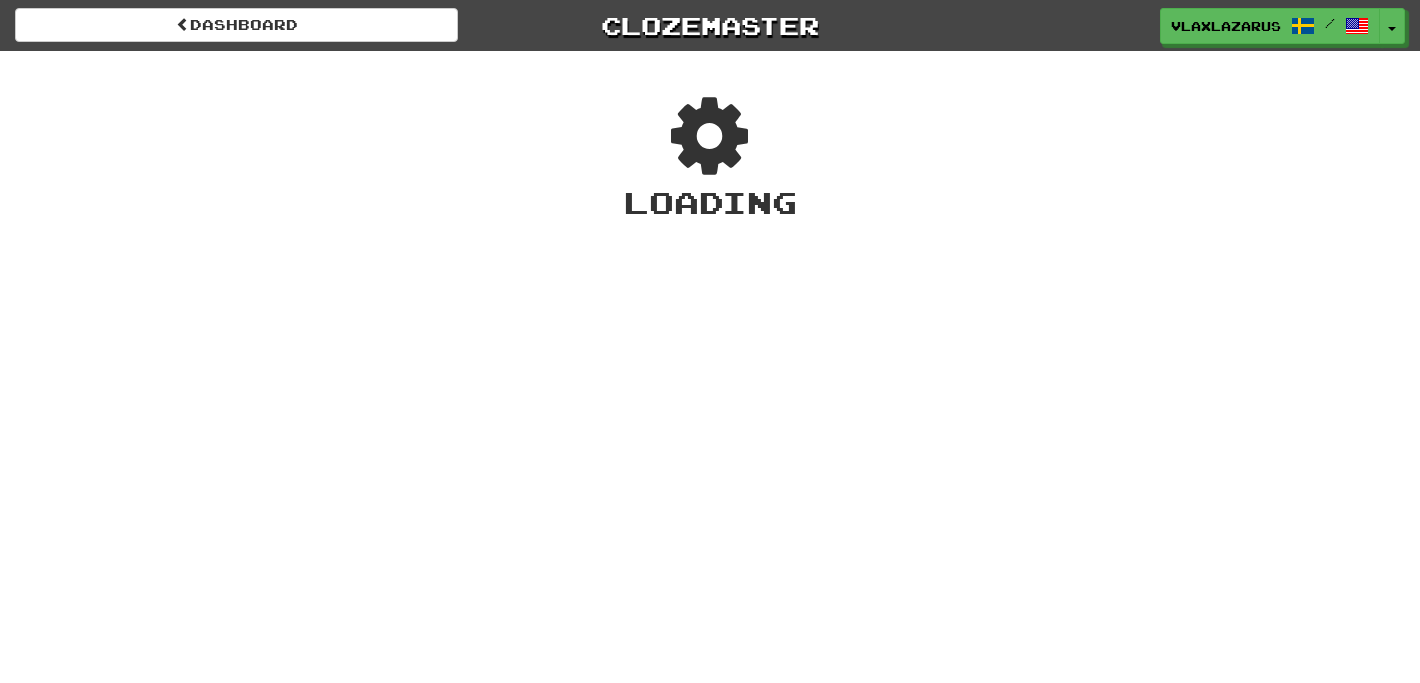 scroll, scrollTop: 0, scrollLeft: 0, axis: both 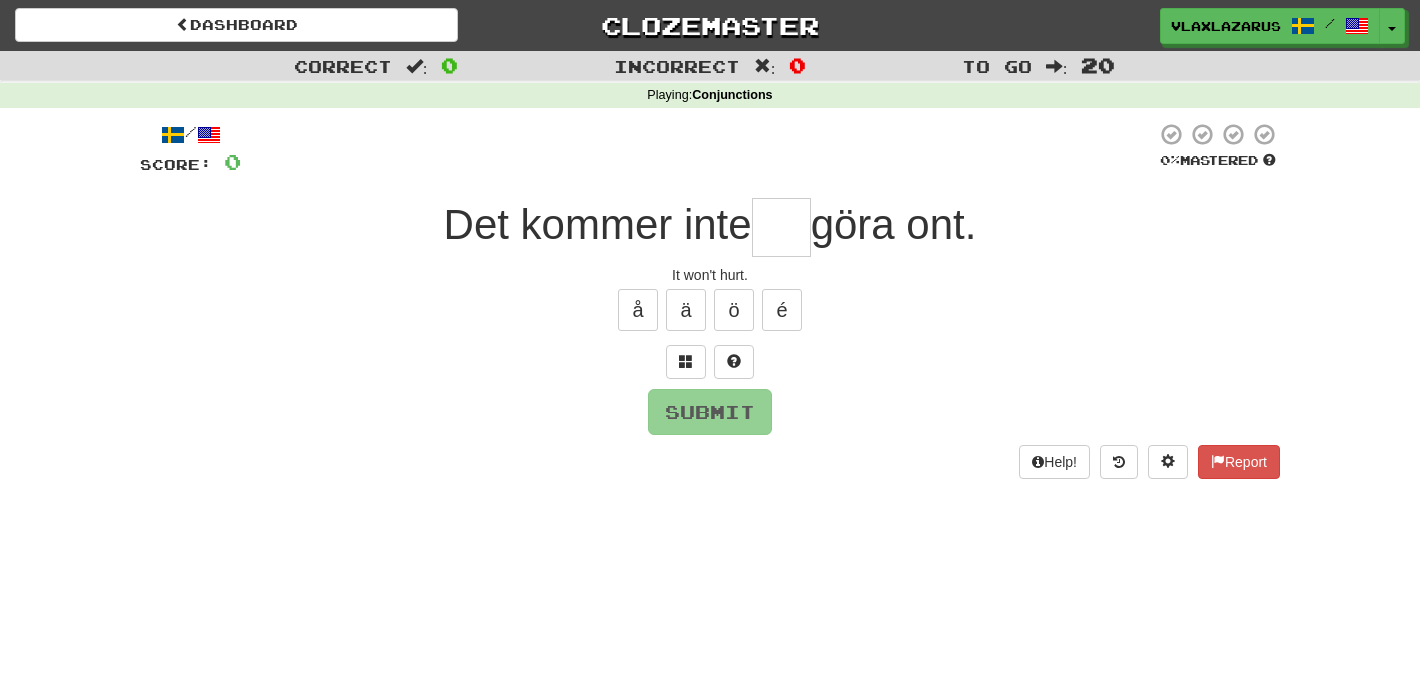 type on "*" 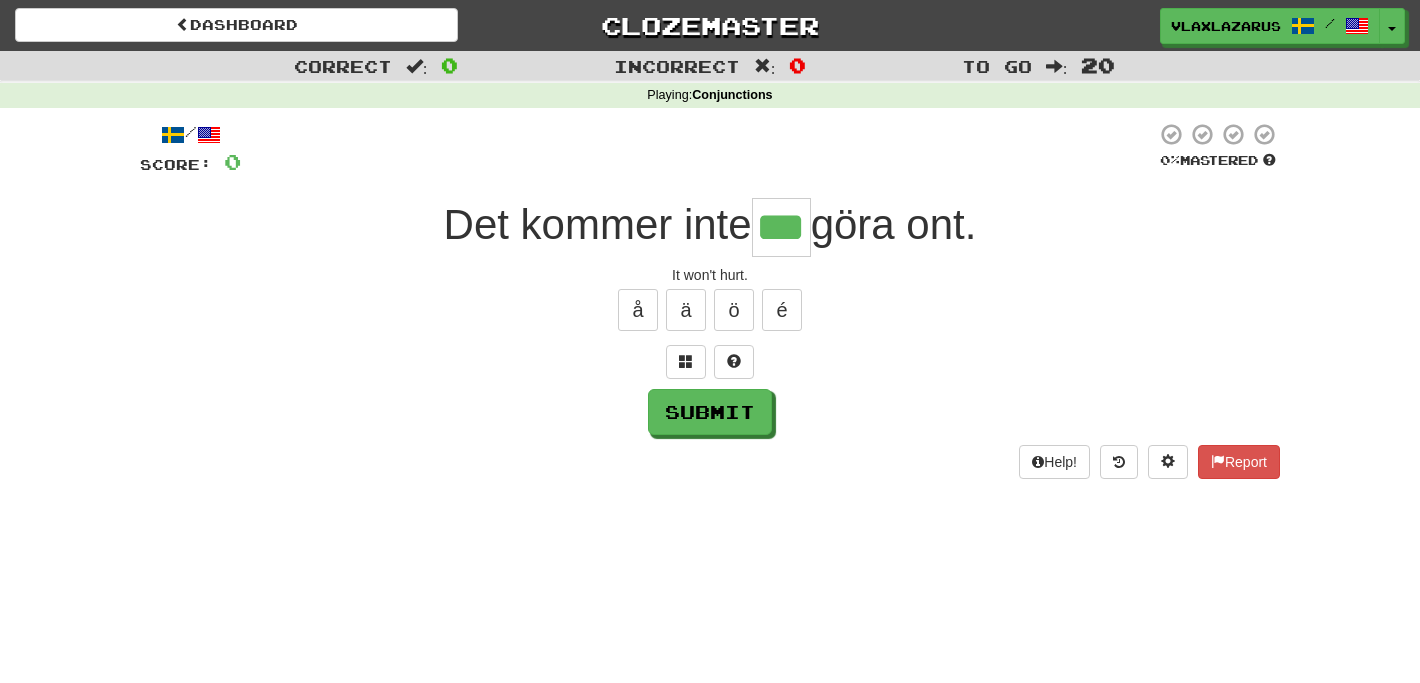 type on "***" 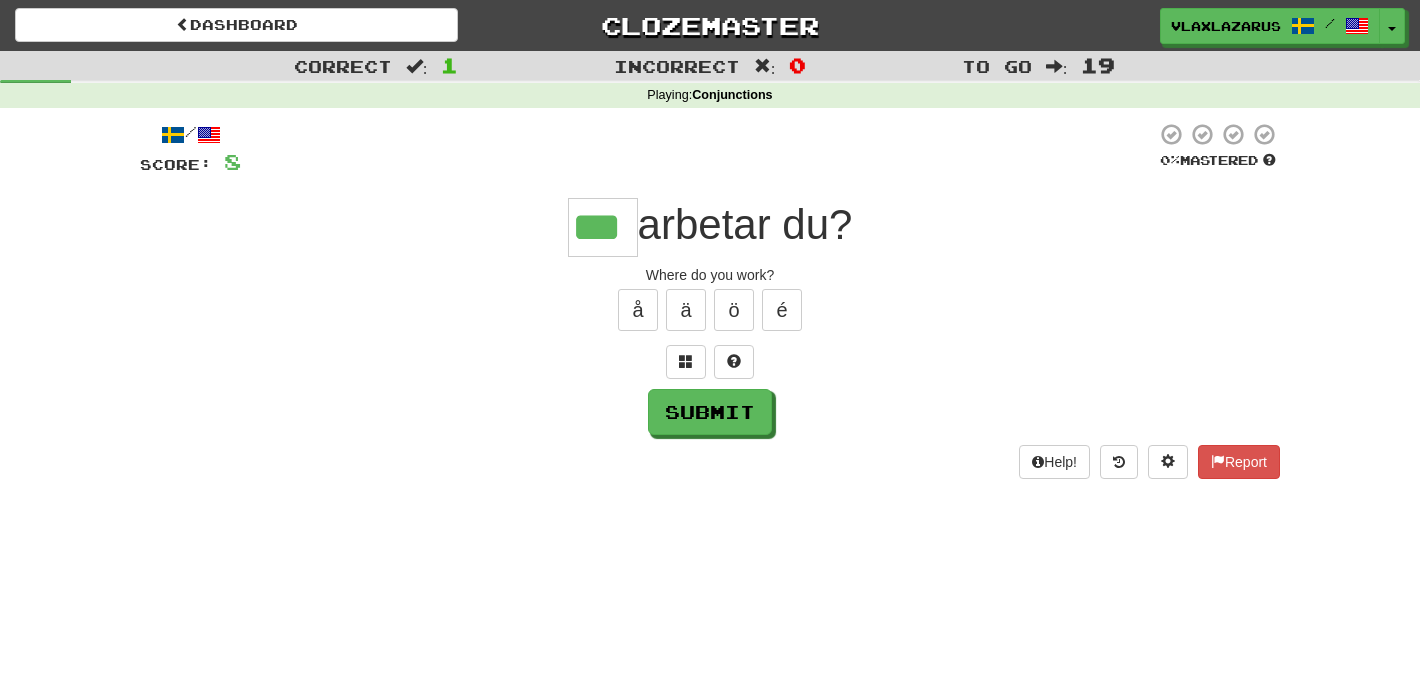 type on "***" 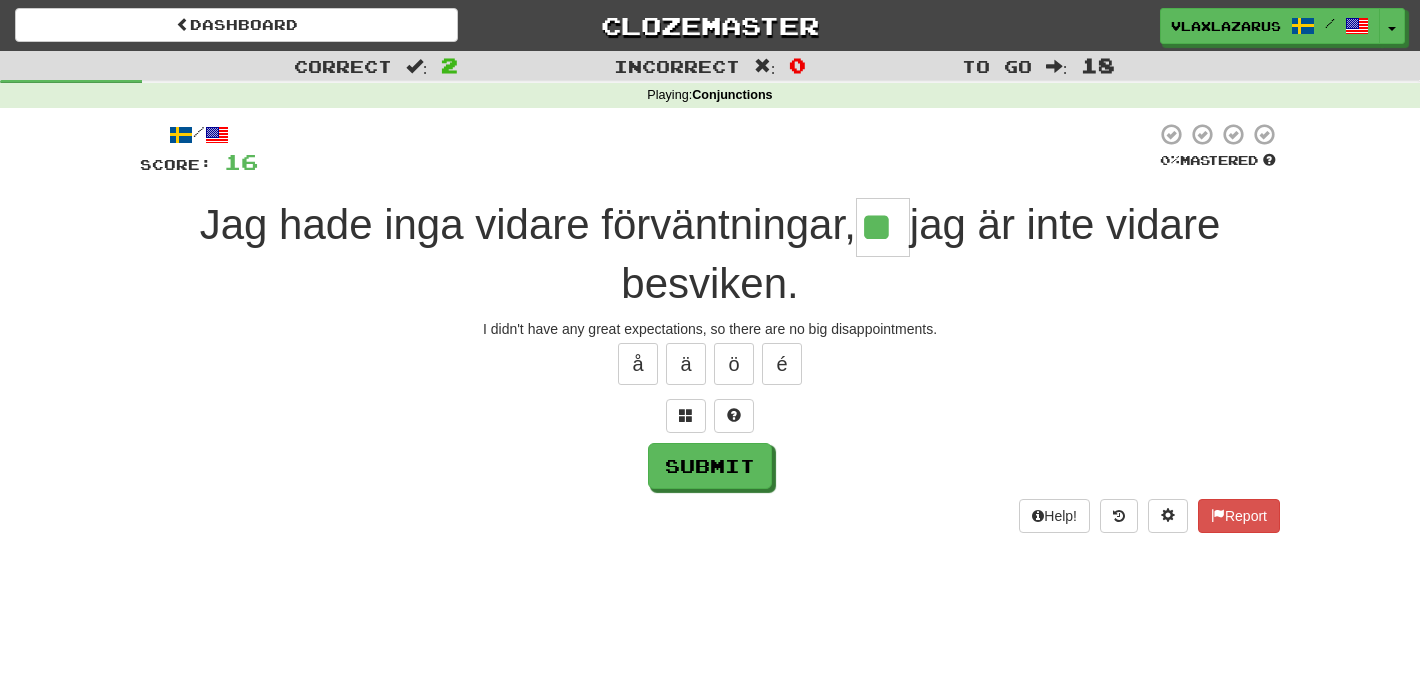 type on "**" 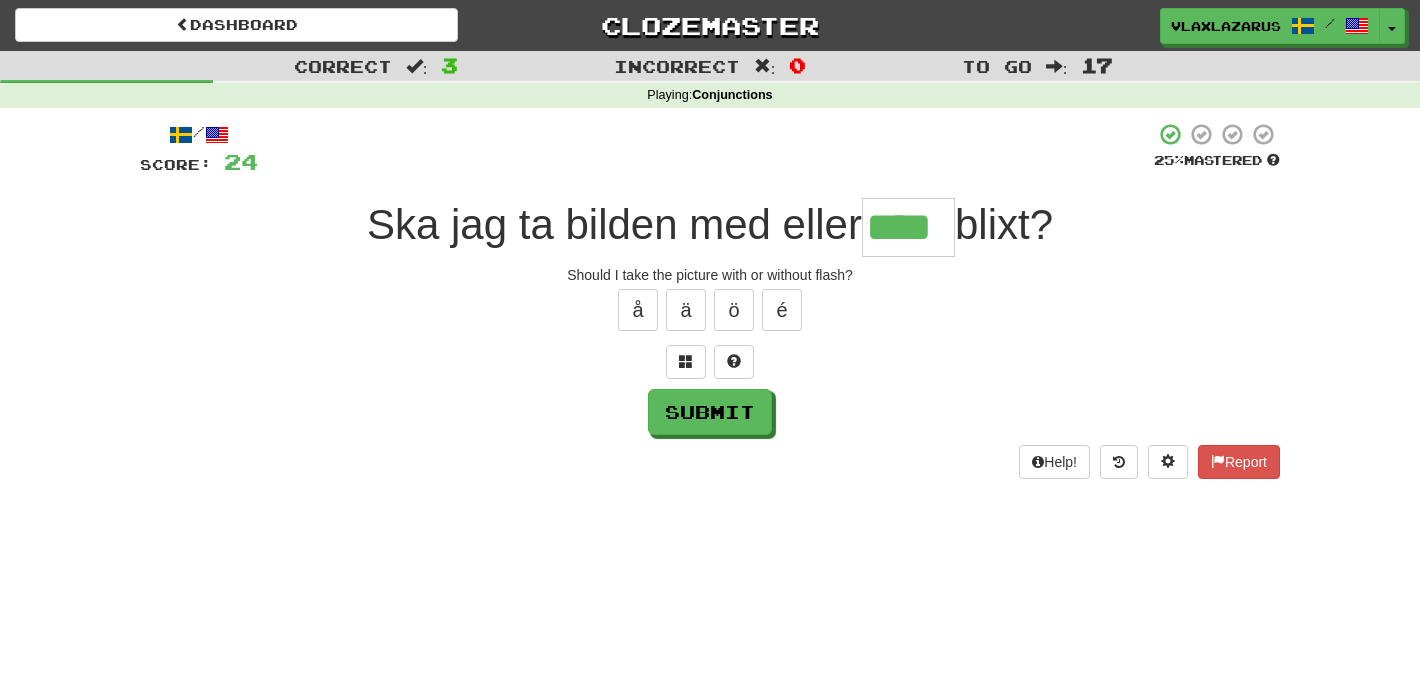 type on "****" 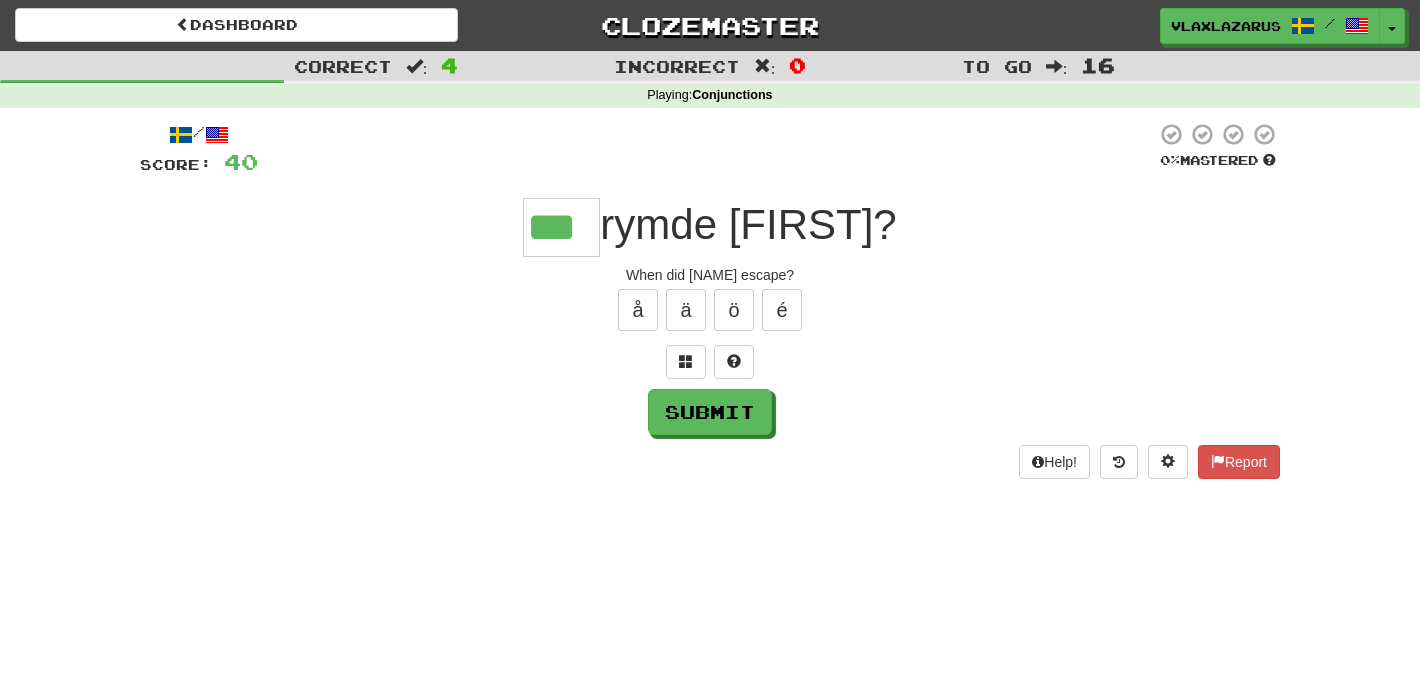 type on "***" 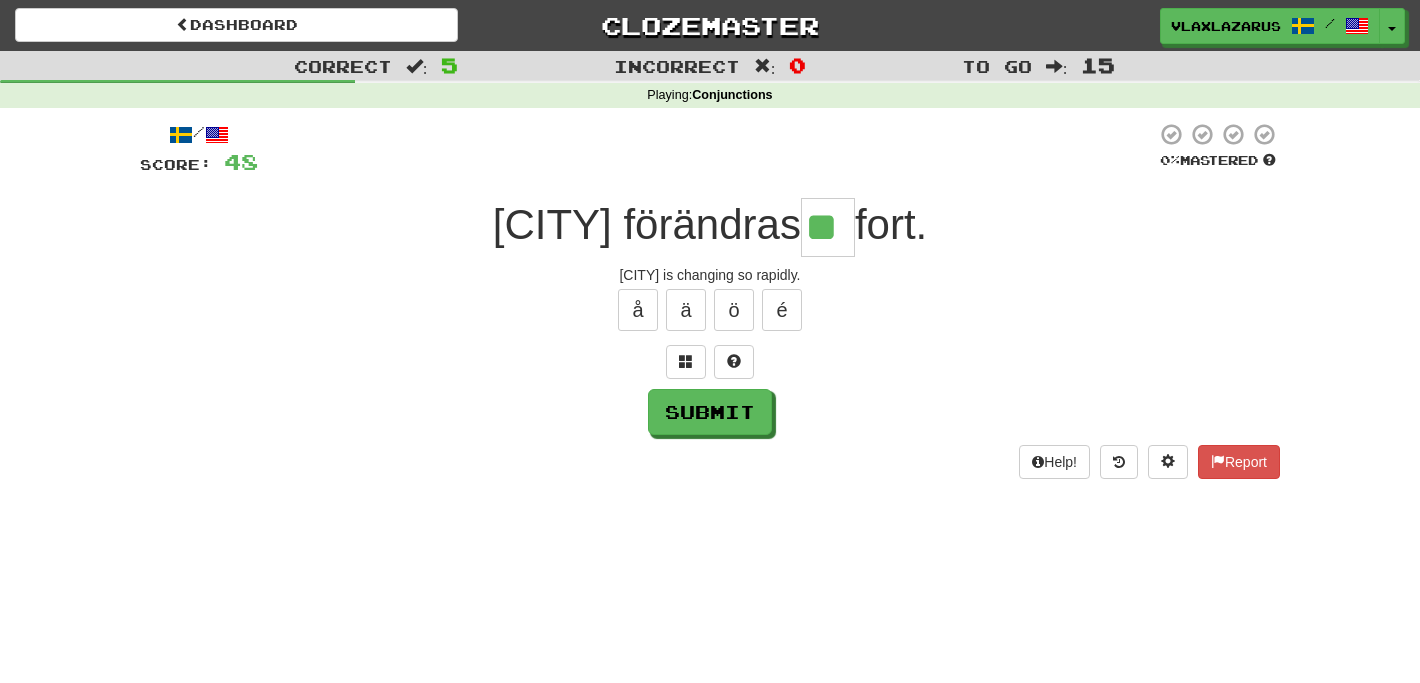type on "**" 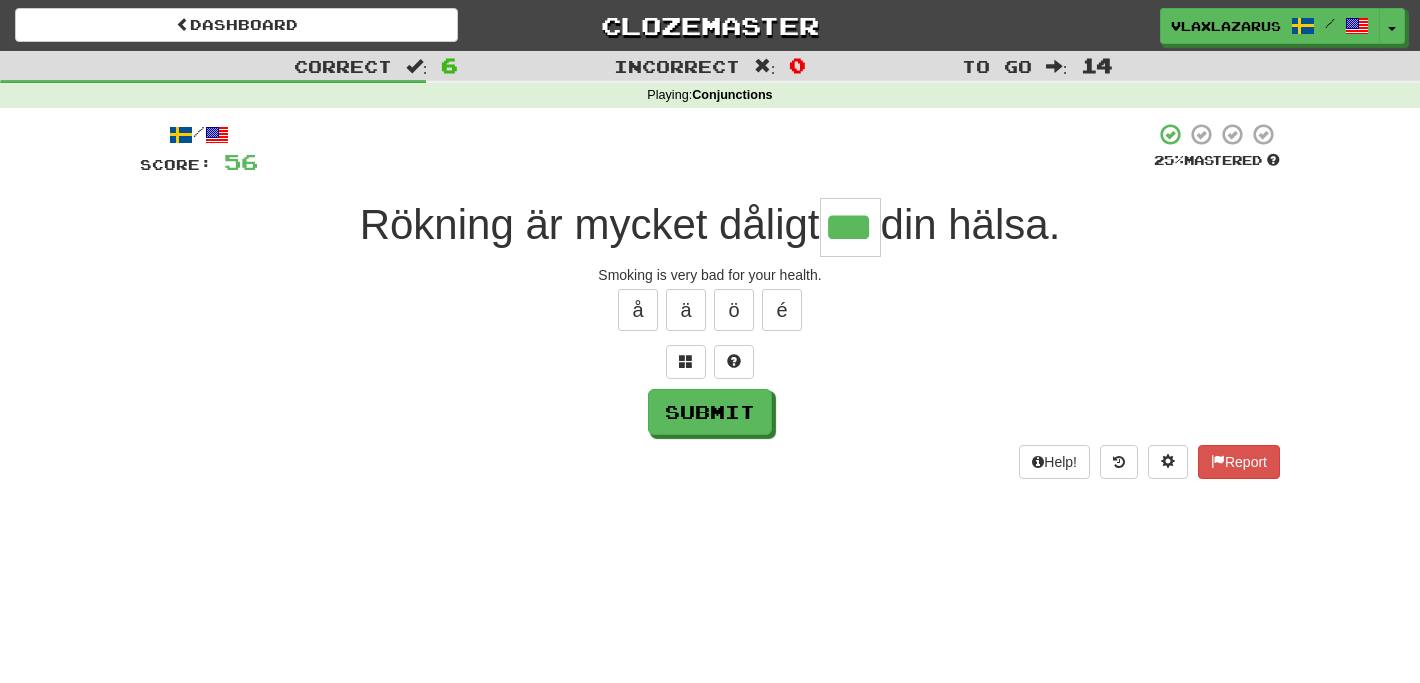 type on "***" 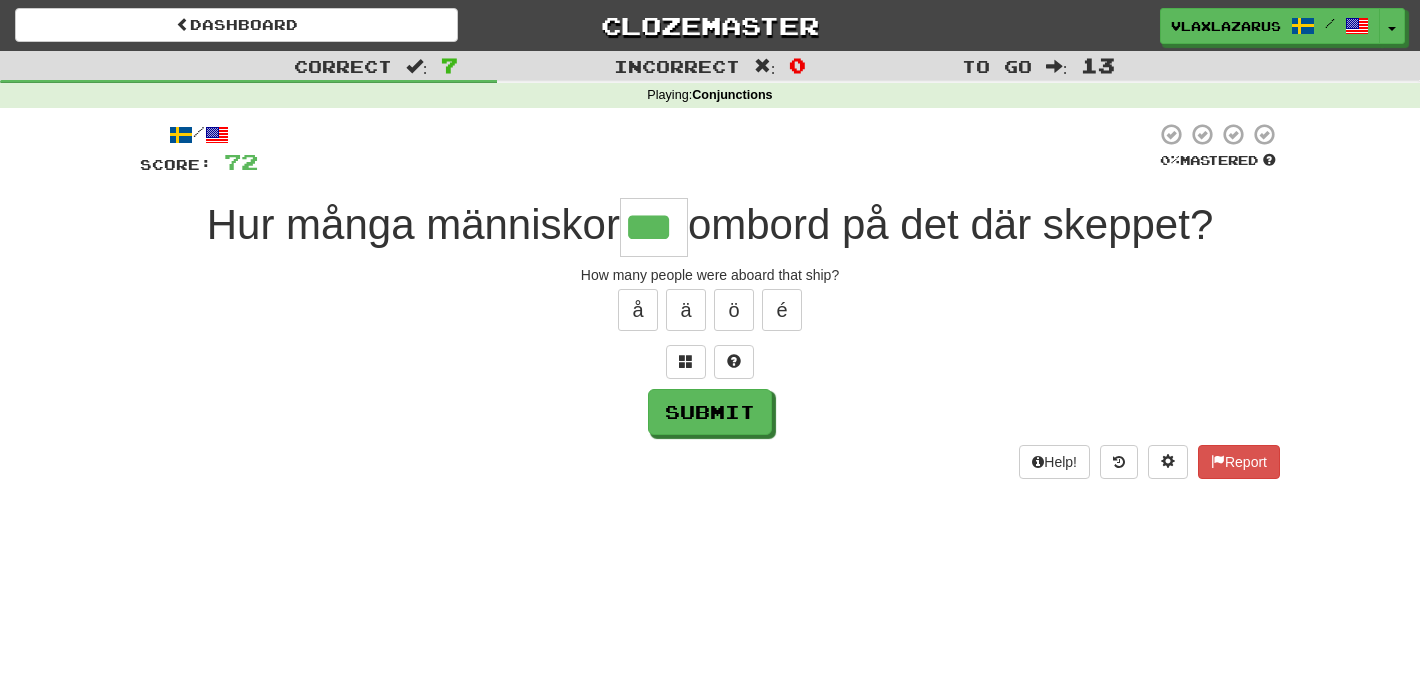 type on "***" 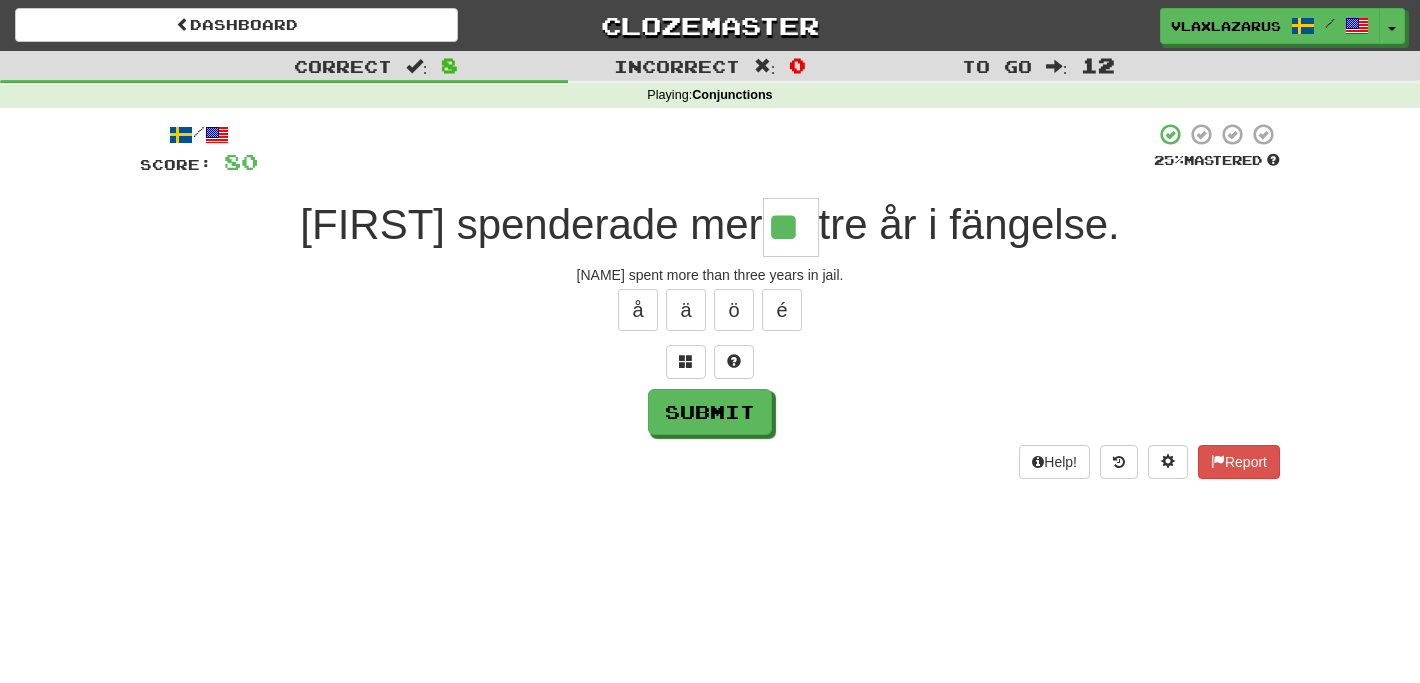 type on "**" 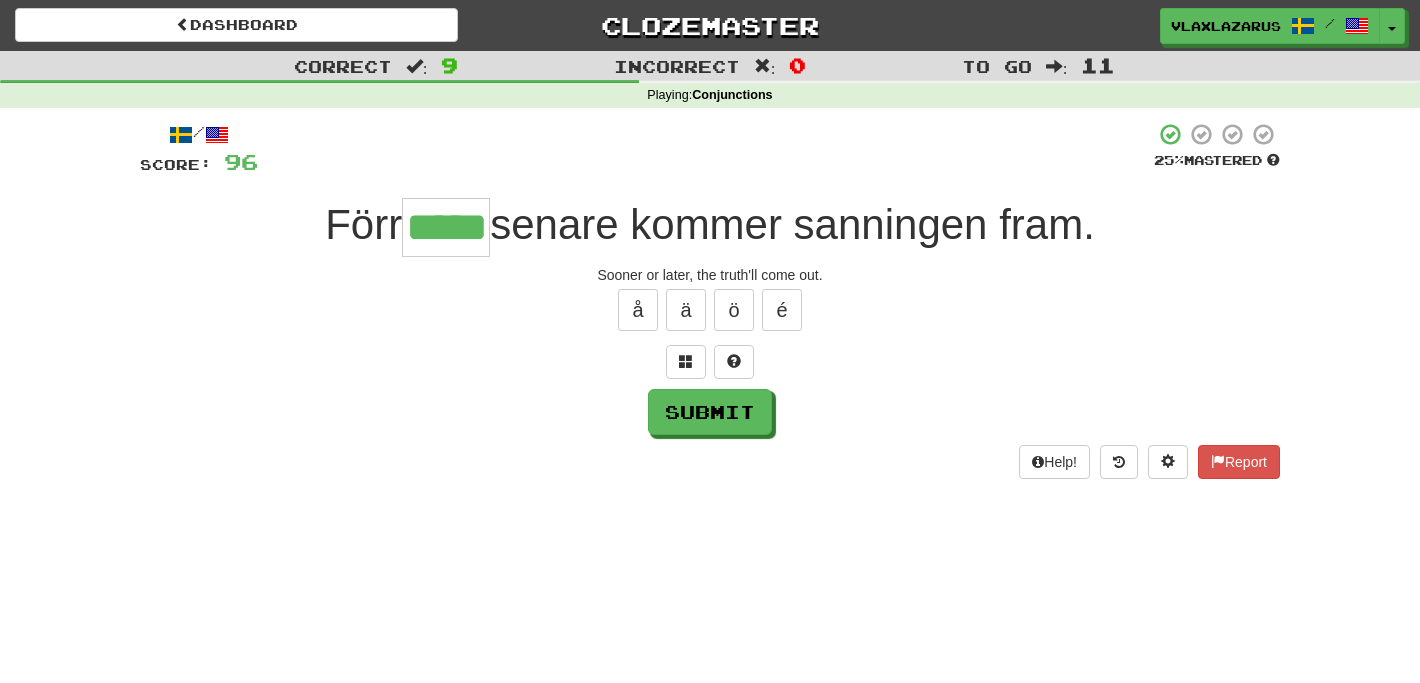 type on "*****" 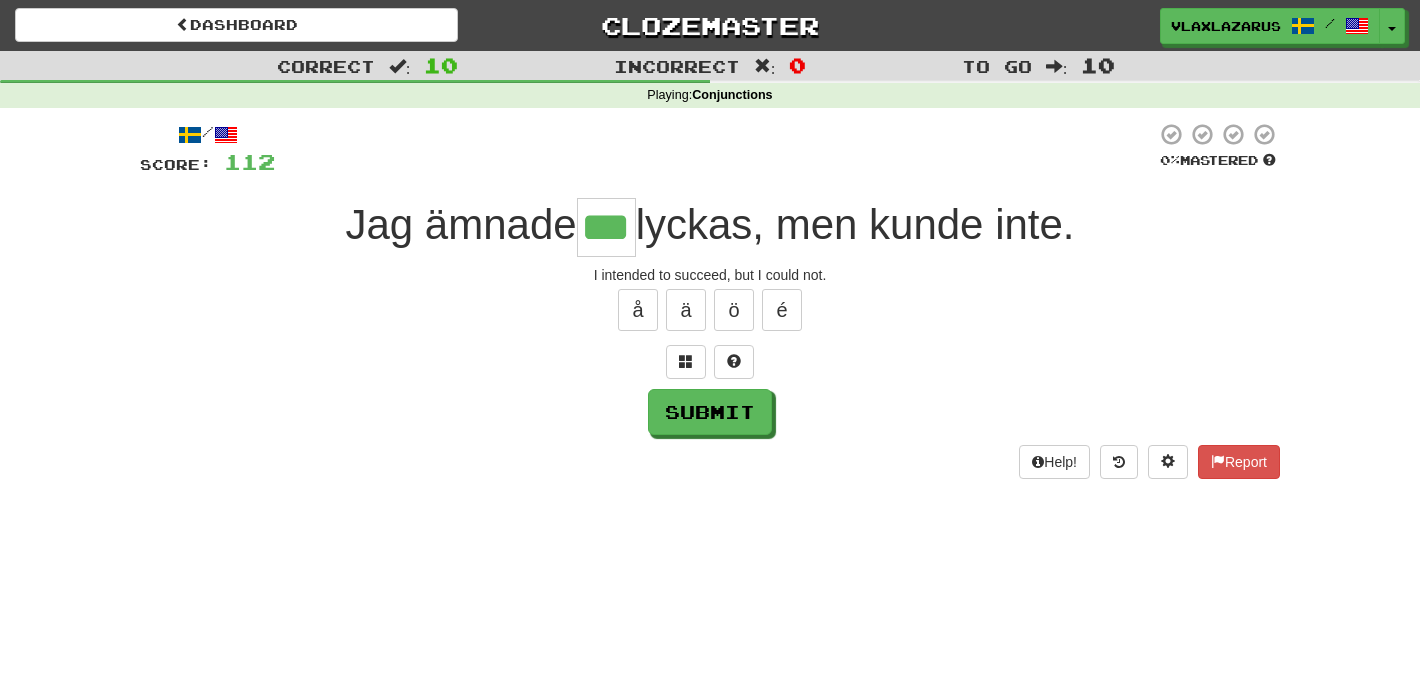 type on "***" 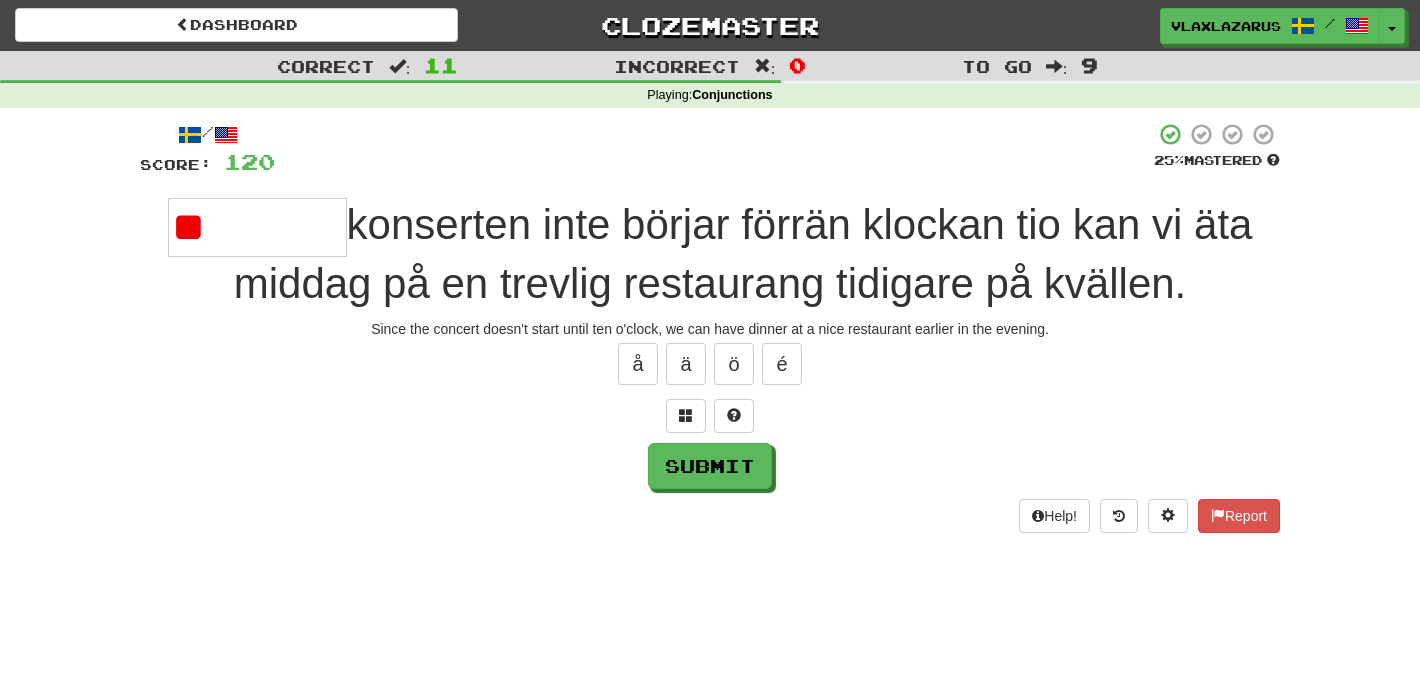type on "*" 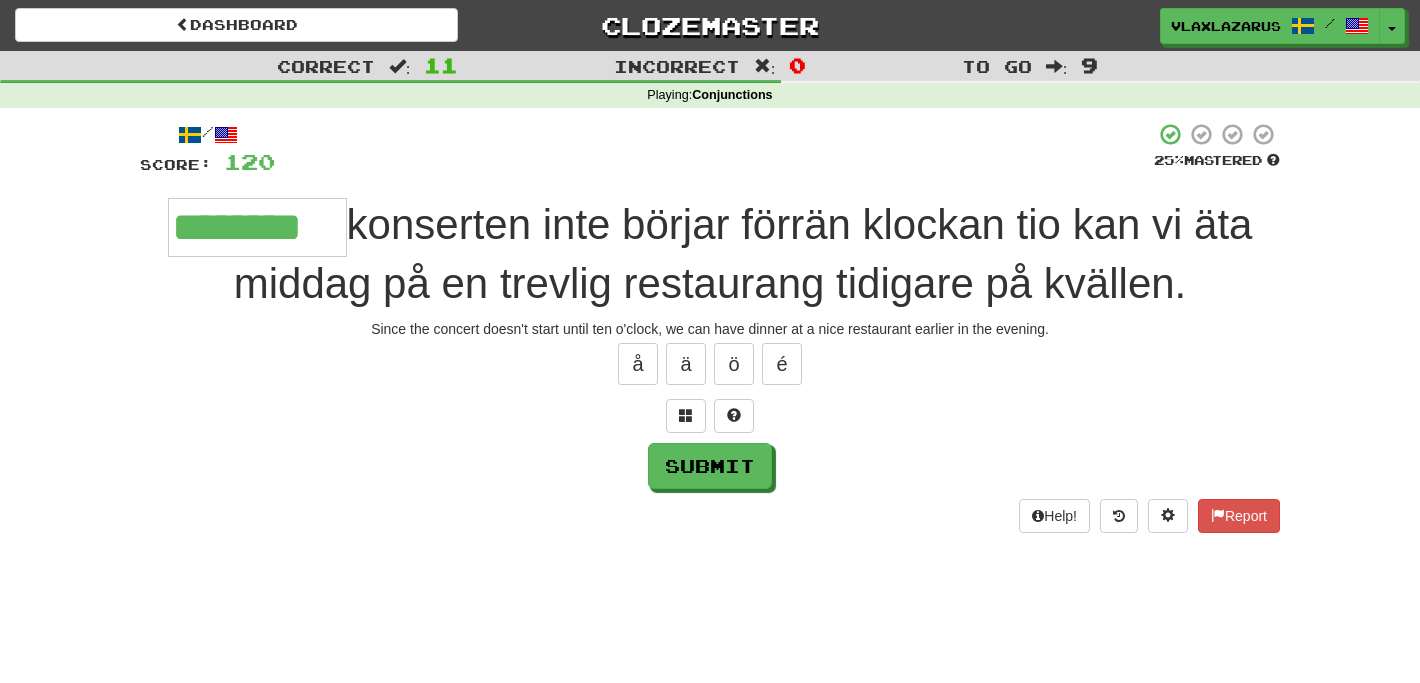 type on "********" 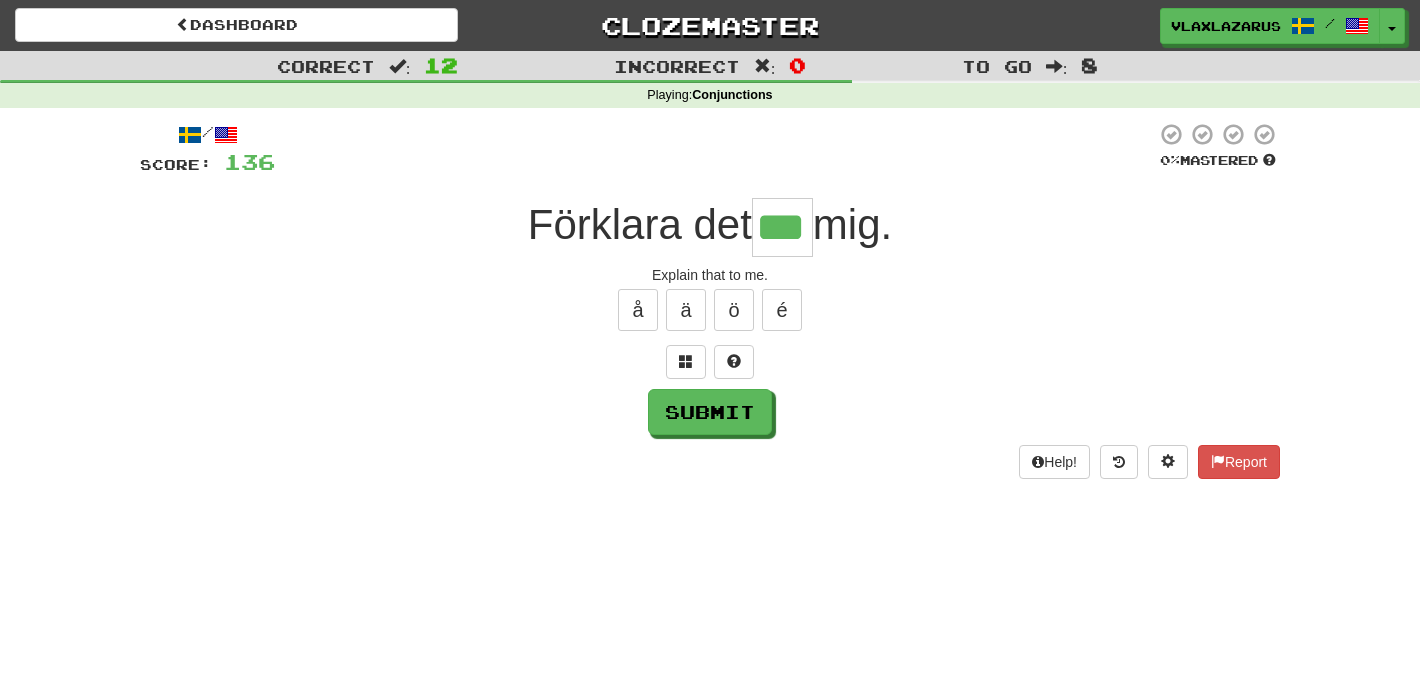 type on "***" 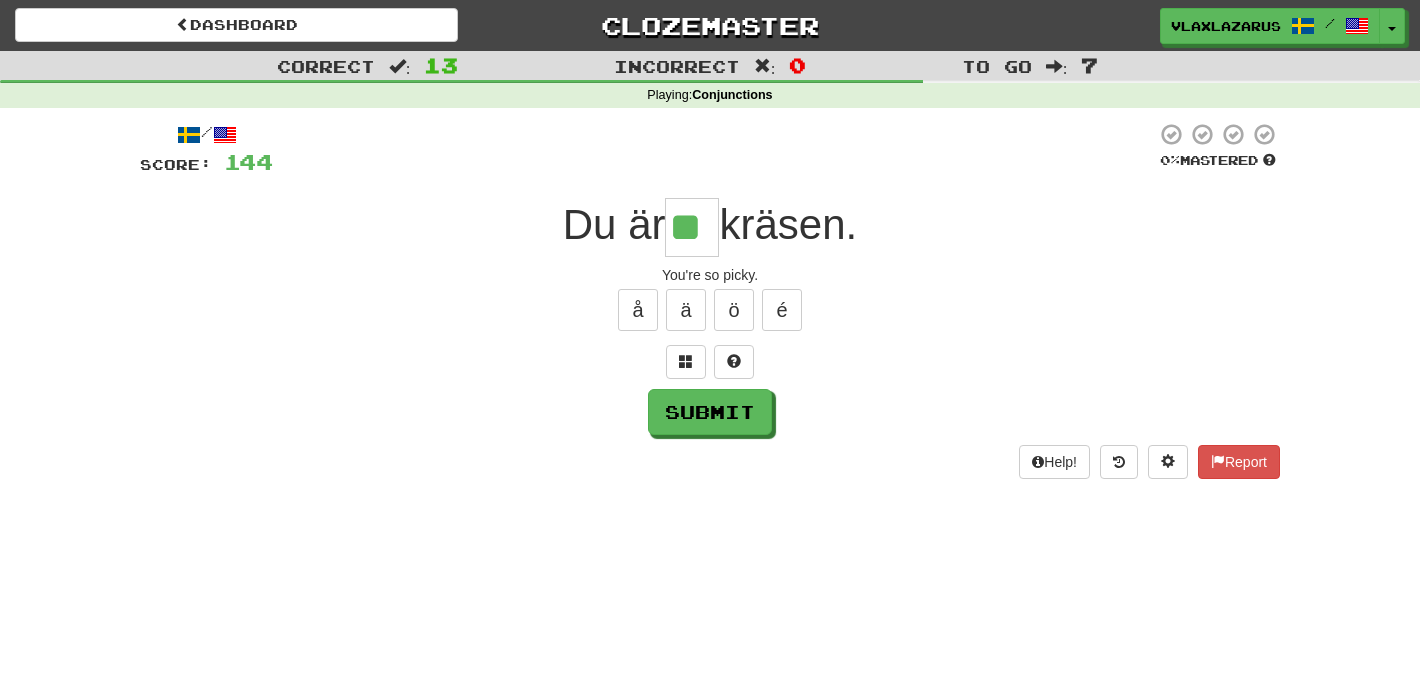 type on "**" 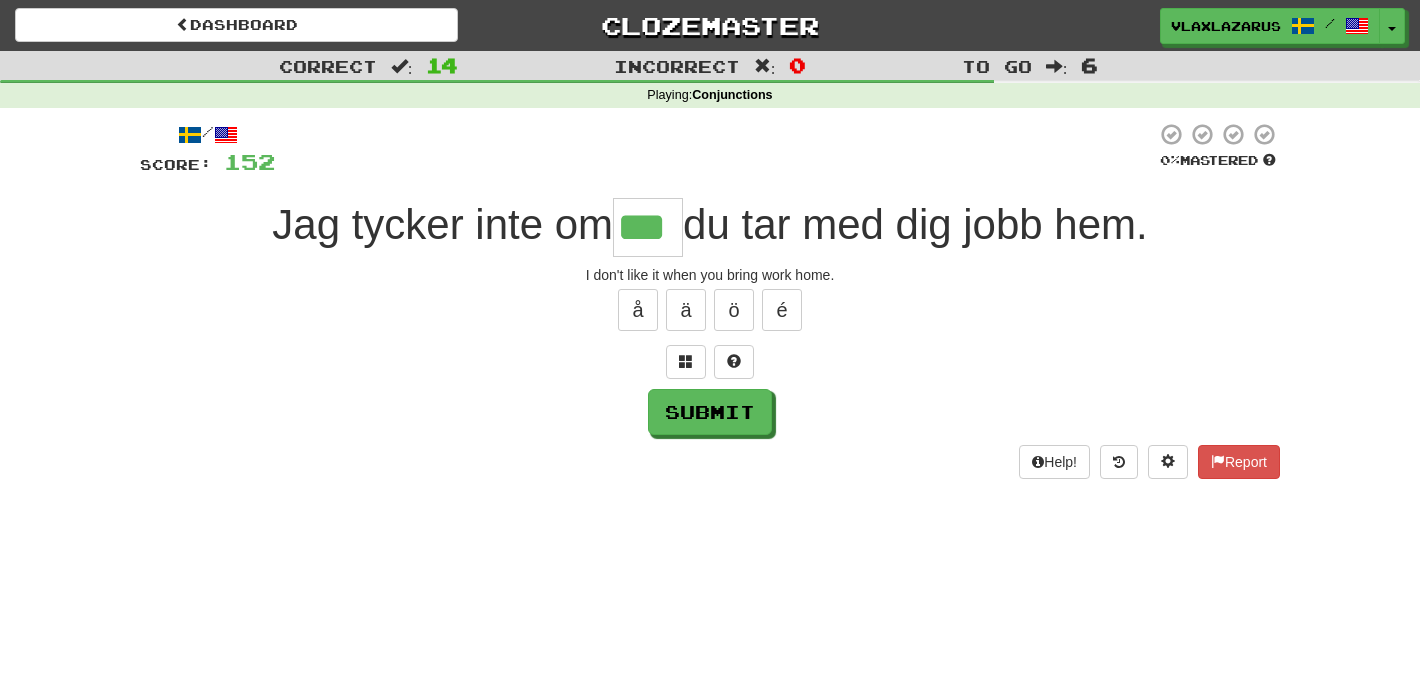 type on "***" 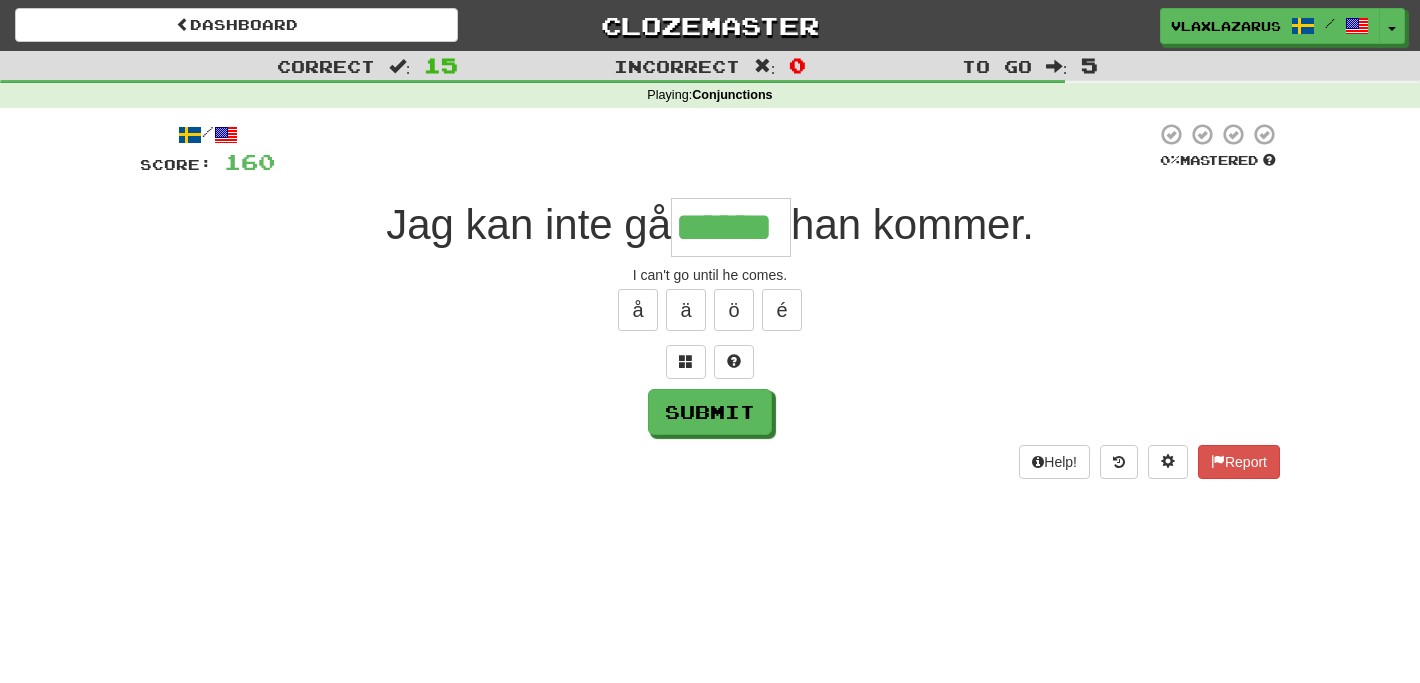 type on "******" 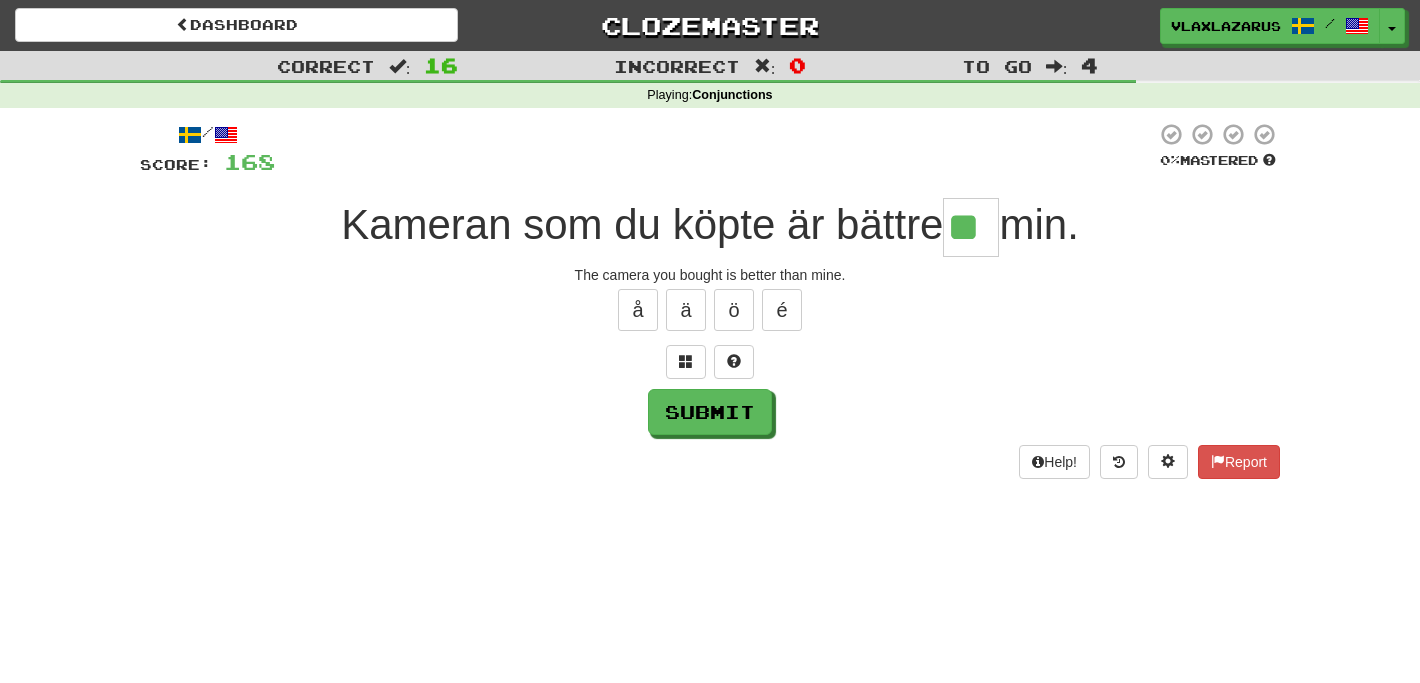 type on "**" 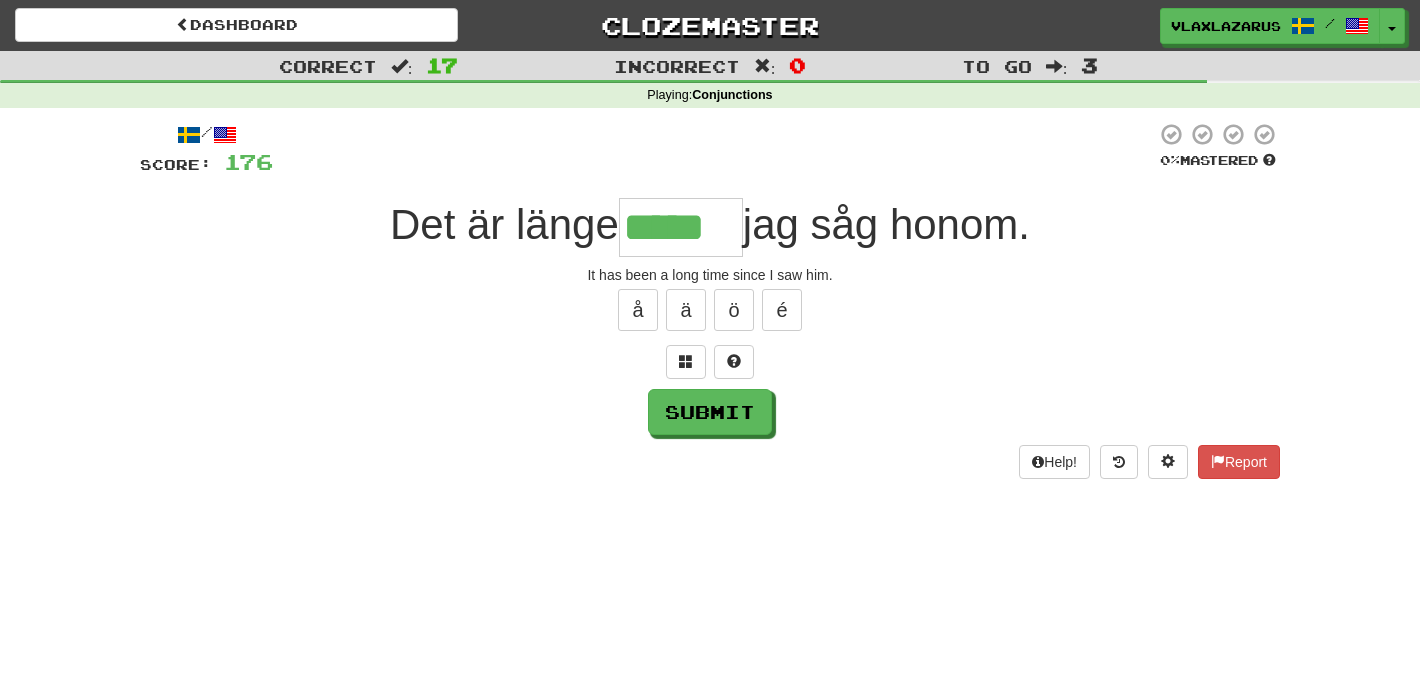 type on "*****" 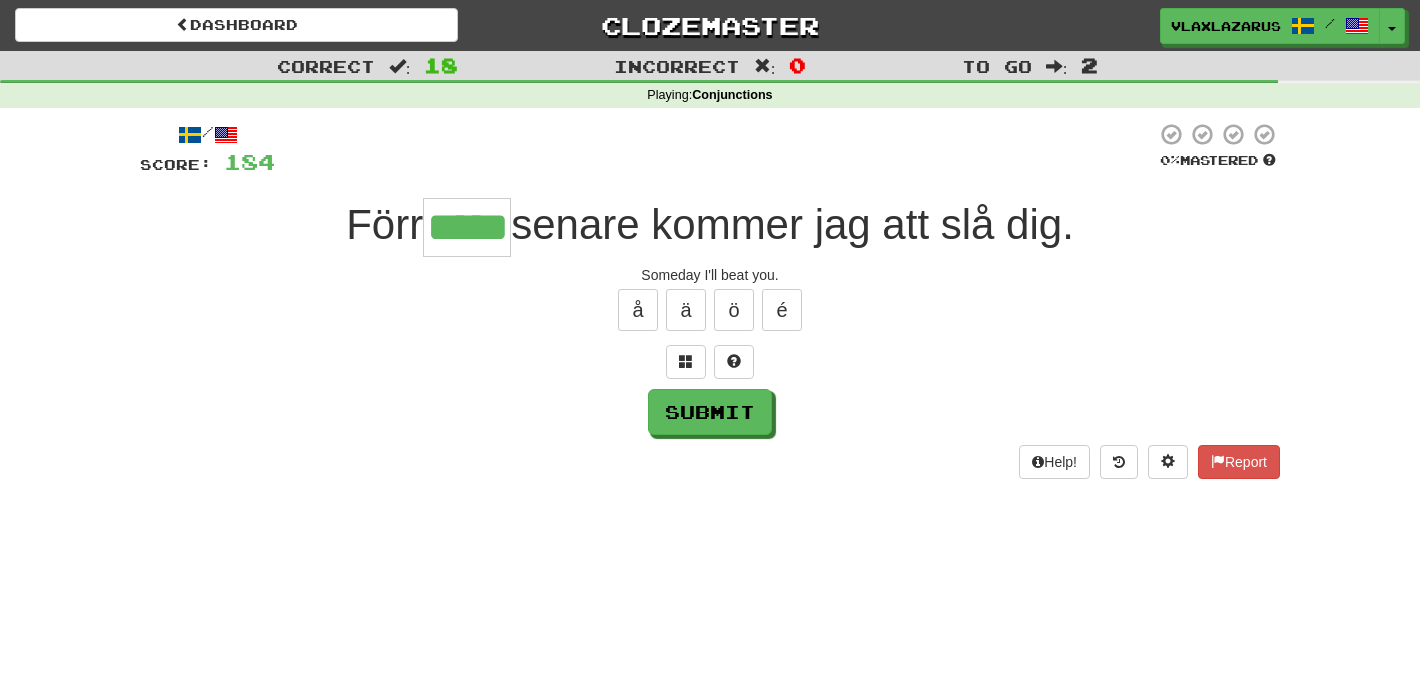 type on "*****" 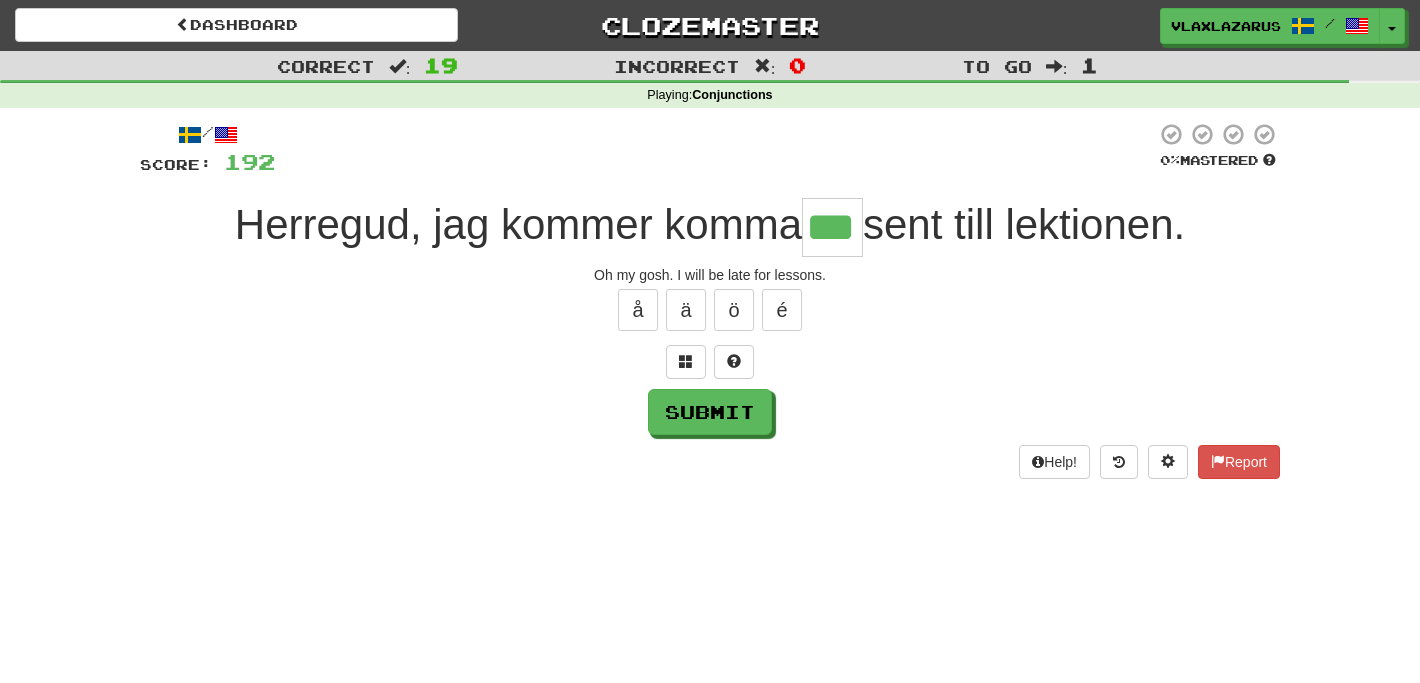 type on "***" 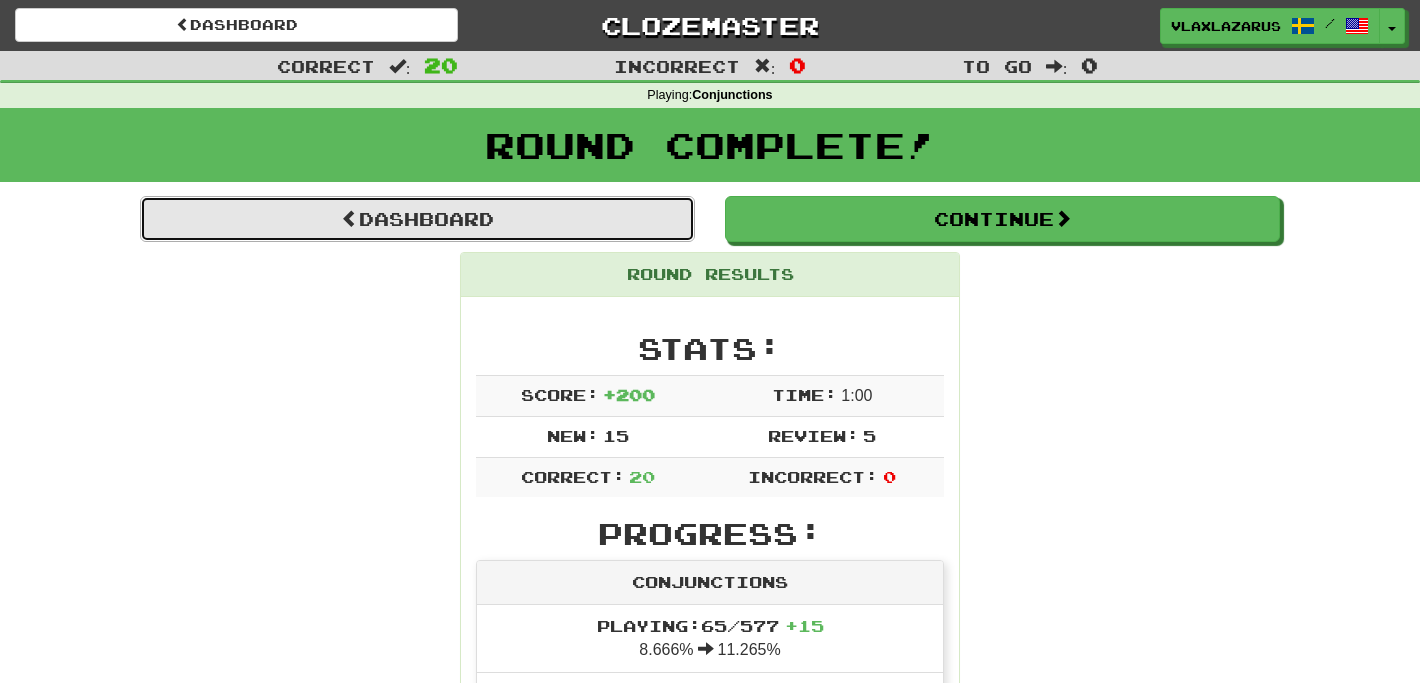 click on "Dashboard" at bounding box center (417, 219) 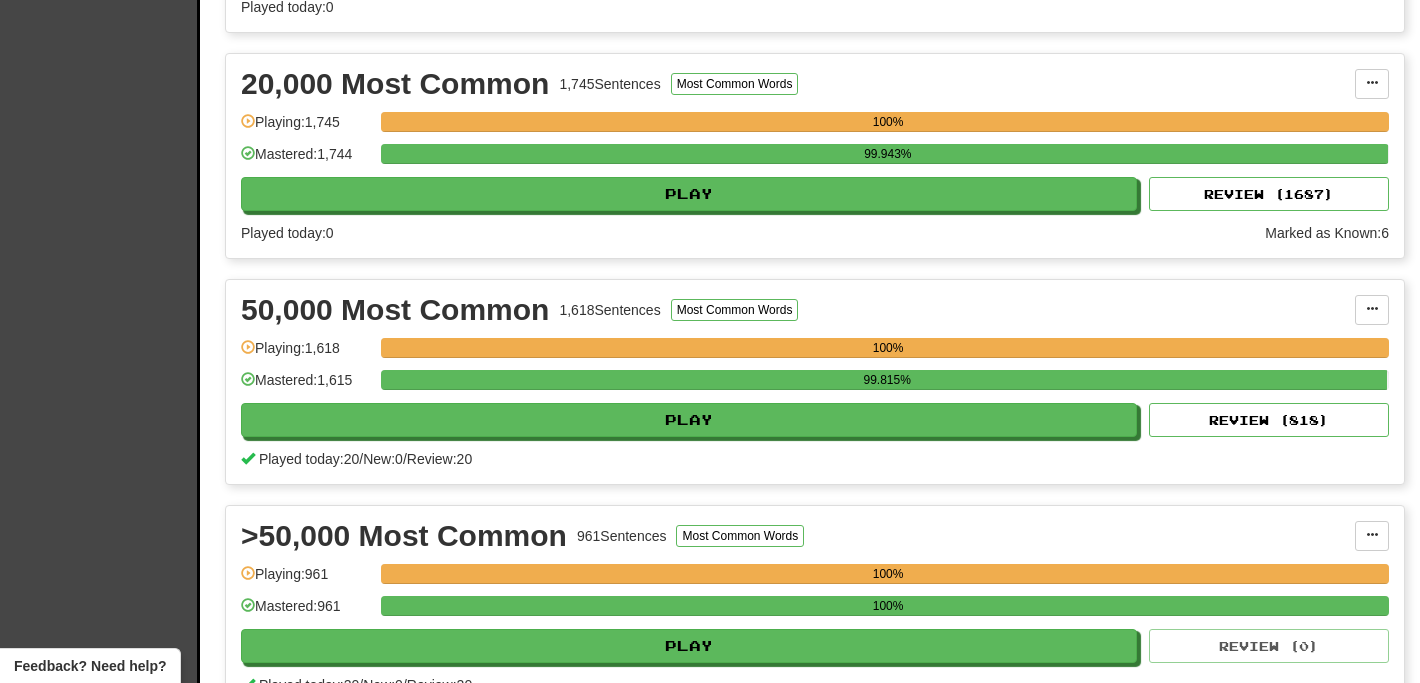 scroll, scrollTop: 1300, scrollLeft: 0, axis: vertical 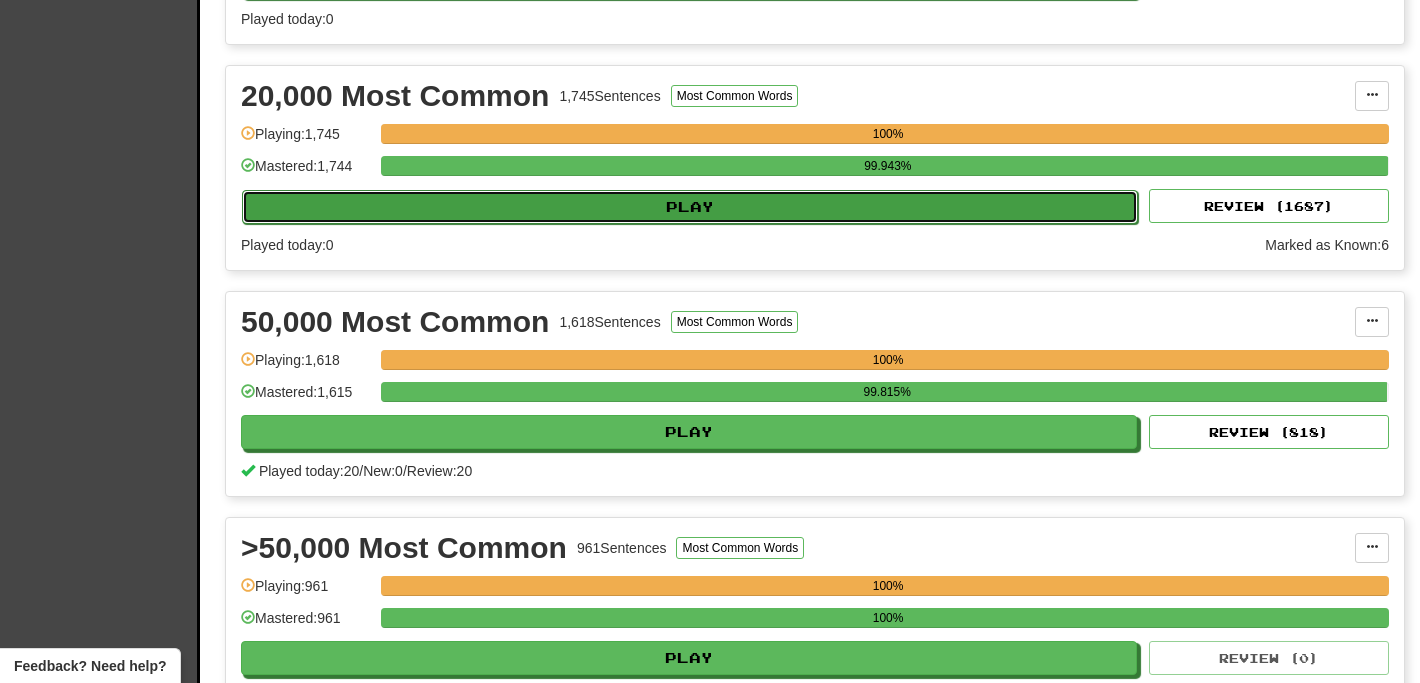 click on "Play" at bounding box center [690, 207] 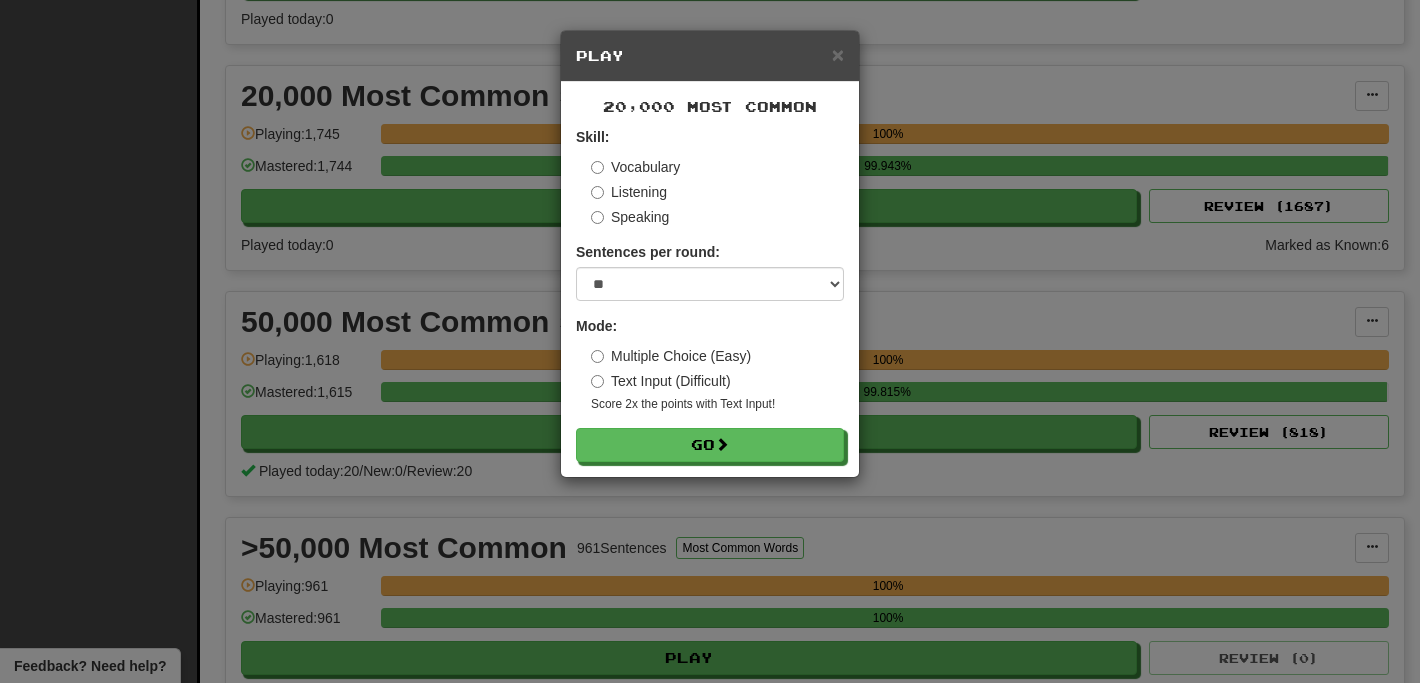 click on "Skill: Vocabulary Listening Speaking Sentences per round: * ** ** ** ** ** *** ******** Mode: Multiple Choice (Easy) Text Input (Difficult) Score 2x the points with Text Input ! Go" at bounding box center [710, 294] 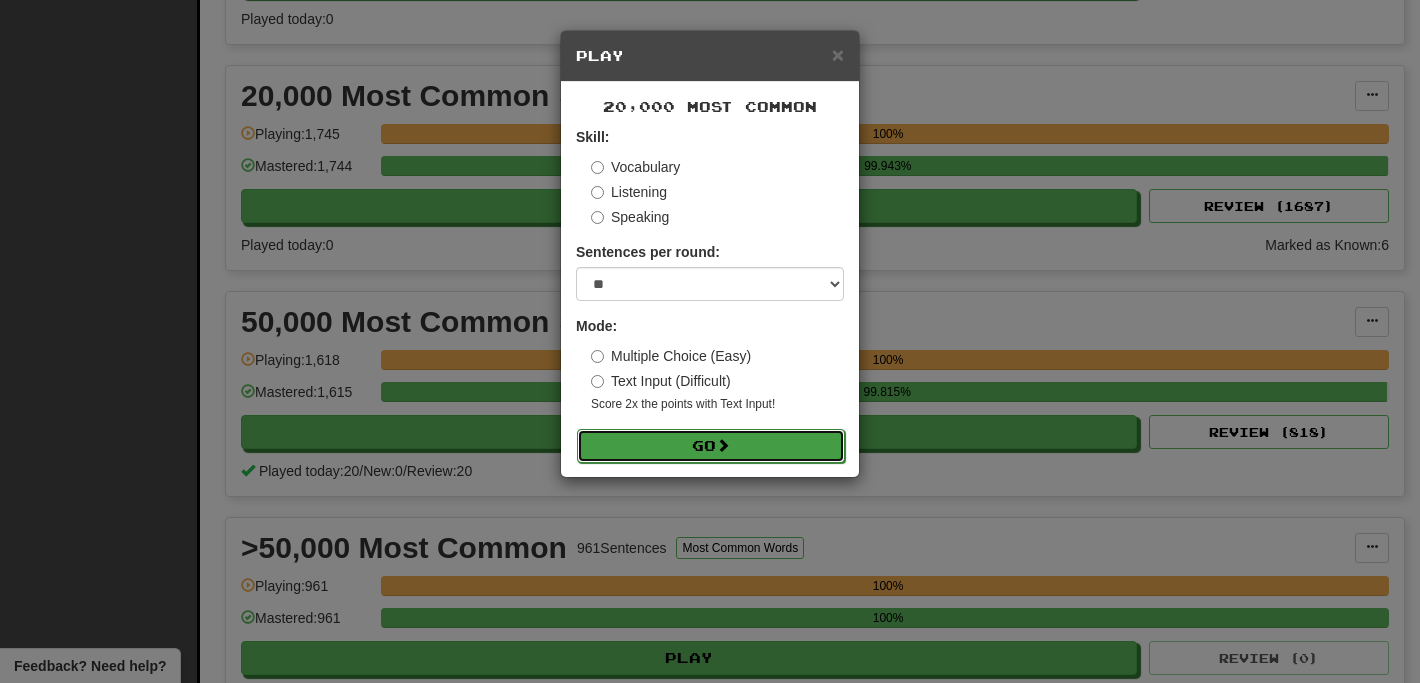click at bounding box center [723, 445] 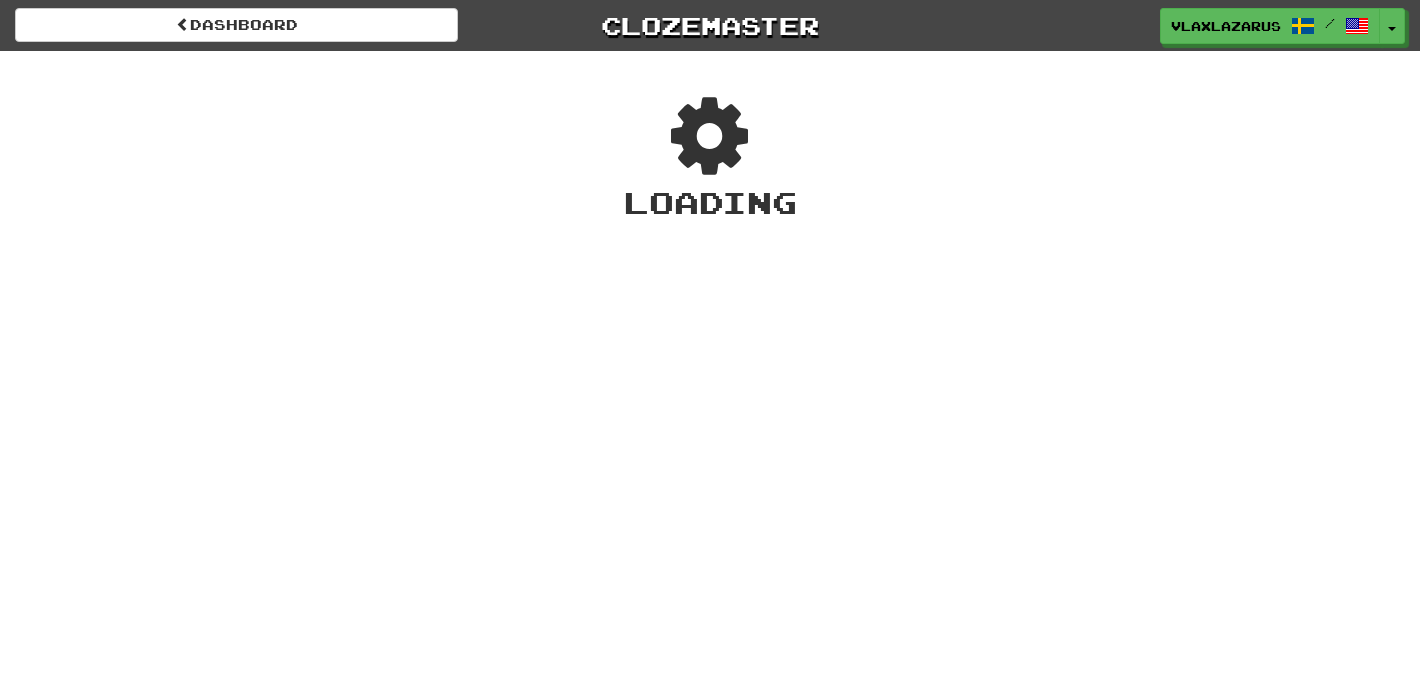 scroll, scrollTop: 0, scrollLeft: 0, axis: both 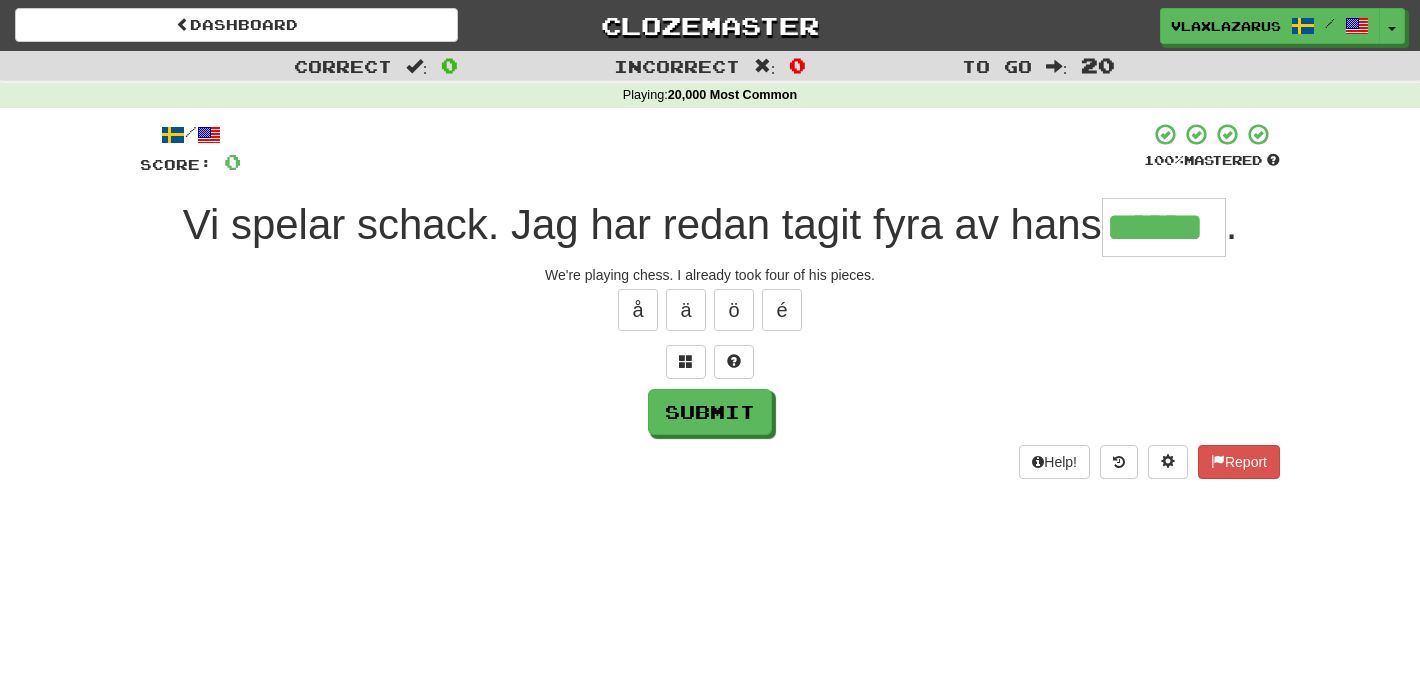 type on "******" 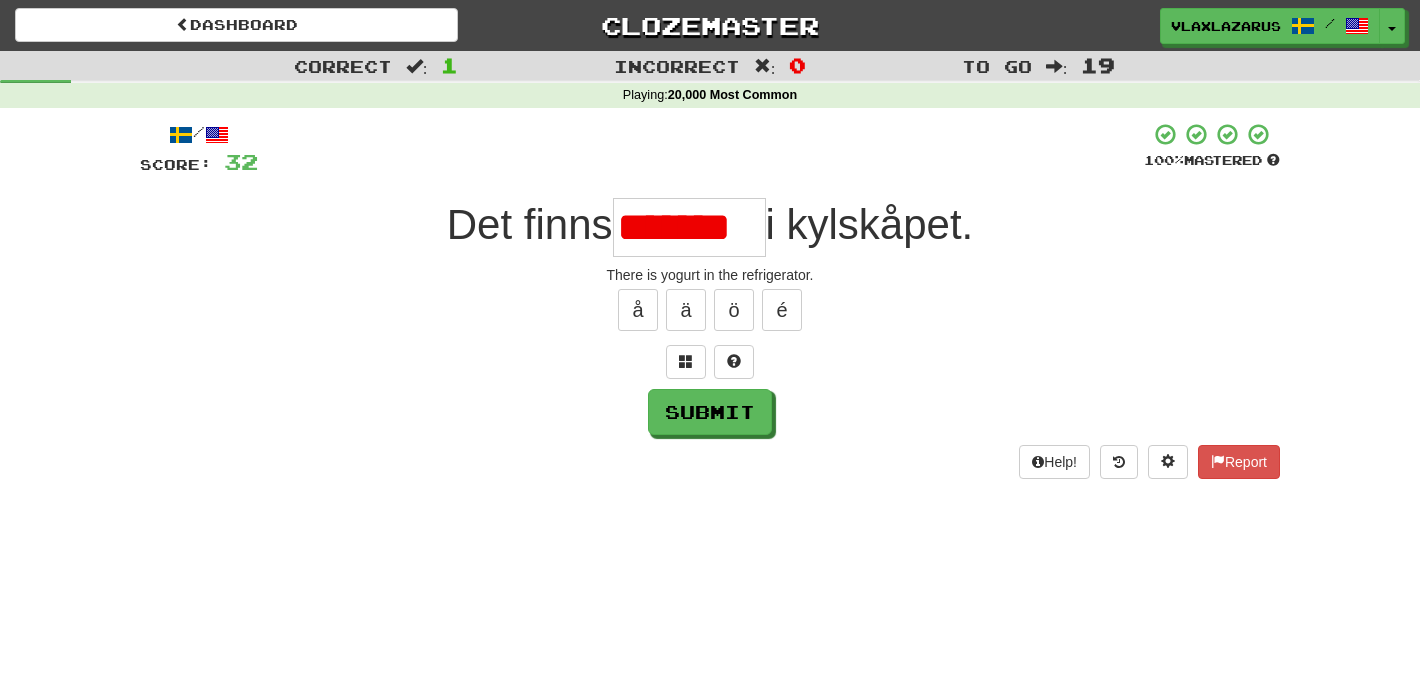 scroll, scrollTop: 0, scrollLeft: 0, axis: both 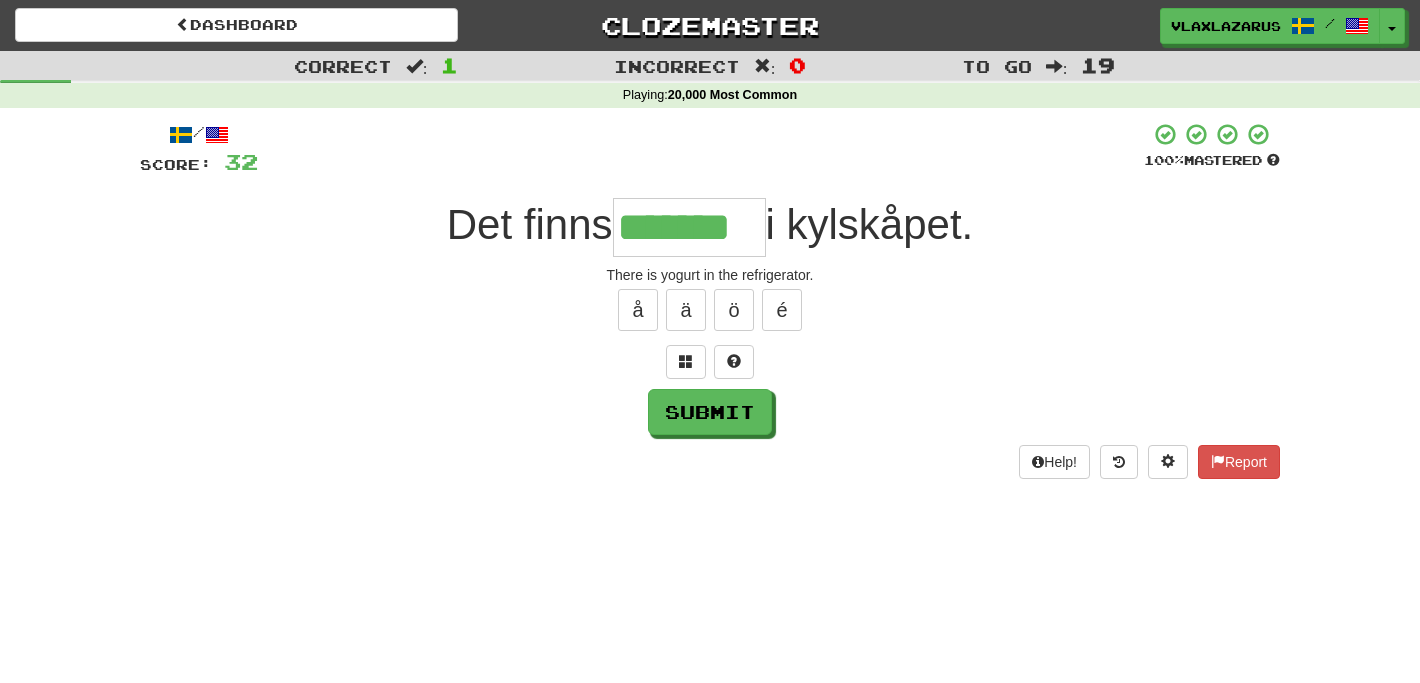 type on "*******" 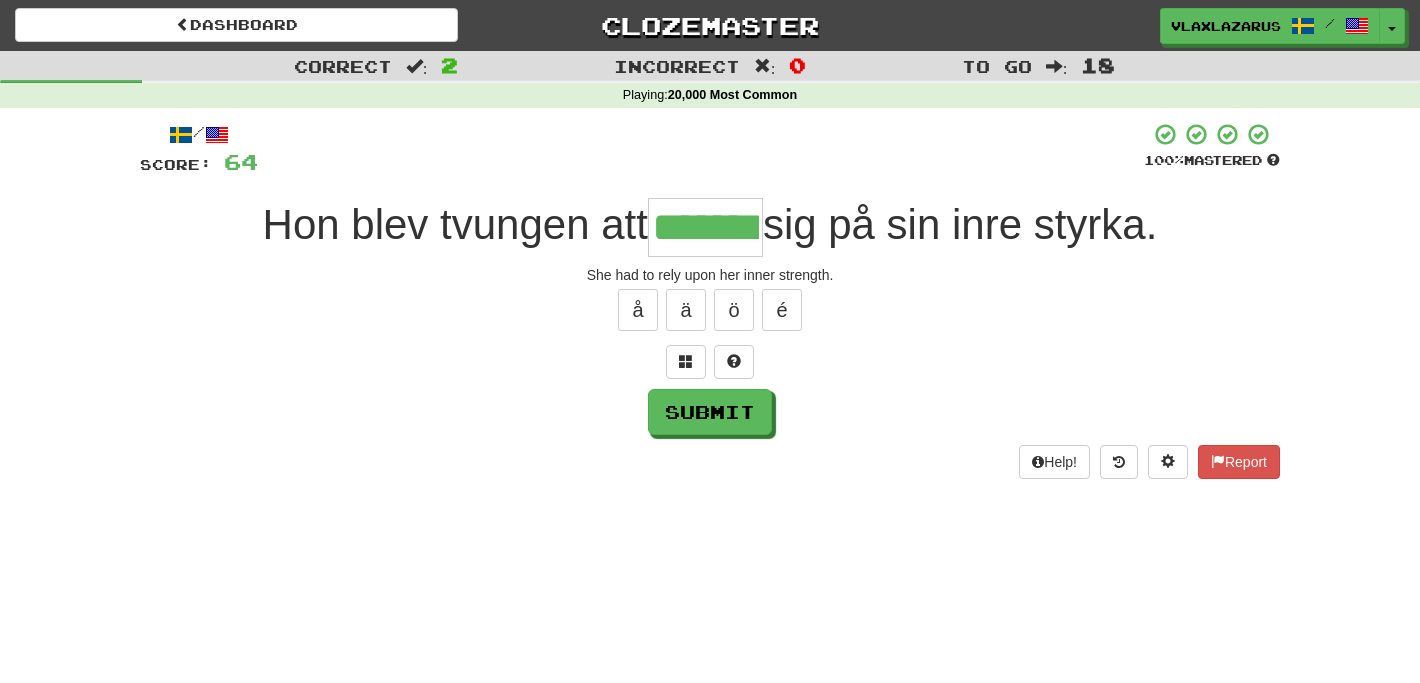 type on "*******" 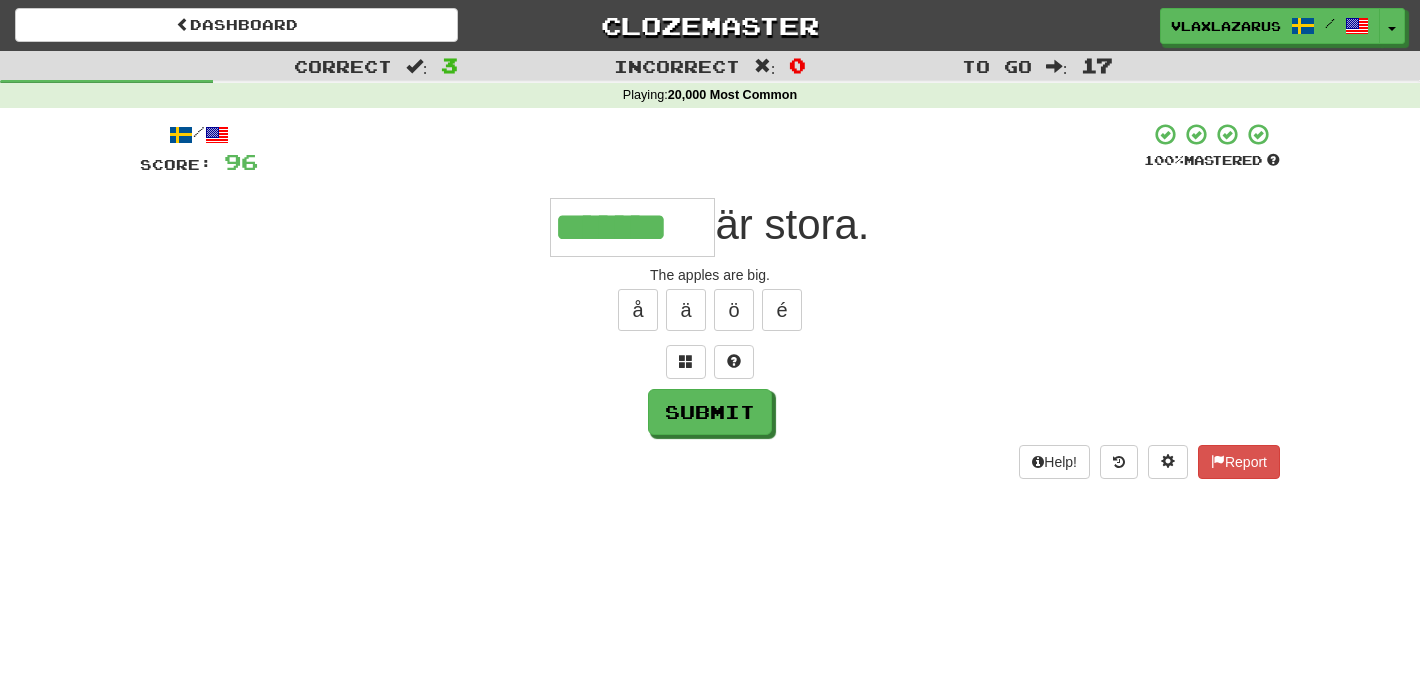 type on "*******" 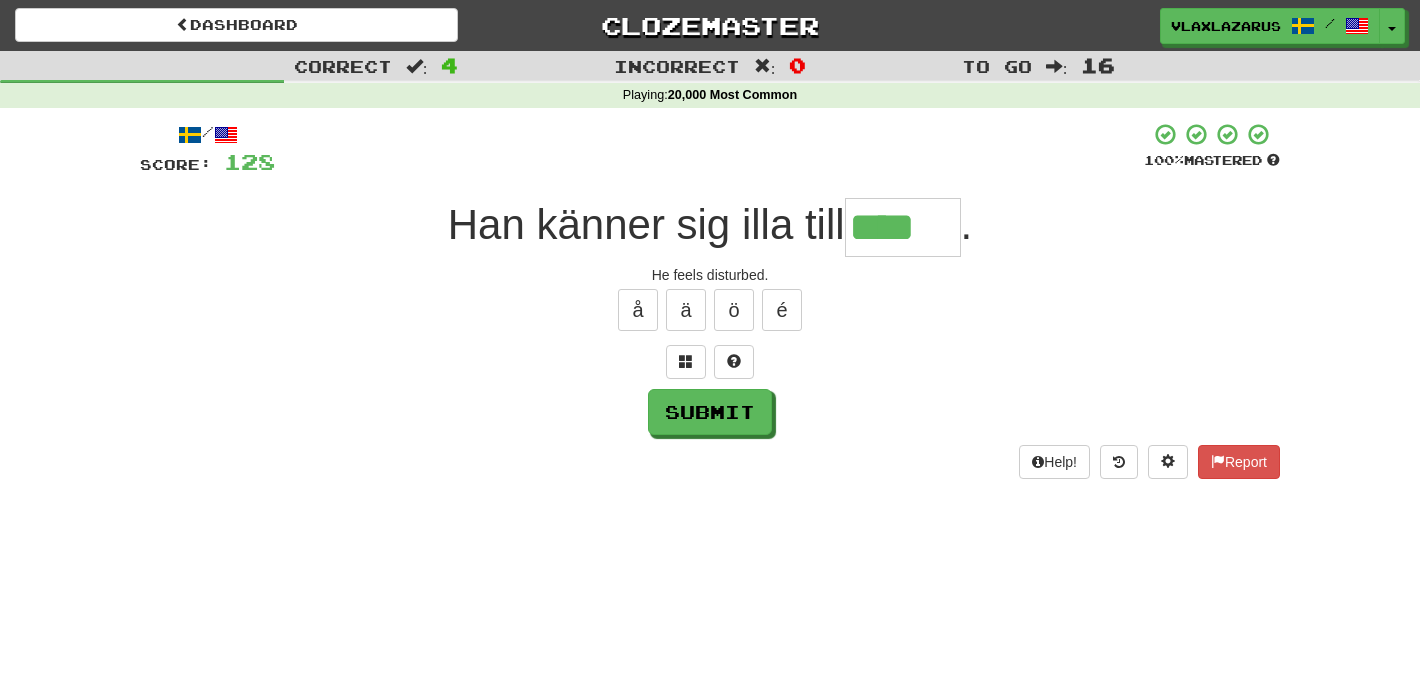 type on "****" 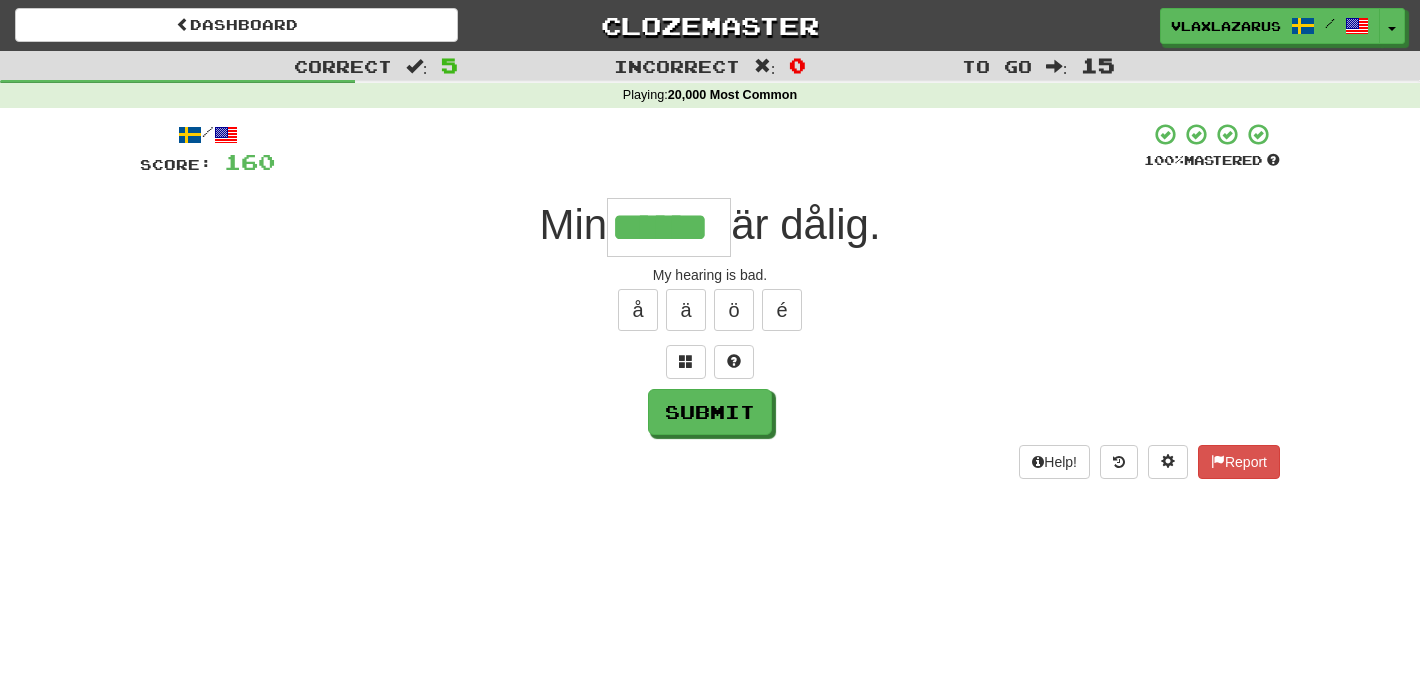 type on "******" 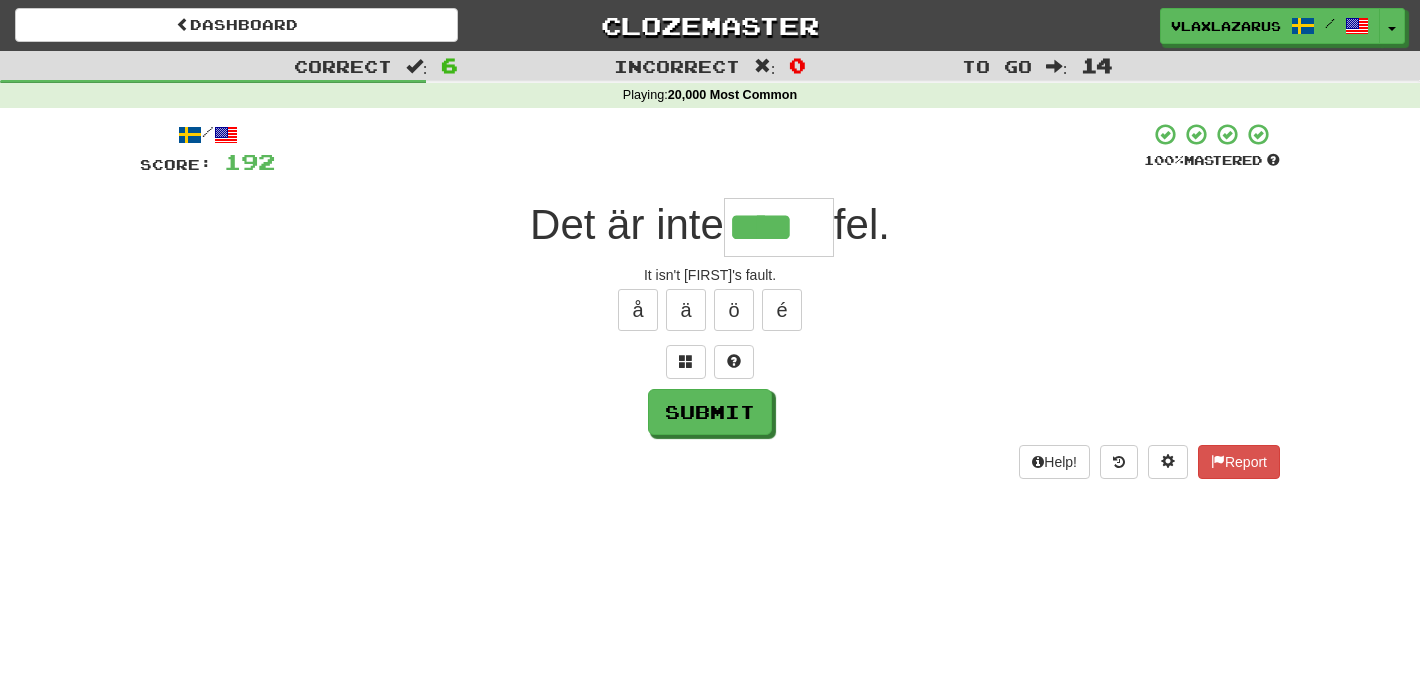 type on "****" 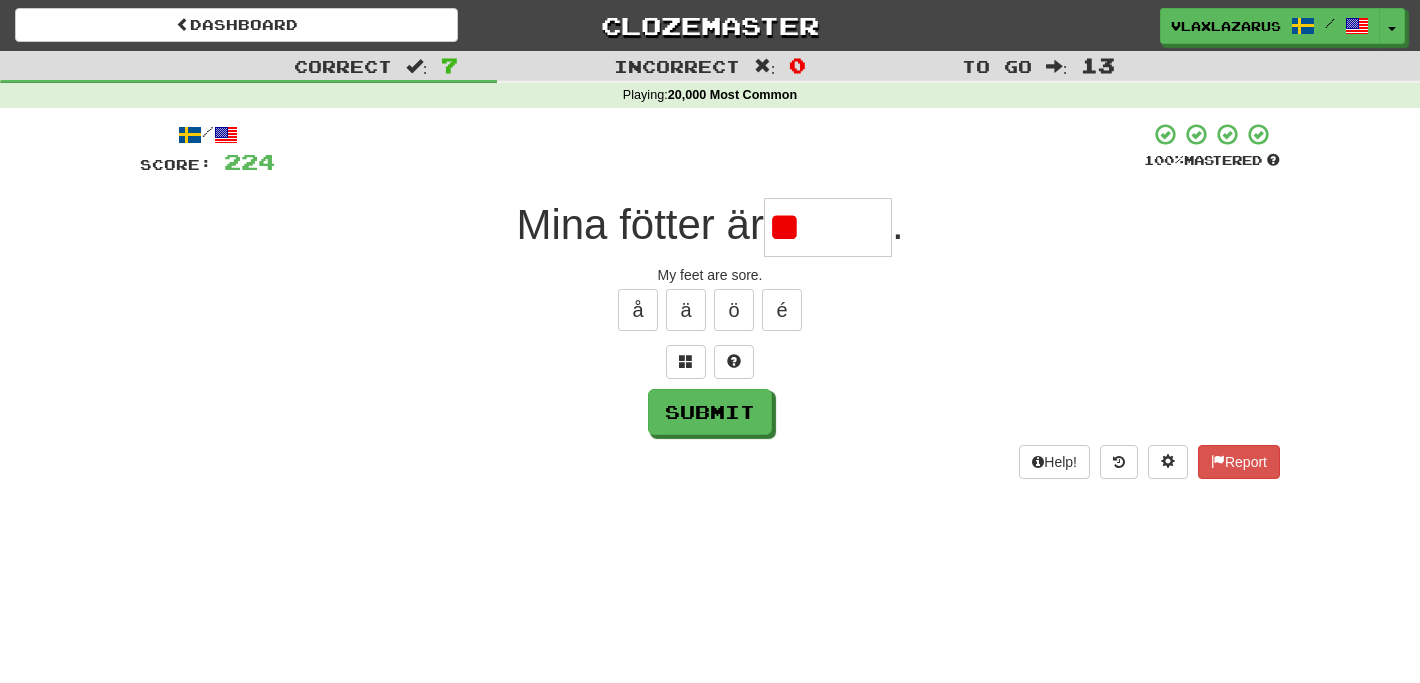 type on "*" 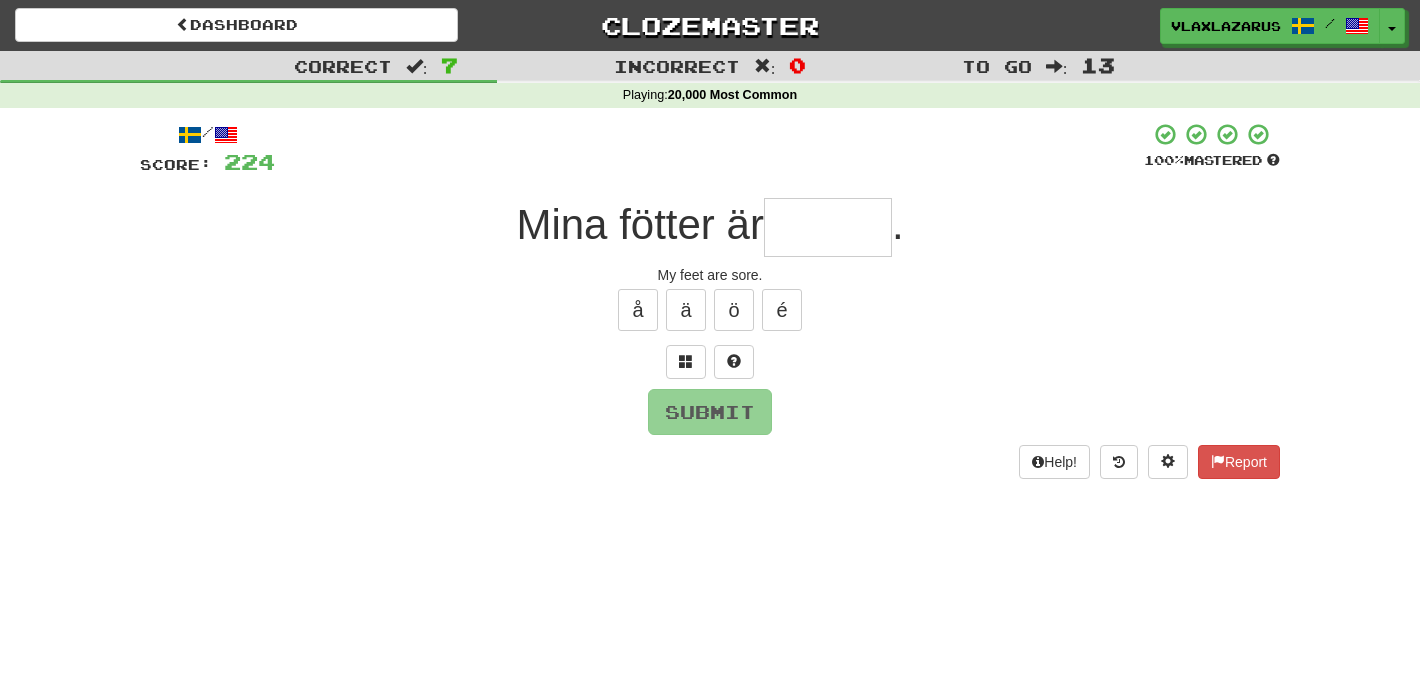 type on "*" 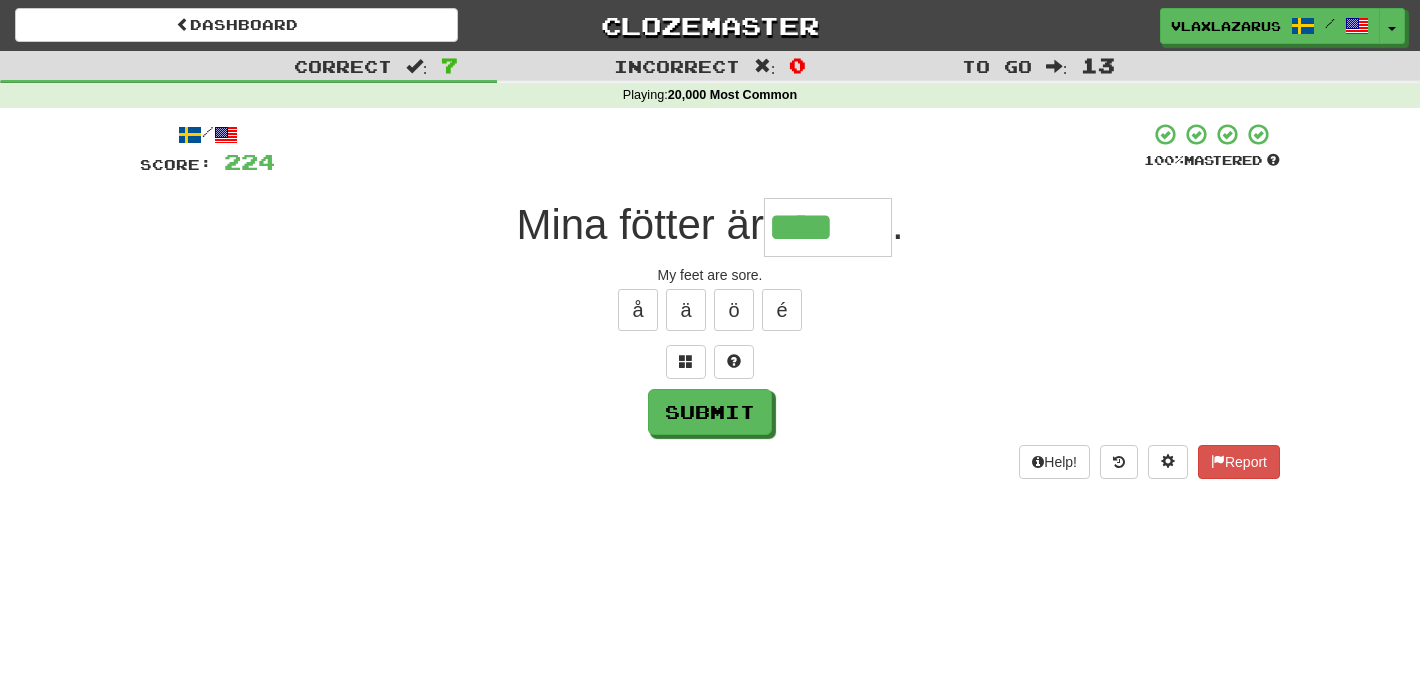 type on "****" 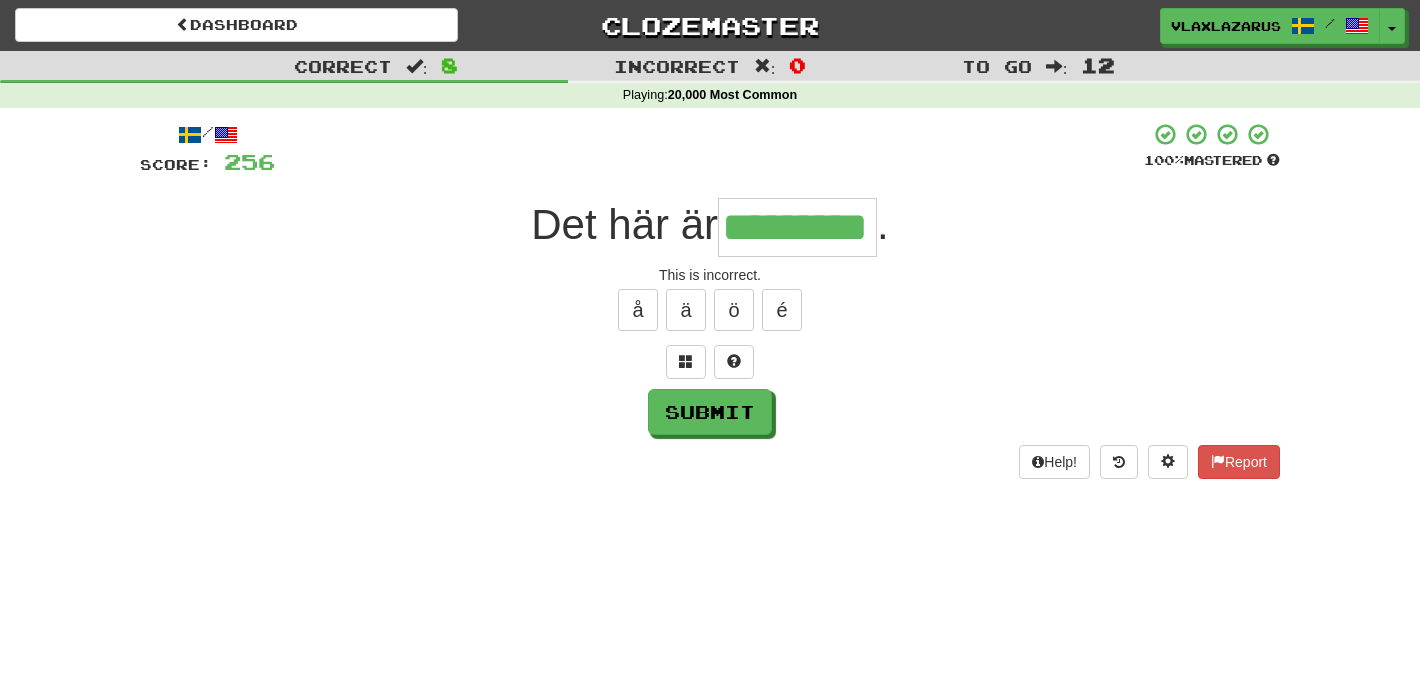 type on "*********" 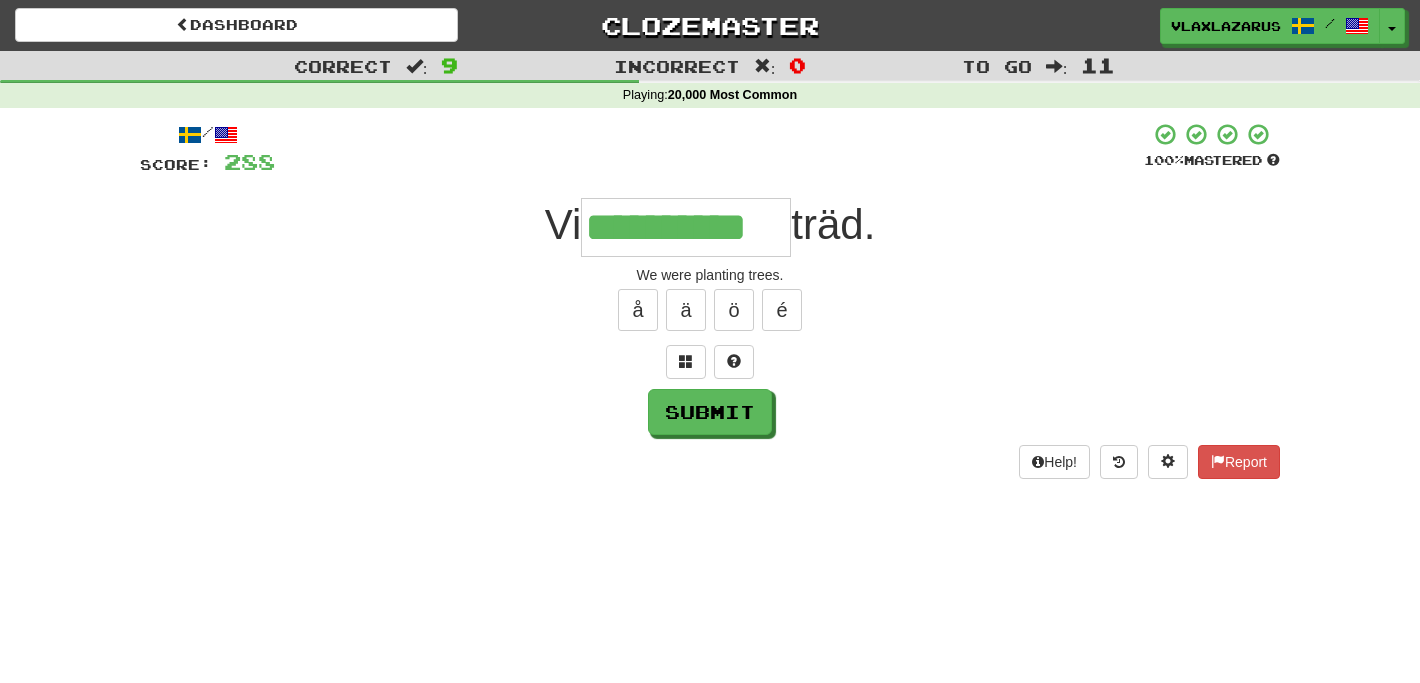 type on "**********" 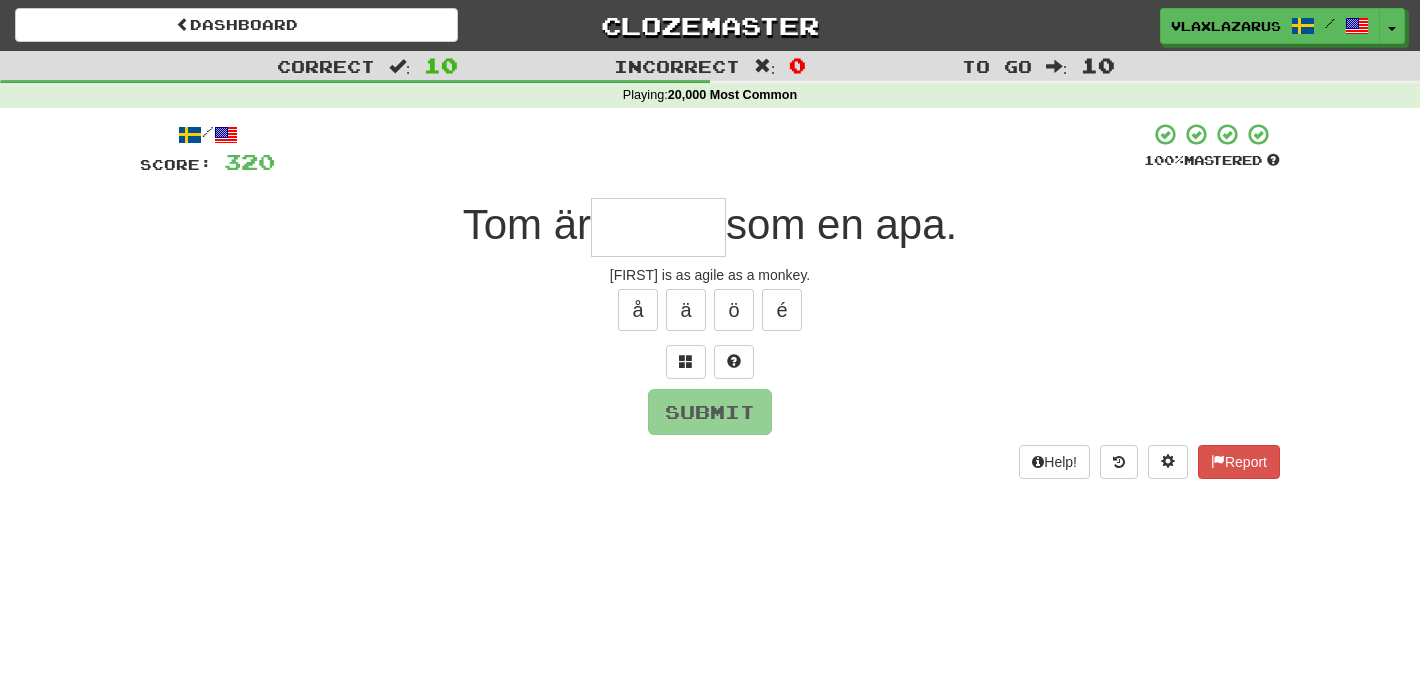 type on "*" 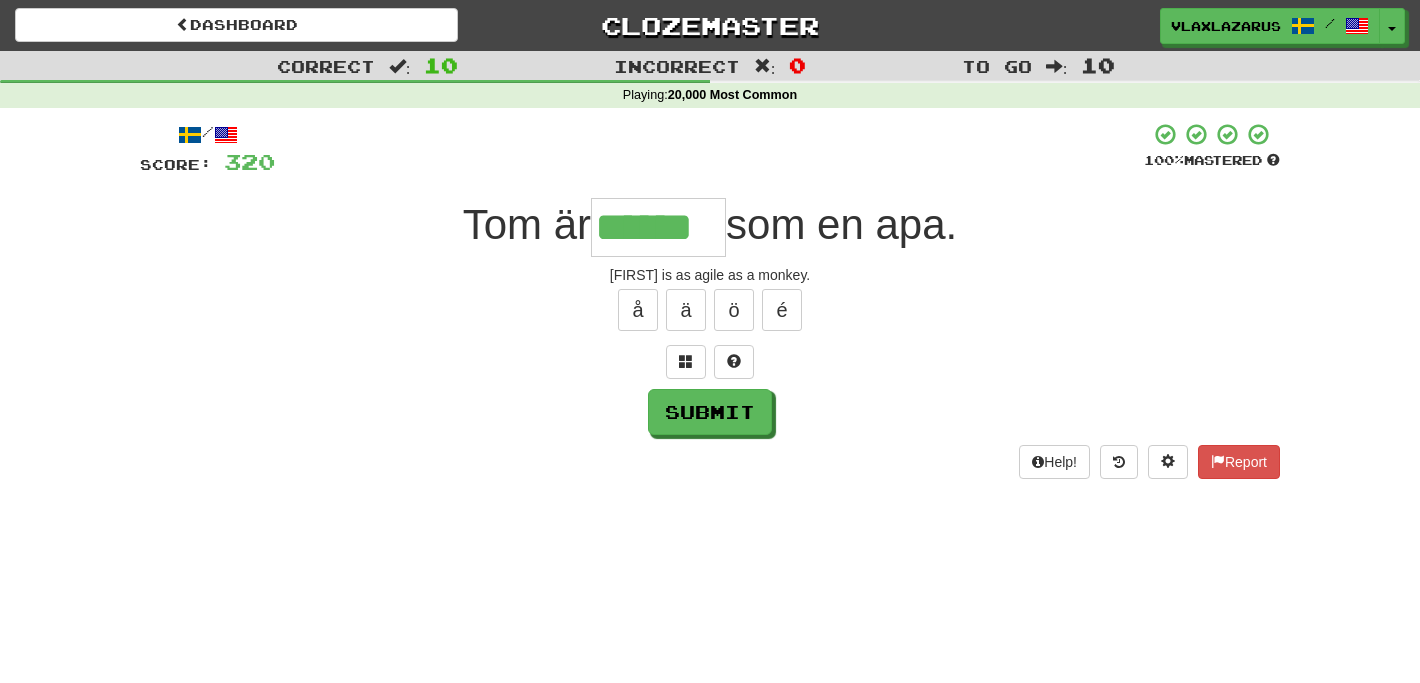type on "******" 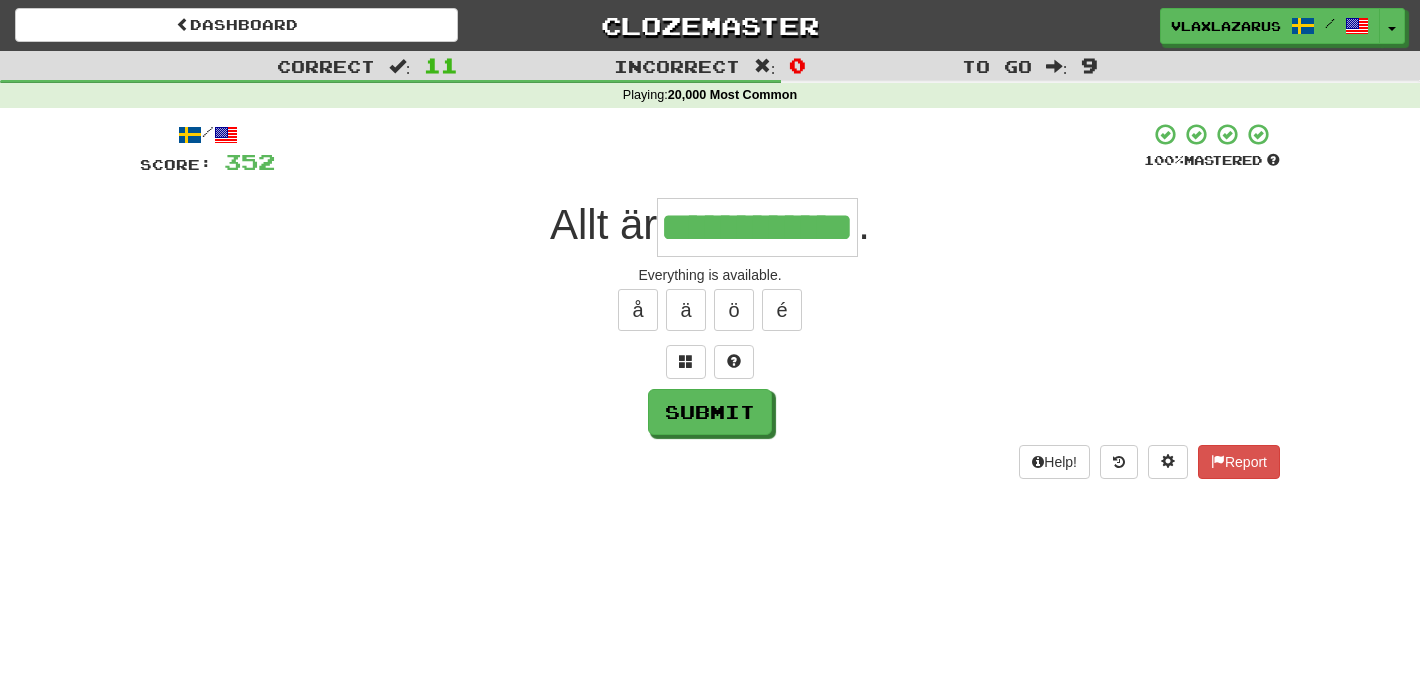 scroll, scrollTop: 0, scrollLeft: 0, axis: both 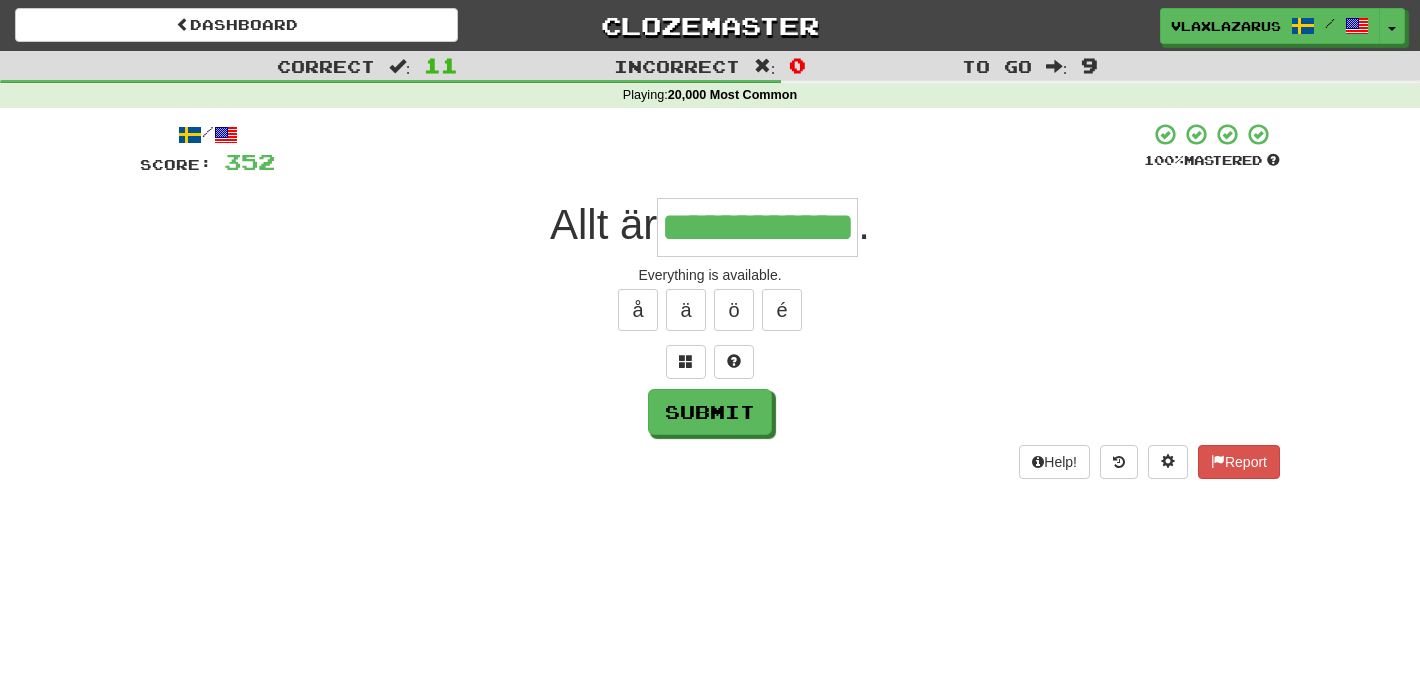 type on "**********" 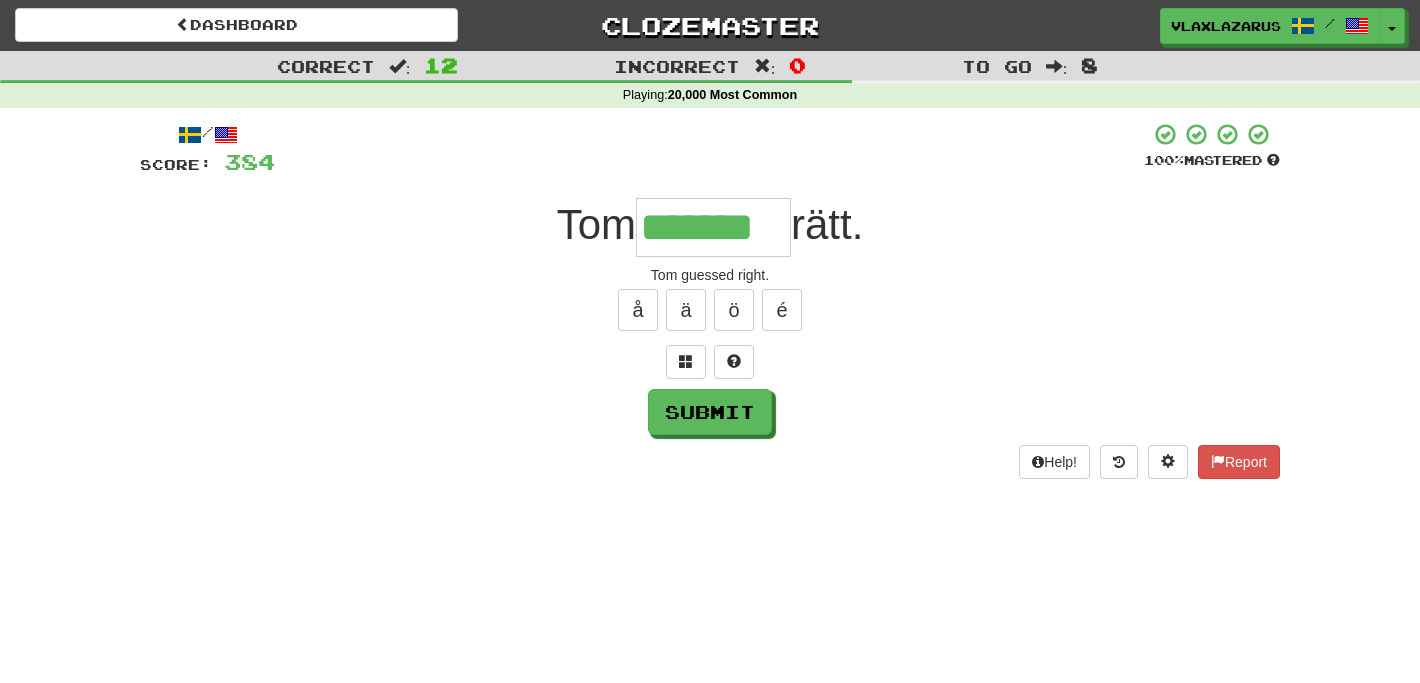 type on "*******" 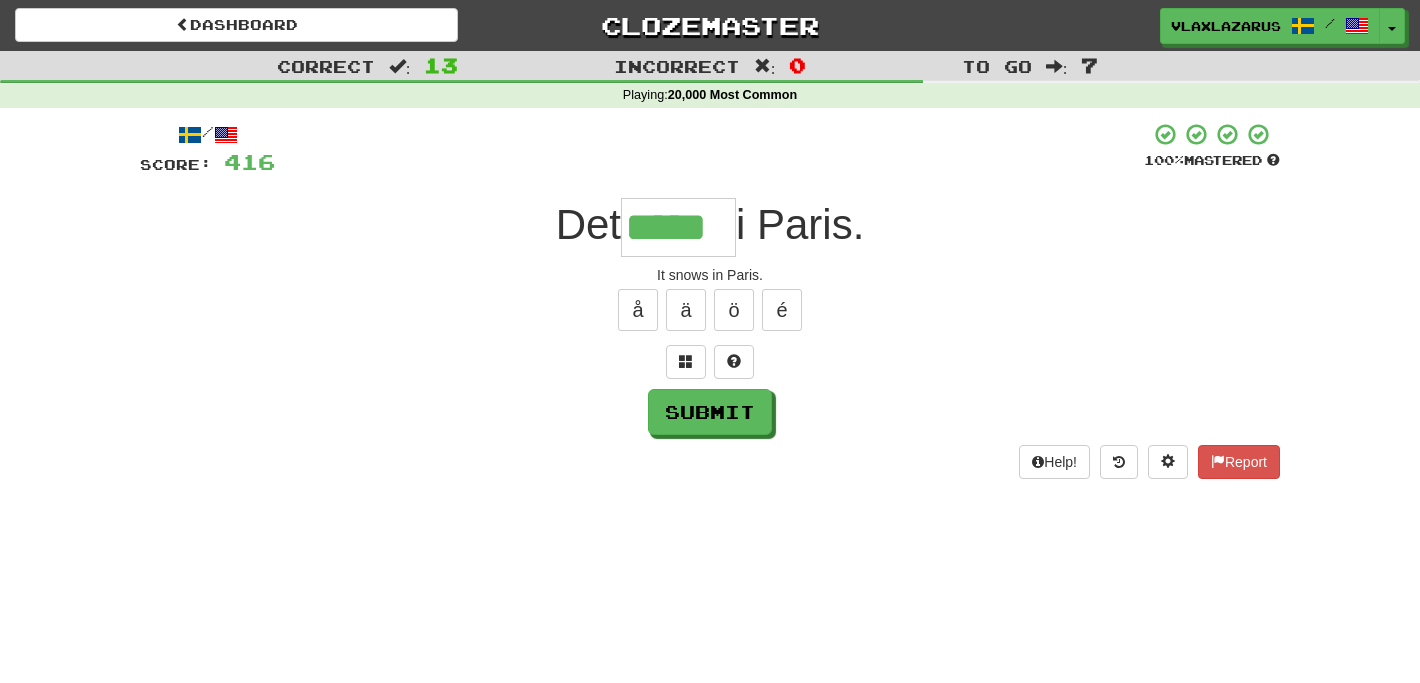 type on "*****" 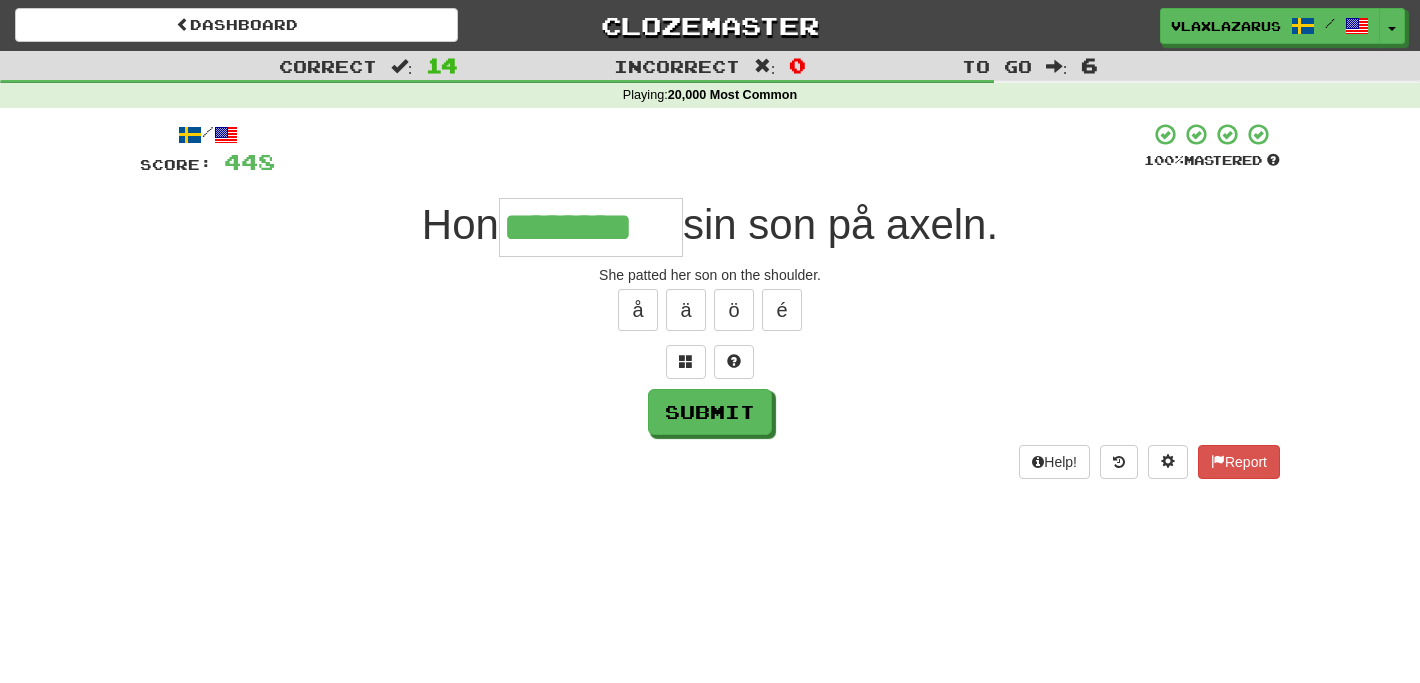 type on "********" 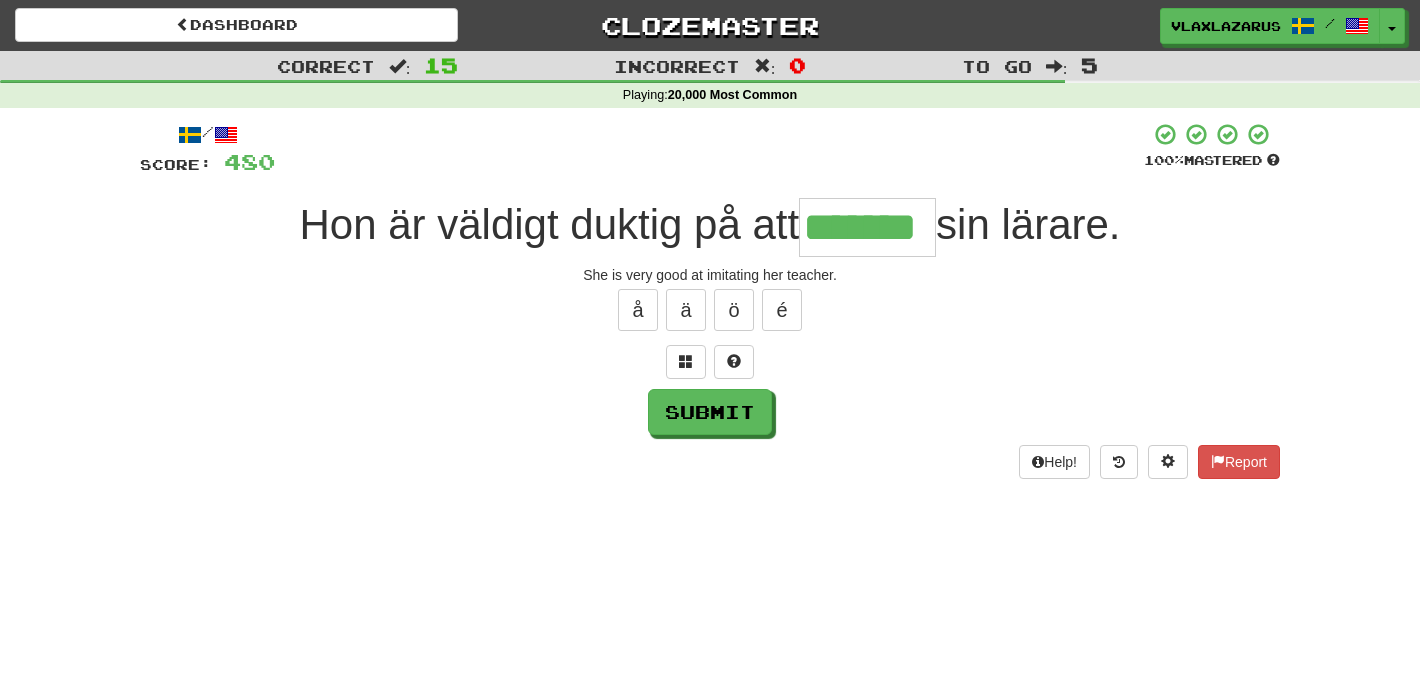 type on "*******" 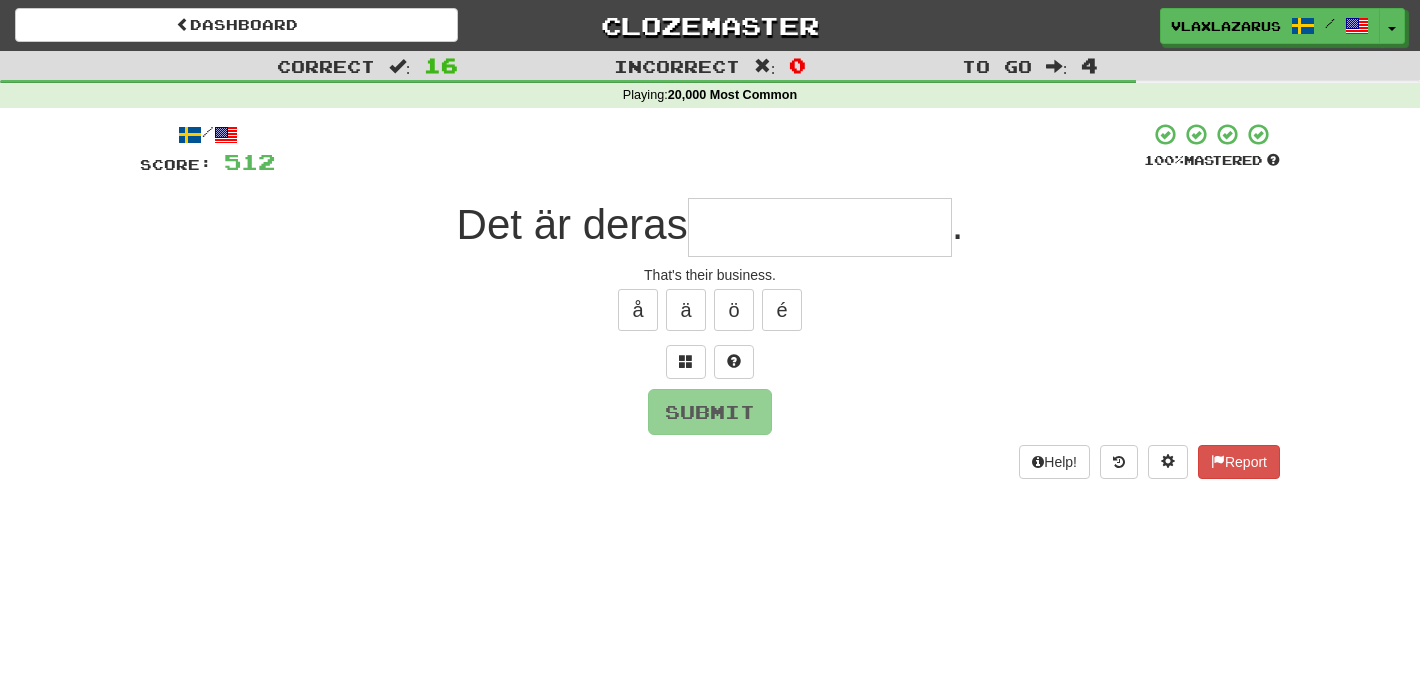 type on "*" 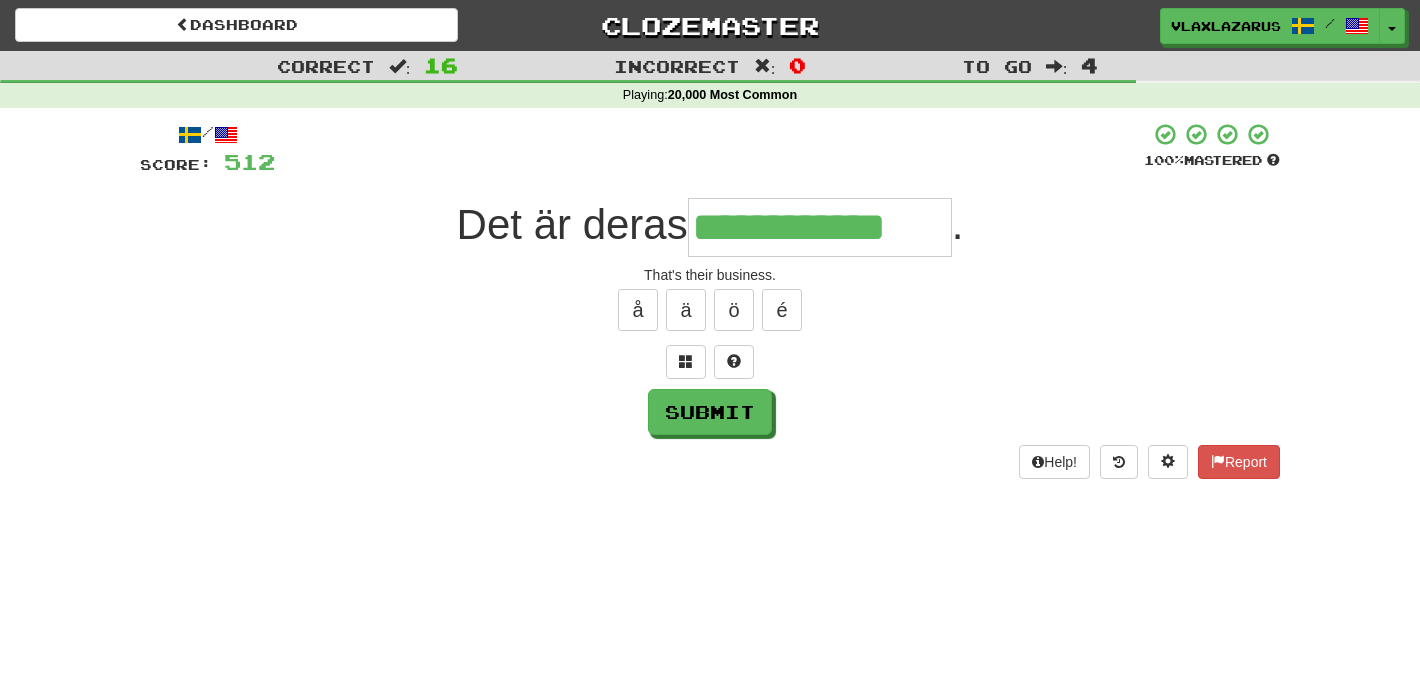 type on "**********" 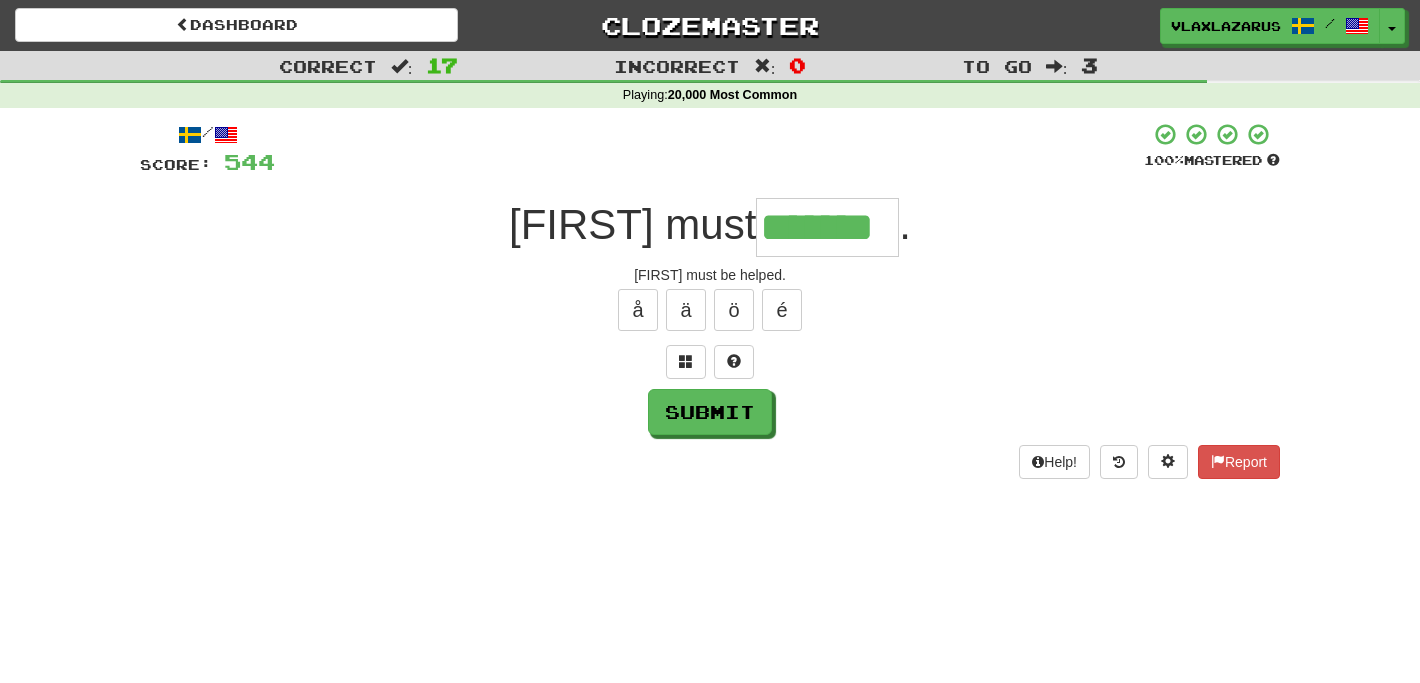 type on "*******" 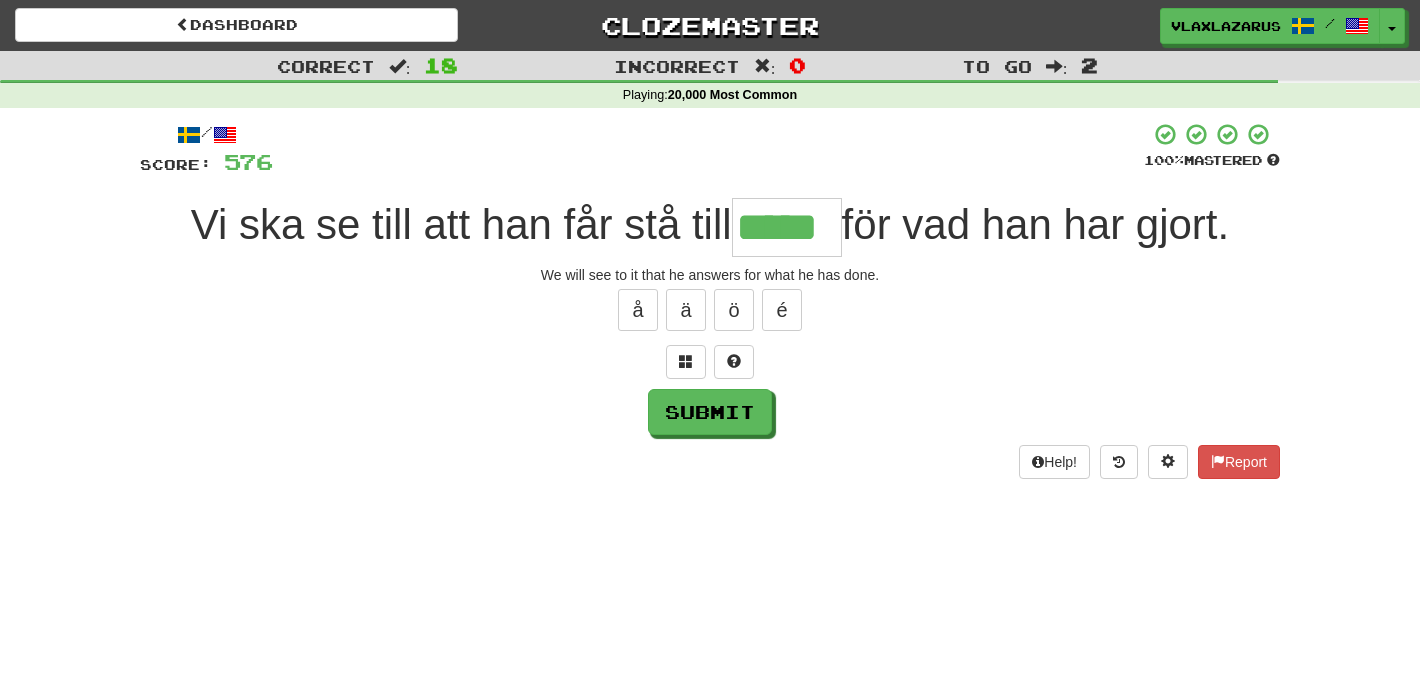type on "*****" 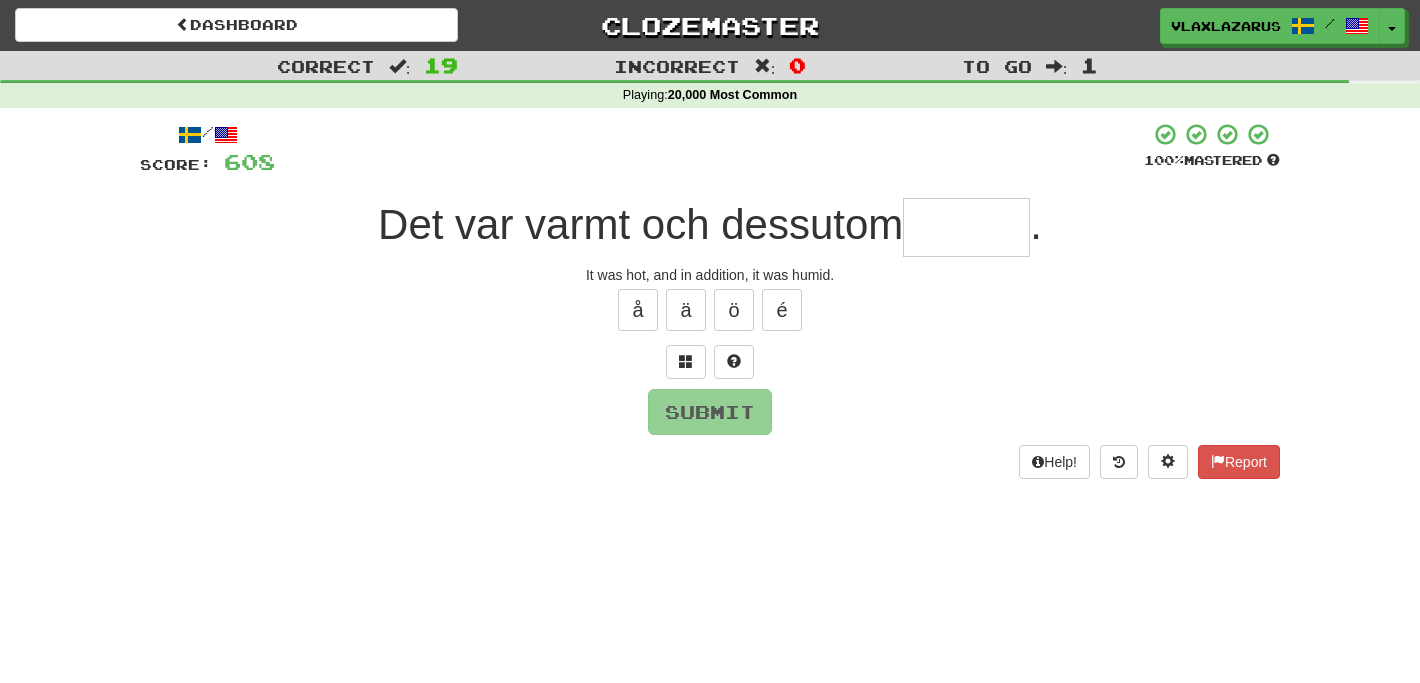 type on "*" 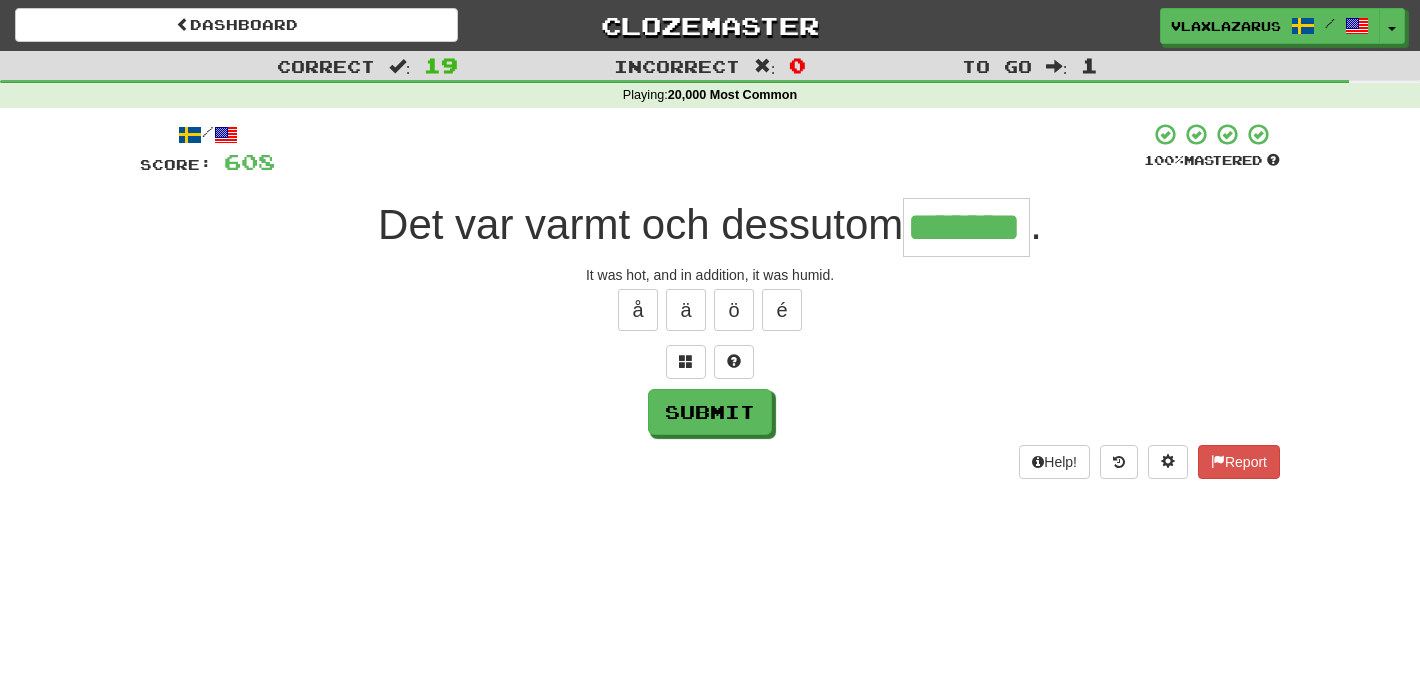 type on "*******" 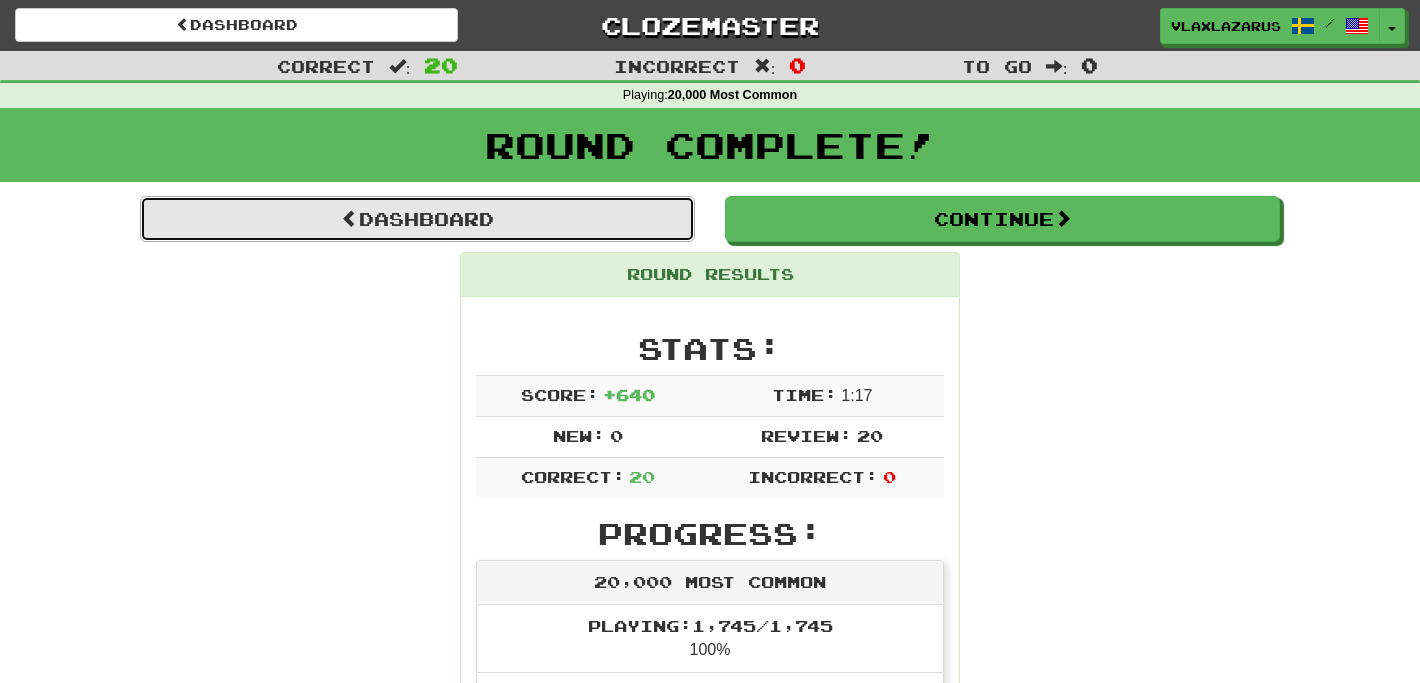 click on "Dashboard" at bounding box center (417, 219) 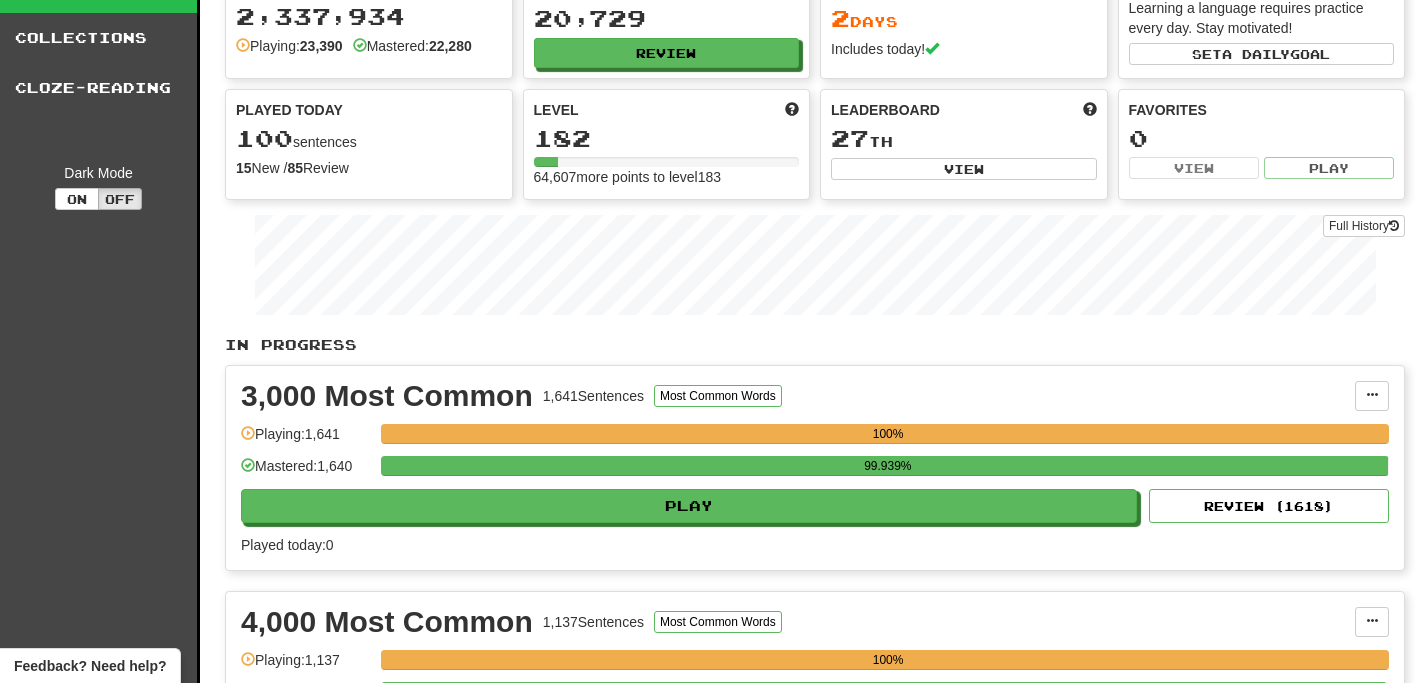 scroll, scrollTop: 0, scrollLeft: 0, axis: both 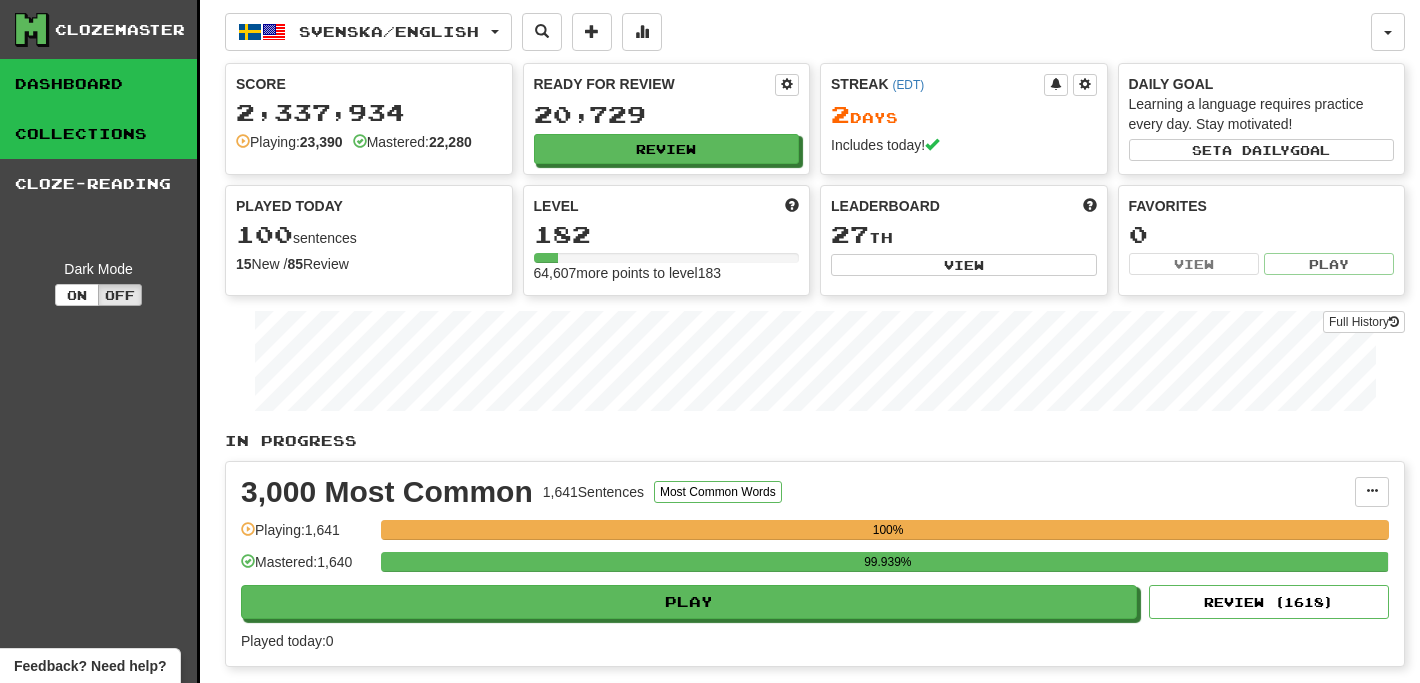 click on "Collections" at bounding box center (98, 134) 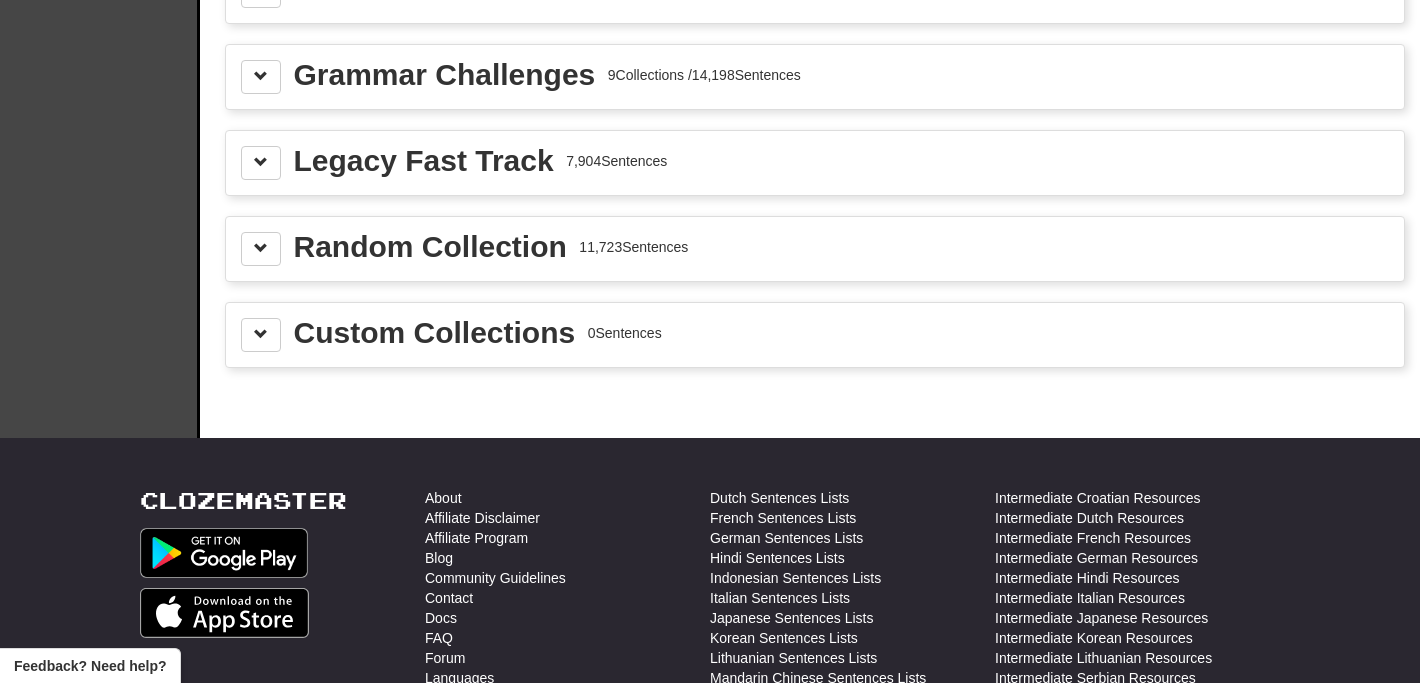 scroll, scrollTop: 2320, scrollLeft: 0, axis: vertical 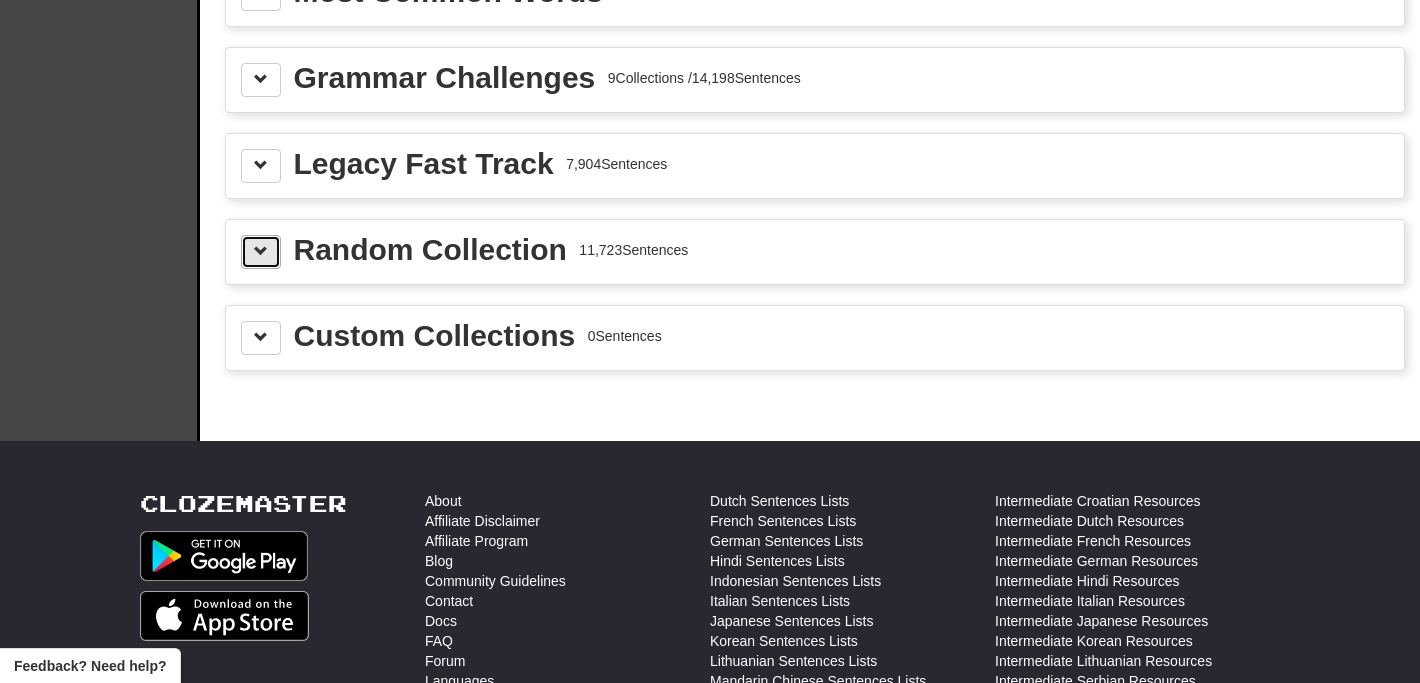 click at bounding box center [261, 252] 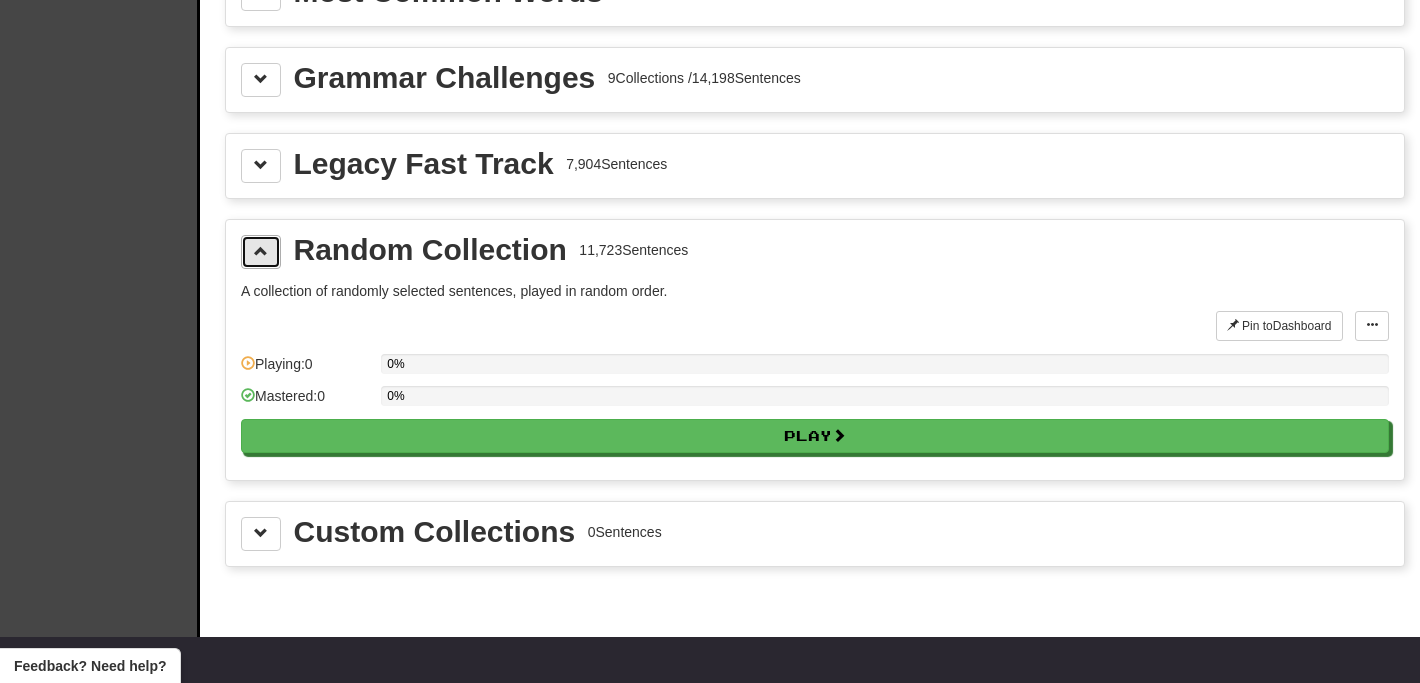 click at bounding box center (261, 252) 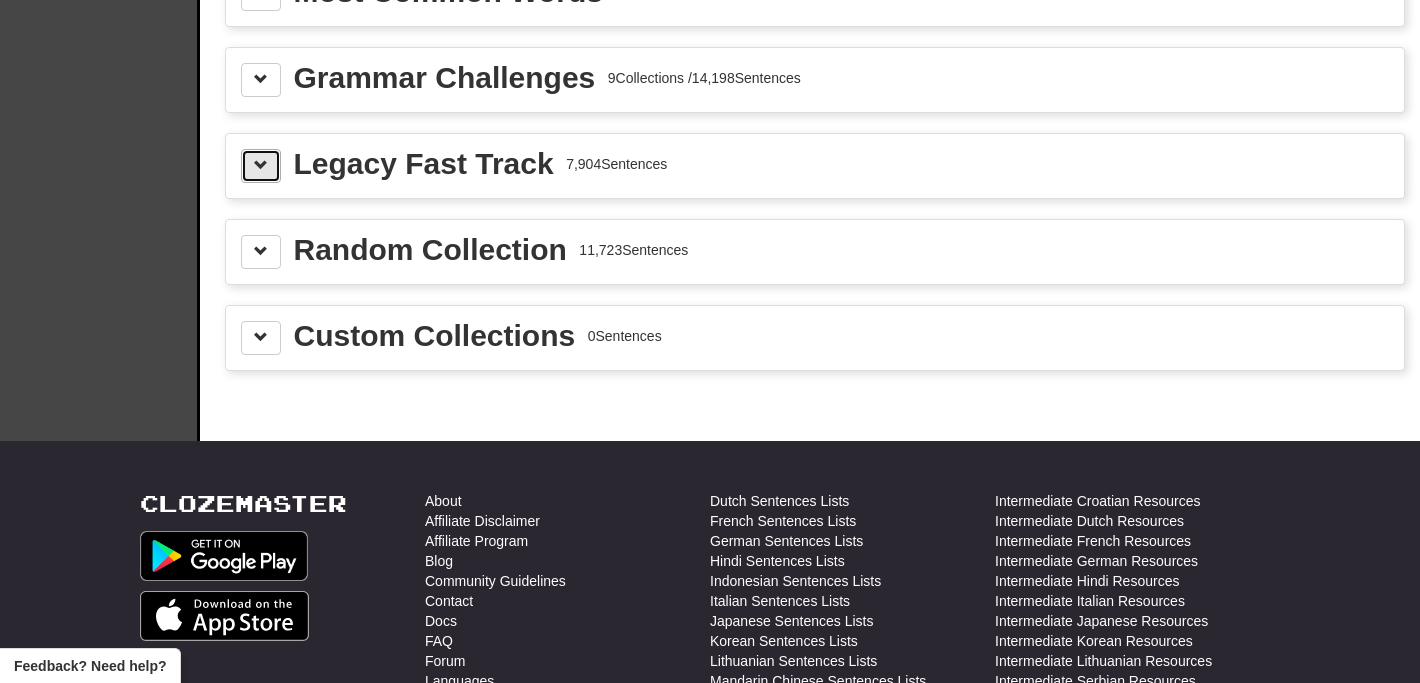 click at bounding box center (261, 165) 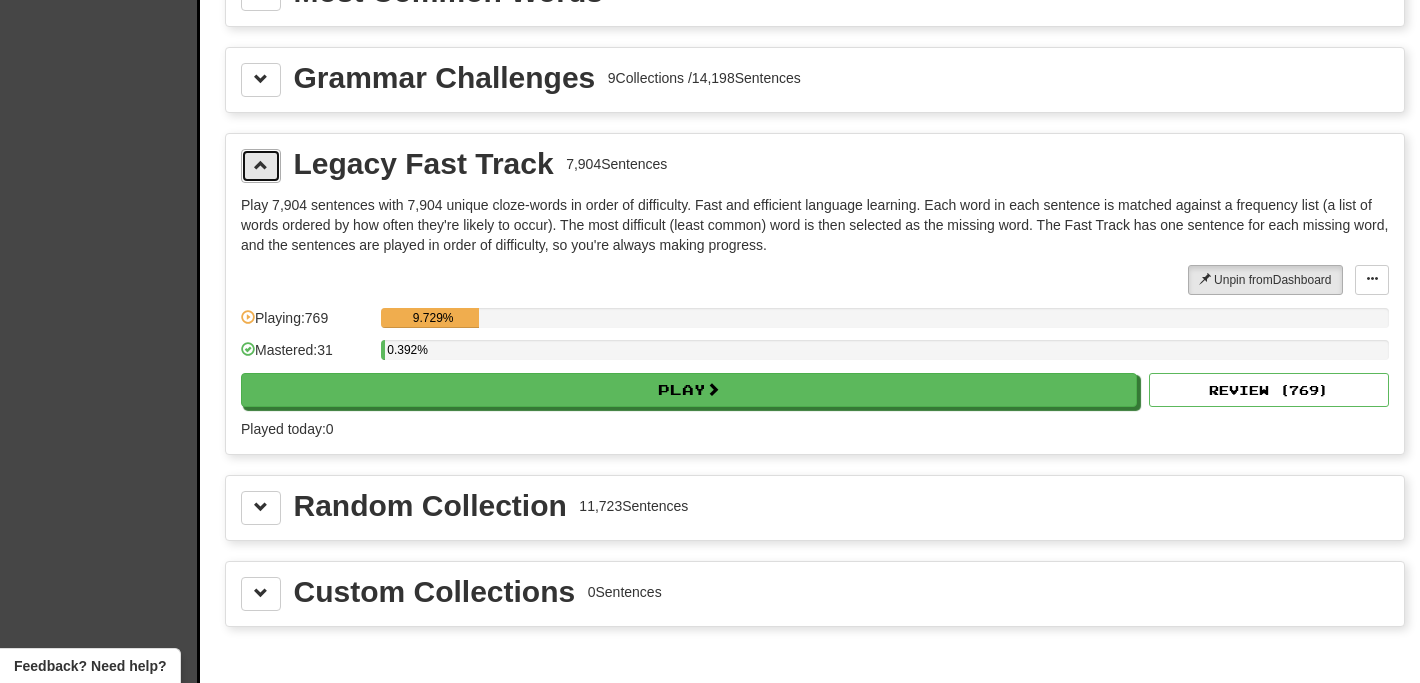 click at bounding box center (261, 165) 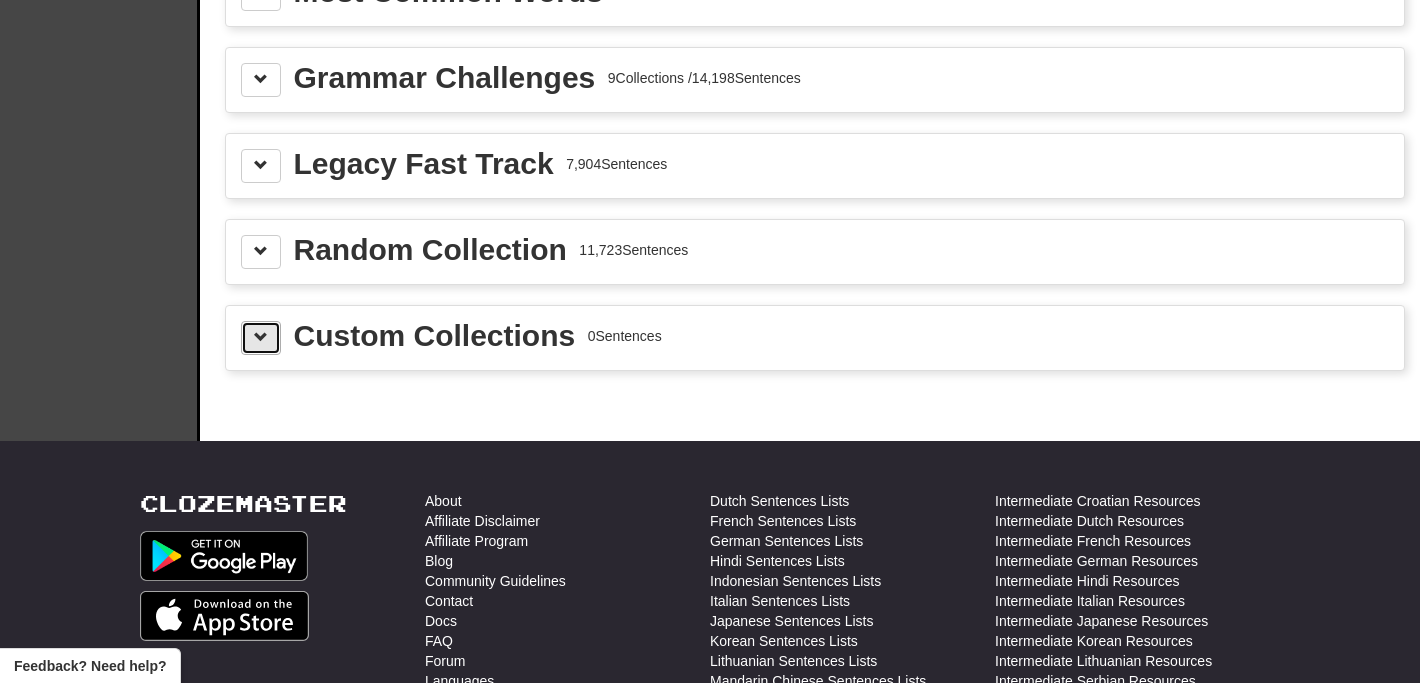 click at bounding box center (261, 338) 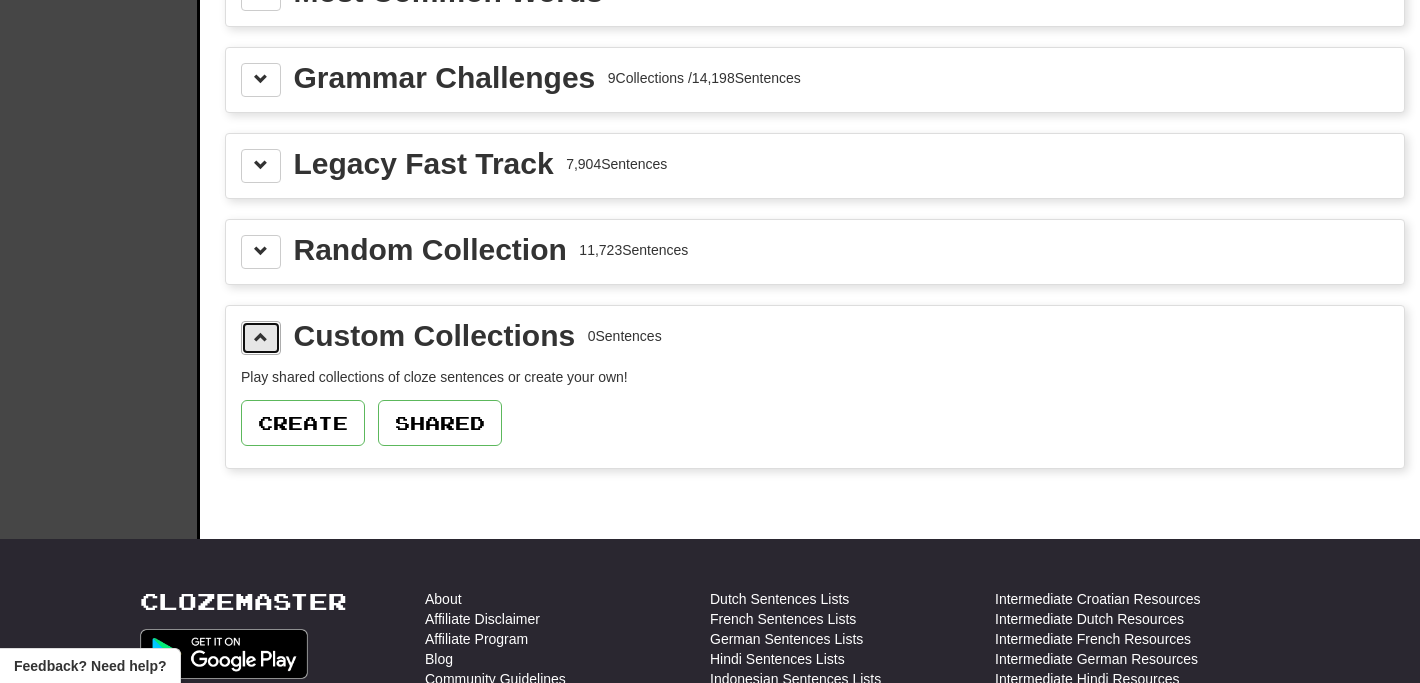 click at bounding box center (261, 338) 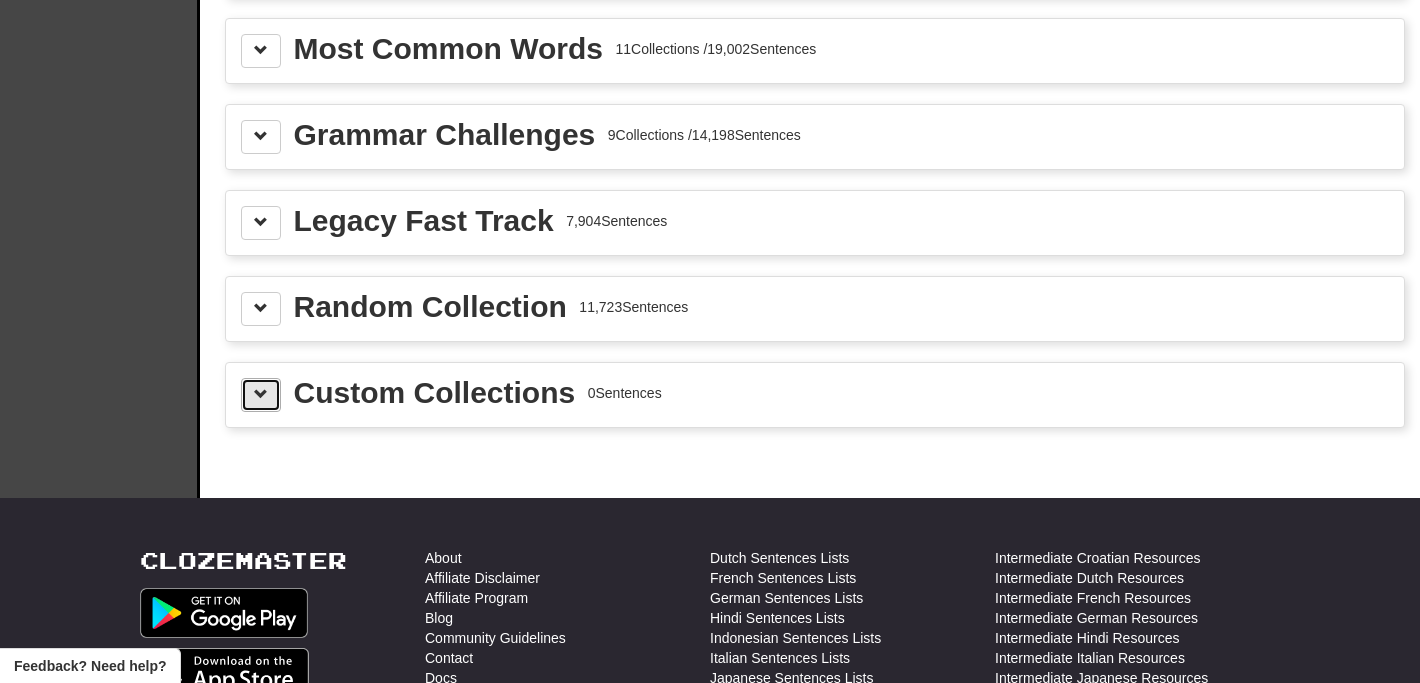 scroll, scrollTop: 2230, scrollLeft: 0, axis: vertical 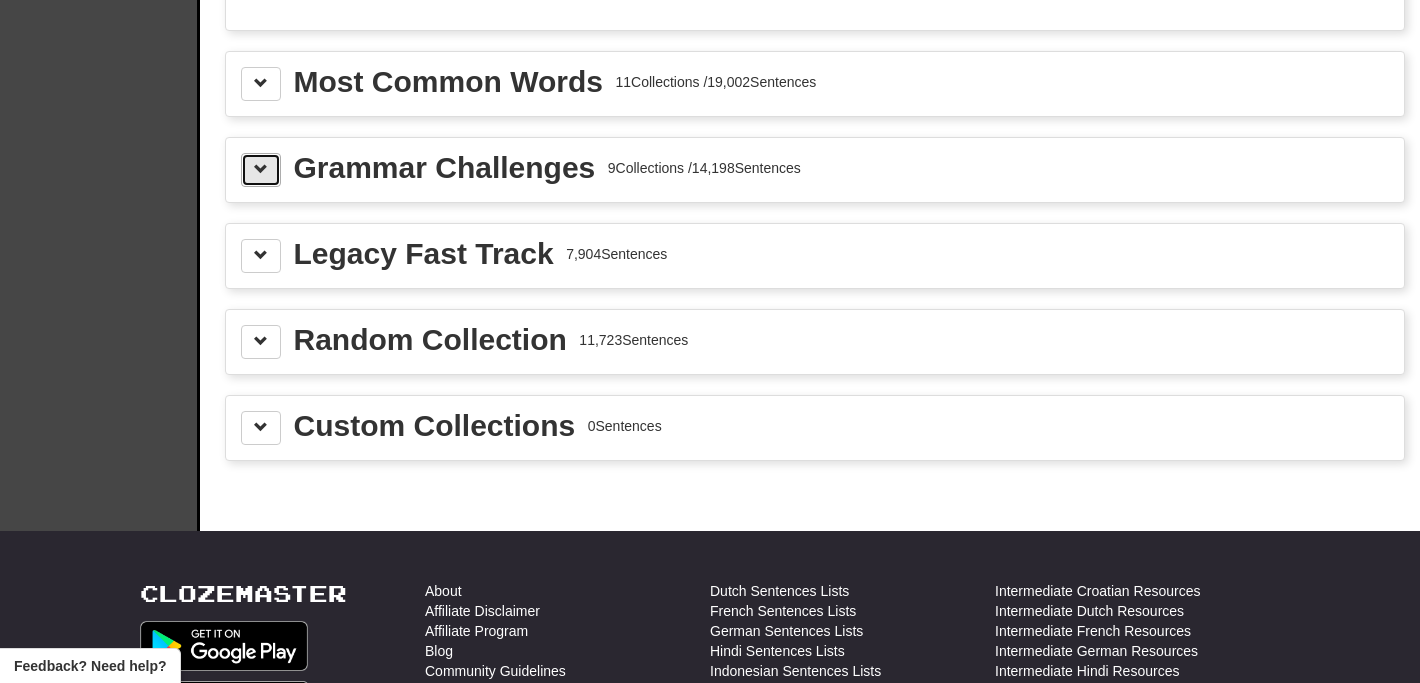 click at bounding box center [261, 170] 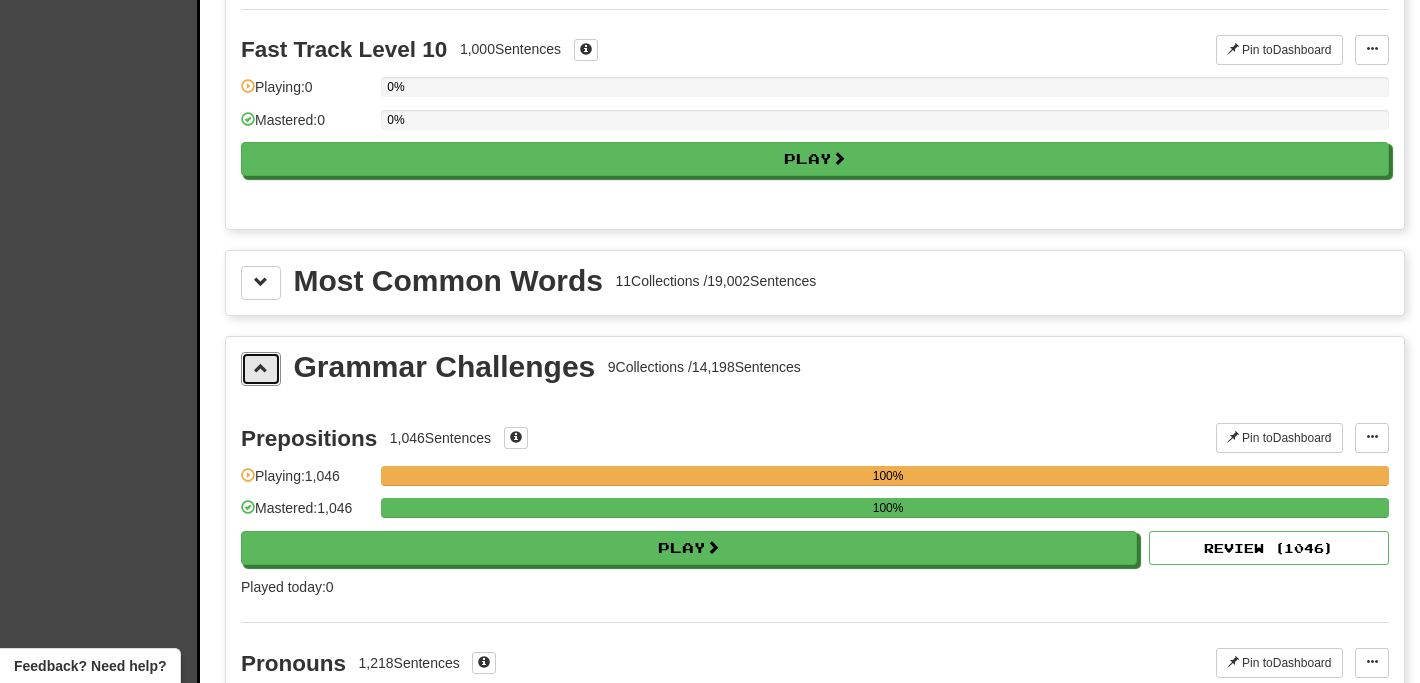 scroll, scrollTop: 1892, scrollLeft: 0, axis: vertical 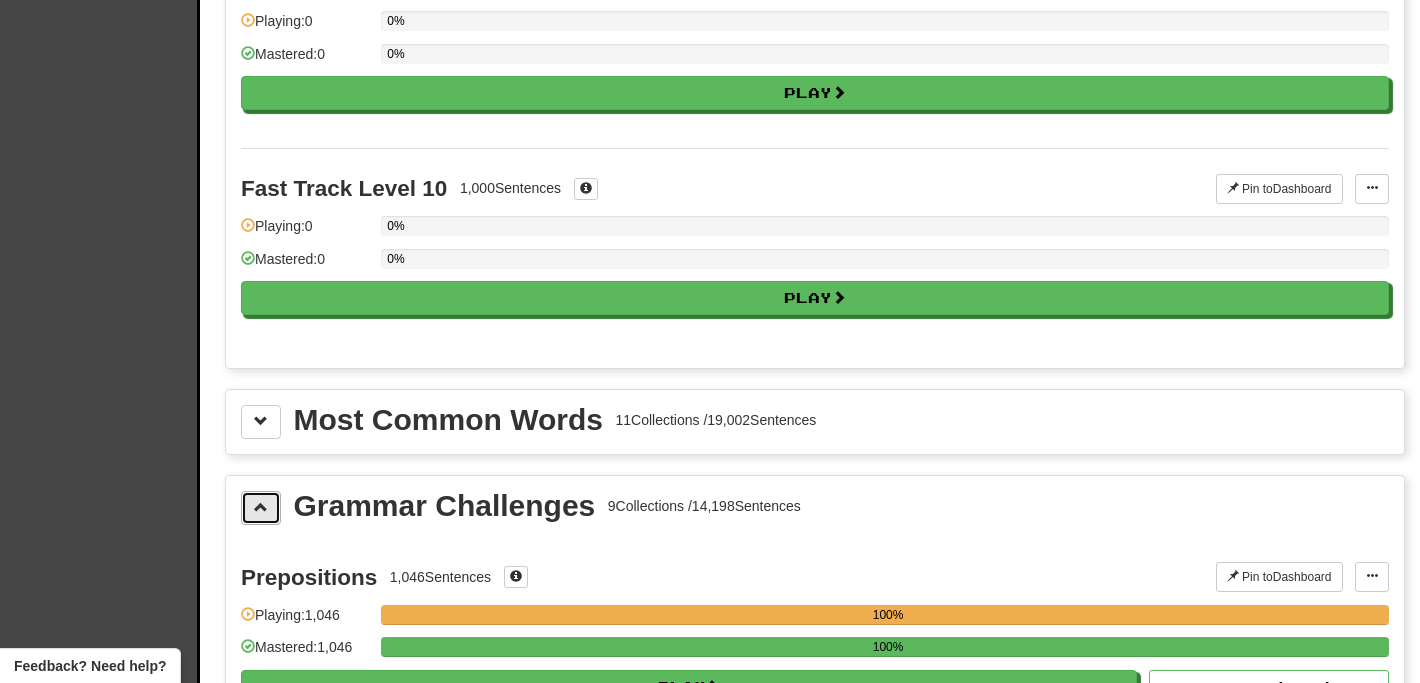 click at bounding box center (261, 508) 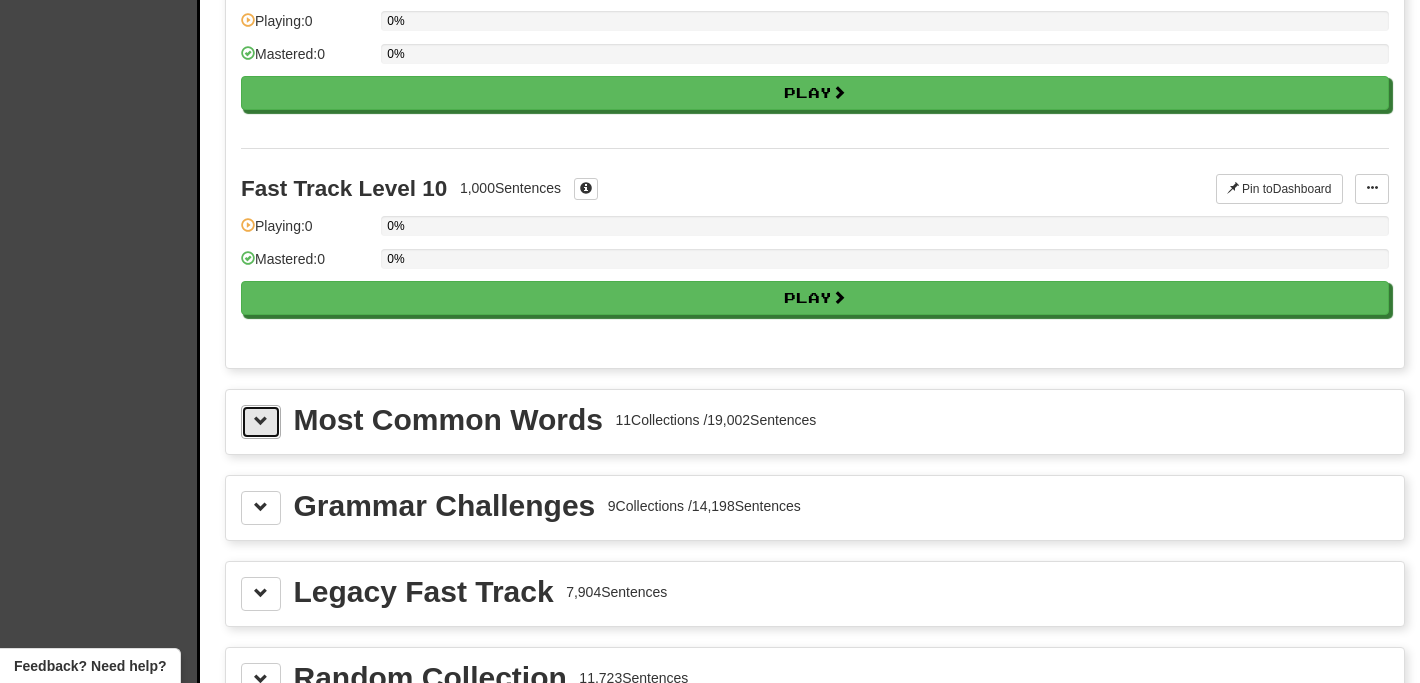 click at bounding box center (261, 421) 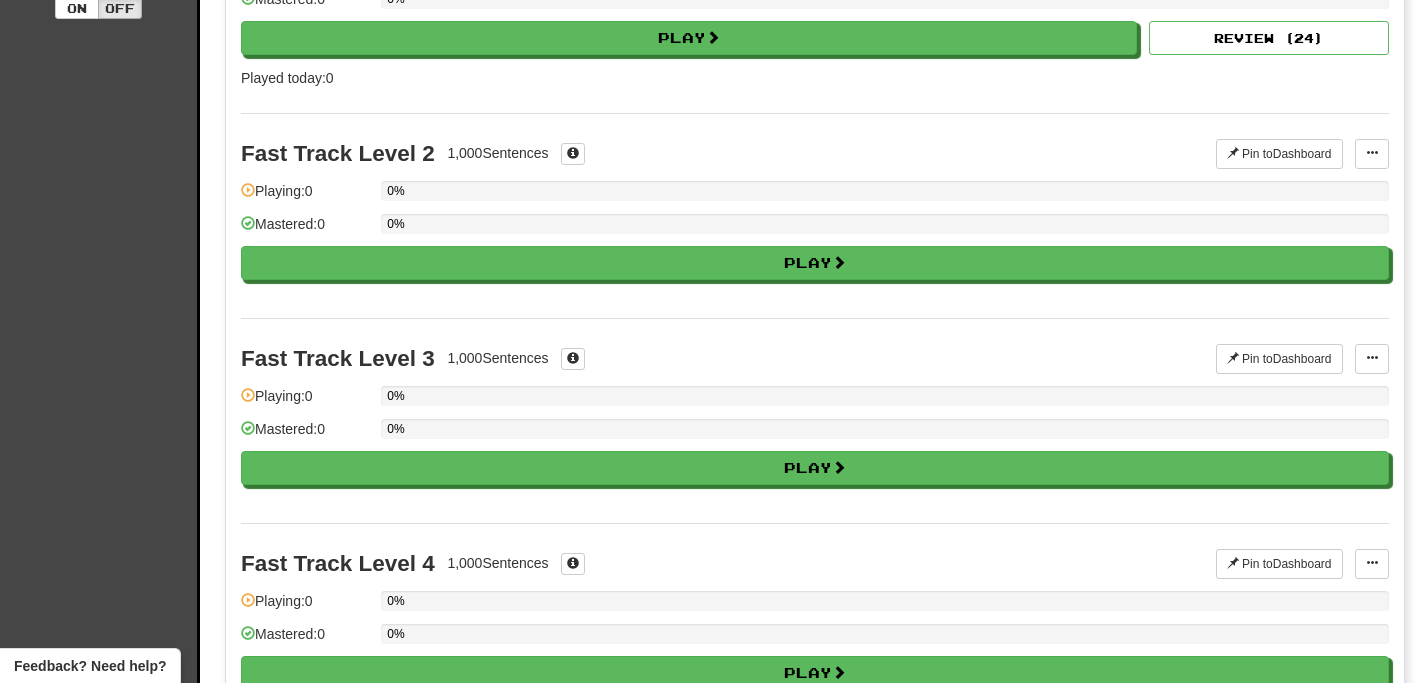 scroll, scrollTop: 0, scrollLeft: 0, axis: both 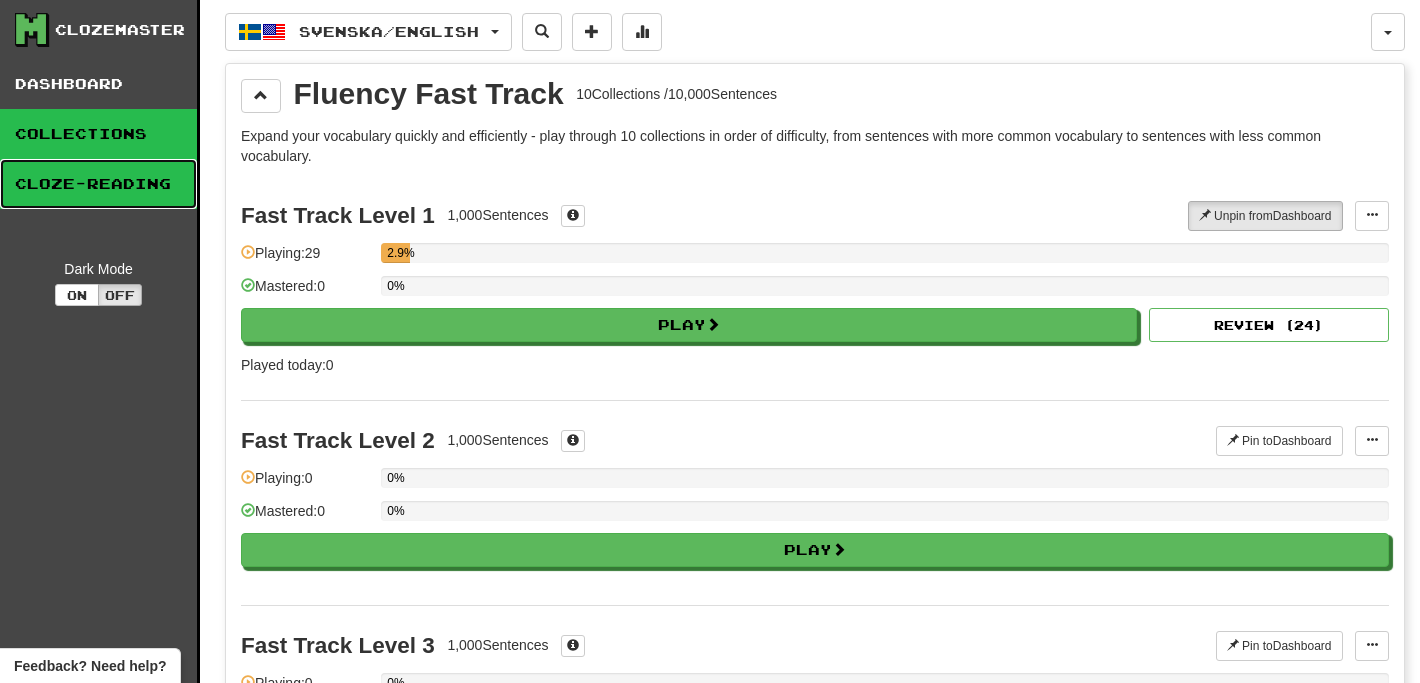 click on "Cloze-Reading" at bounding box center [98, 184] 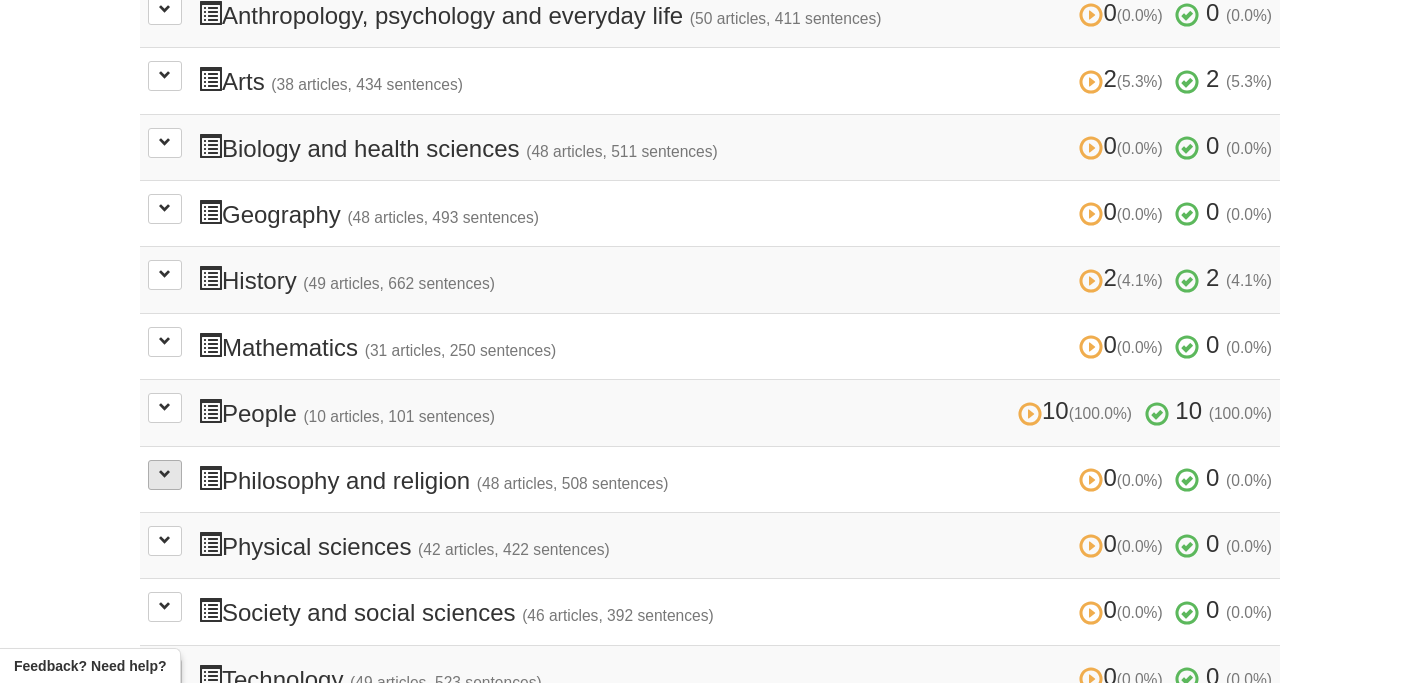 scroll, scrollTop: 0, scrollLeft: 0, axis: both 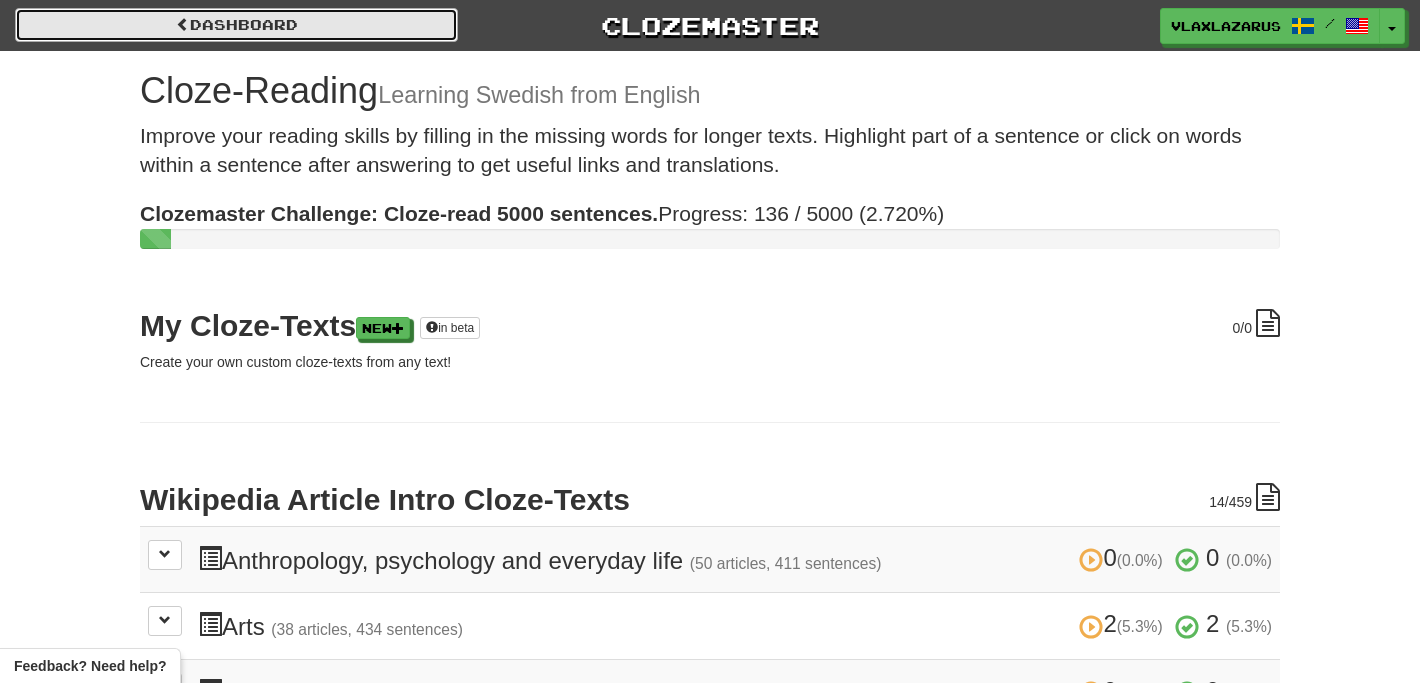 click on "Dashboard" at bounding box center (236, 25) 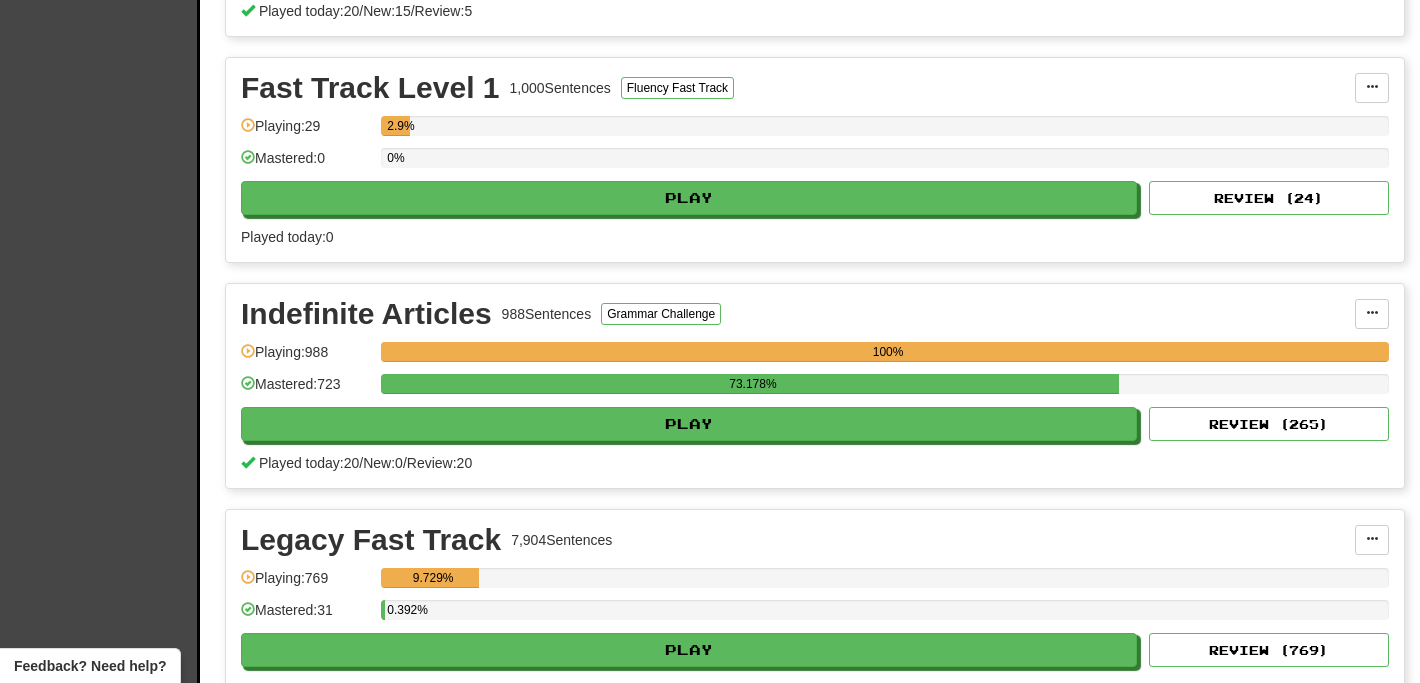 scroll, scrollTop: 2215, scrollLeft: 0, axis: vertical 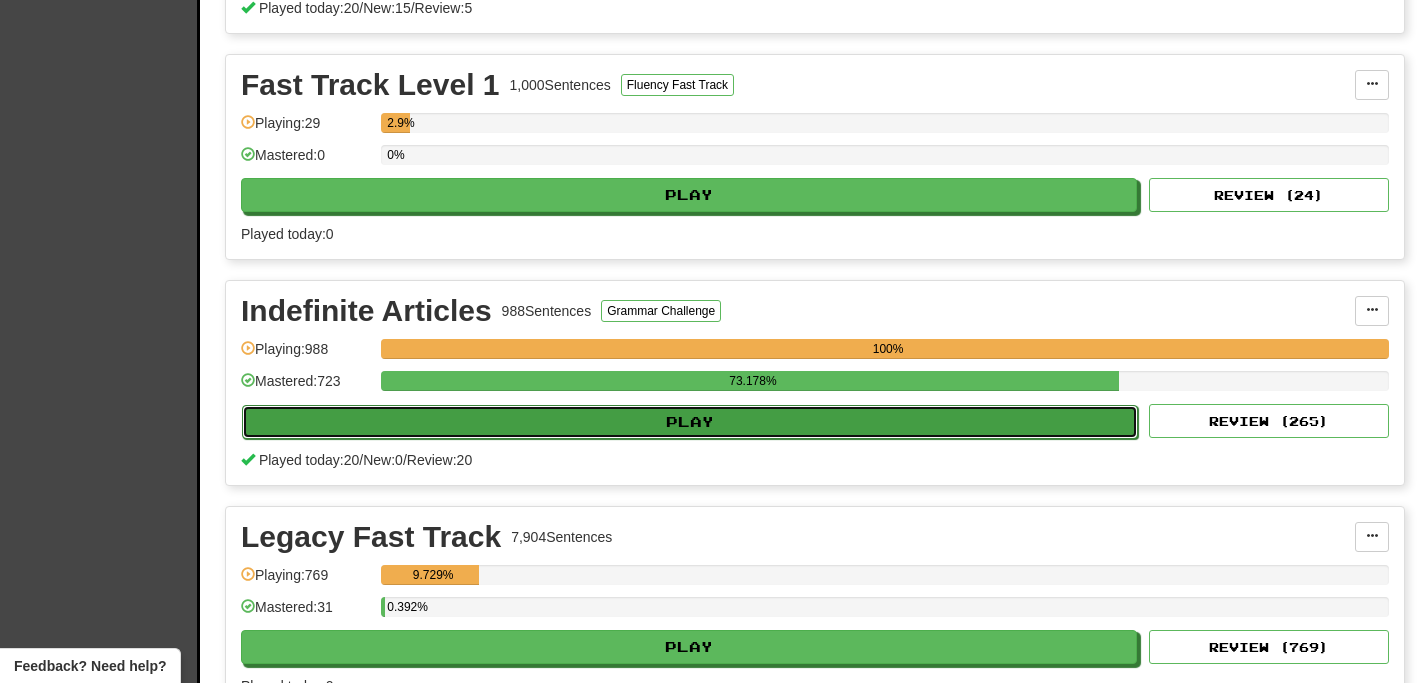 click on "Play" at bounding box center [690, 422] 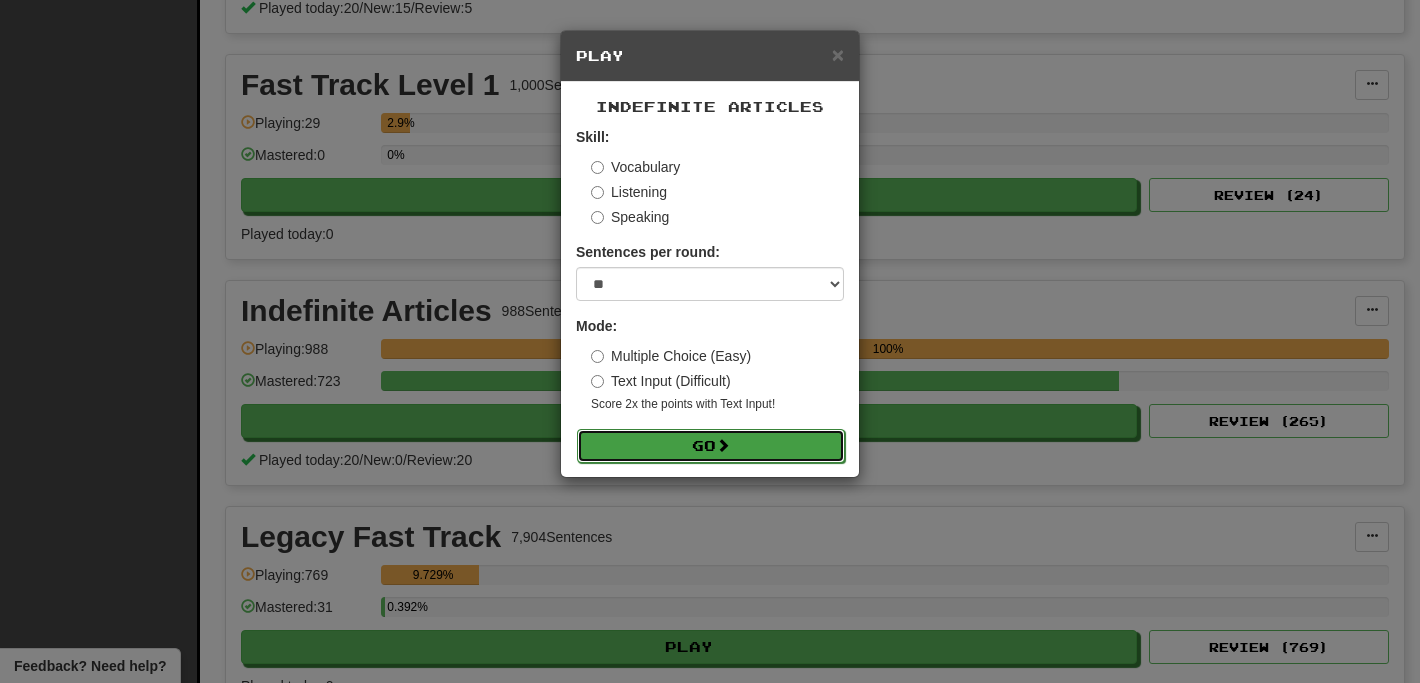 click on "Go" at bounding box center (711, 446) 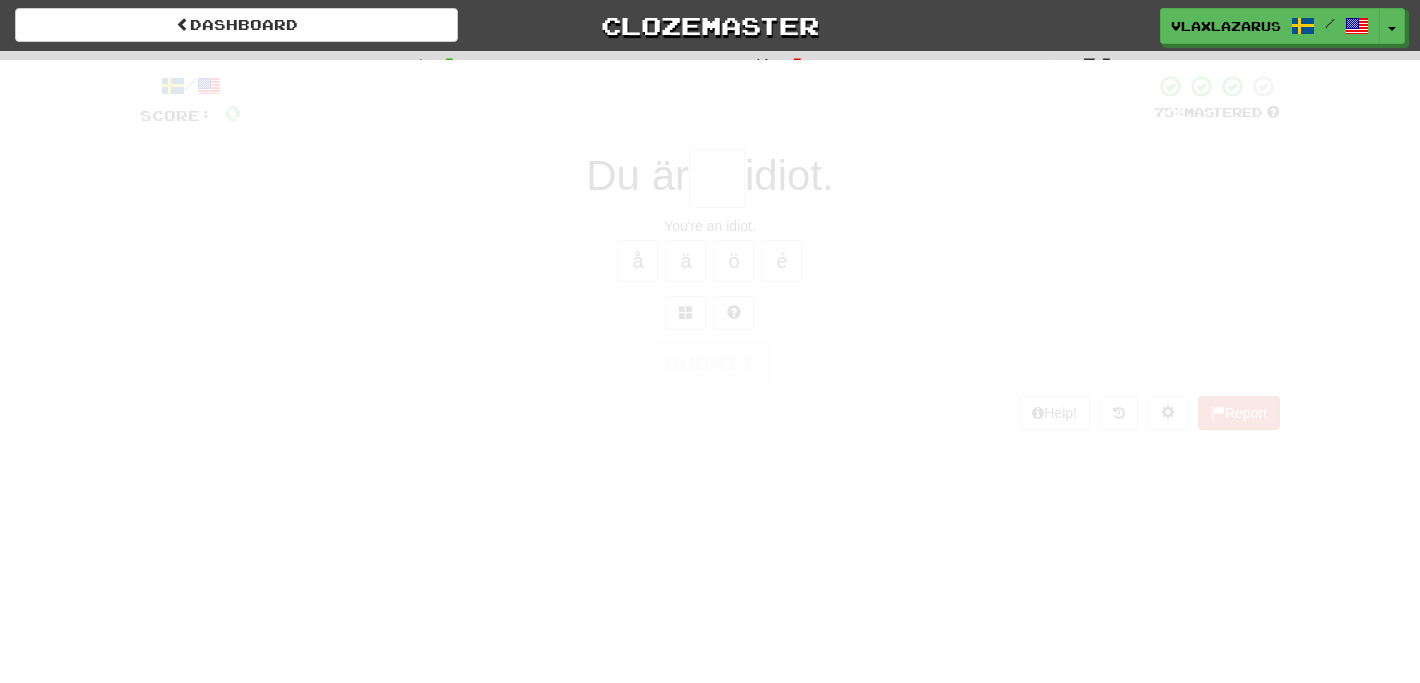scroll, scrollTop: 0, scrollLeft: 0, axis: both 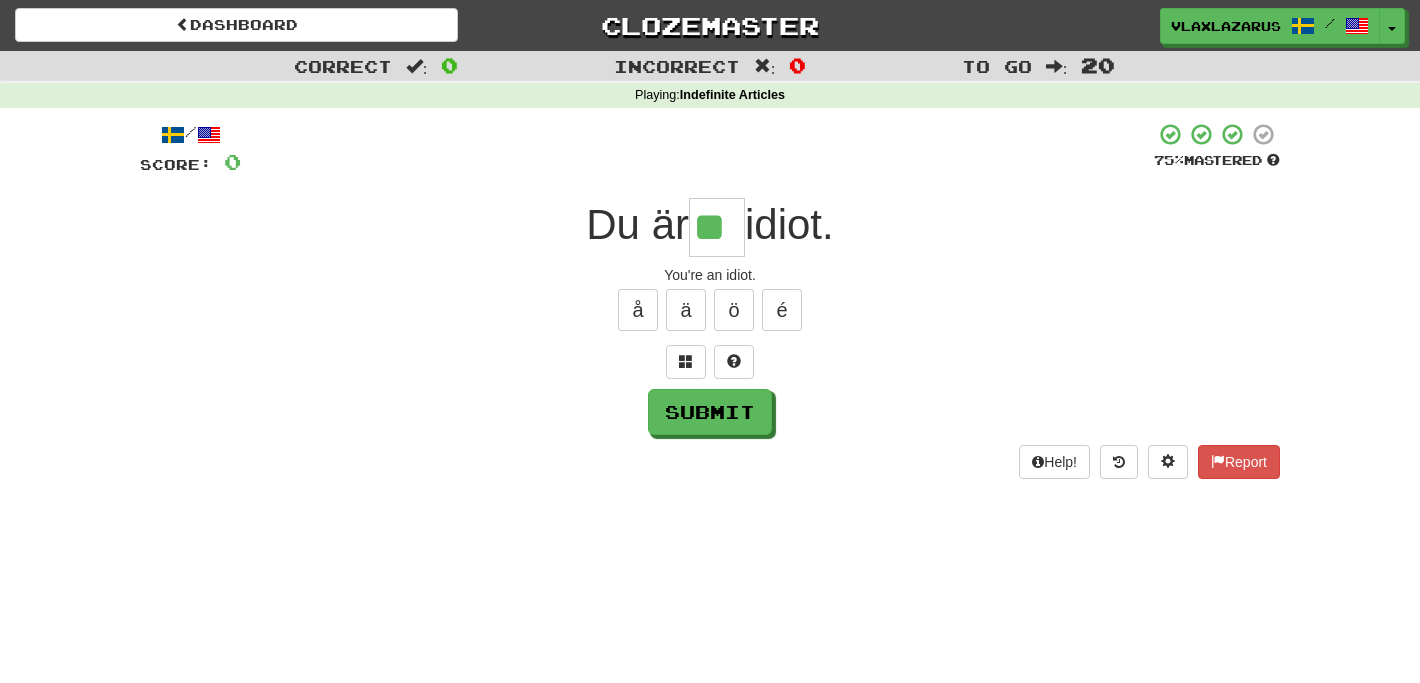 type on "**" 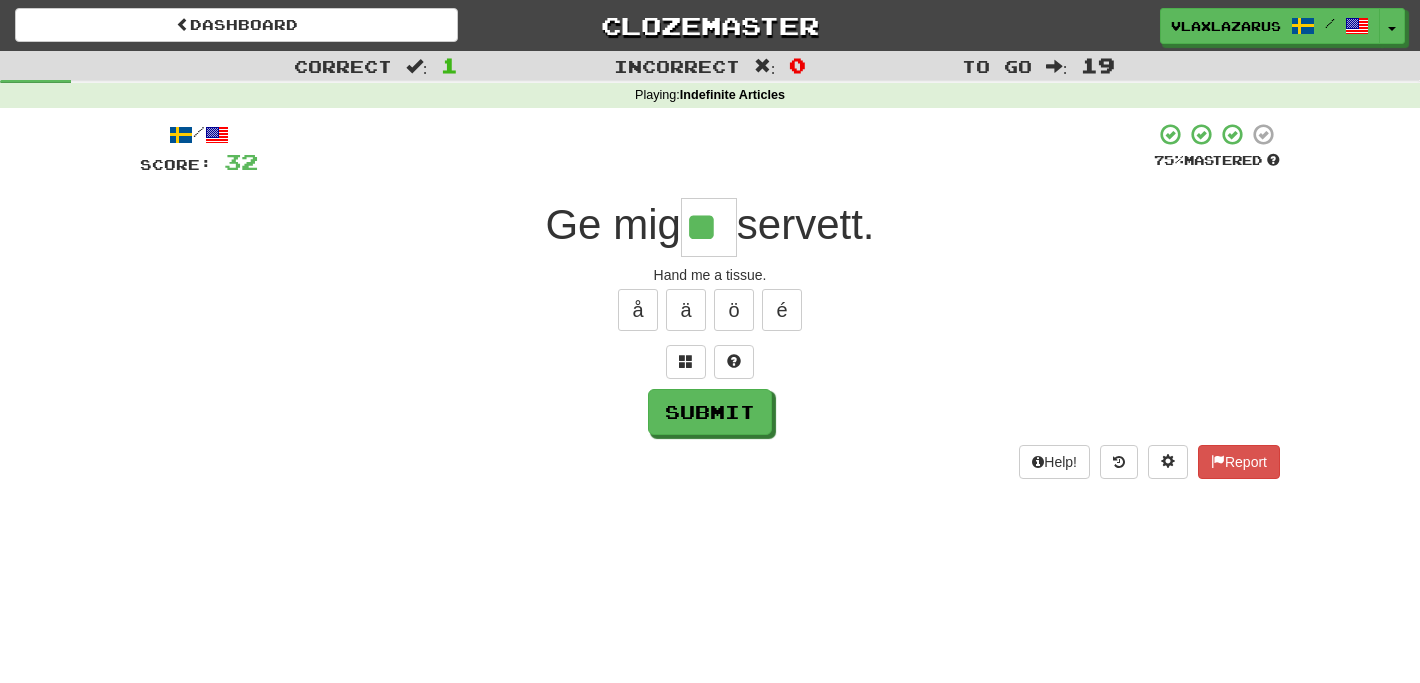 type on "**" 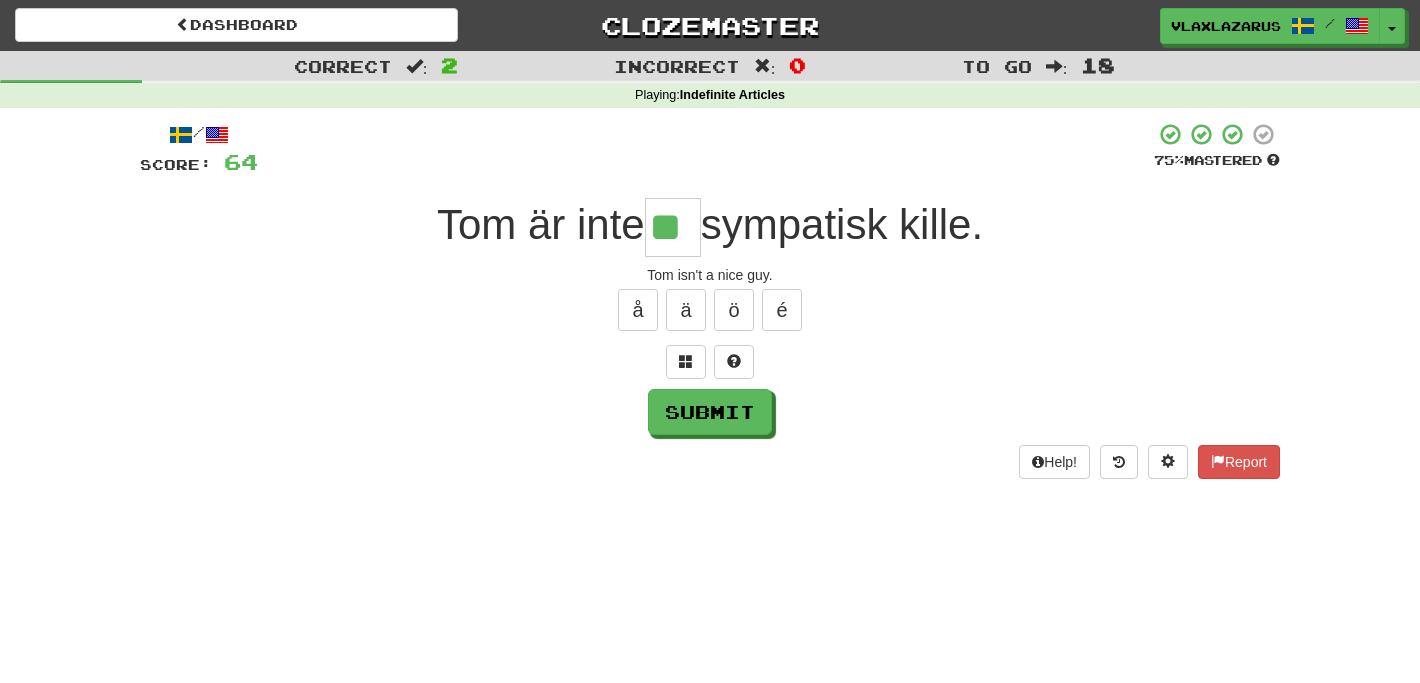 type on "**" 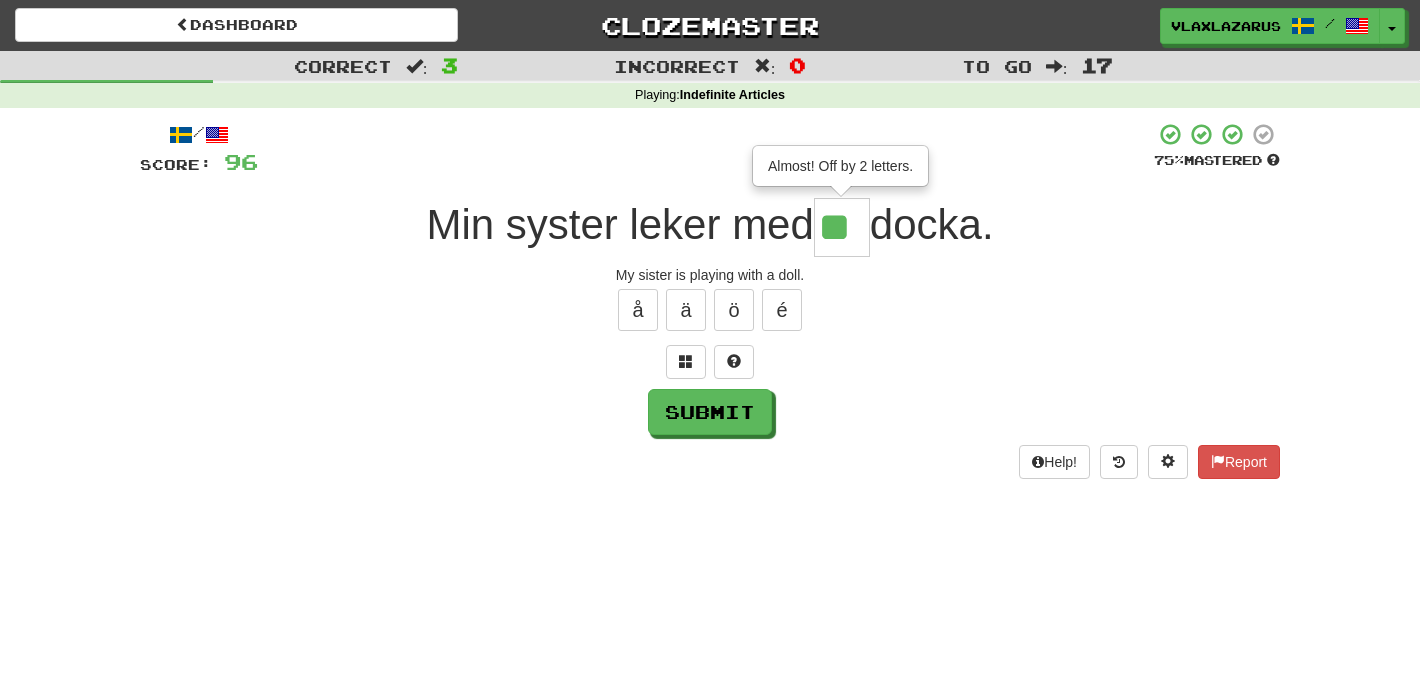 type on "**" 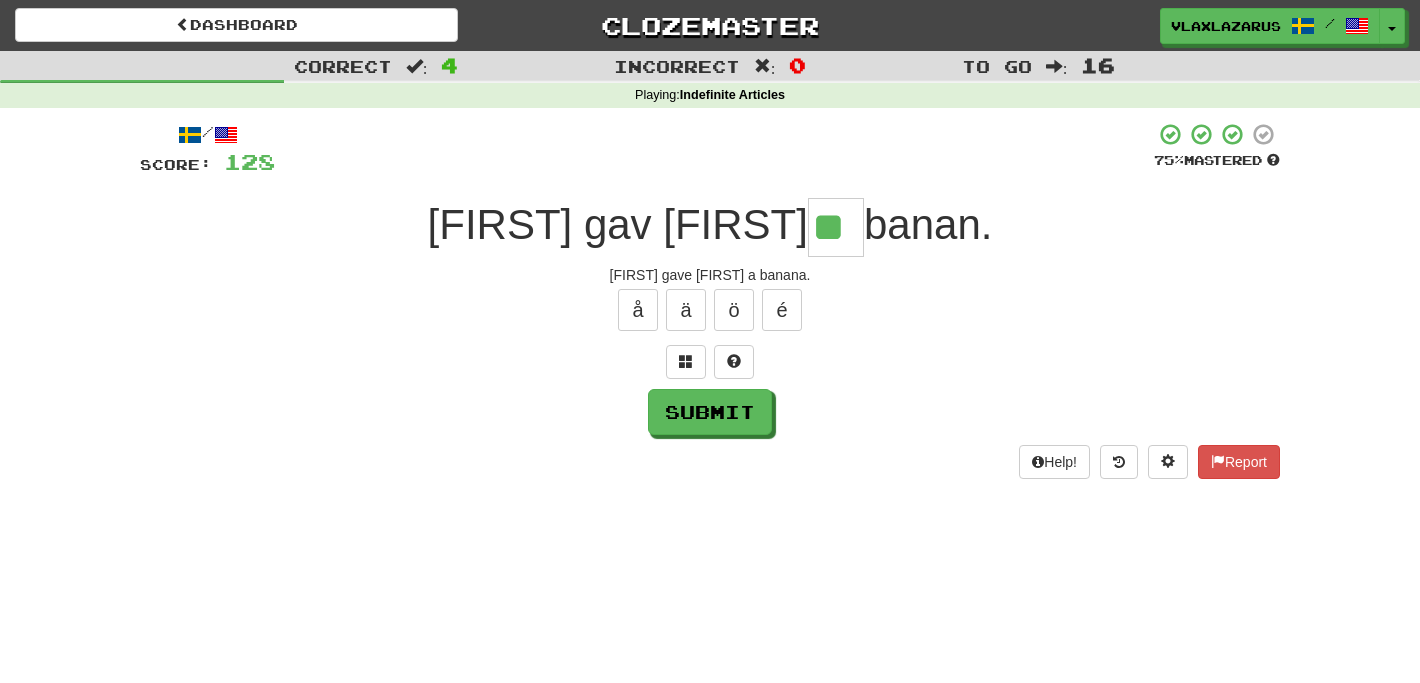 type on "**" 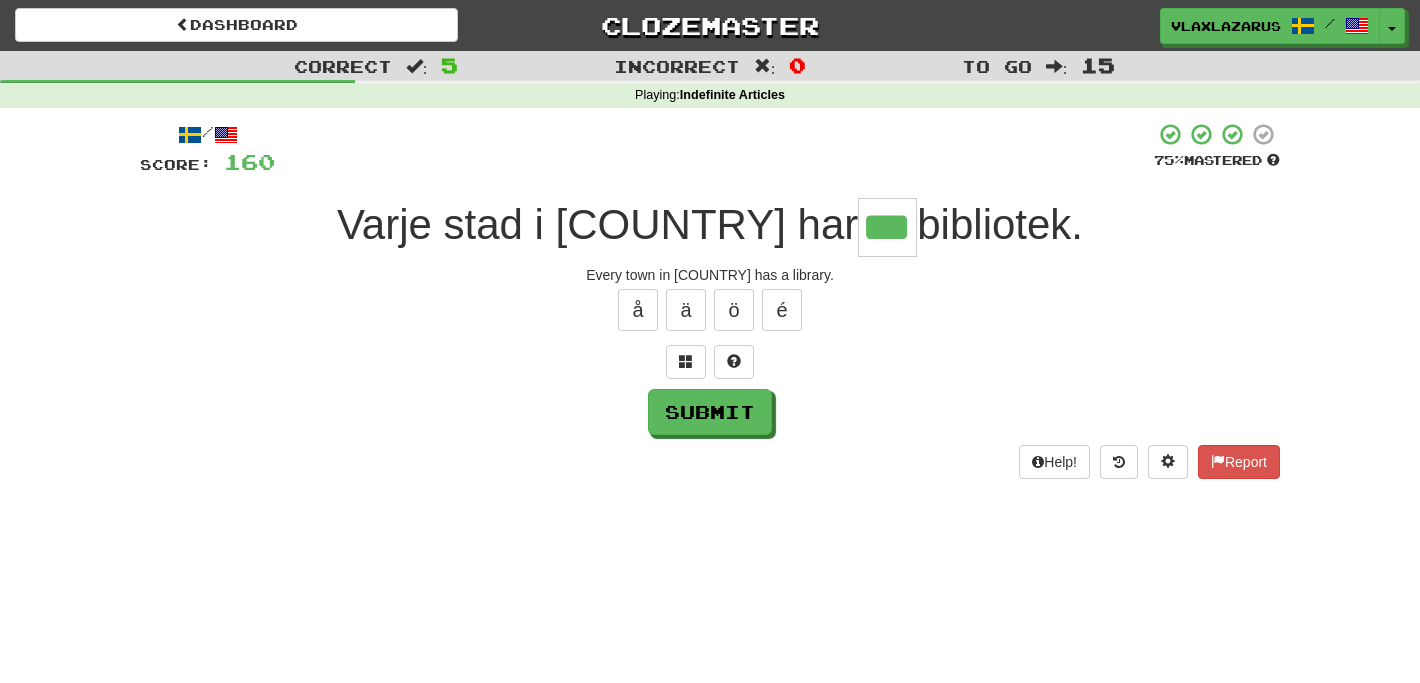 type on "***" 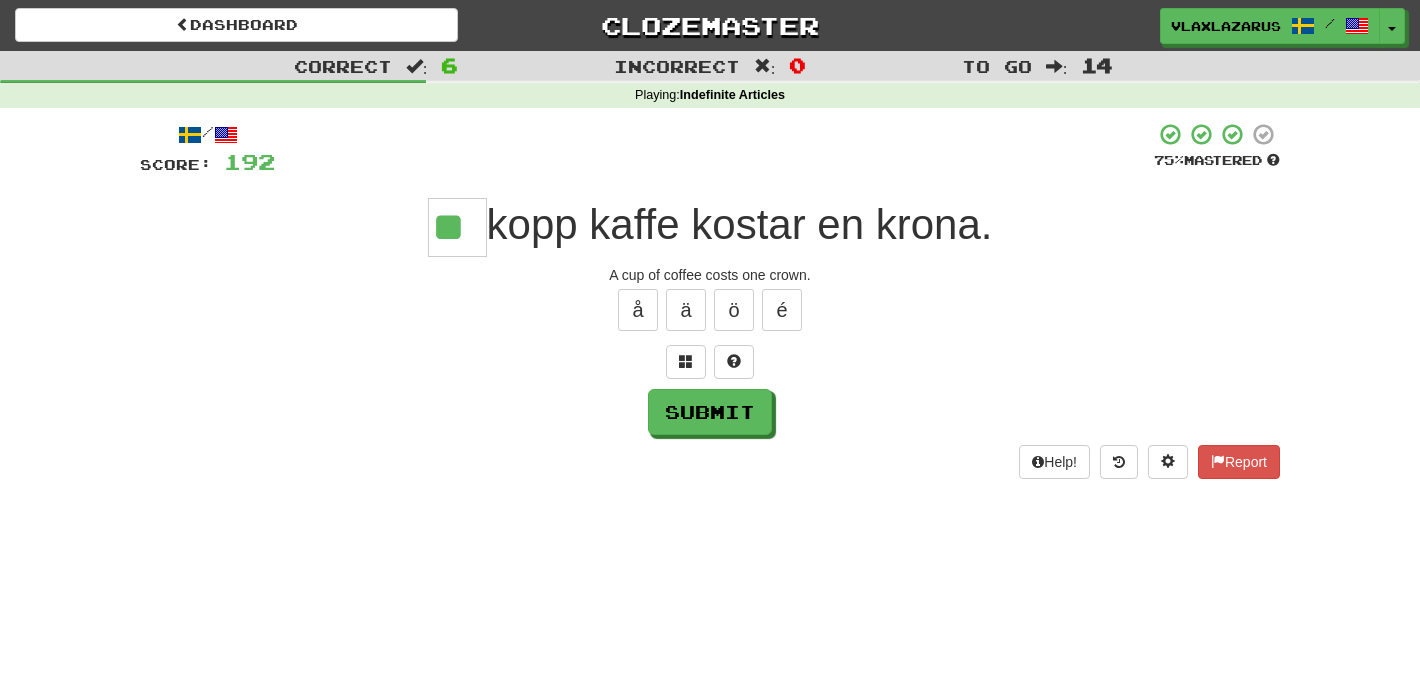 type on "**" 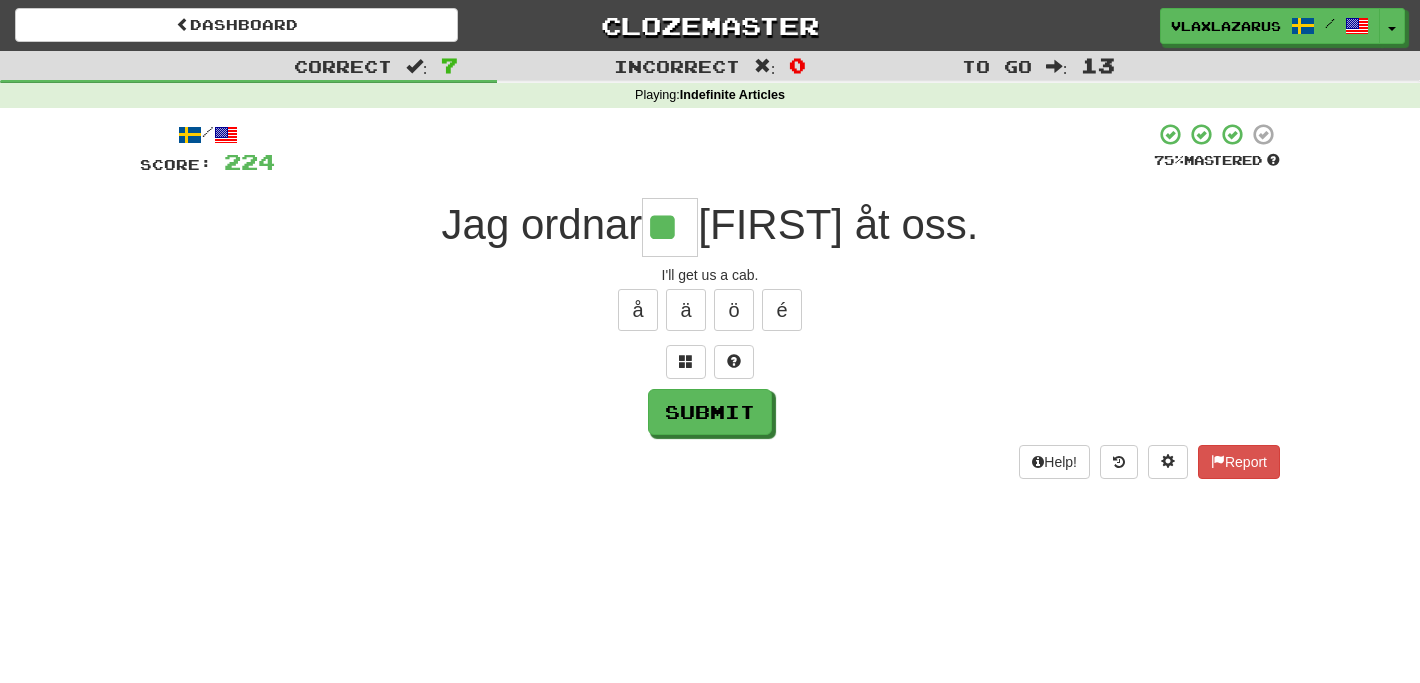 type on "**" 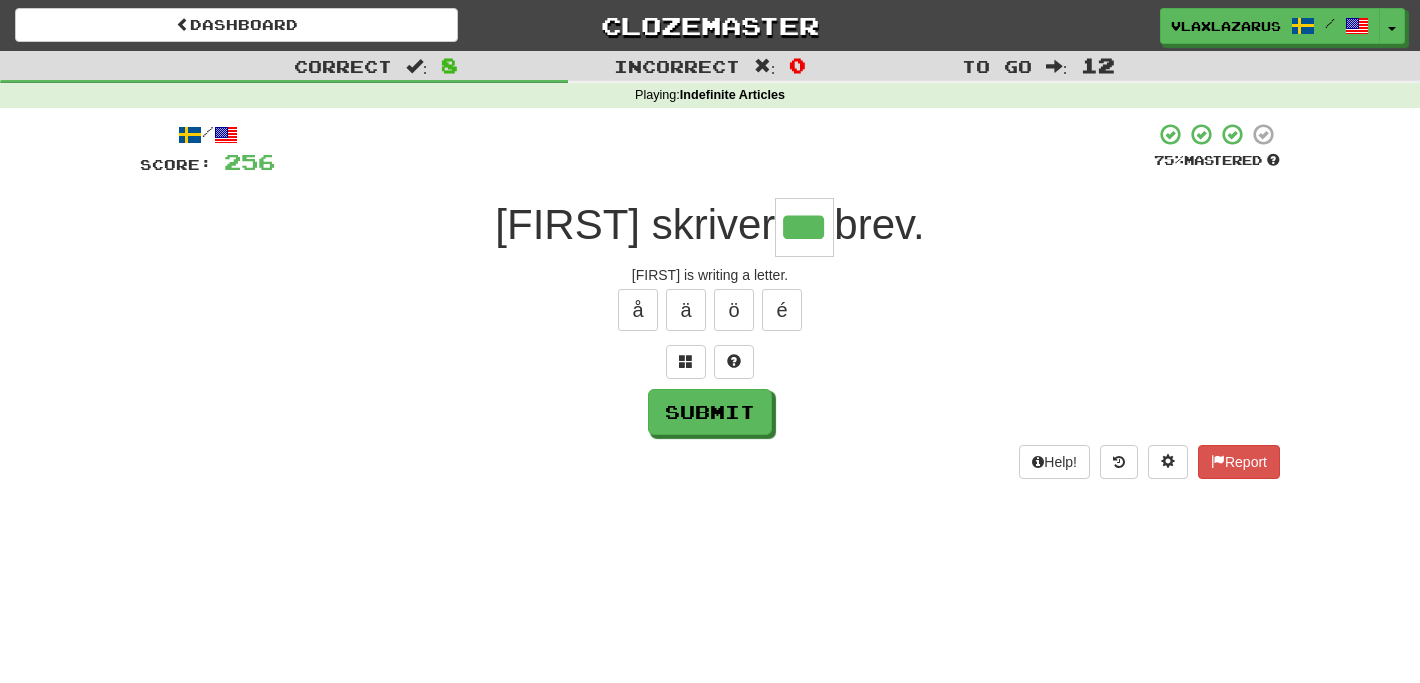 type on "***" 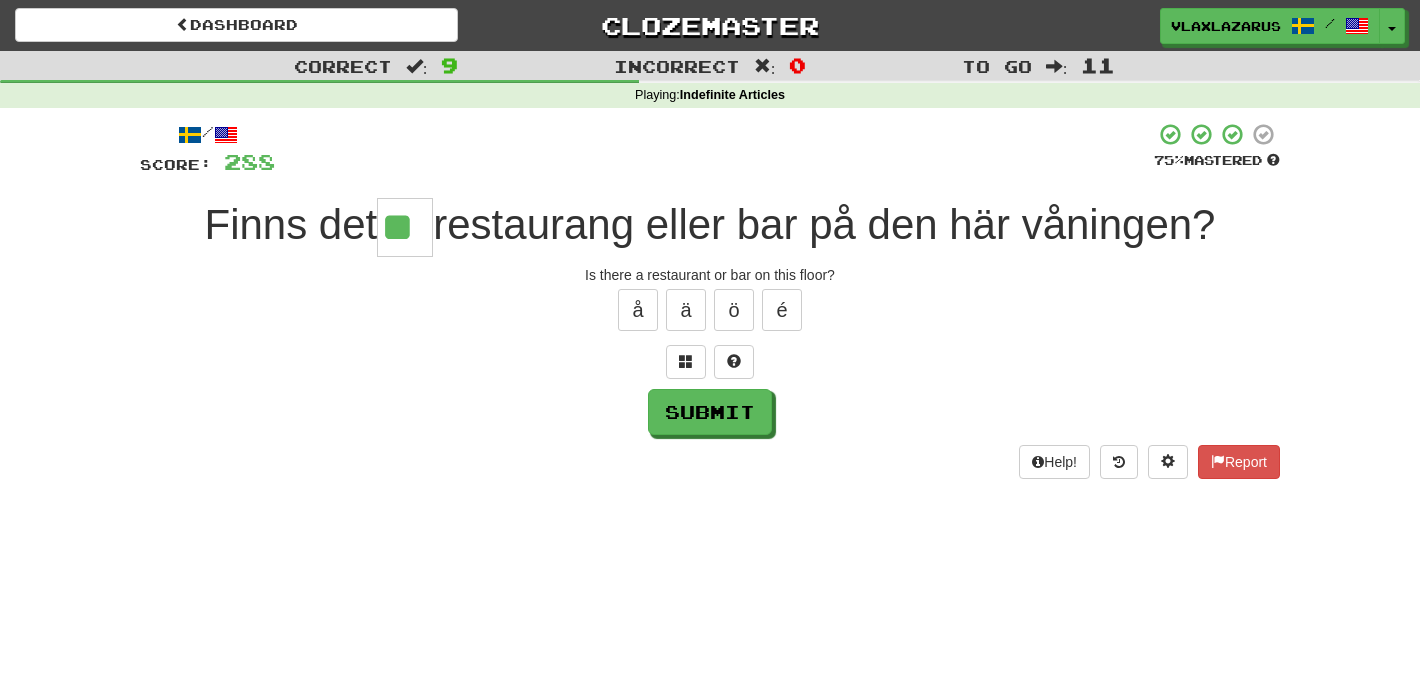 type on "**" 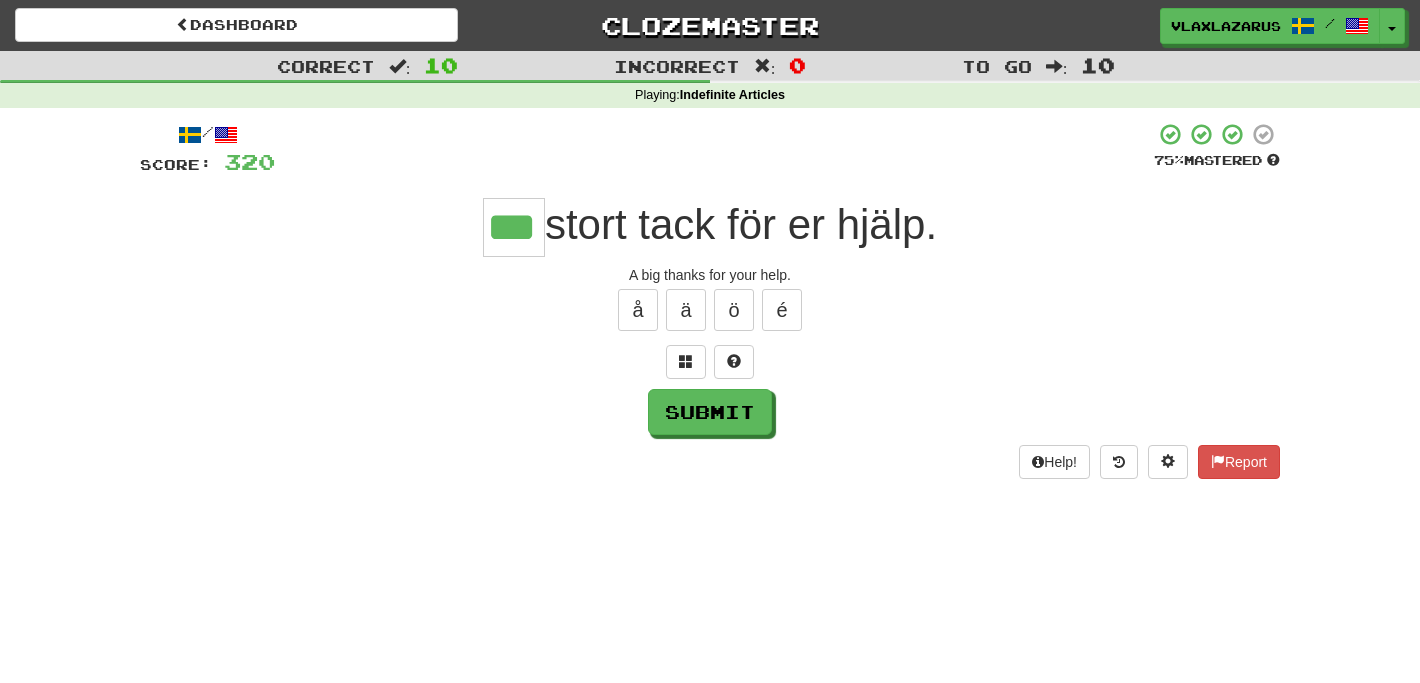 type on "***" 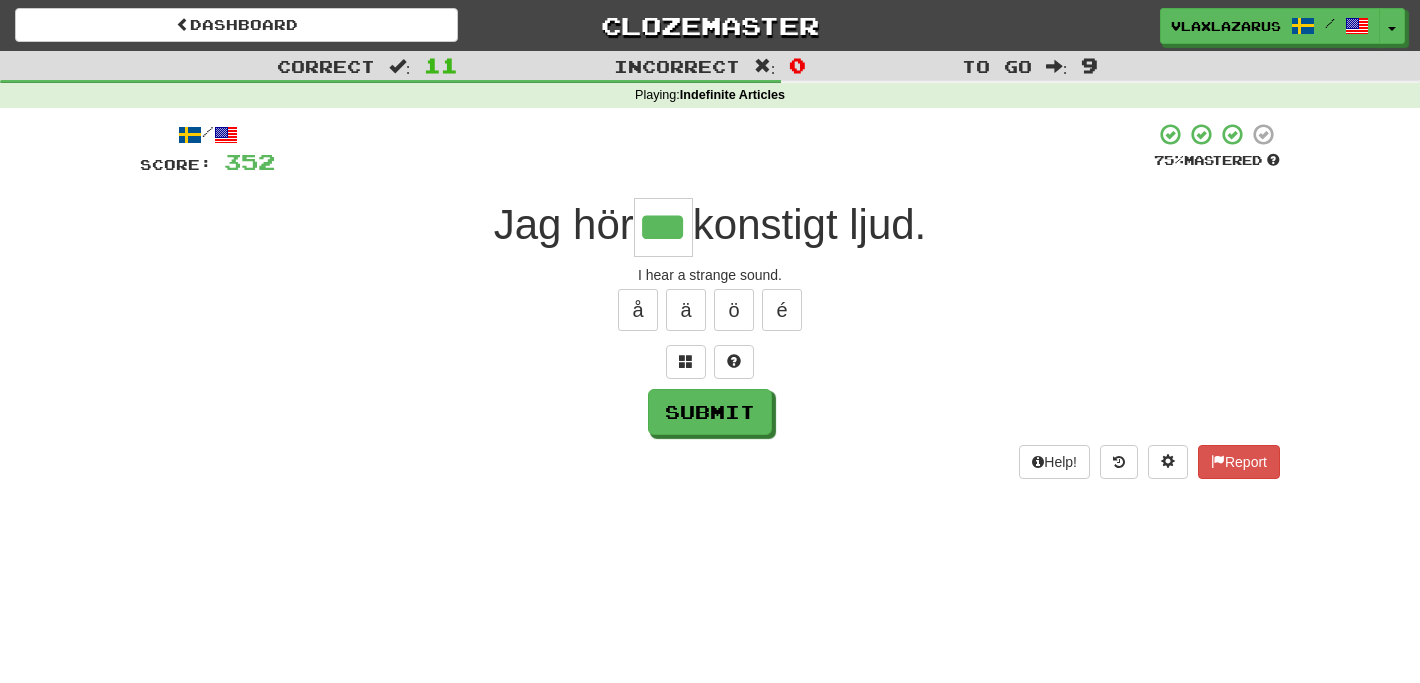 type on "***" 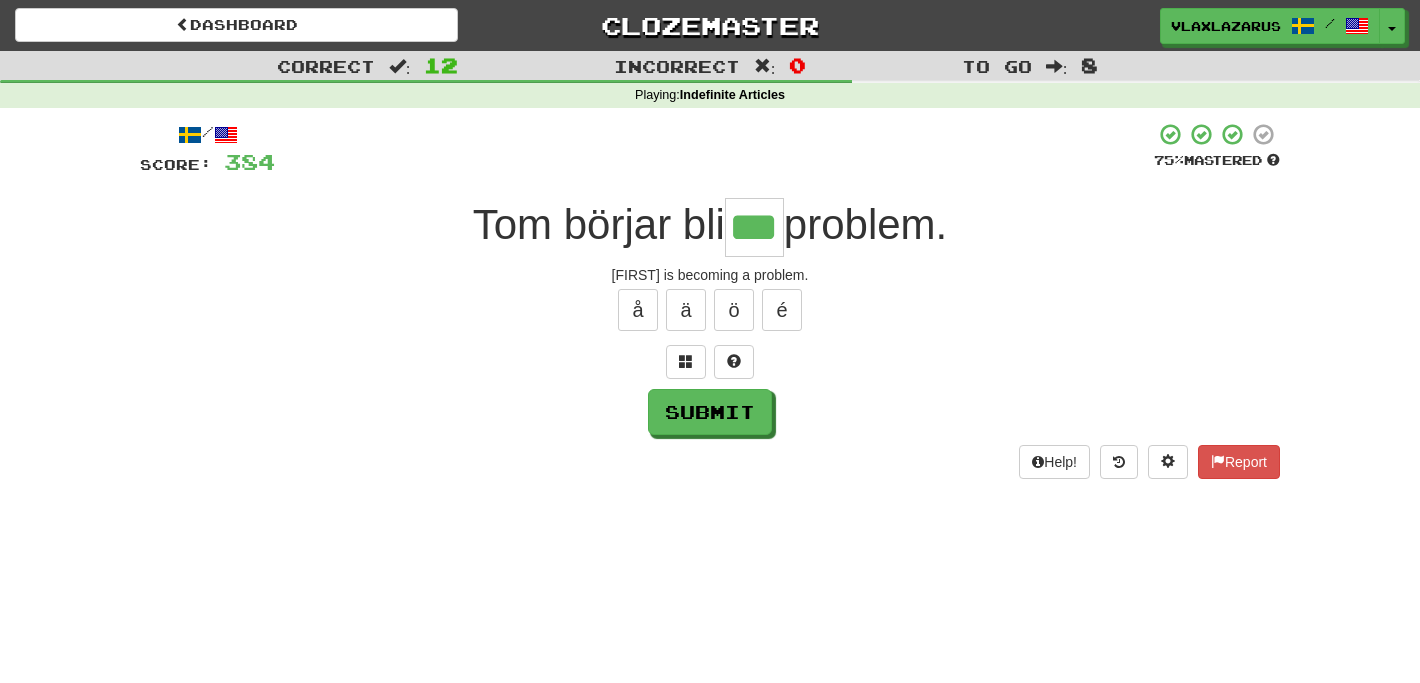 type on "***" 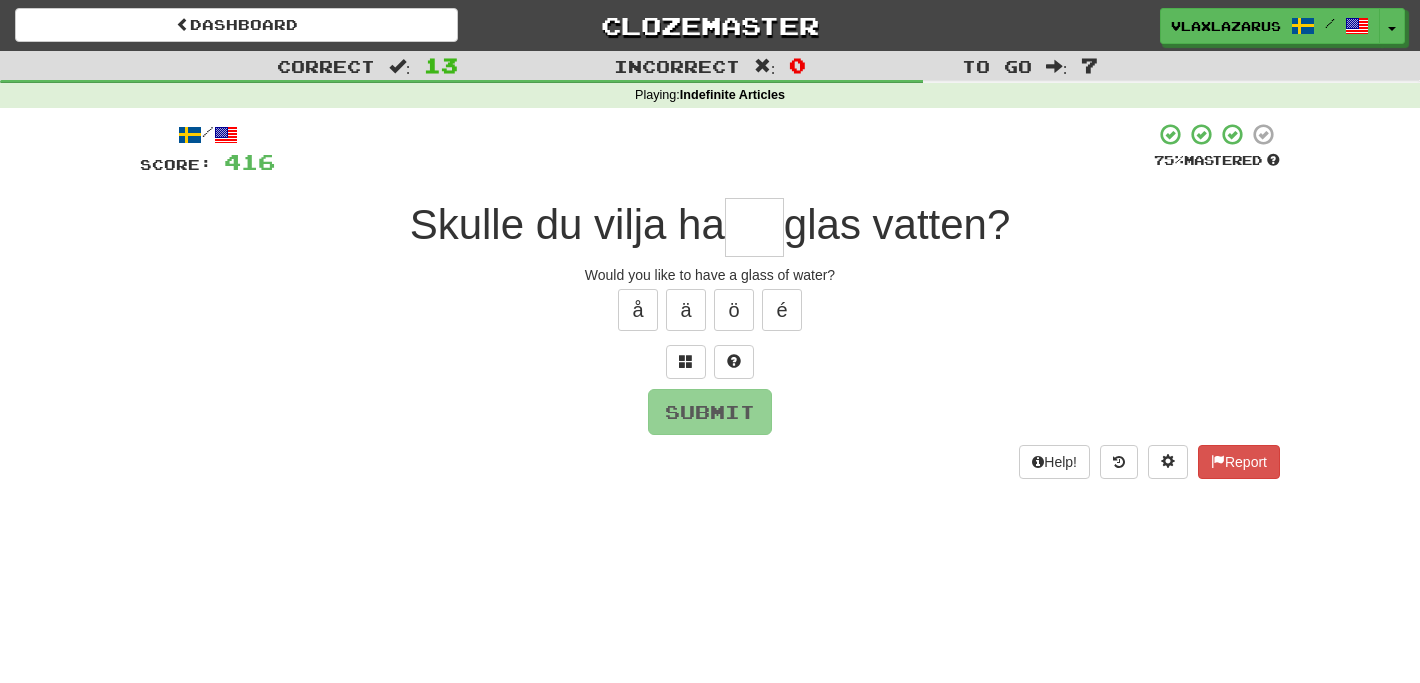 type on "*" 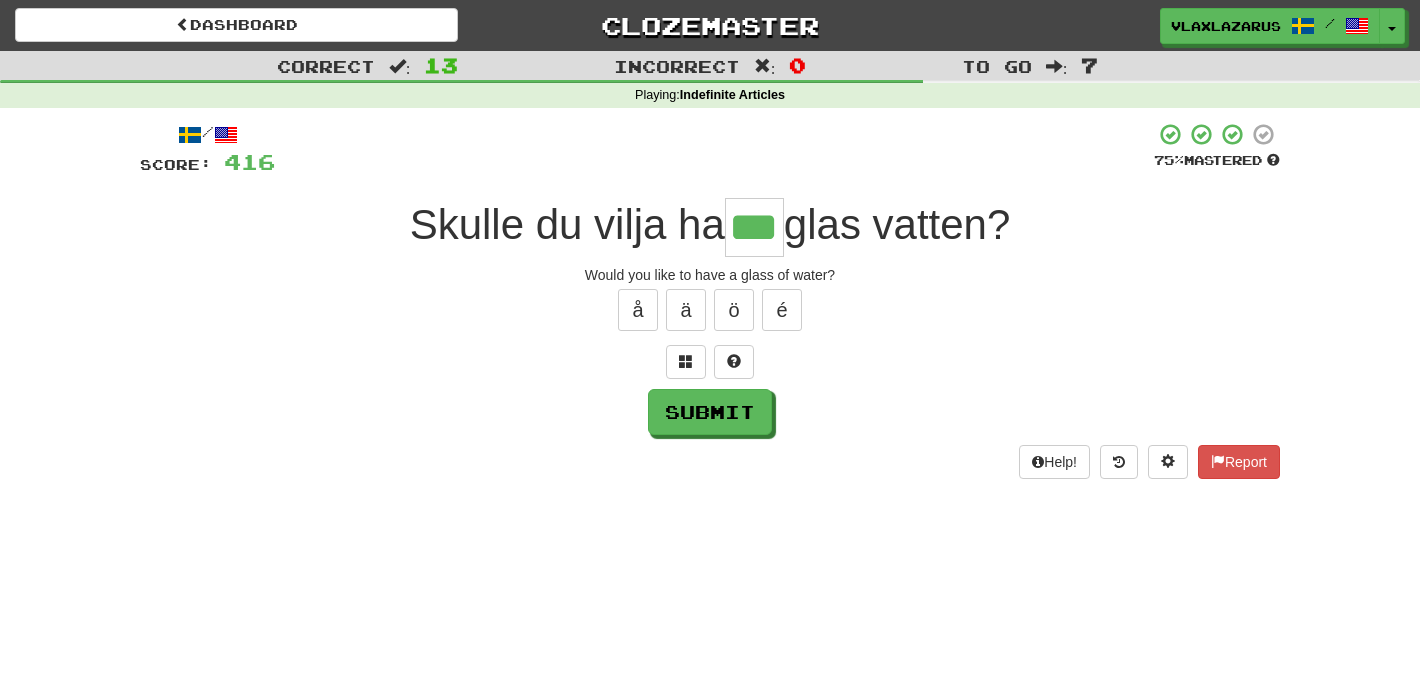 type on "***" 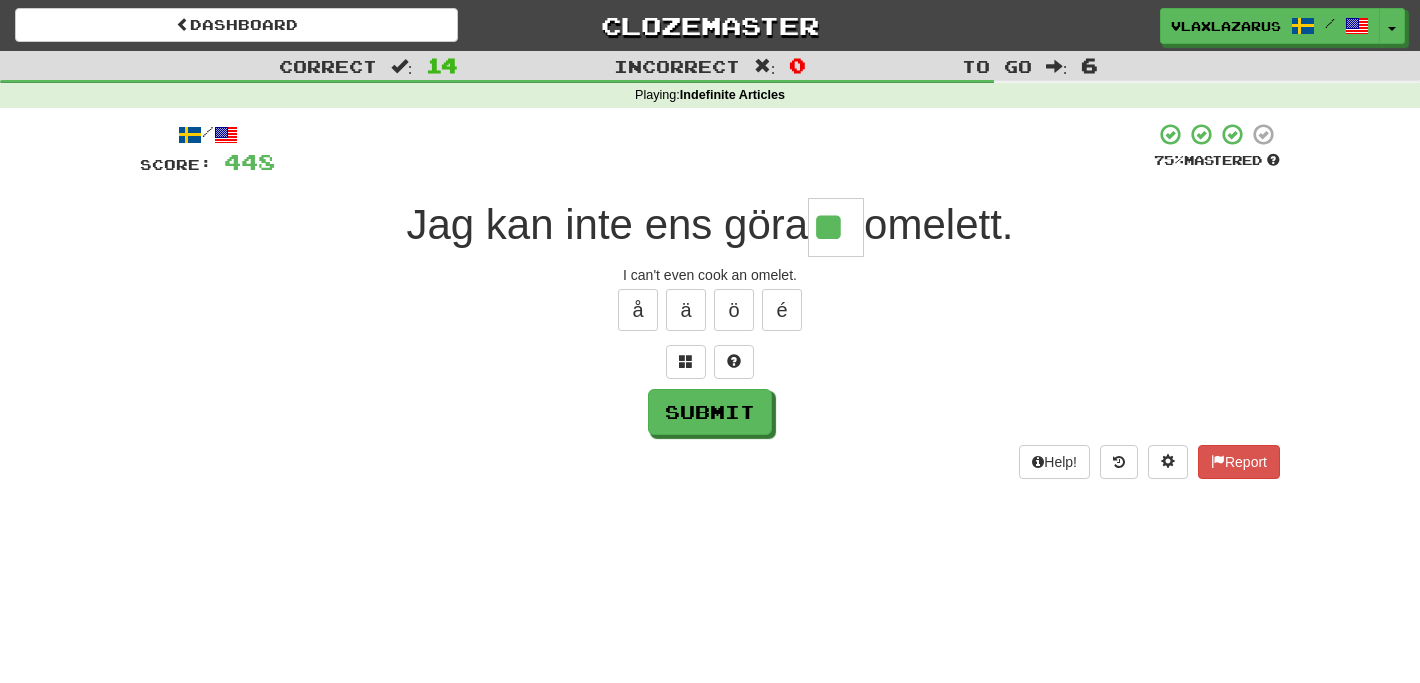 type on "**" 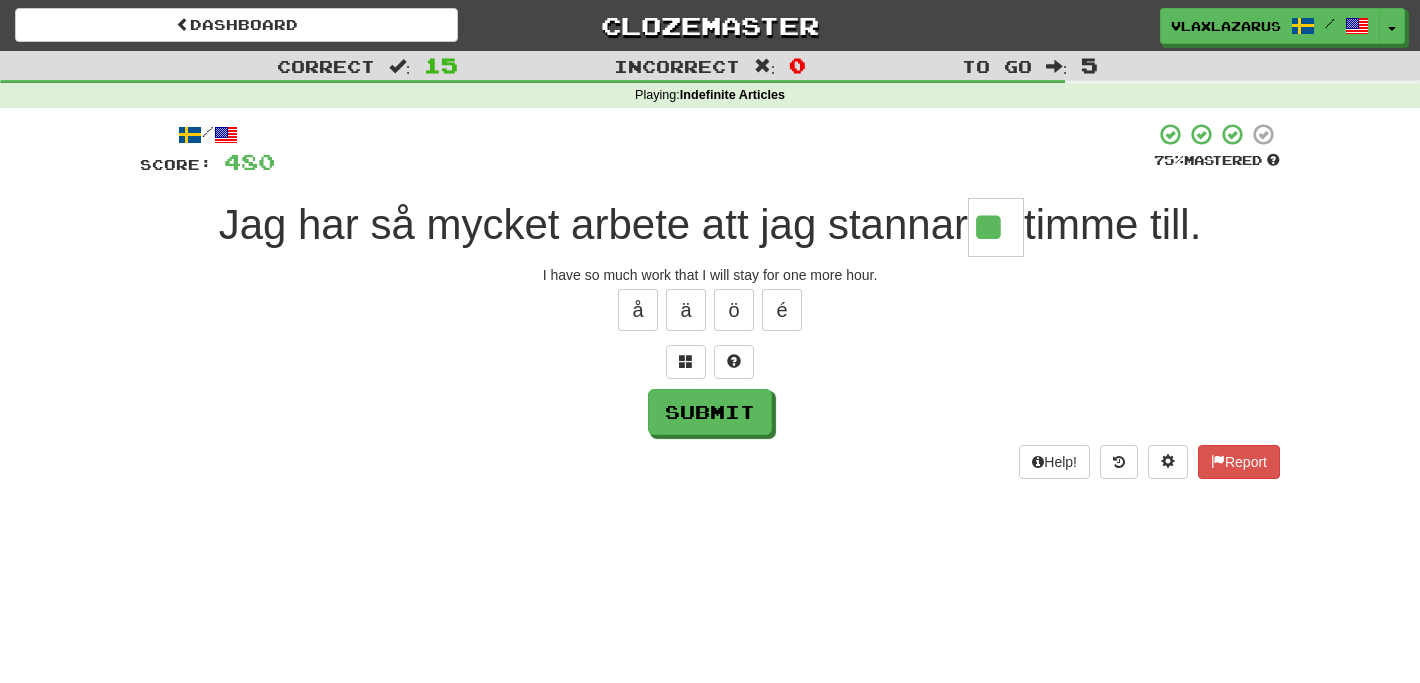 type on "**" 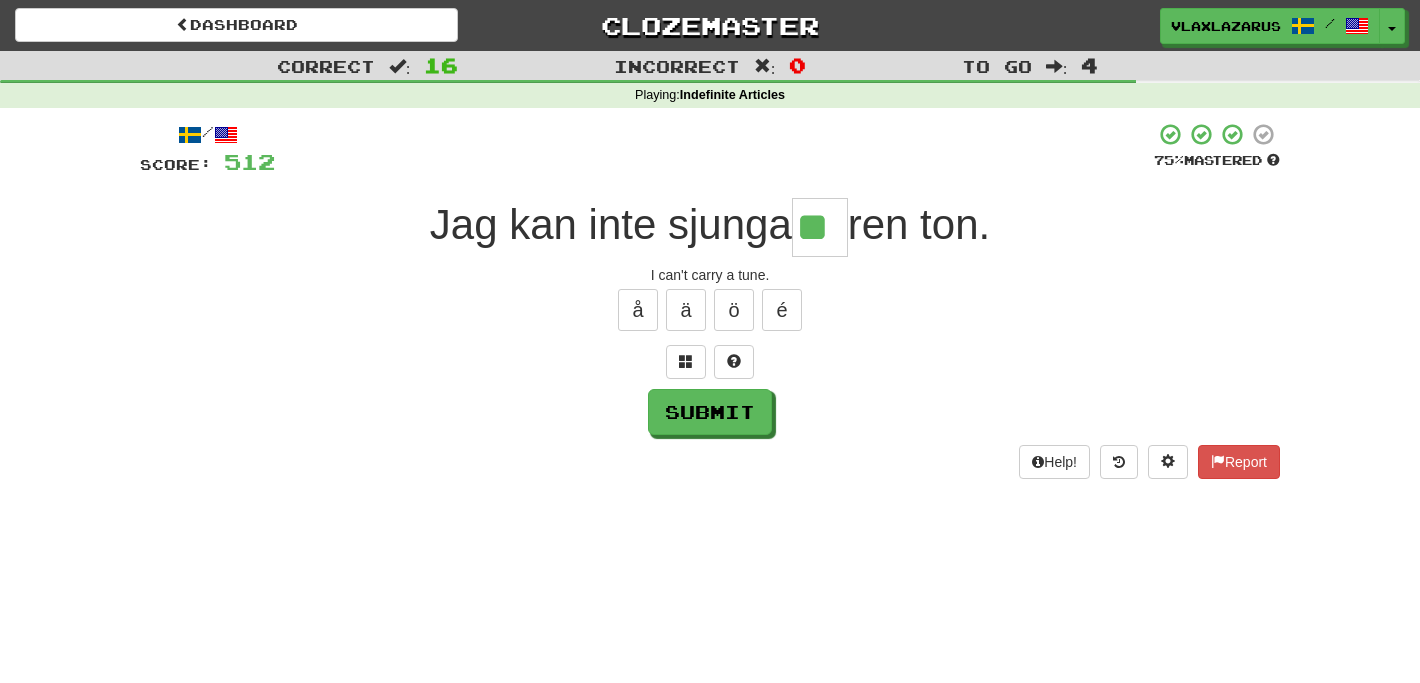 type on "**" 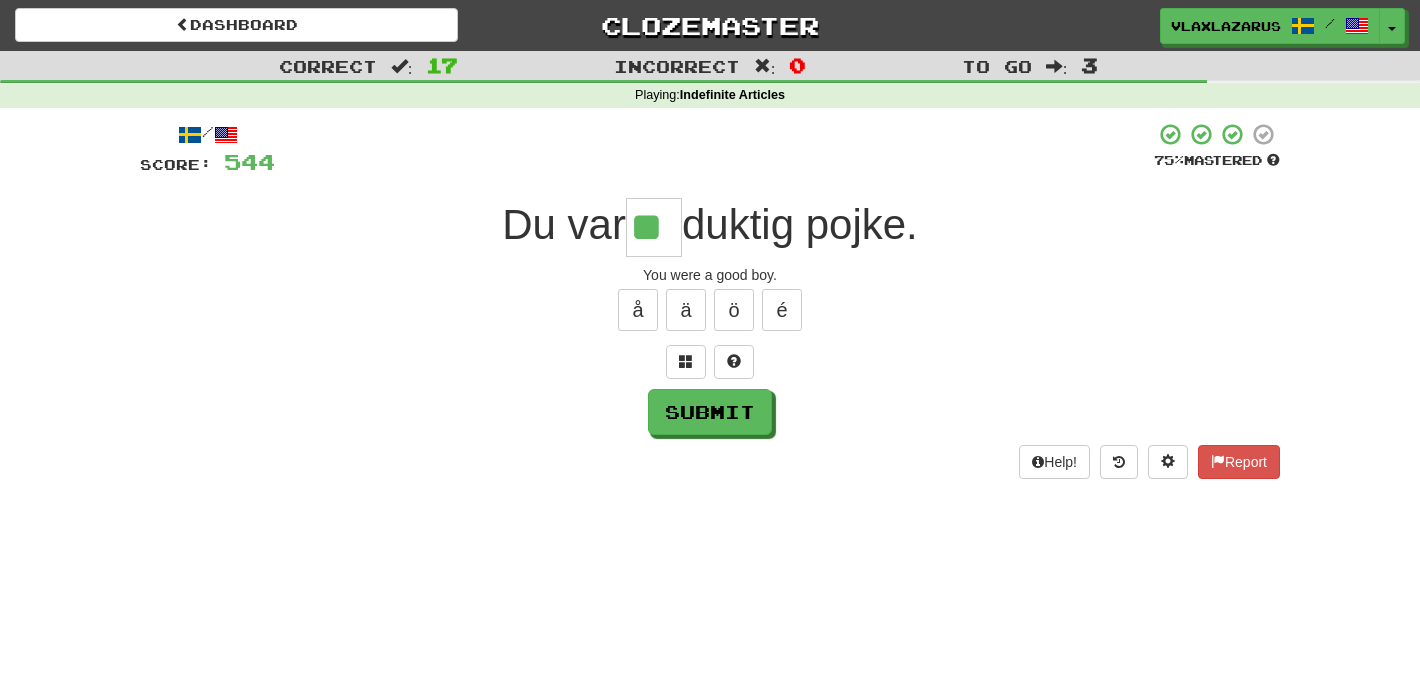 type on "**" 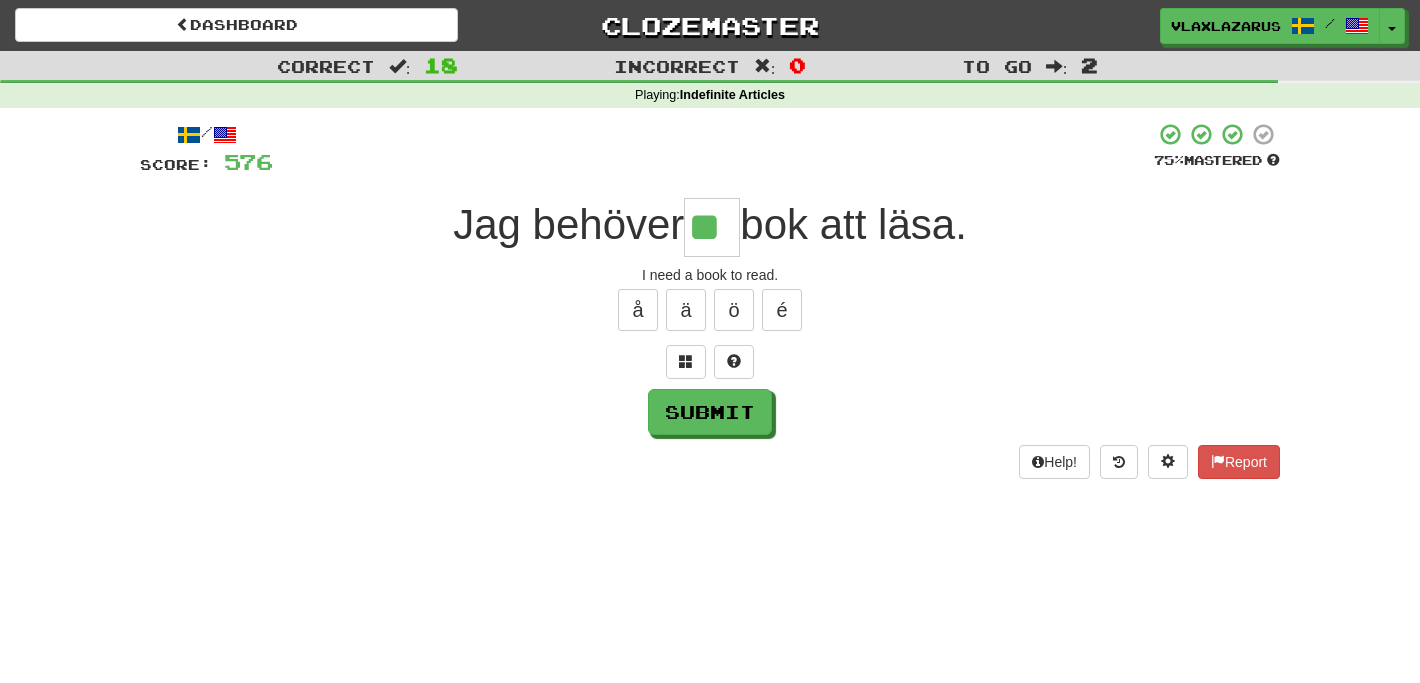 type on "**" 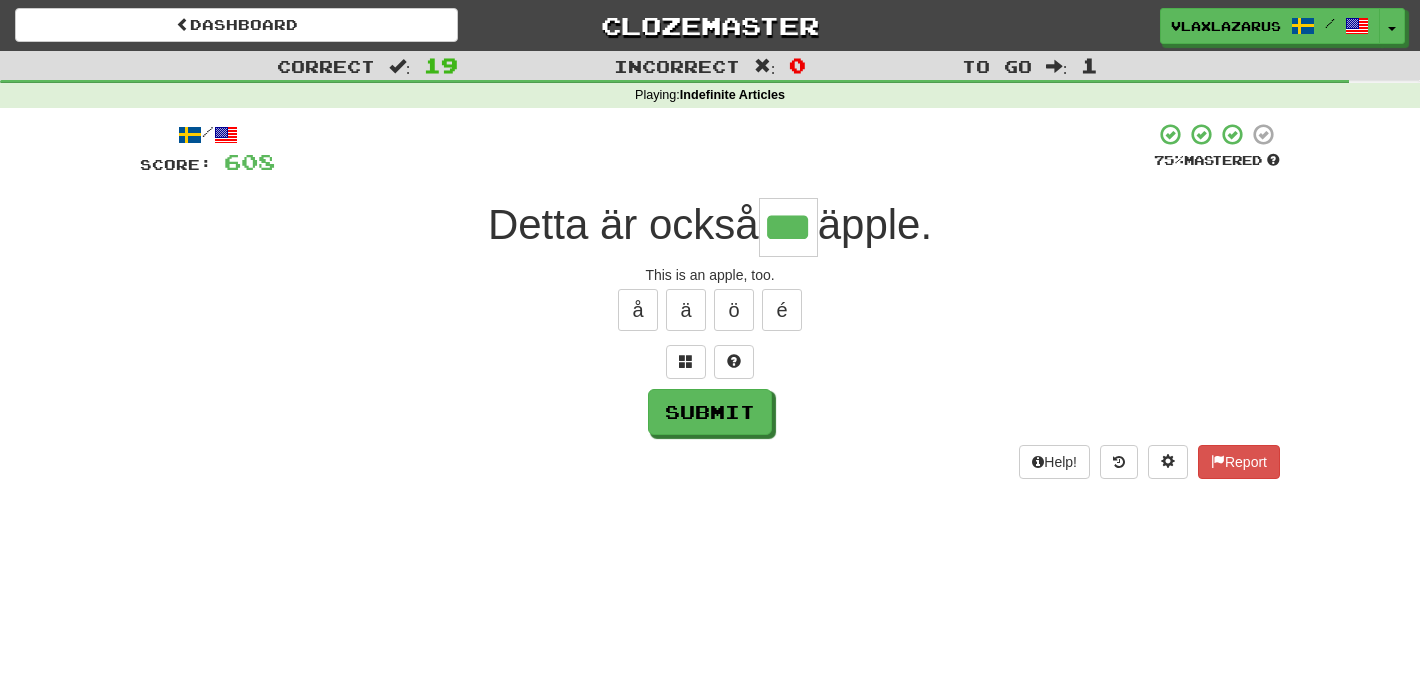 type on "***" 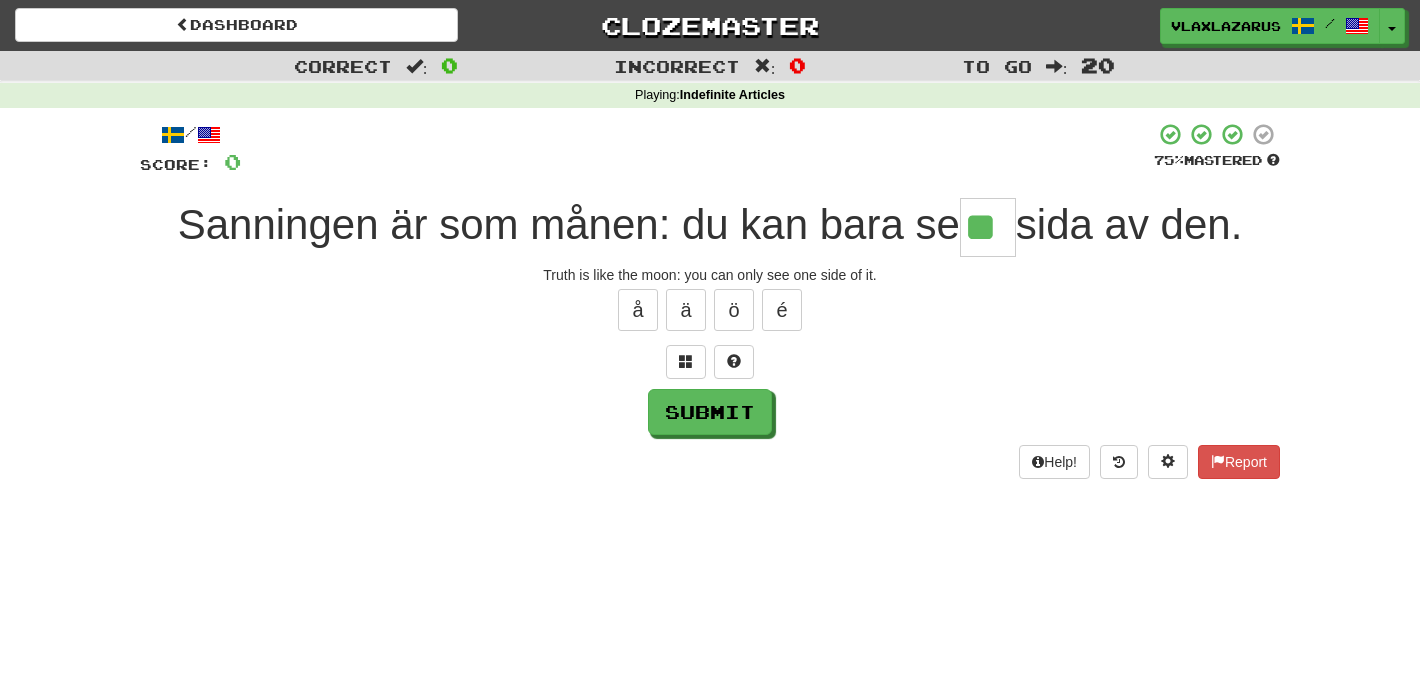 type on "**" 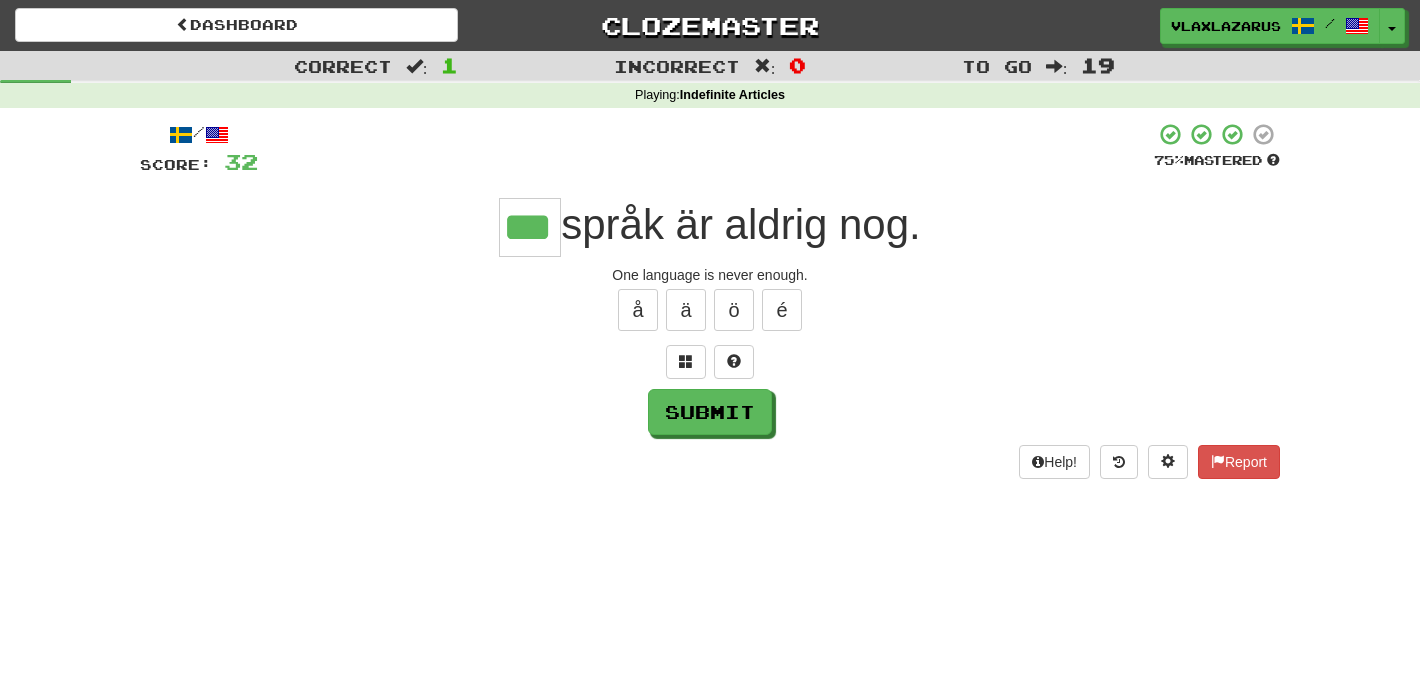 type on "***" 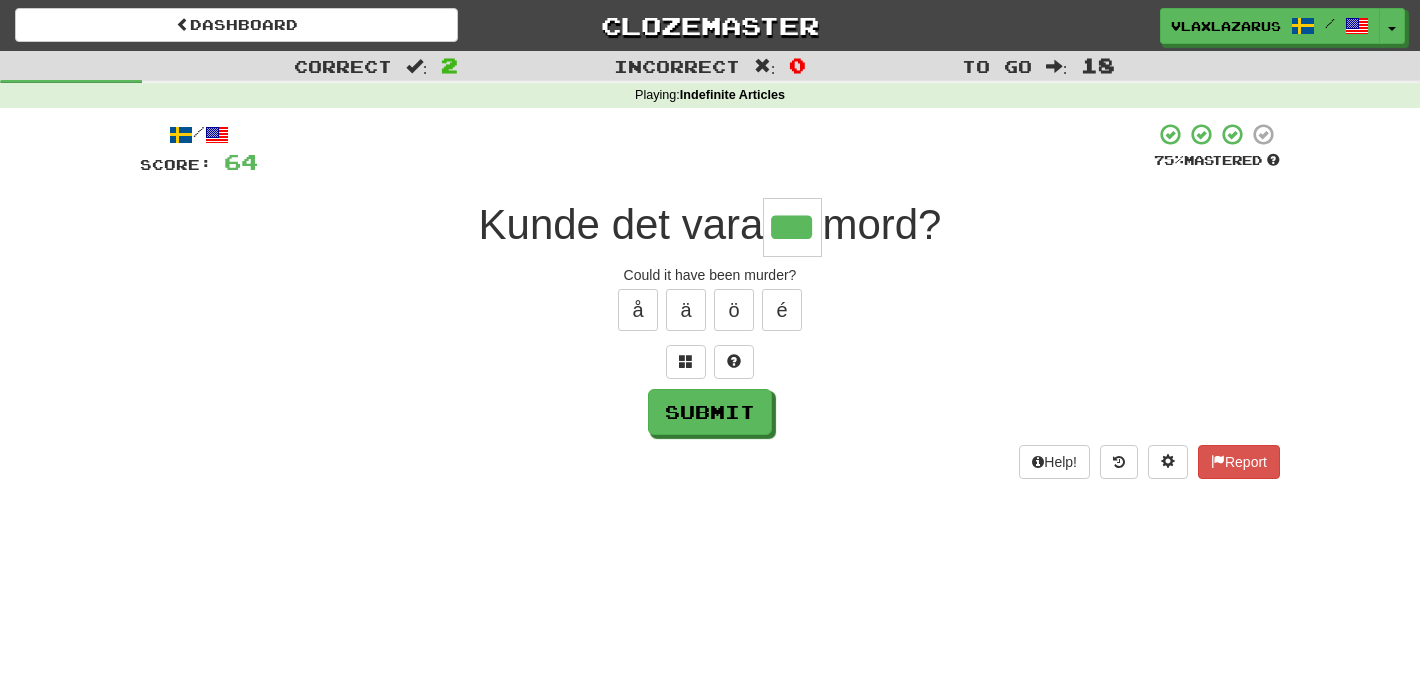type on "***" 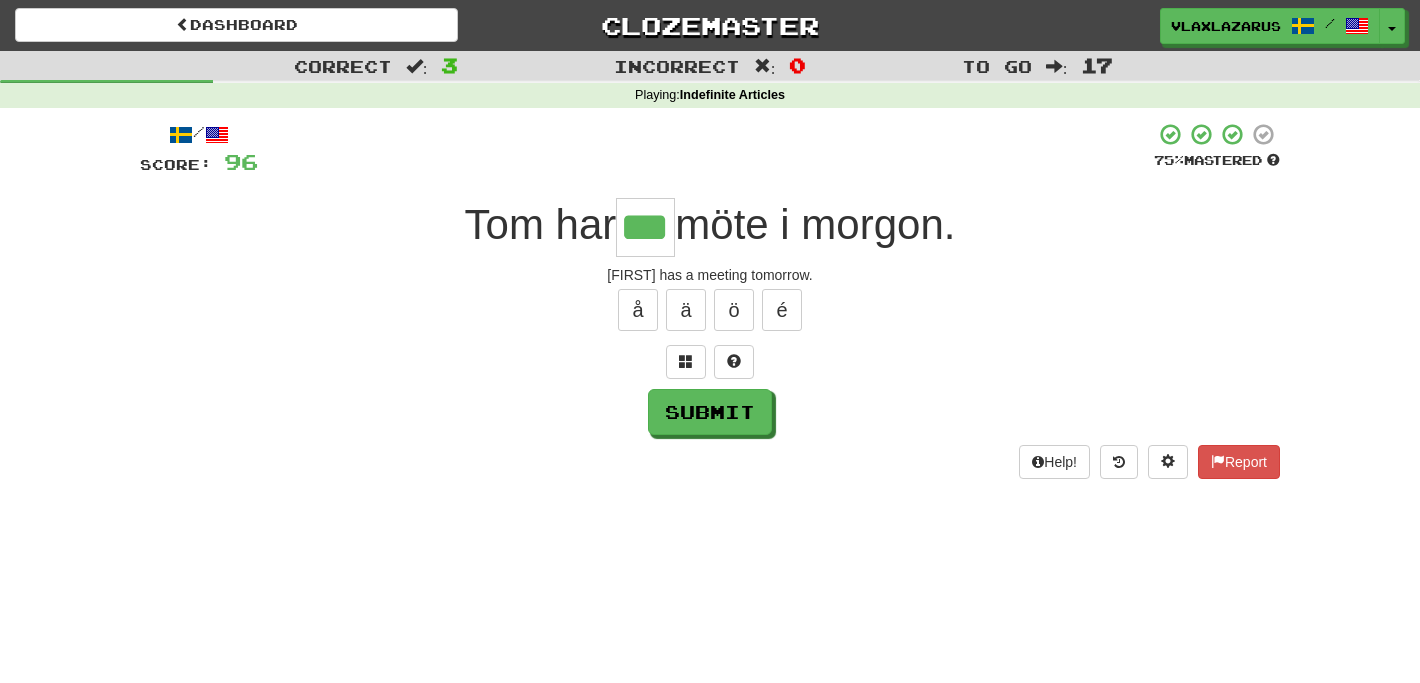type on "***" 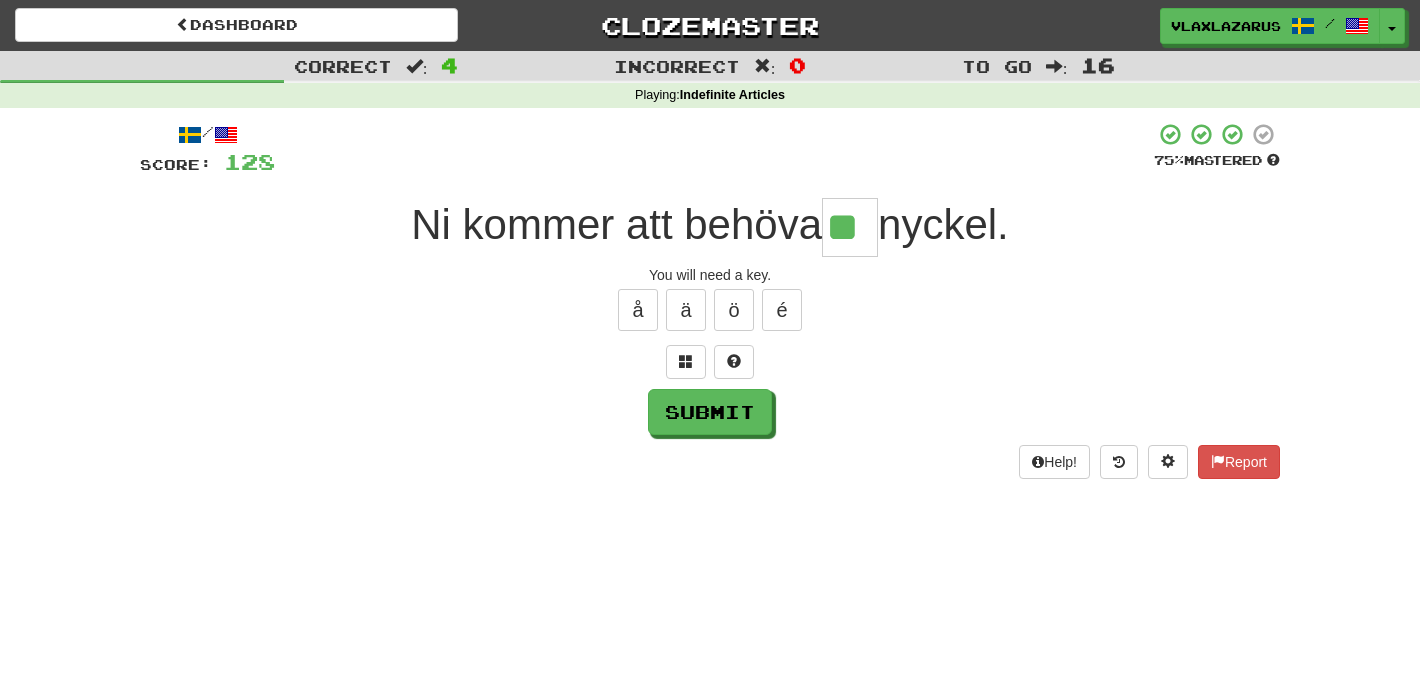 type on "**" 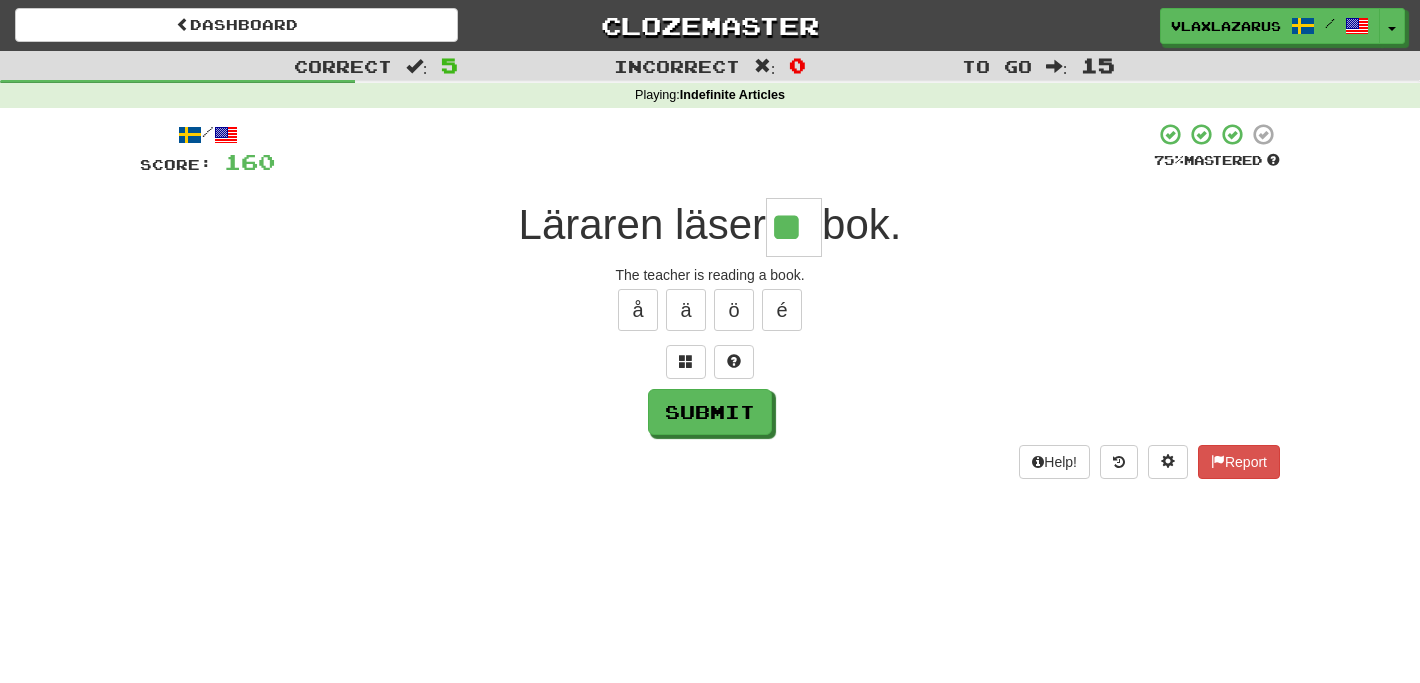 type on "**" 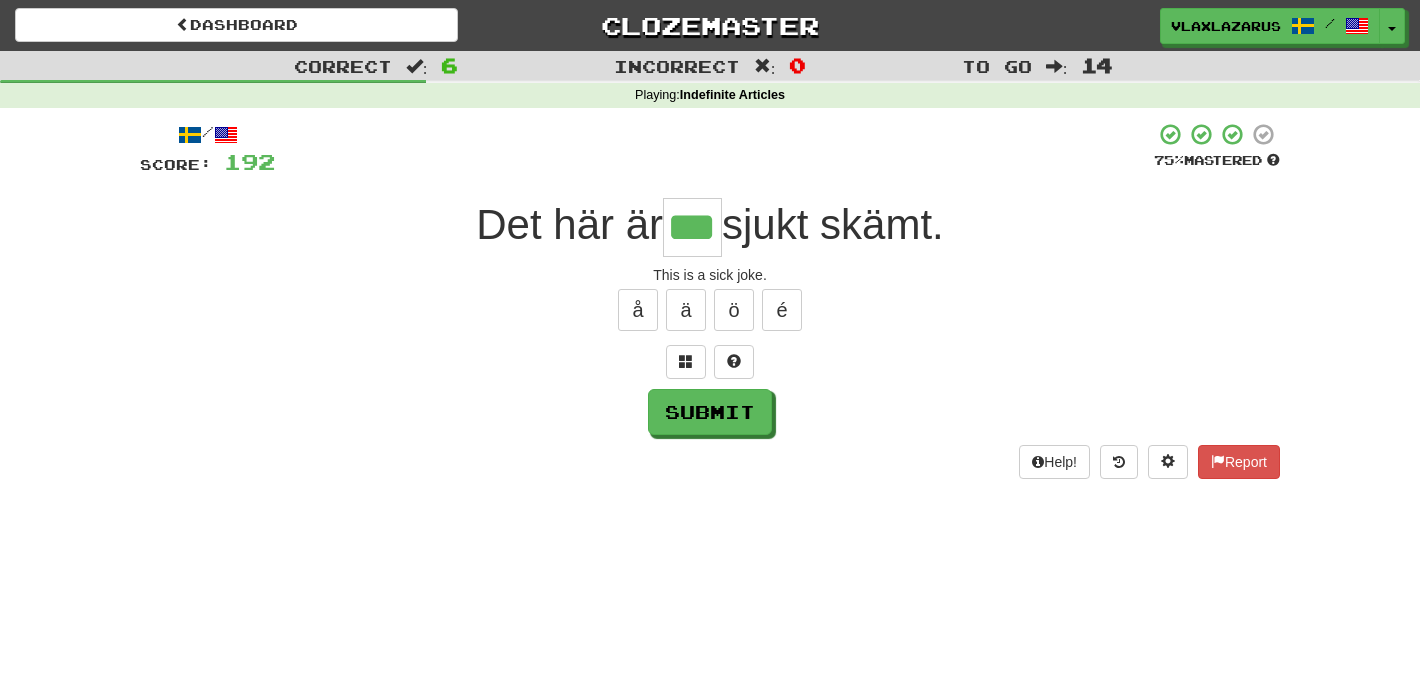 type on "***" 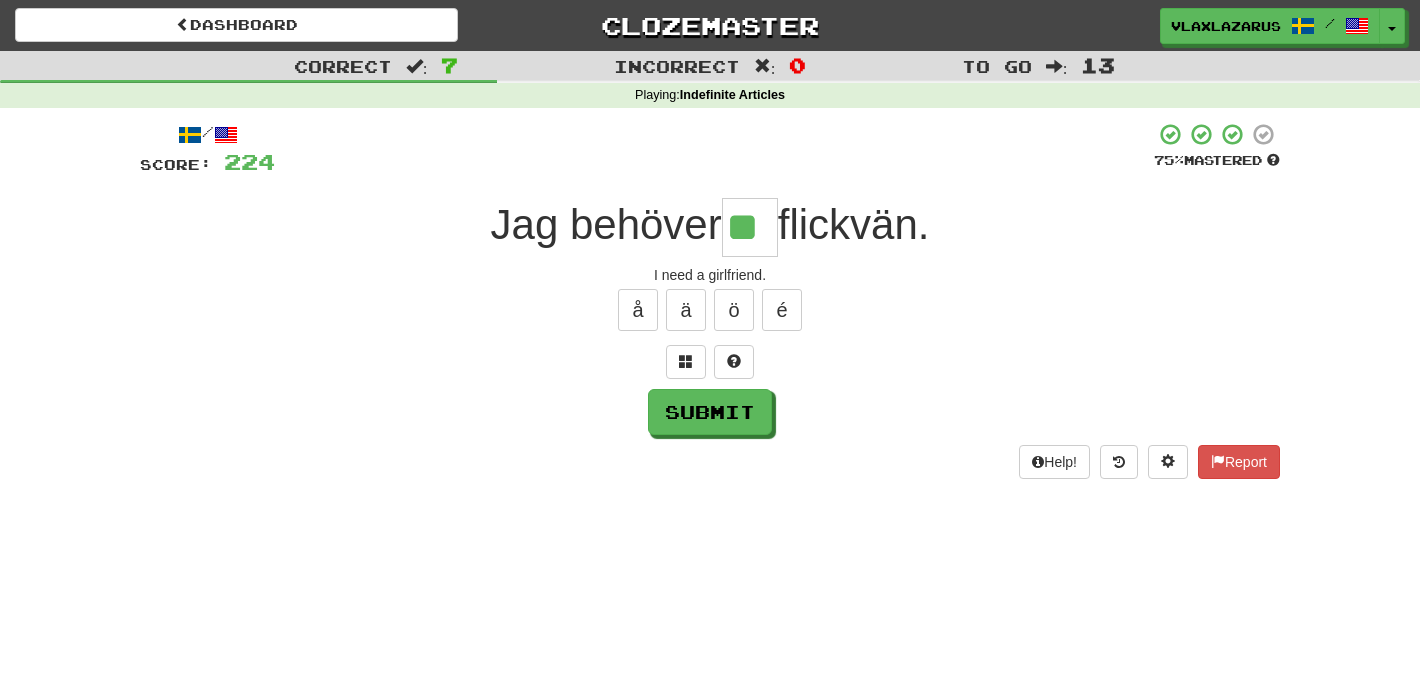 type on "**" 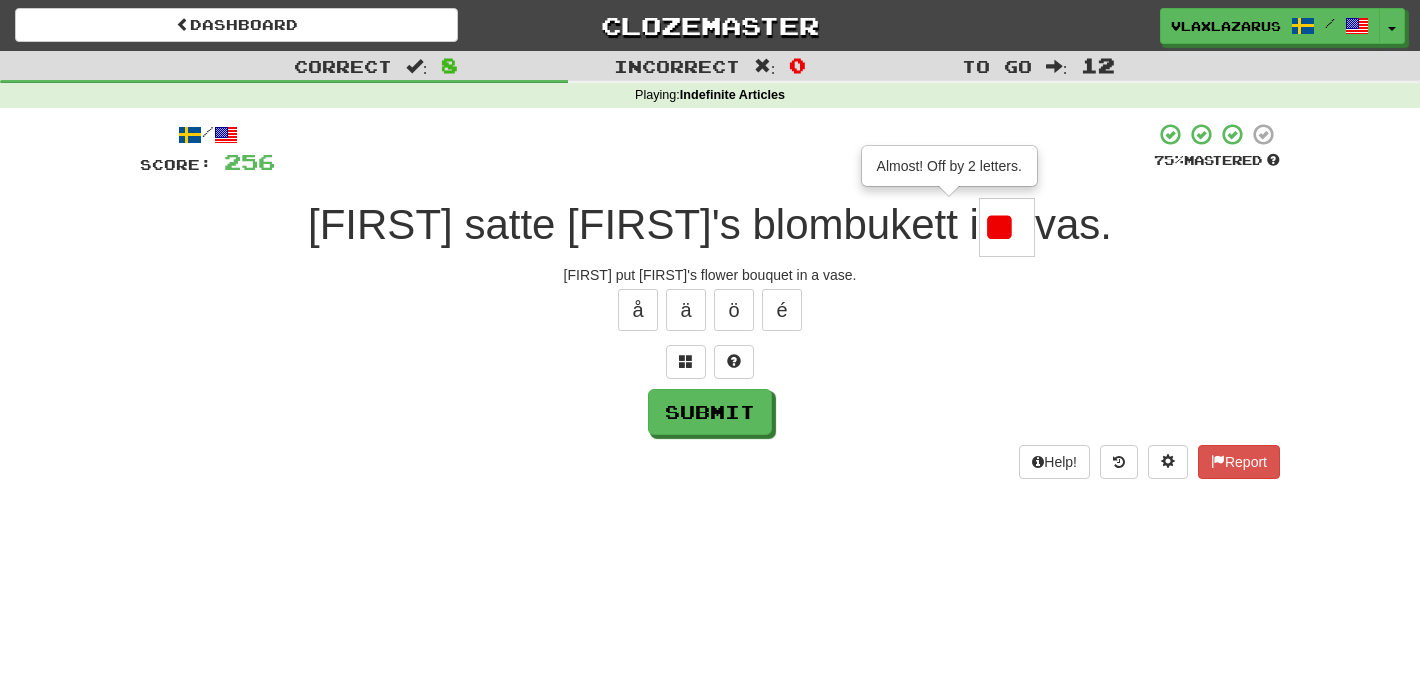 scroll, scrollTop: 0, scrollLeft: 0, axis: both 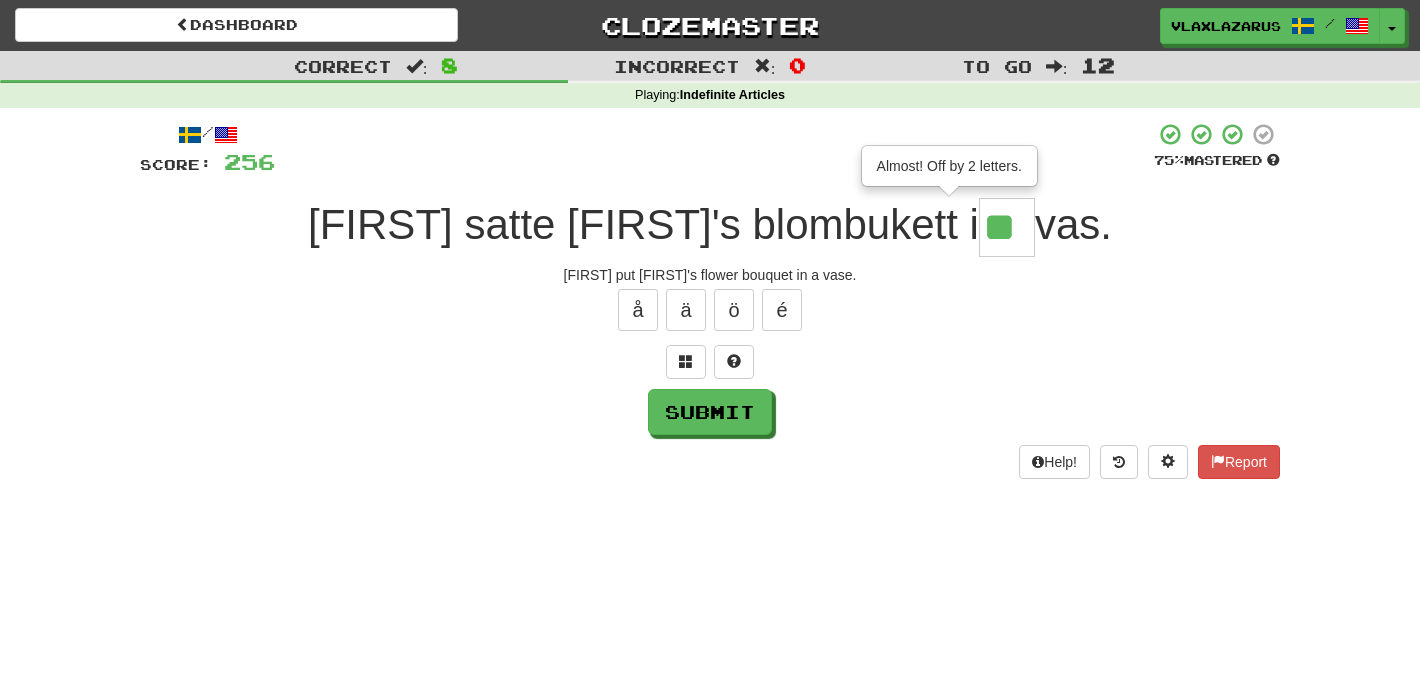type on "**" 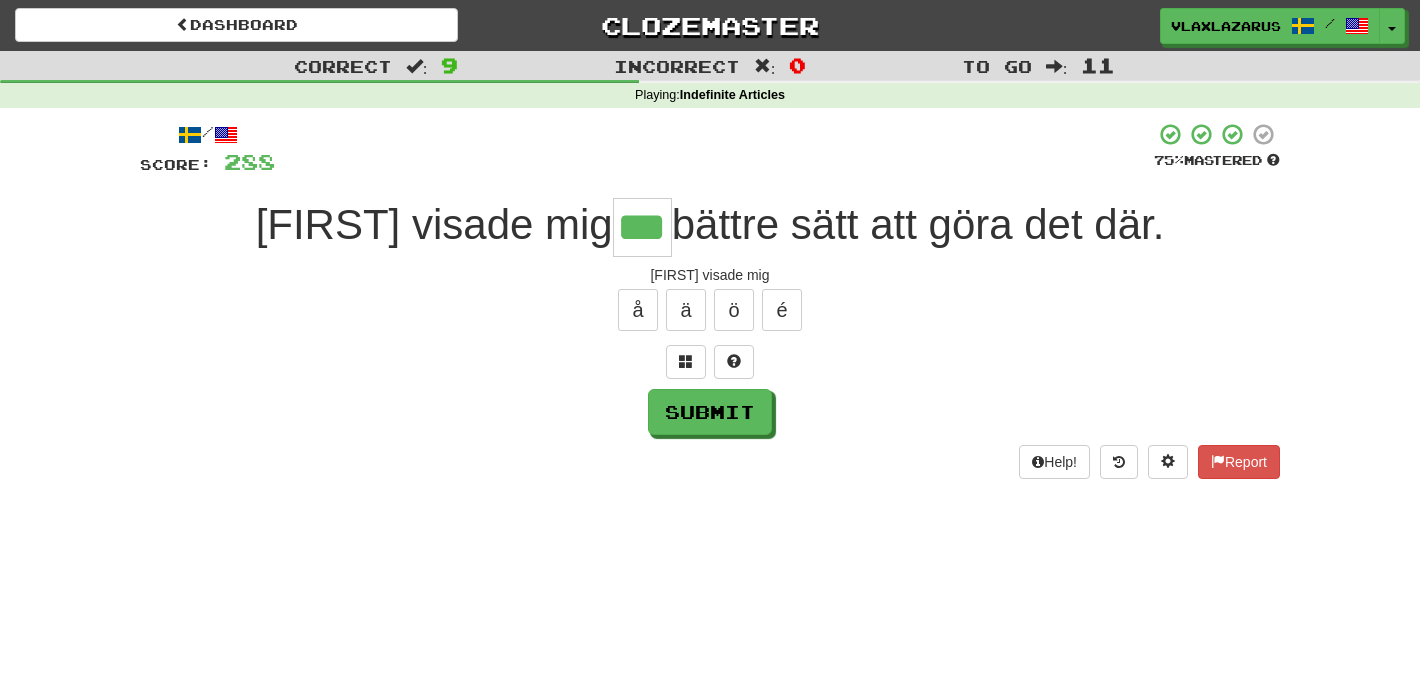 type on "***" 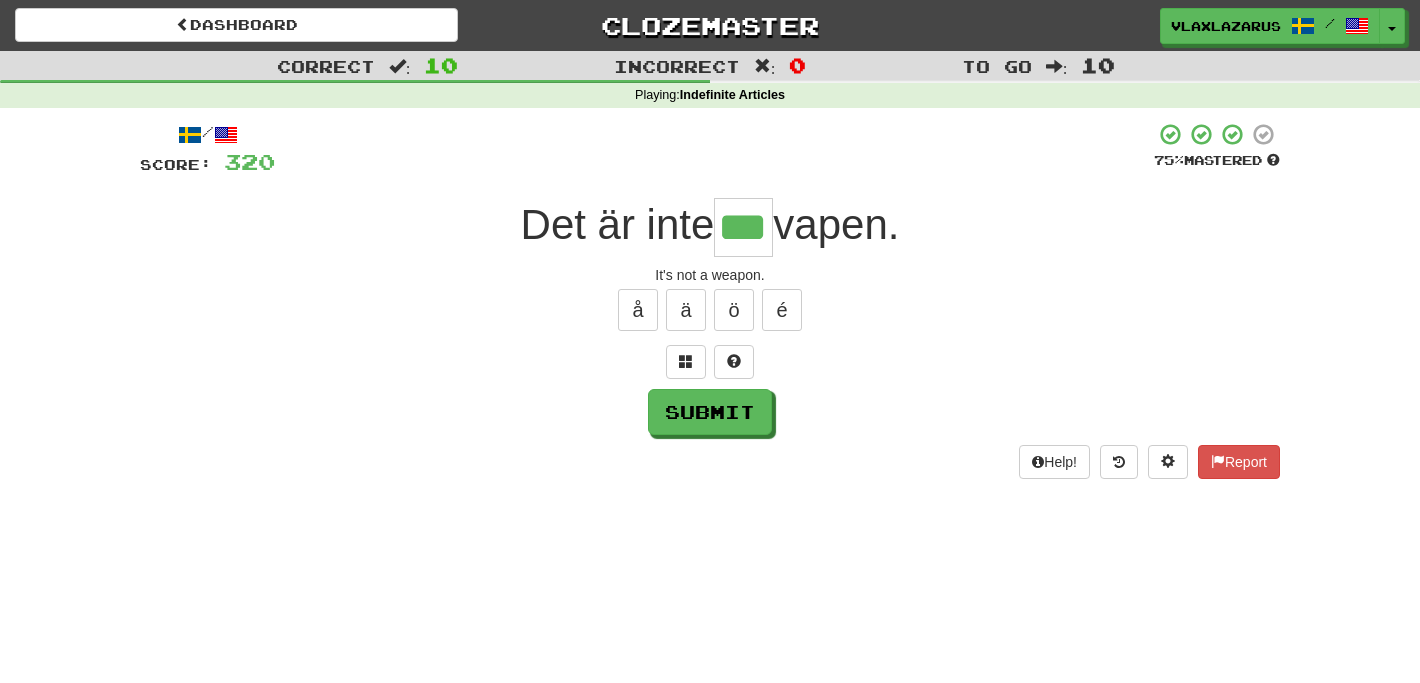 type on "***" 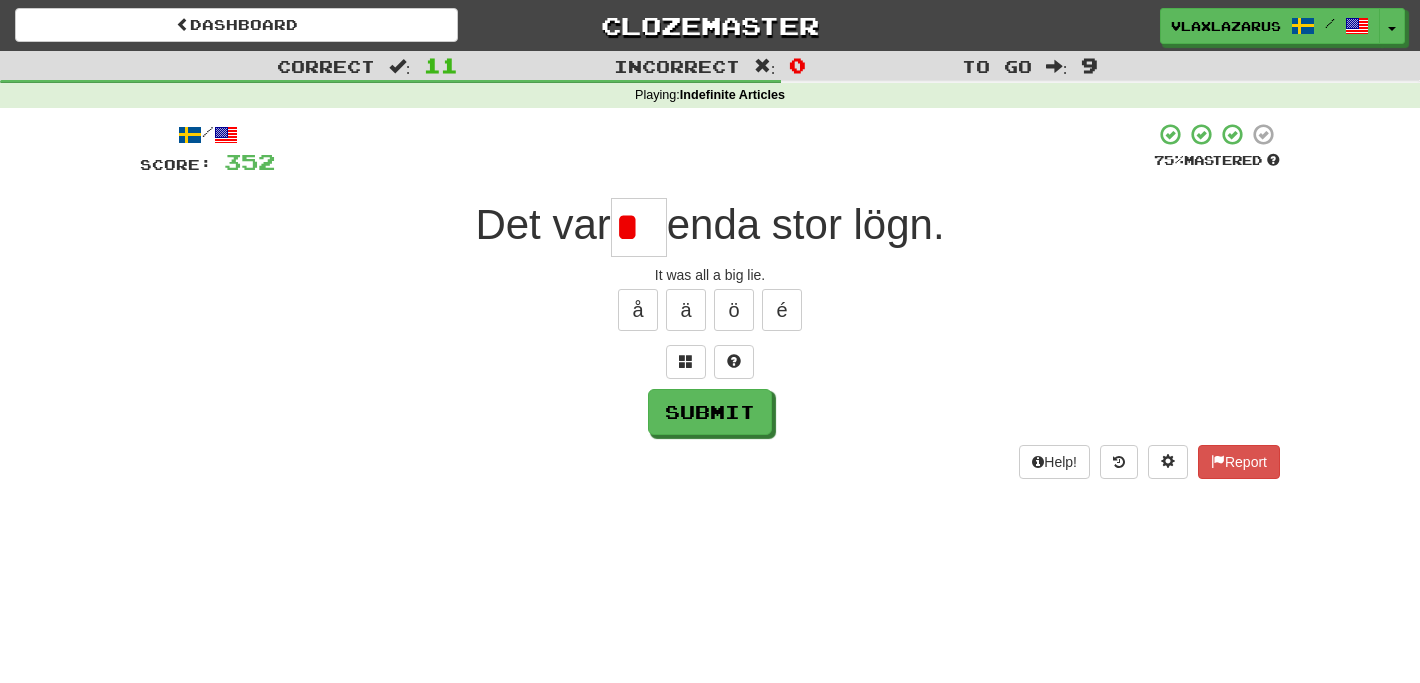 scroll, scrollTop: 0, scrollLeft: 0, axis: both 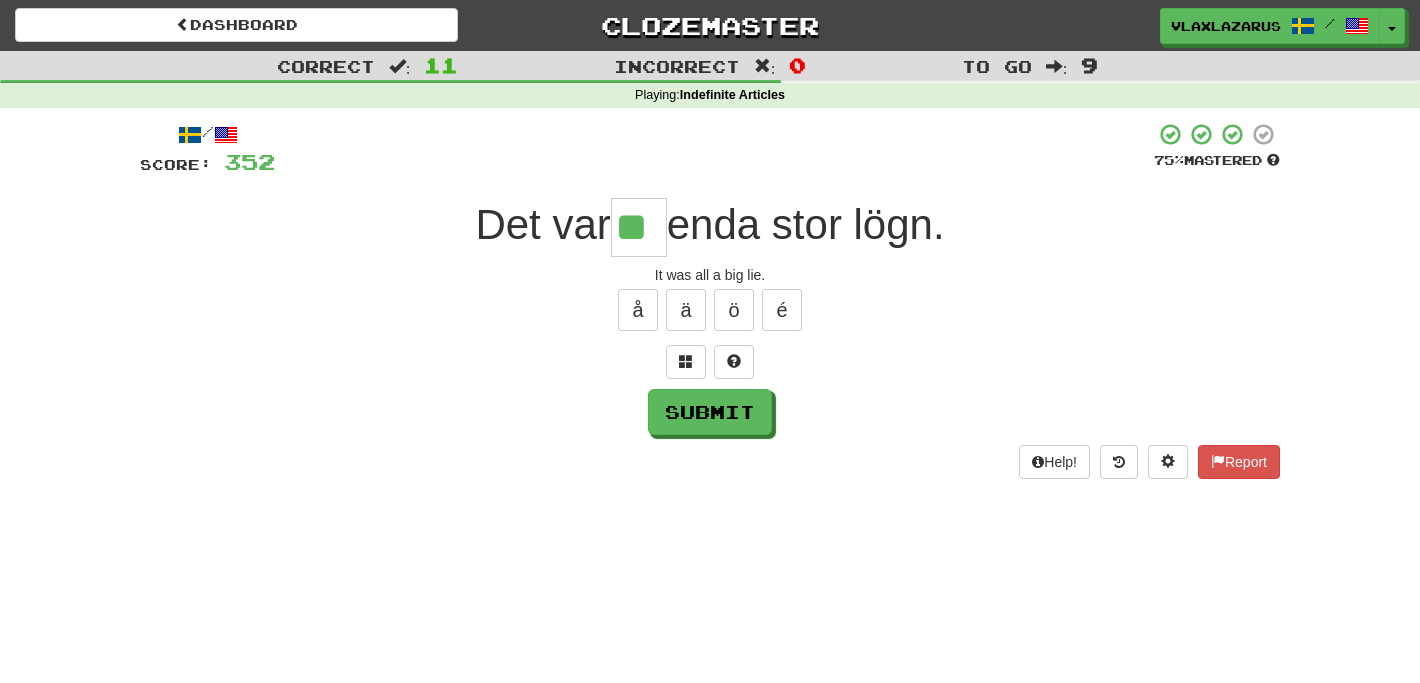 type on "**" 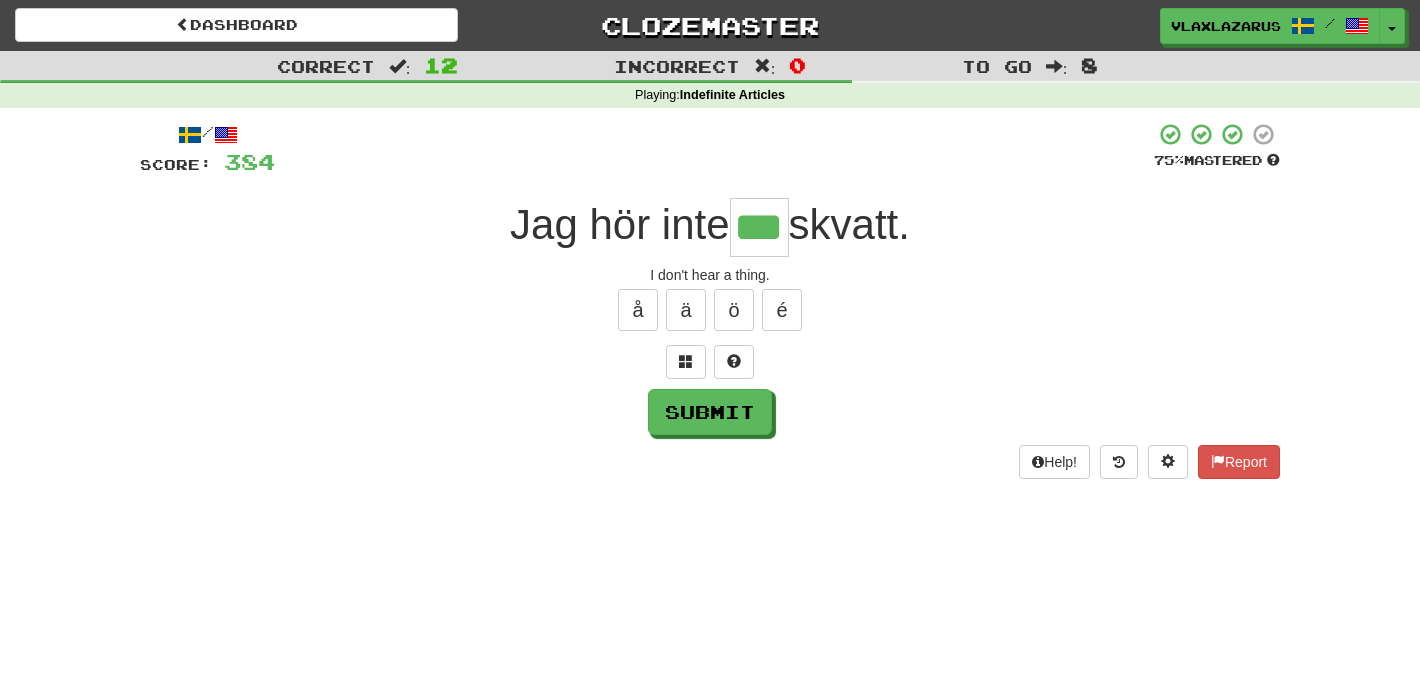 type on "***" 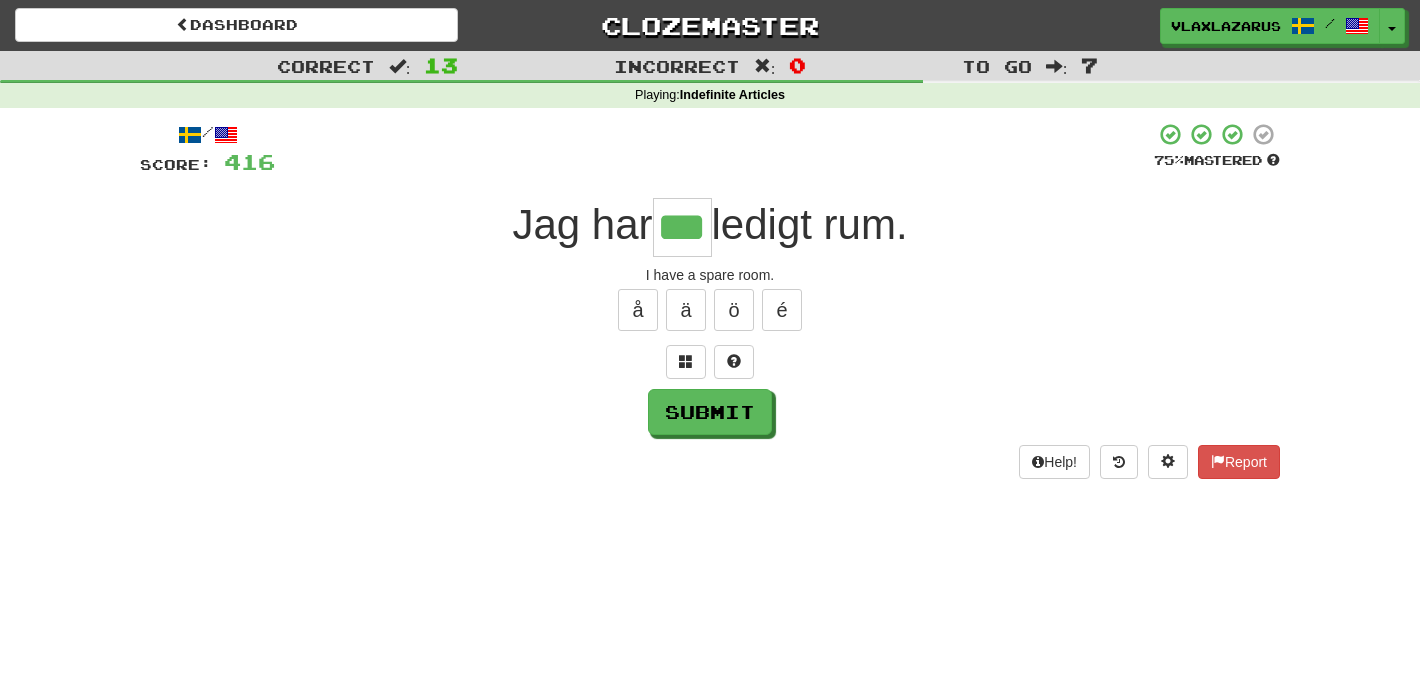 type on "***" 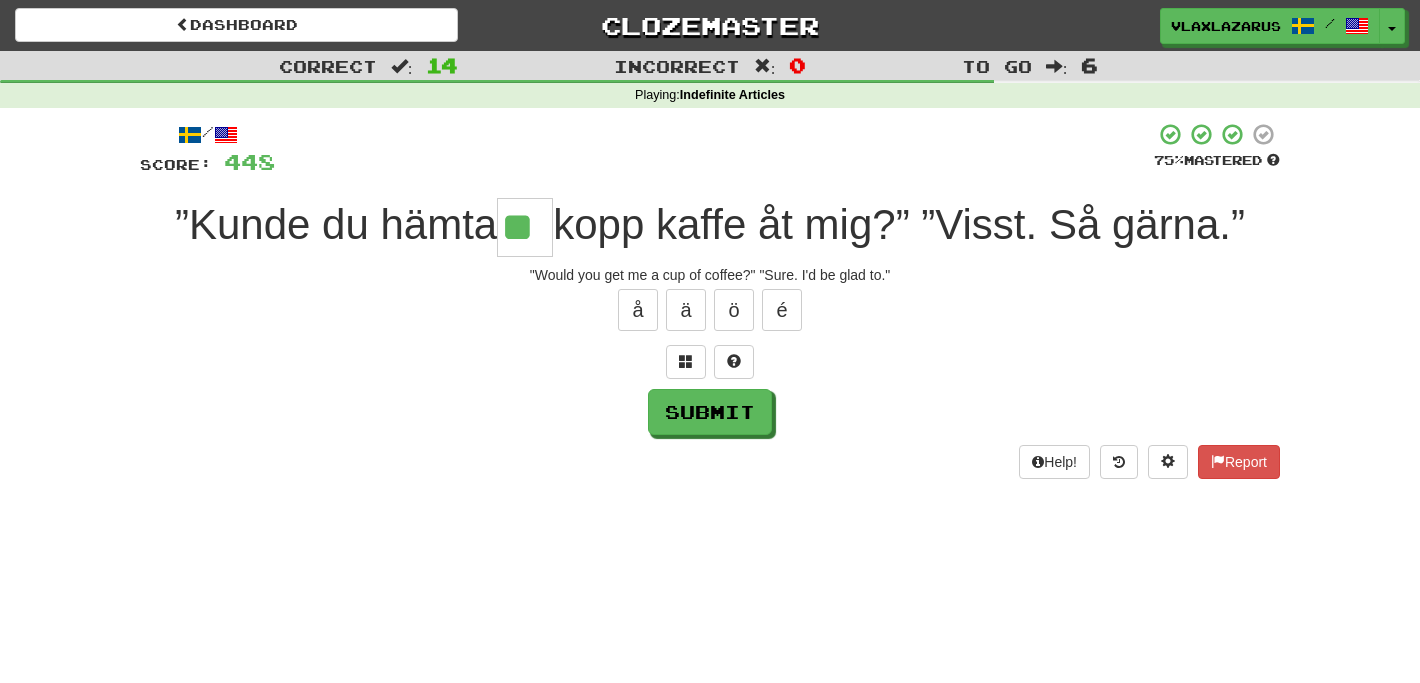 type on "**" 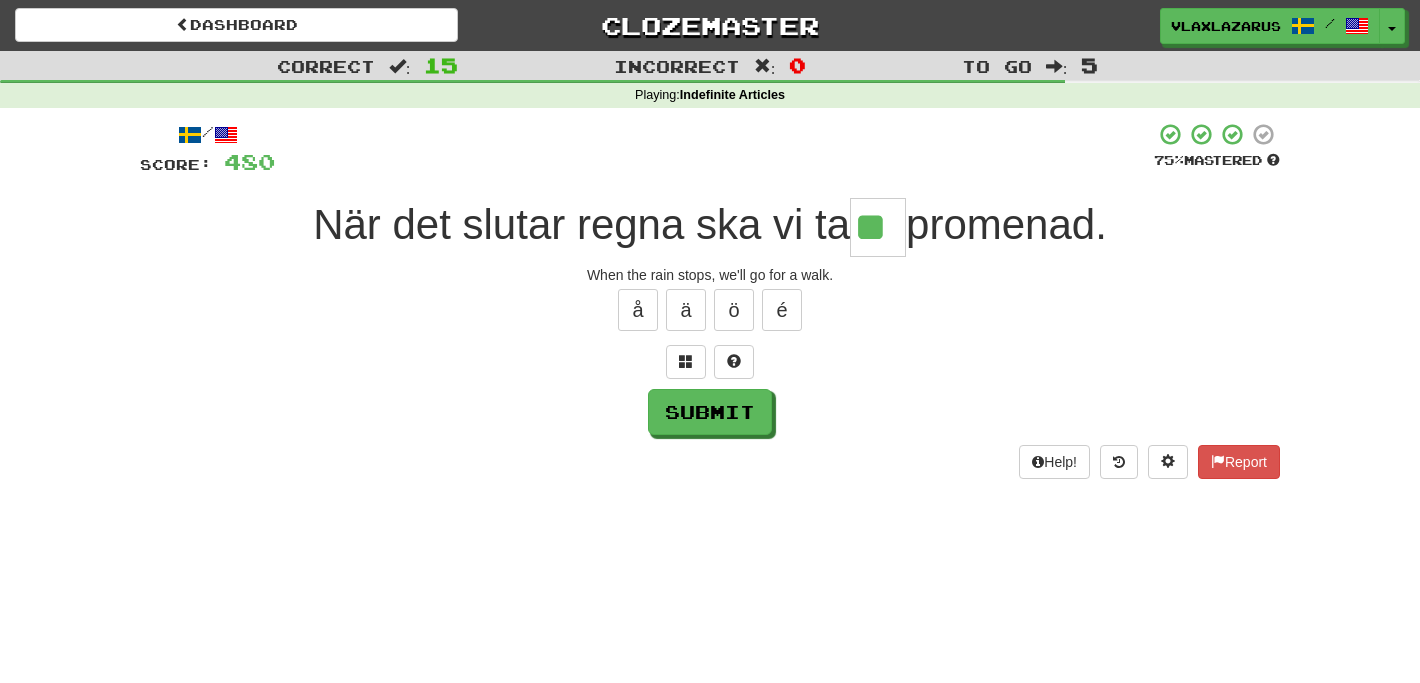 type on "**" 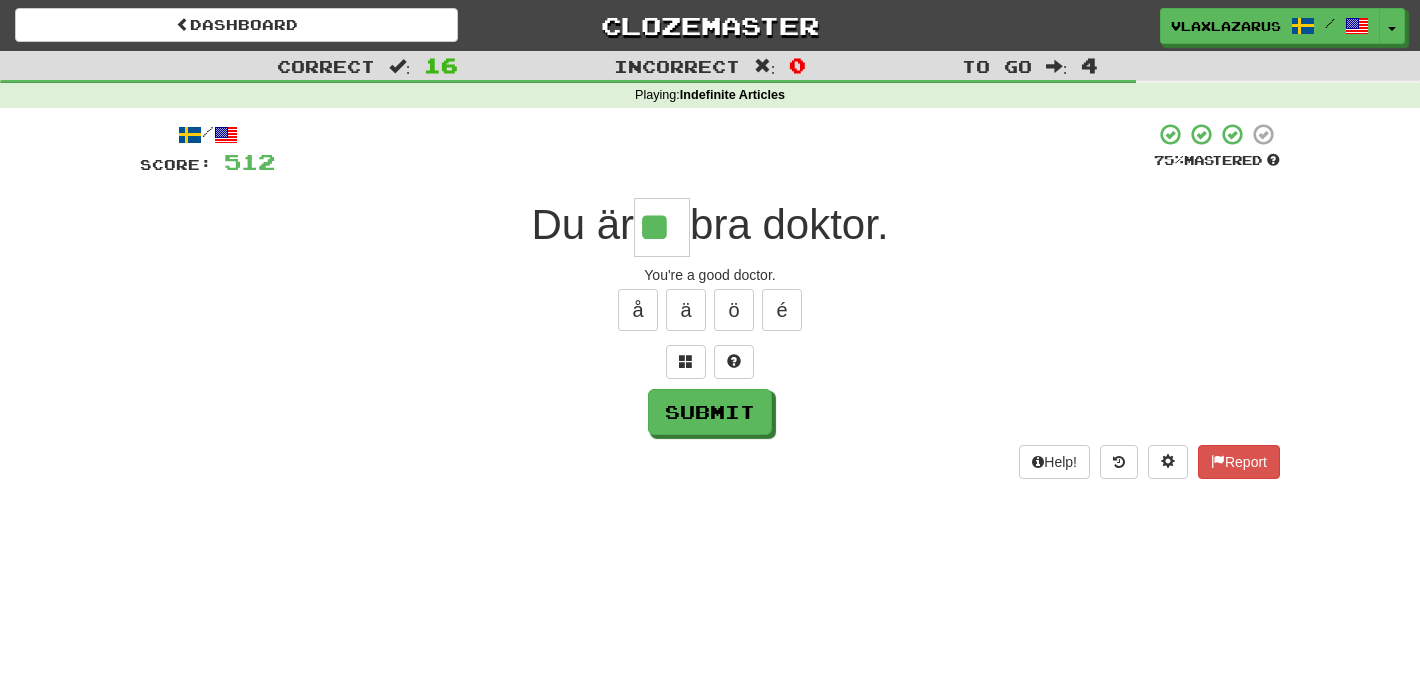 type on "**" 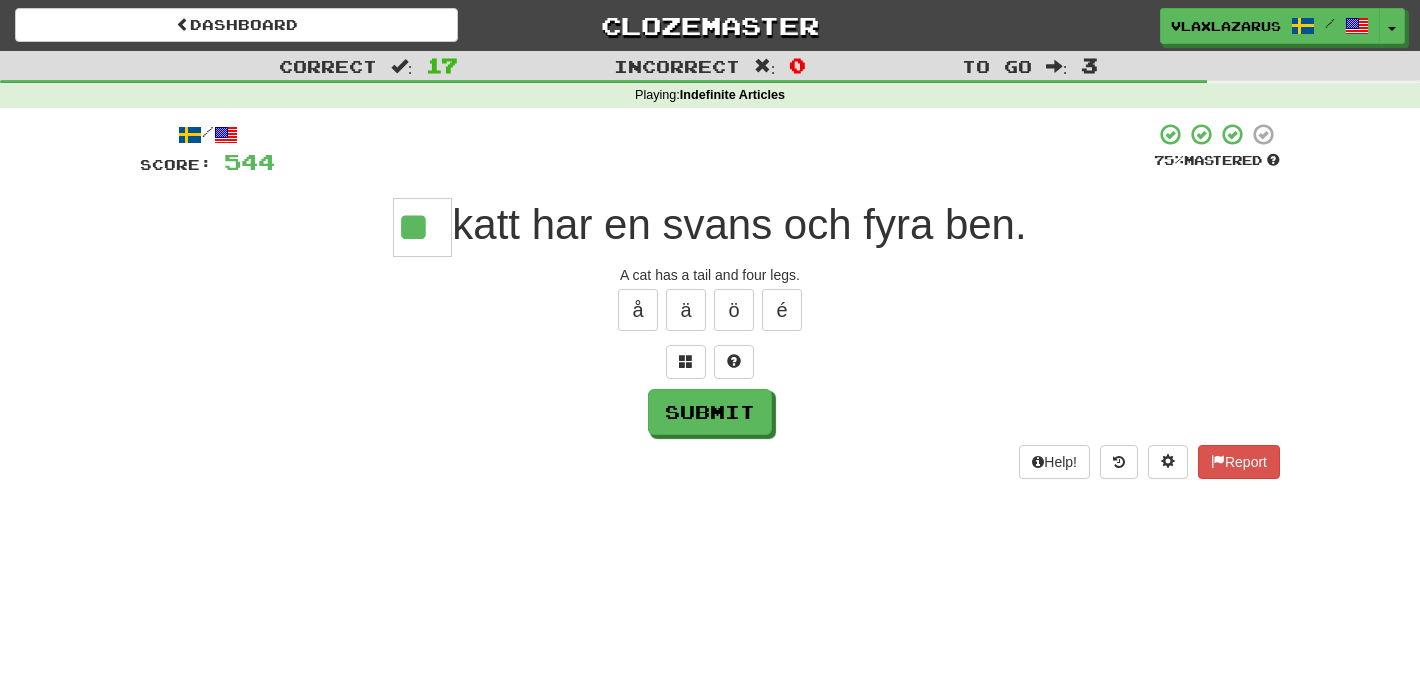 type on "**" 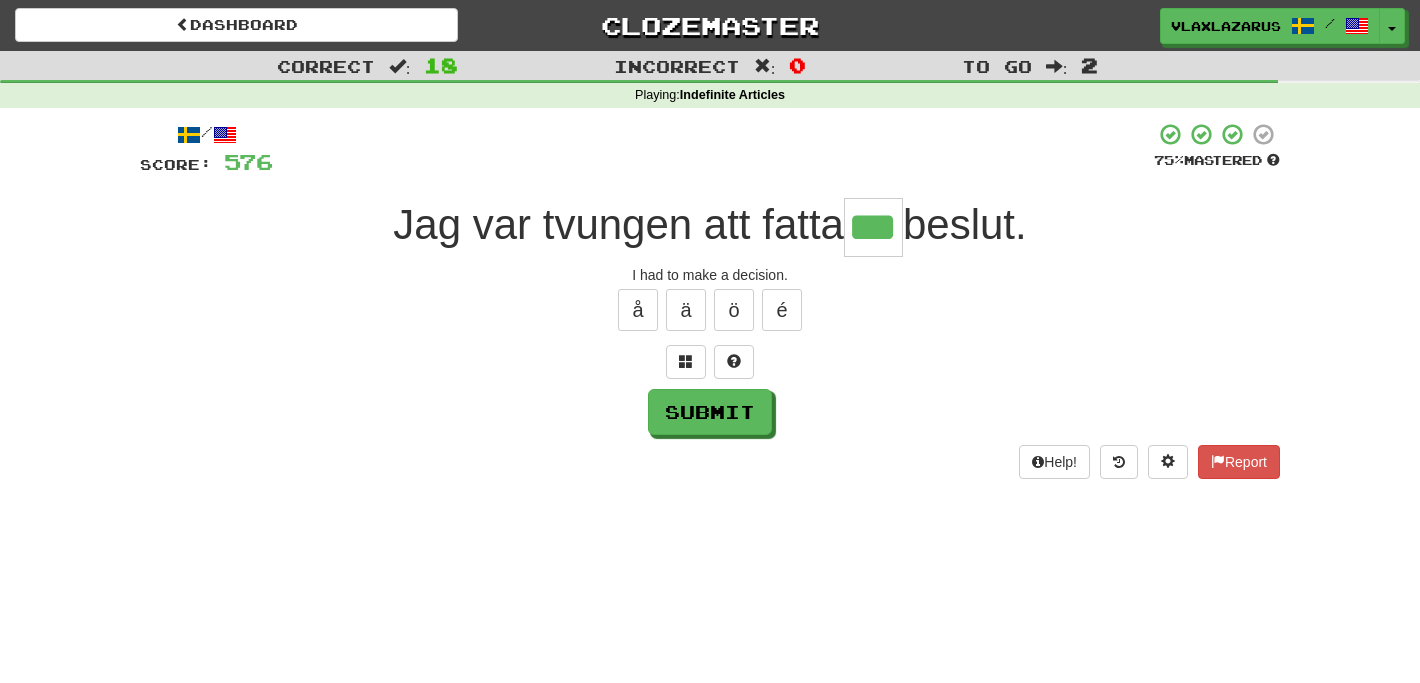 type on "***" 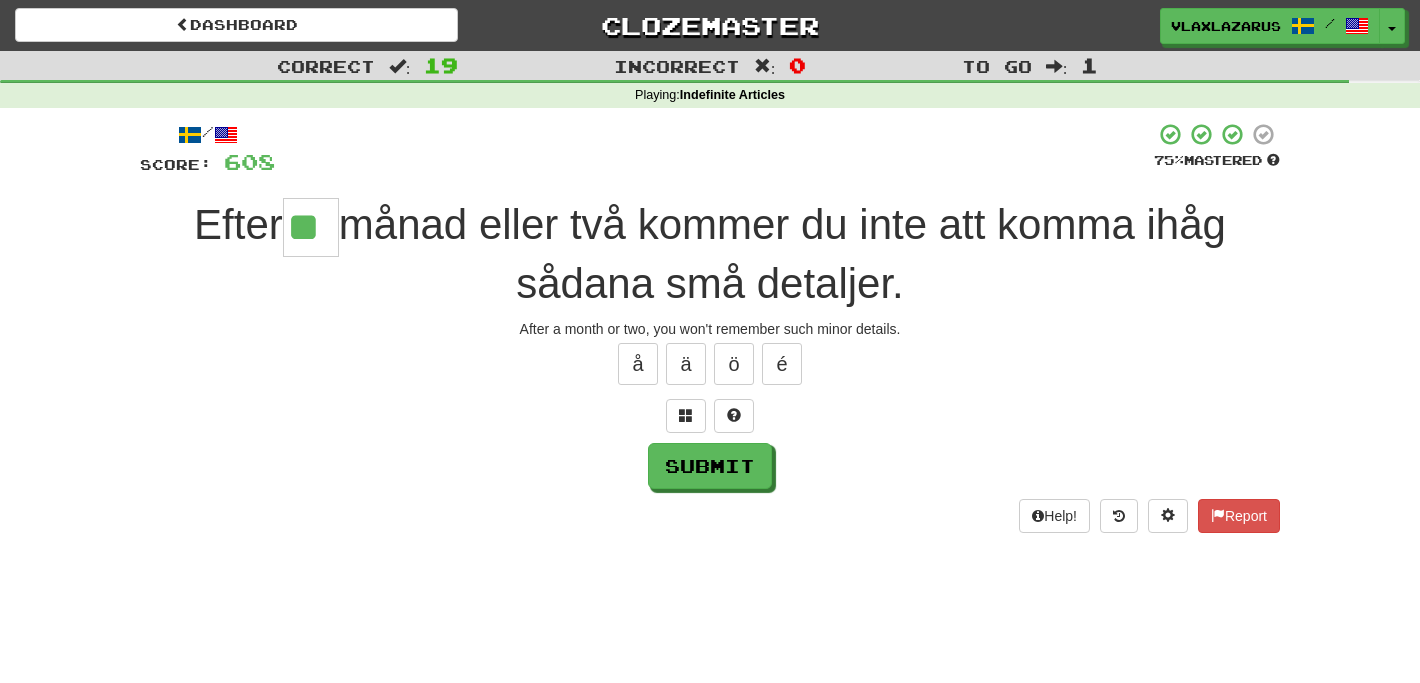 type on "**" 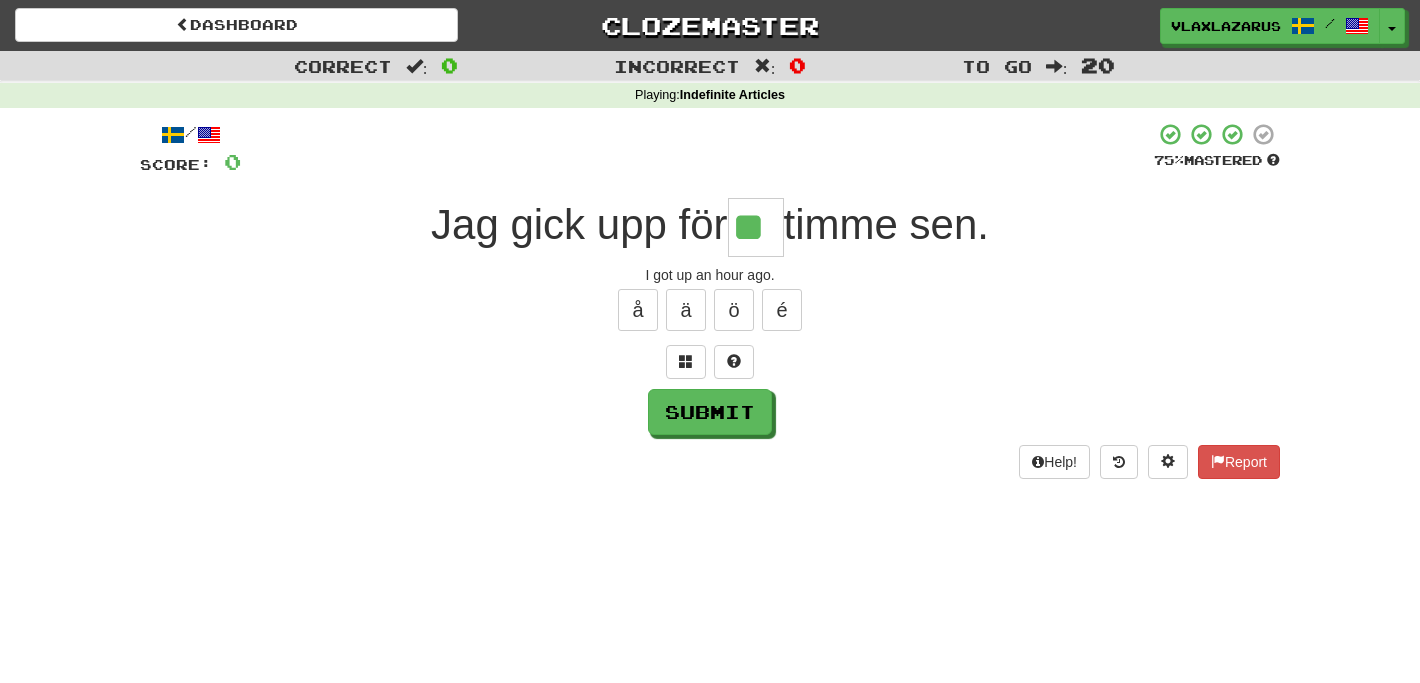 type on "**" 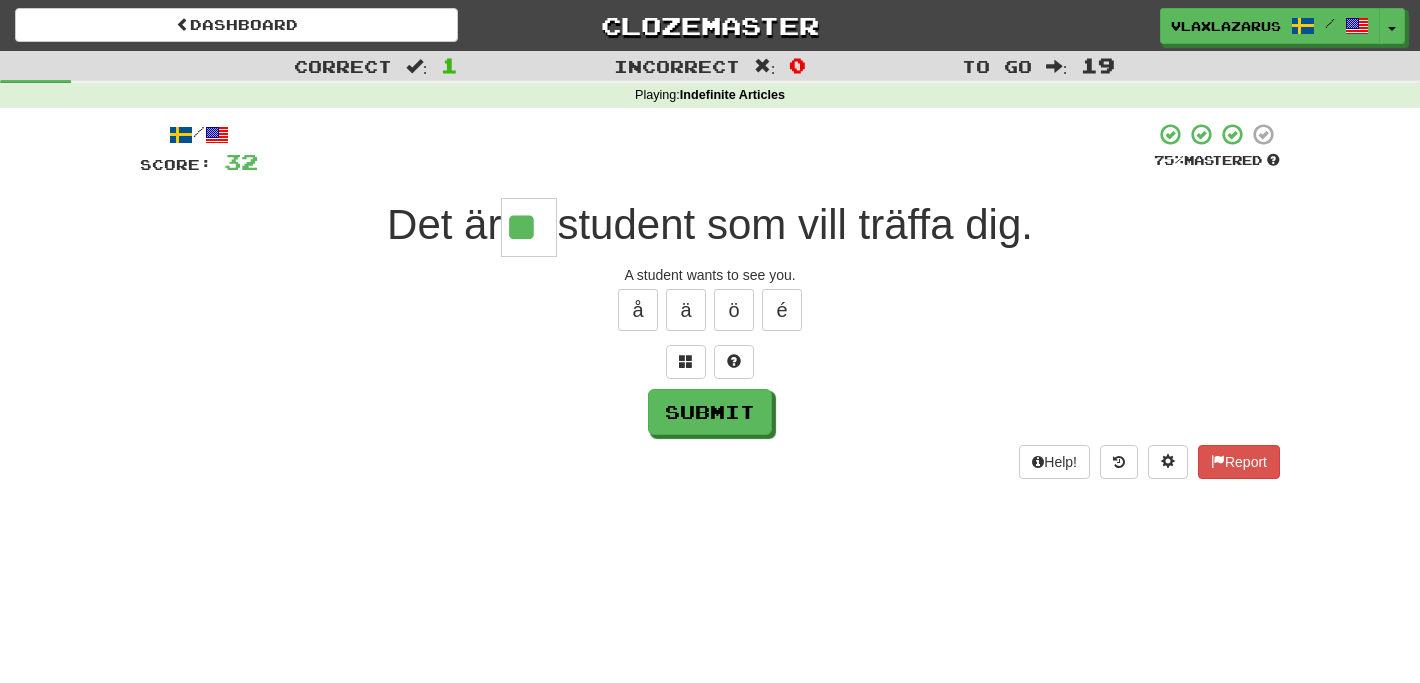 type on "**" 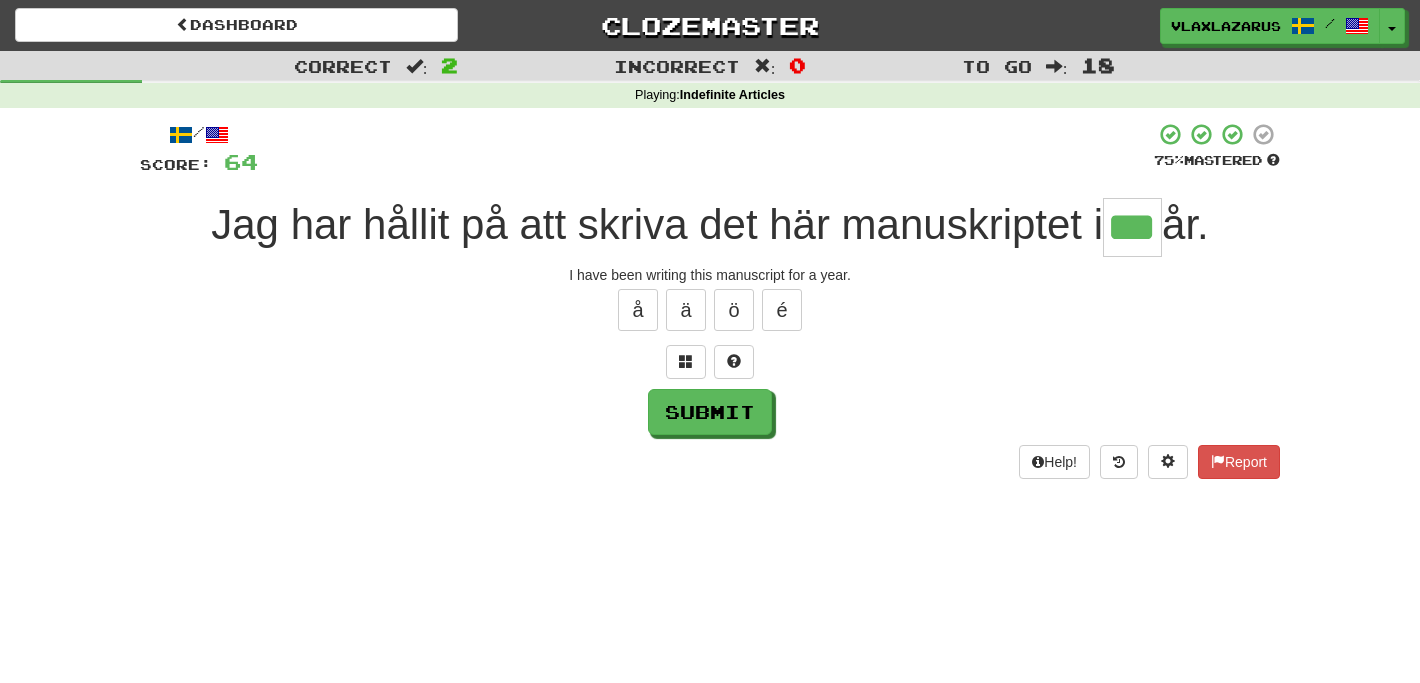type on "***" 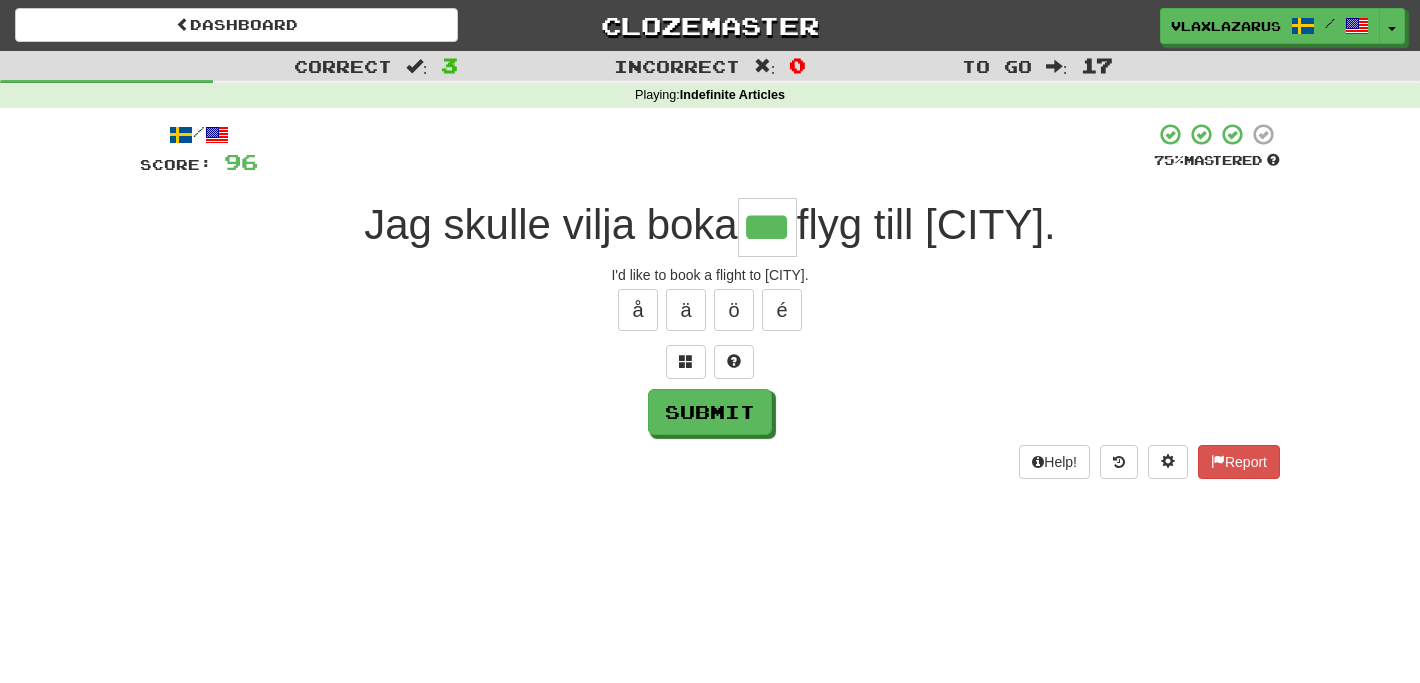 type on "***" 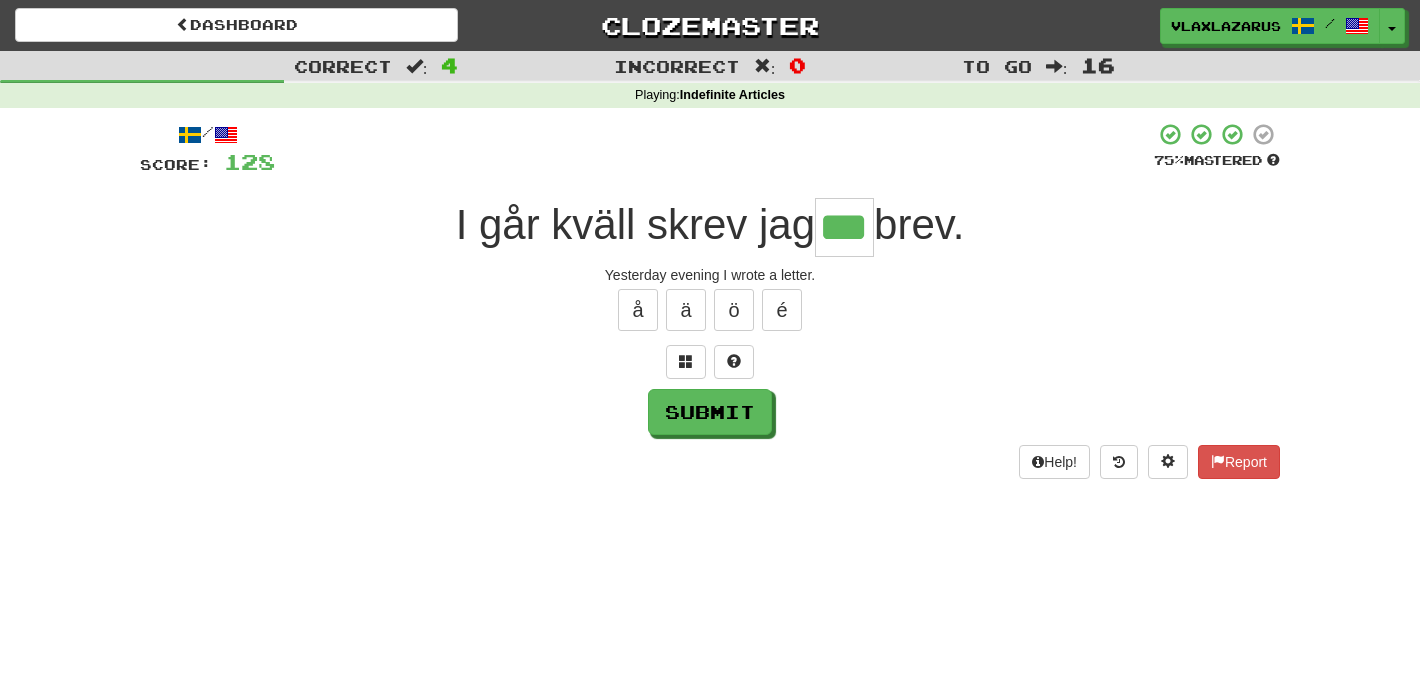 type on "***" 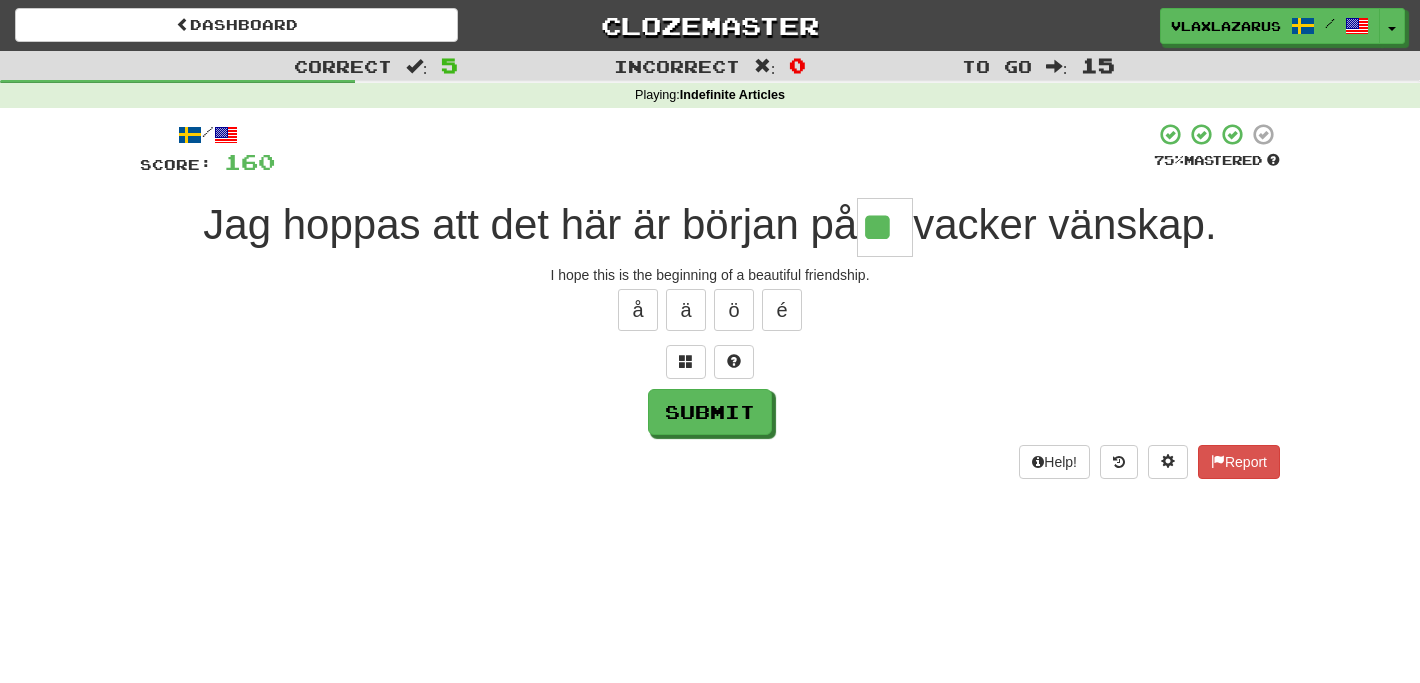 type on "**" 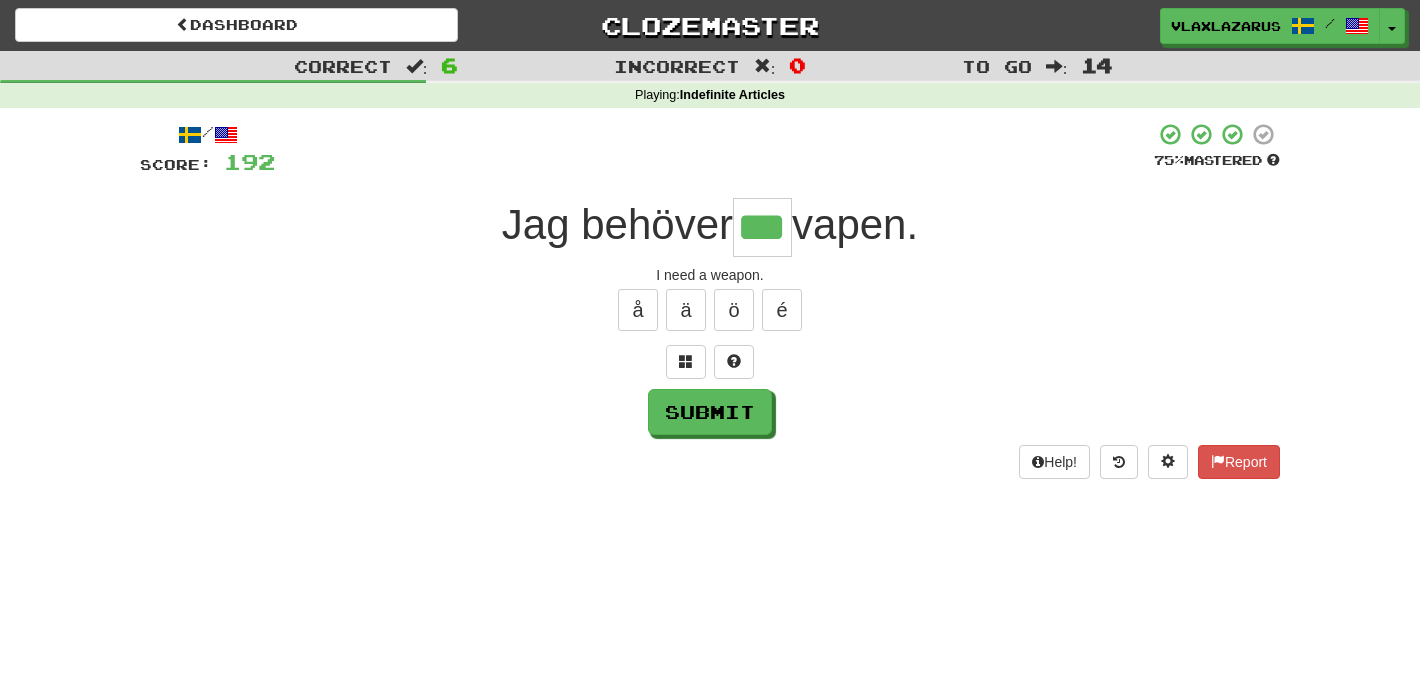 type on "***" 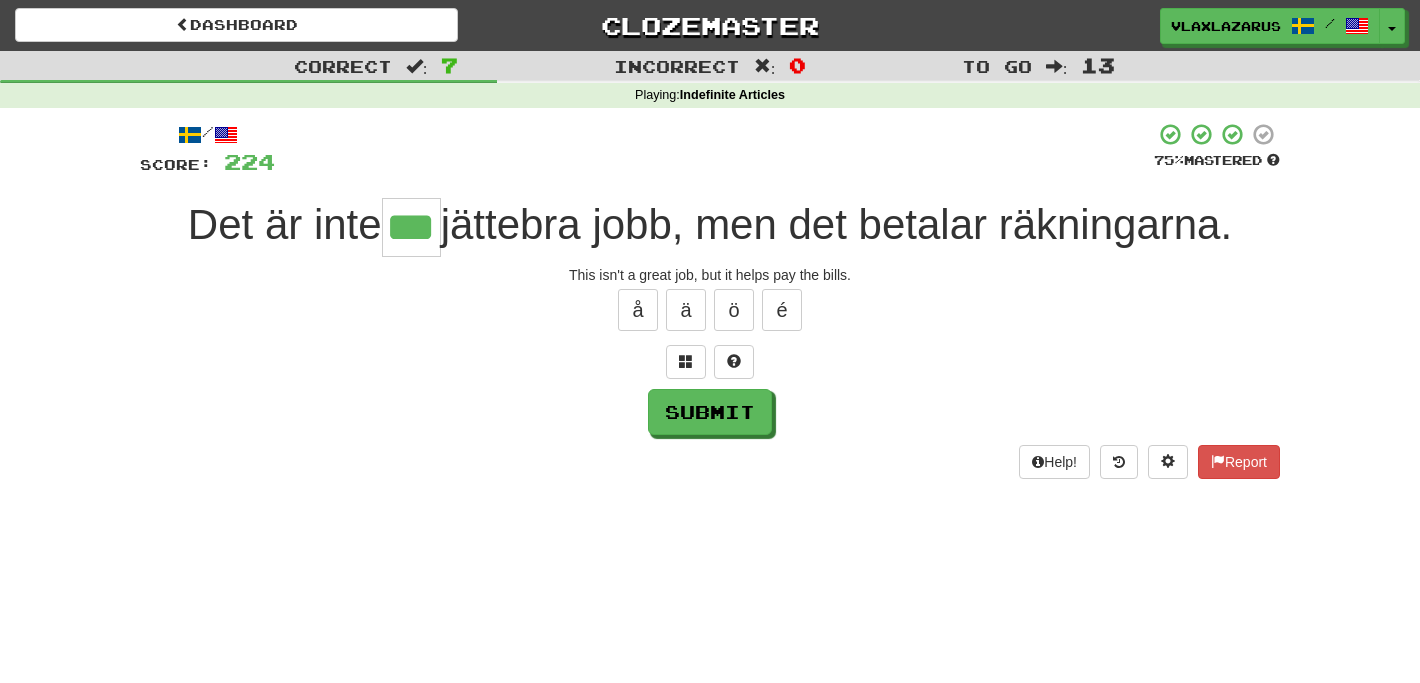 type on "***" 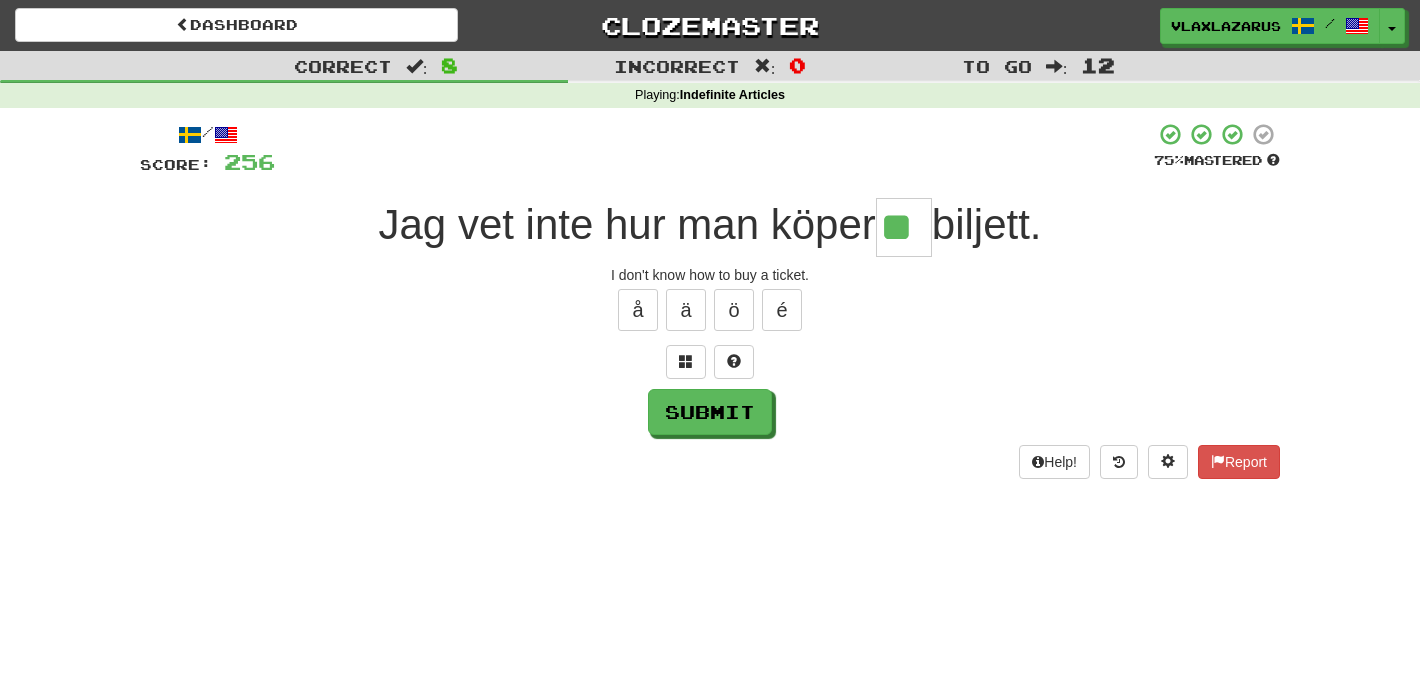 type on "**" 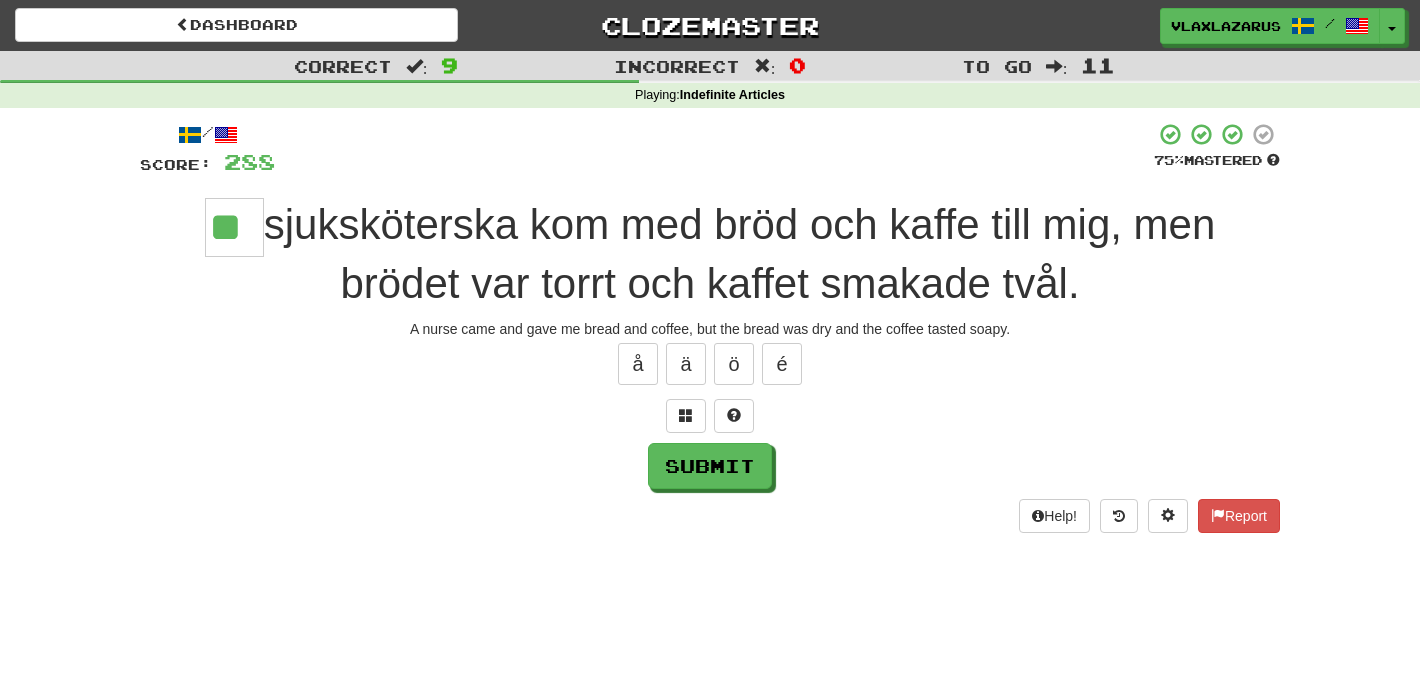 type on "**" 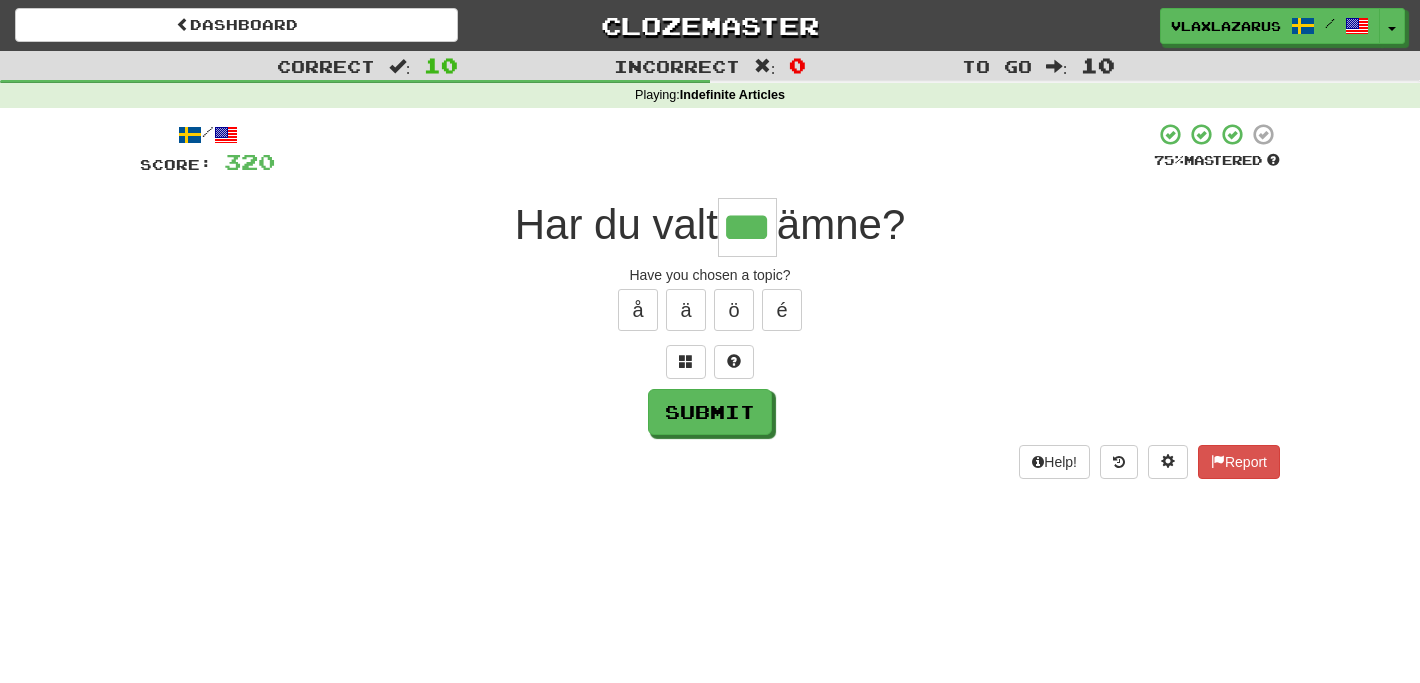 type on "***" 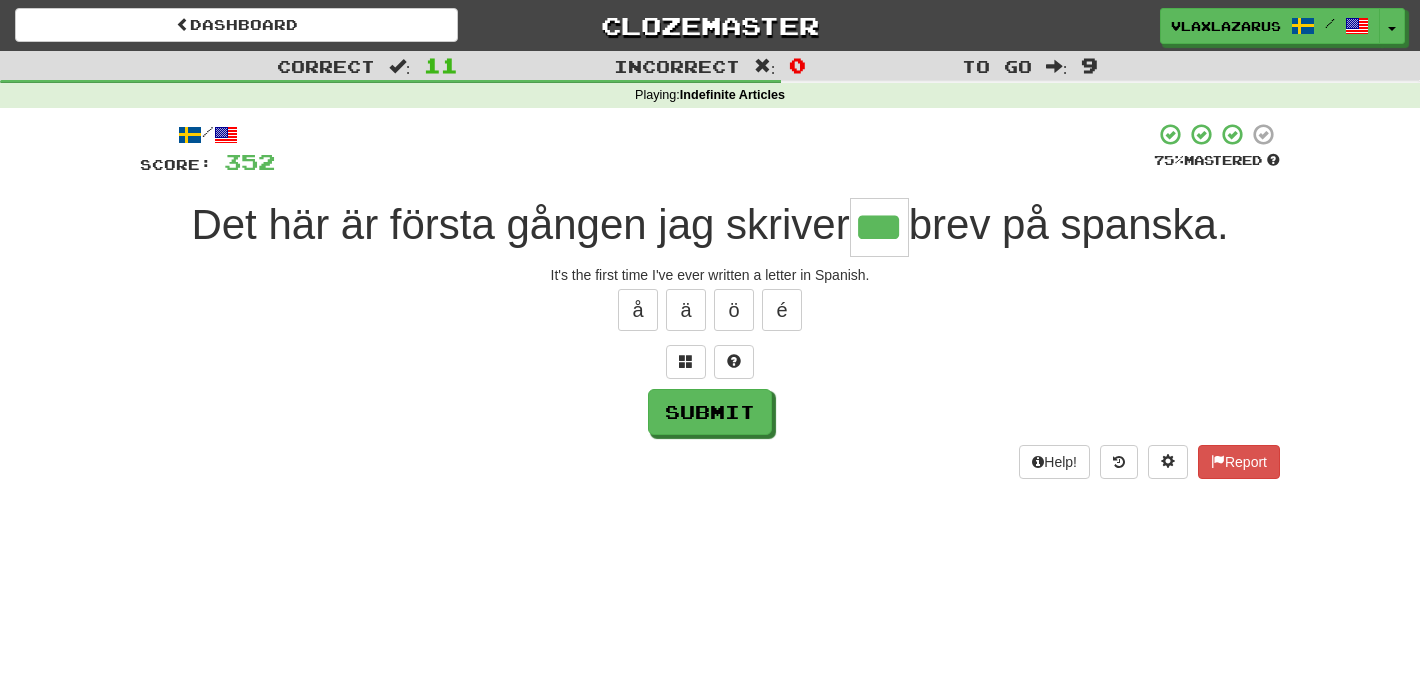 type on "***" 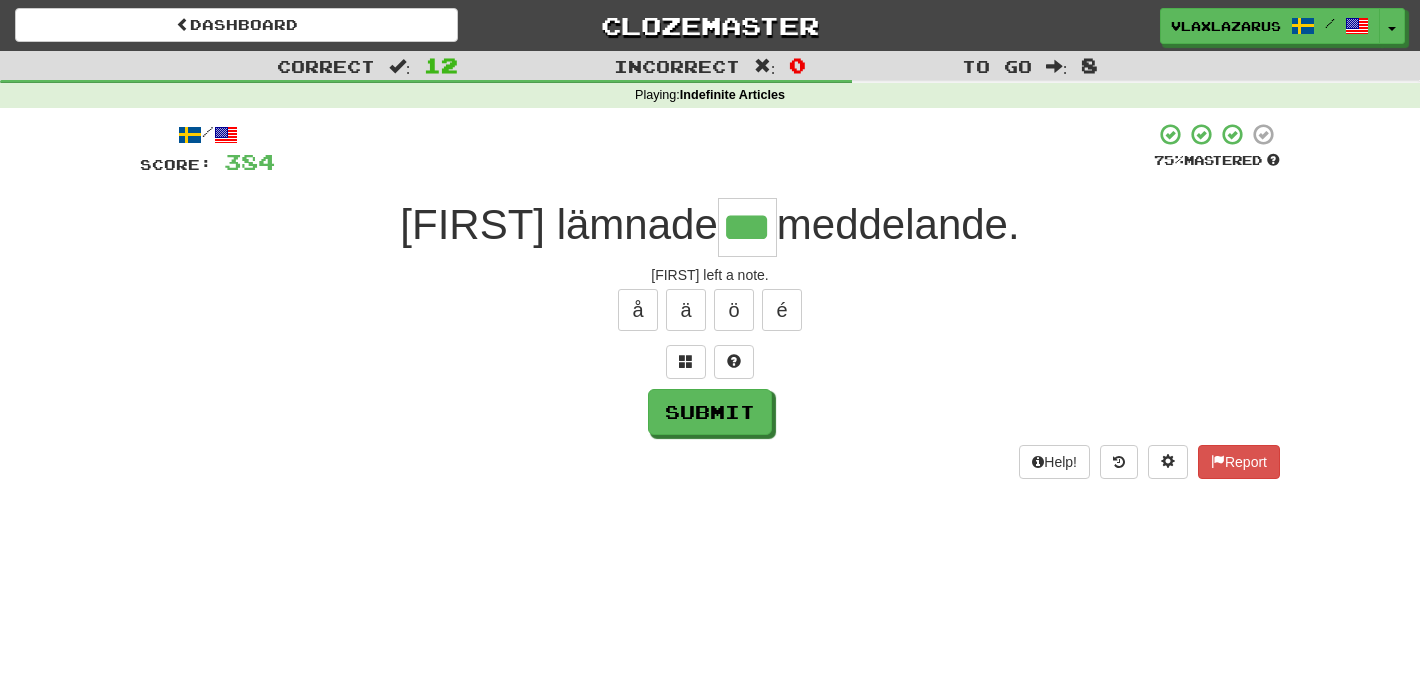 type on "***" 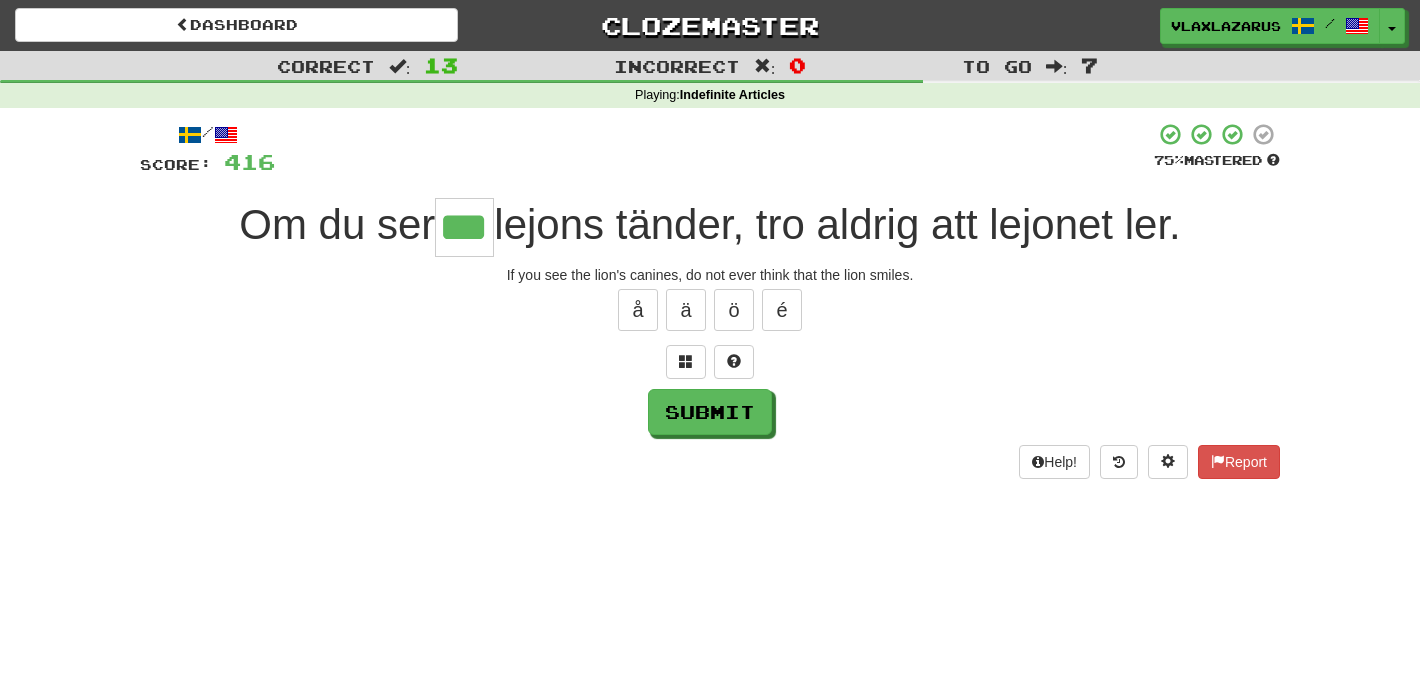 type on "***" 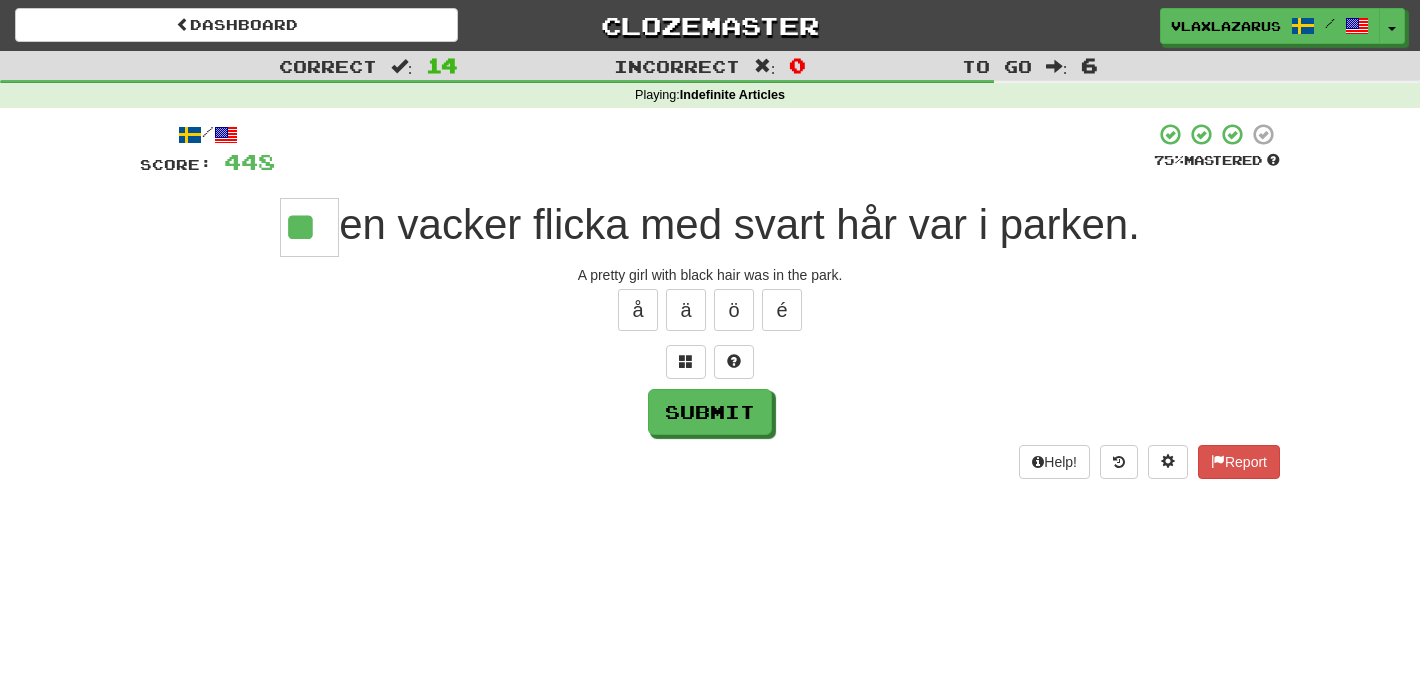 type on "**" 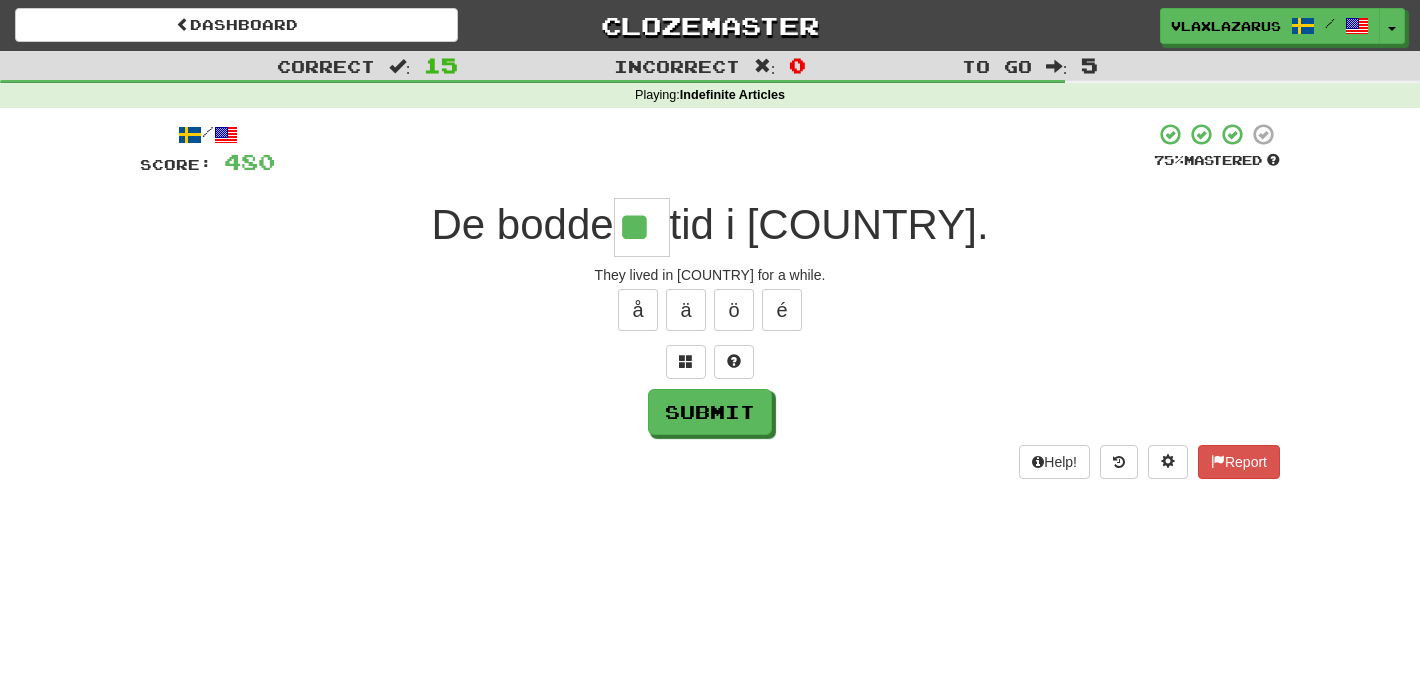 type on "**" 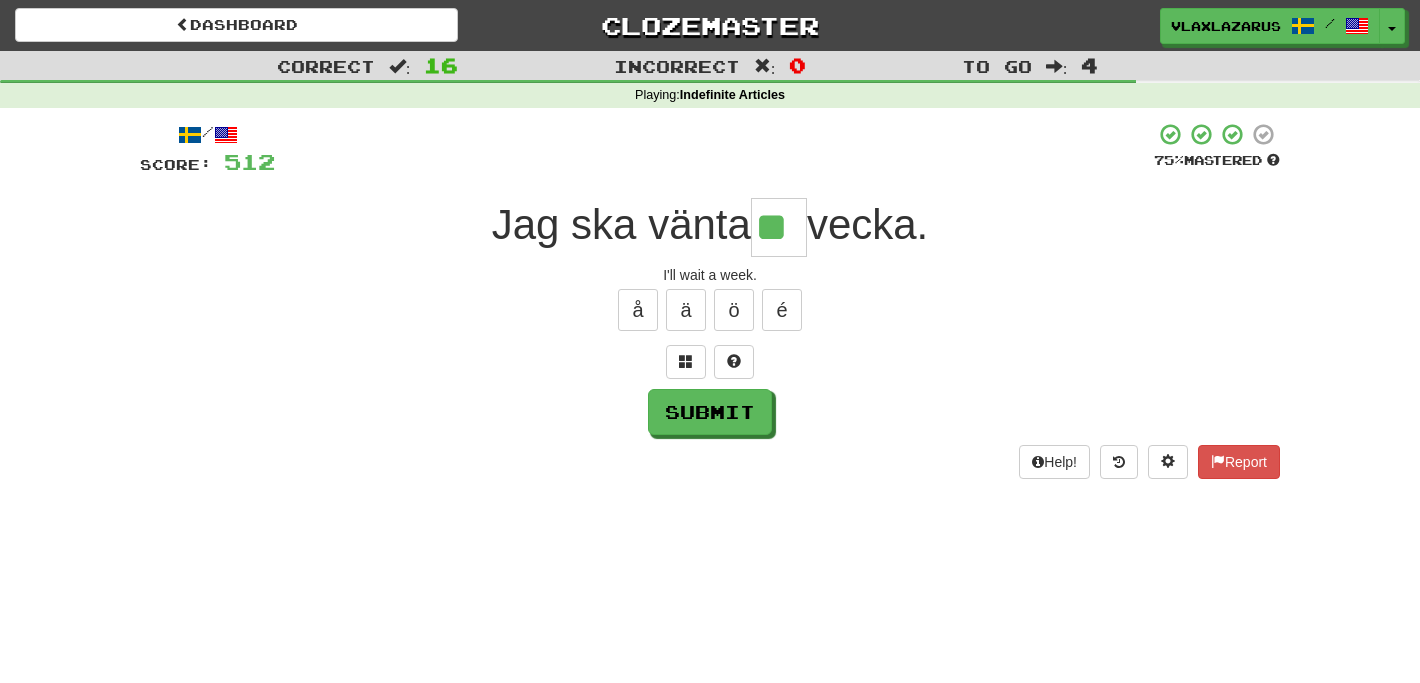 type on "**" 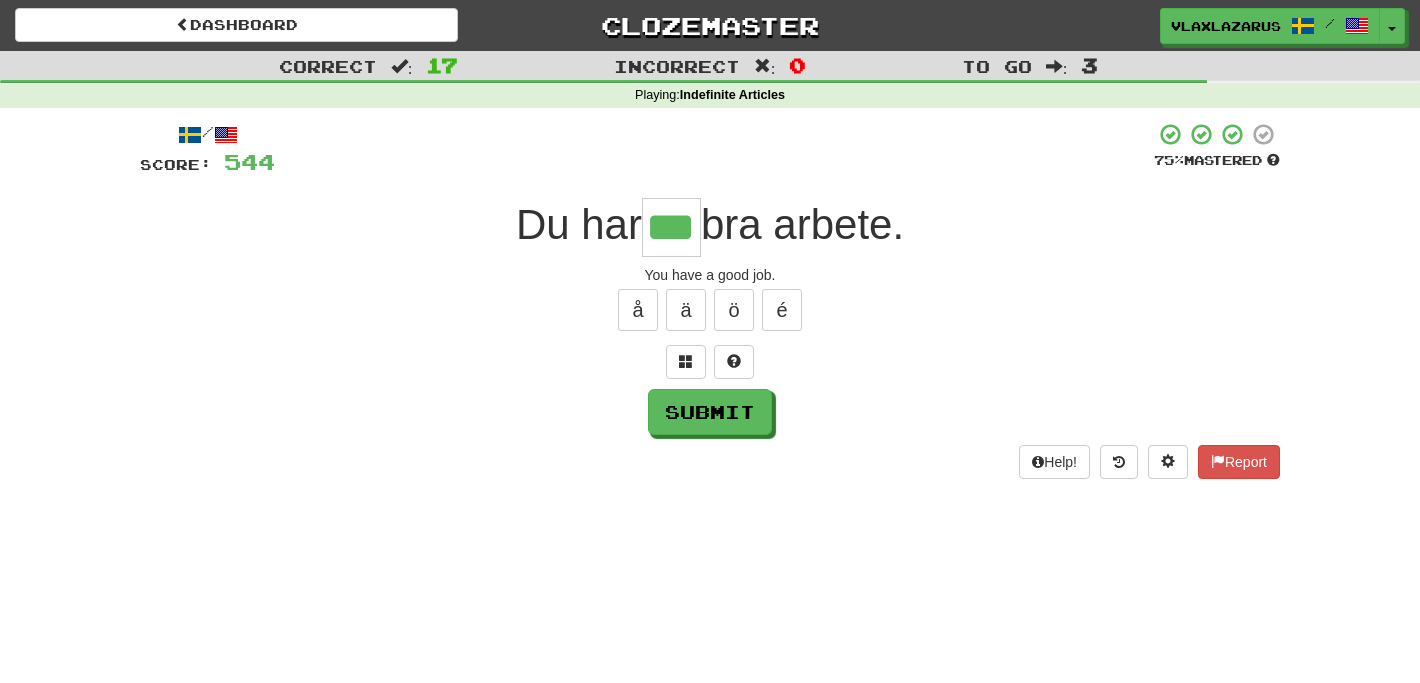 type on "***" 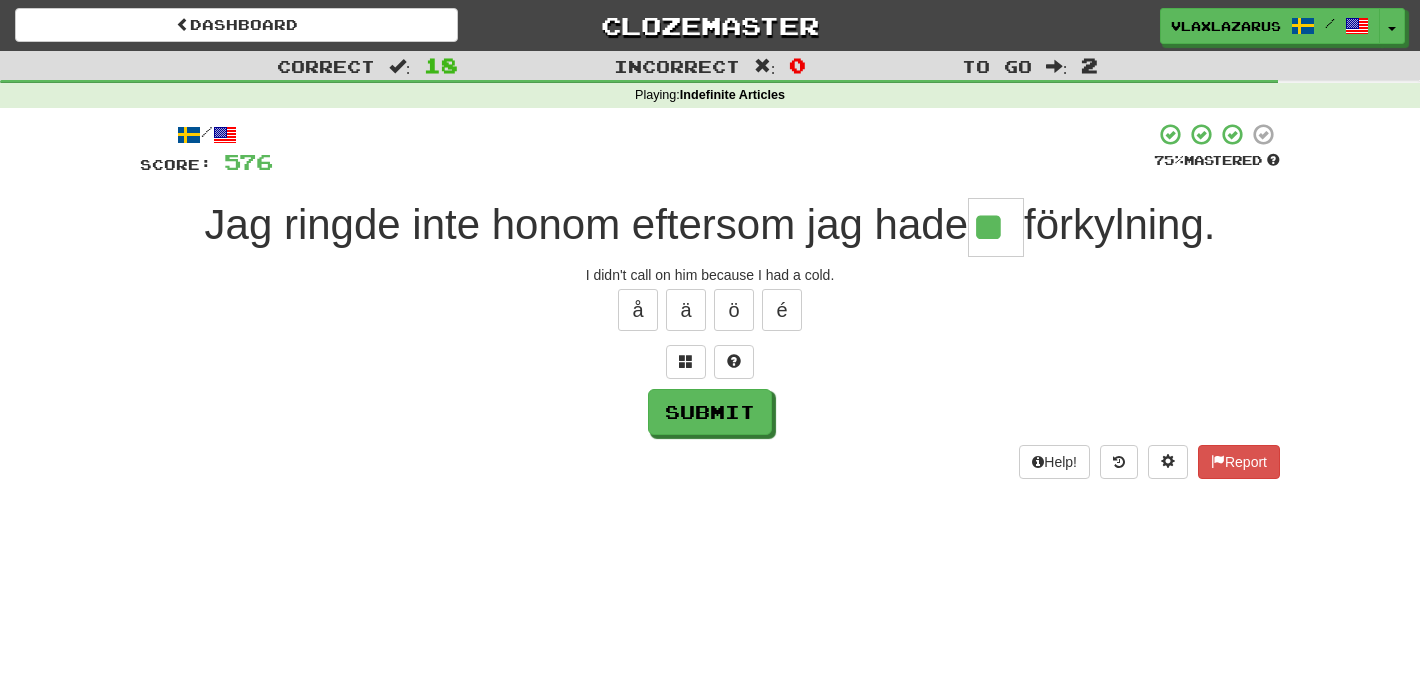 type on "**" 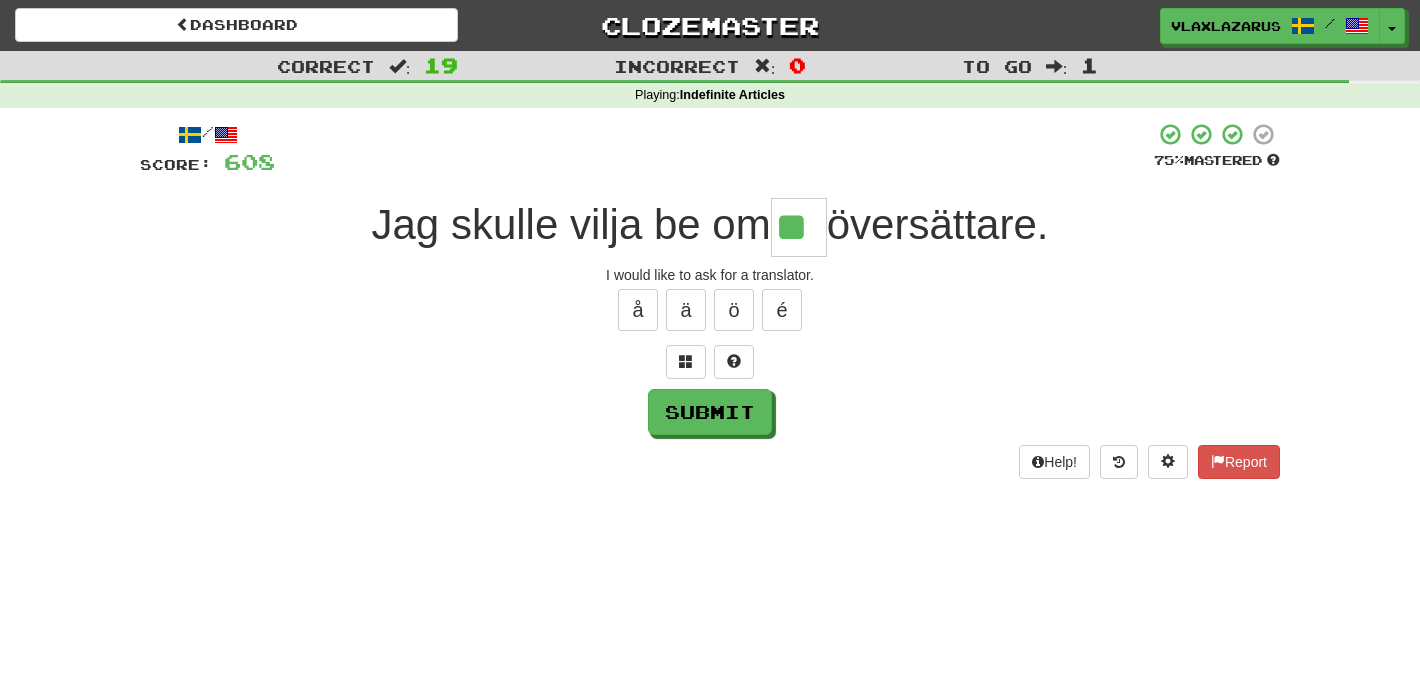 type on "**" 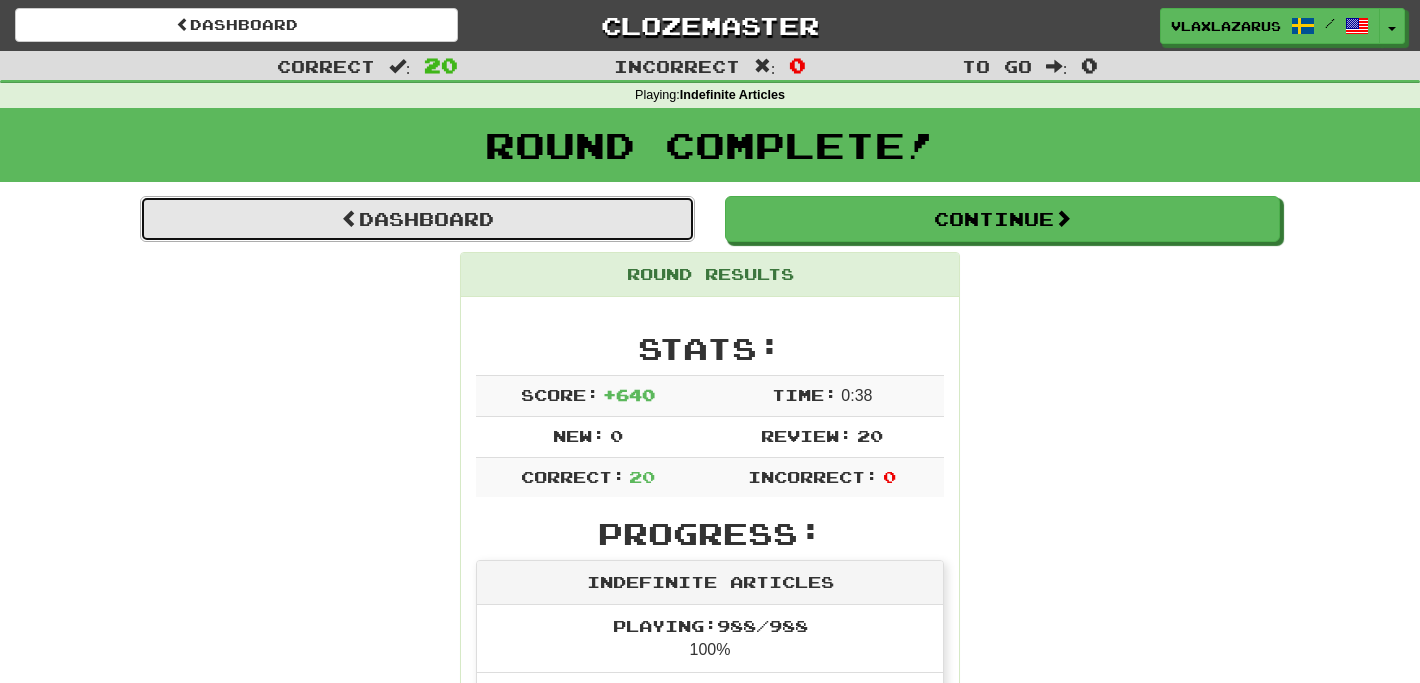 click on "Dashboard" at bounding box center [417, 219] 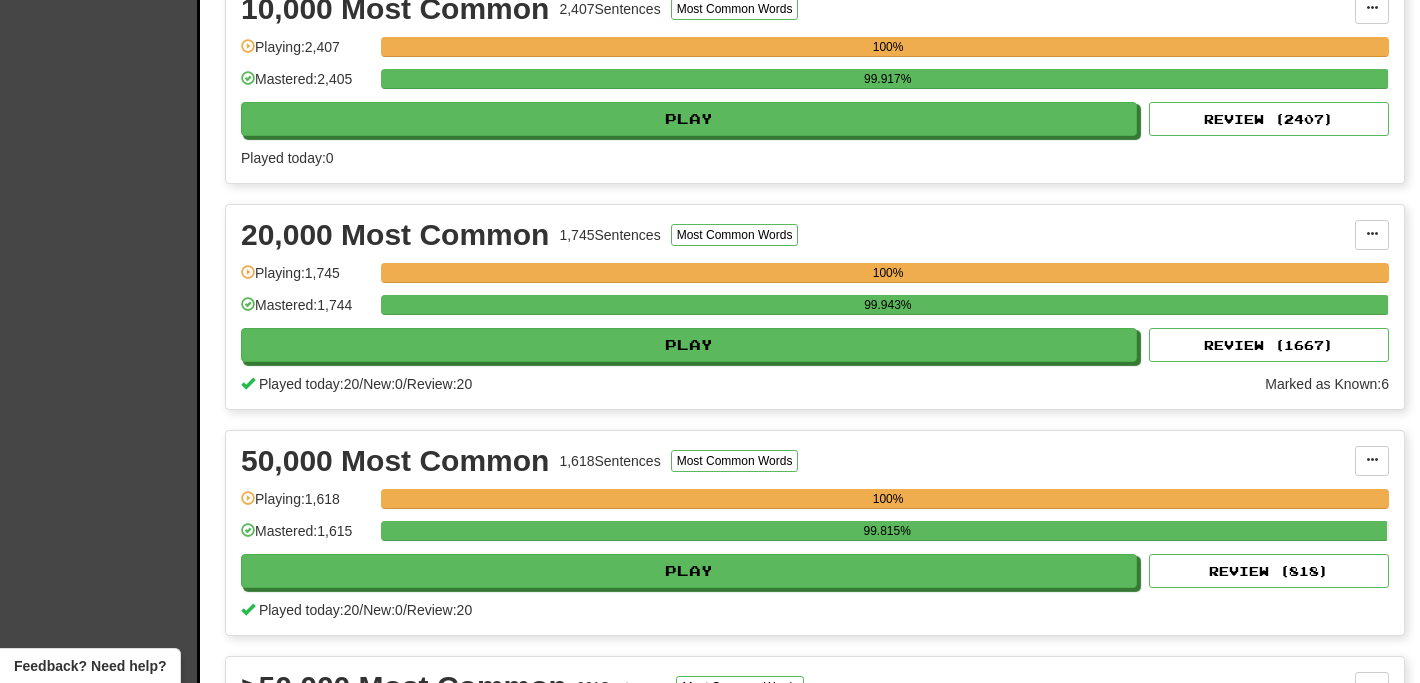 scroll, scrollTop: 1096, scrollLeft: 0, axis: vertical 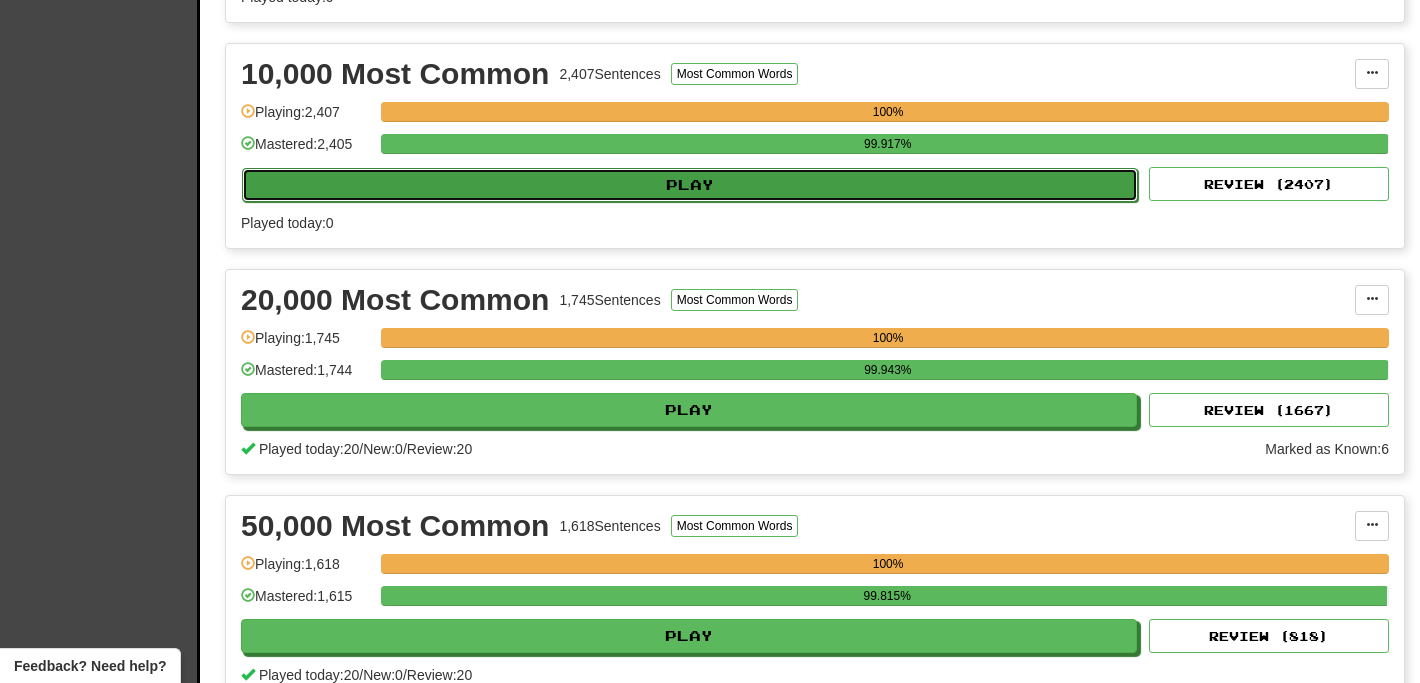 click on "Play" at bounding box center [690, 185] 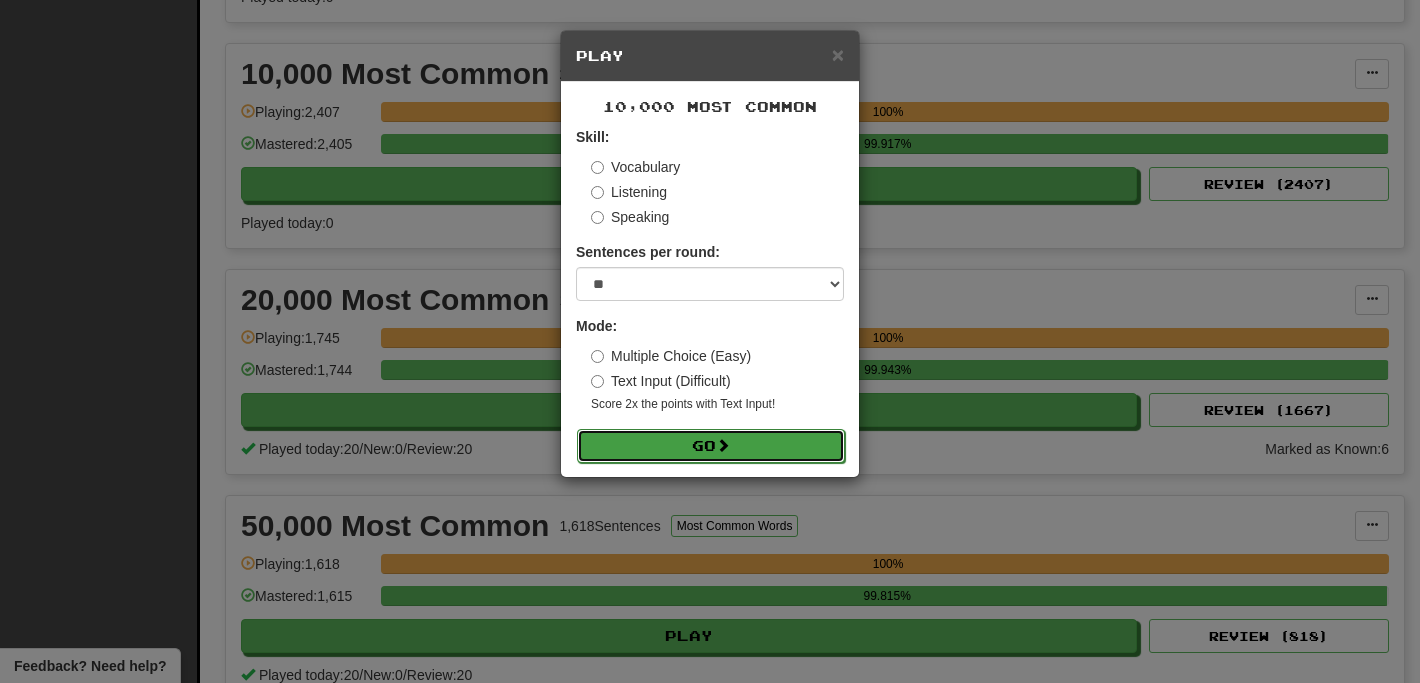click on "Go" at bounding box center [711, 446] 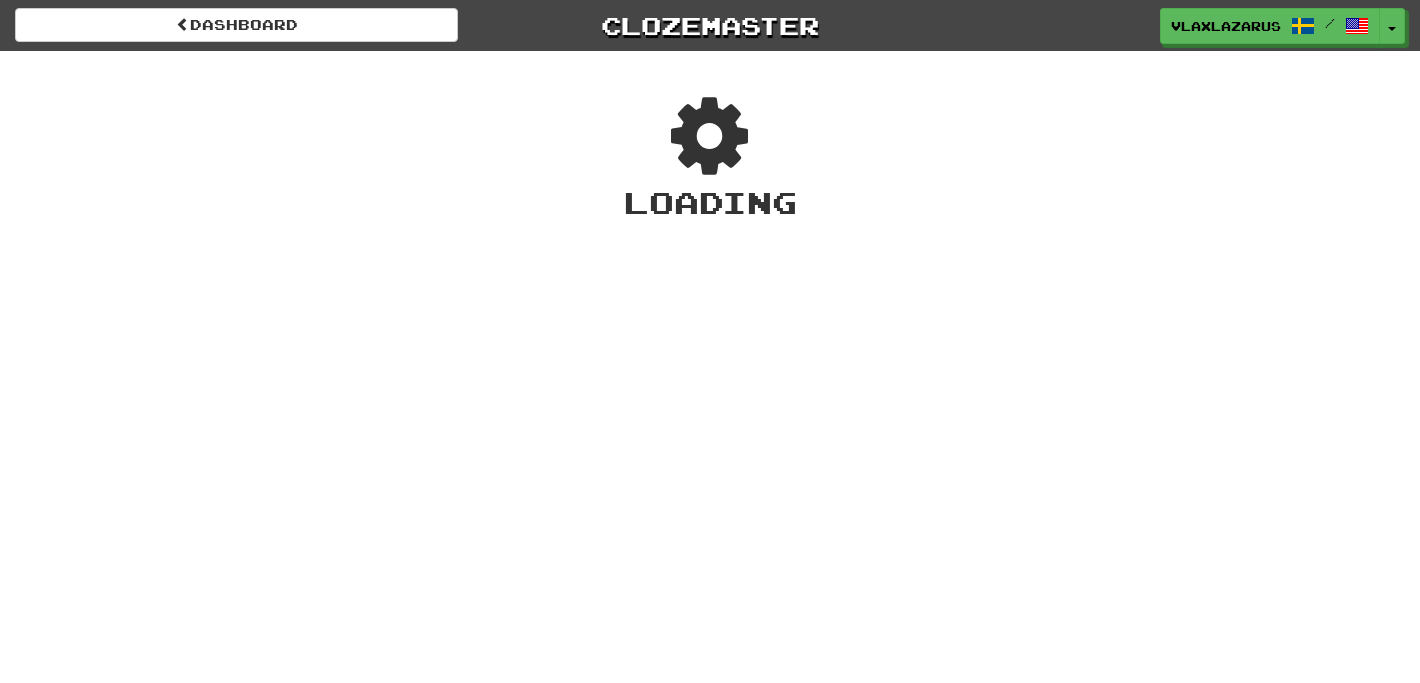 scroll, scrollTop: 0, scrollLeft: 0, axis: both 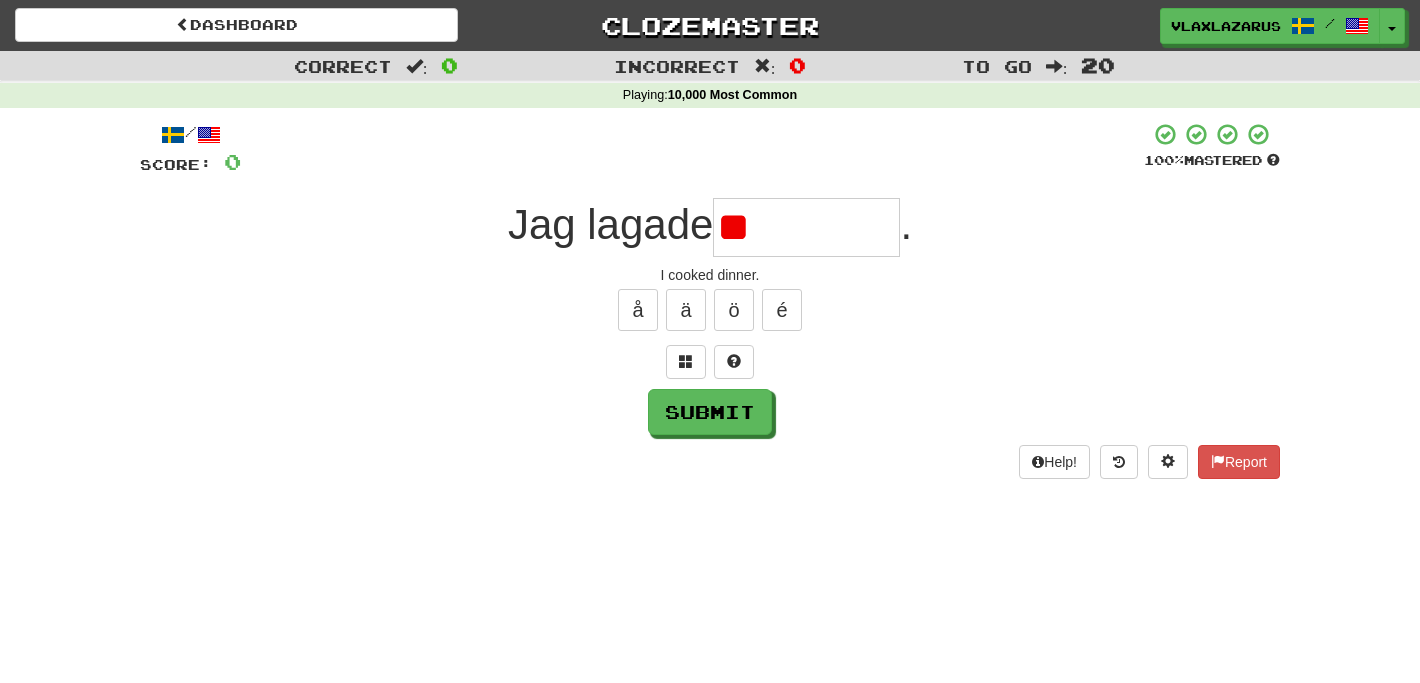 type on "*" 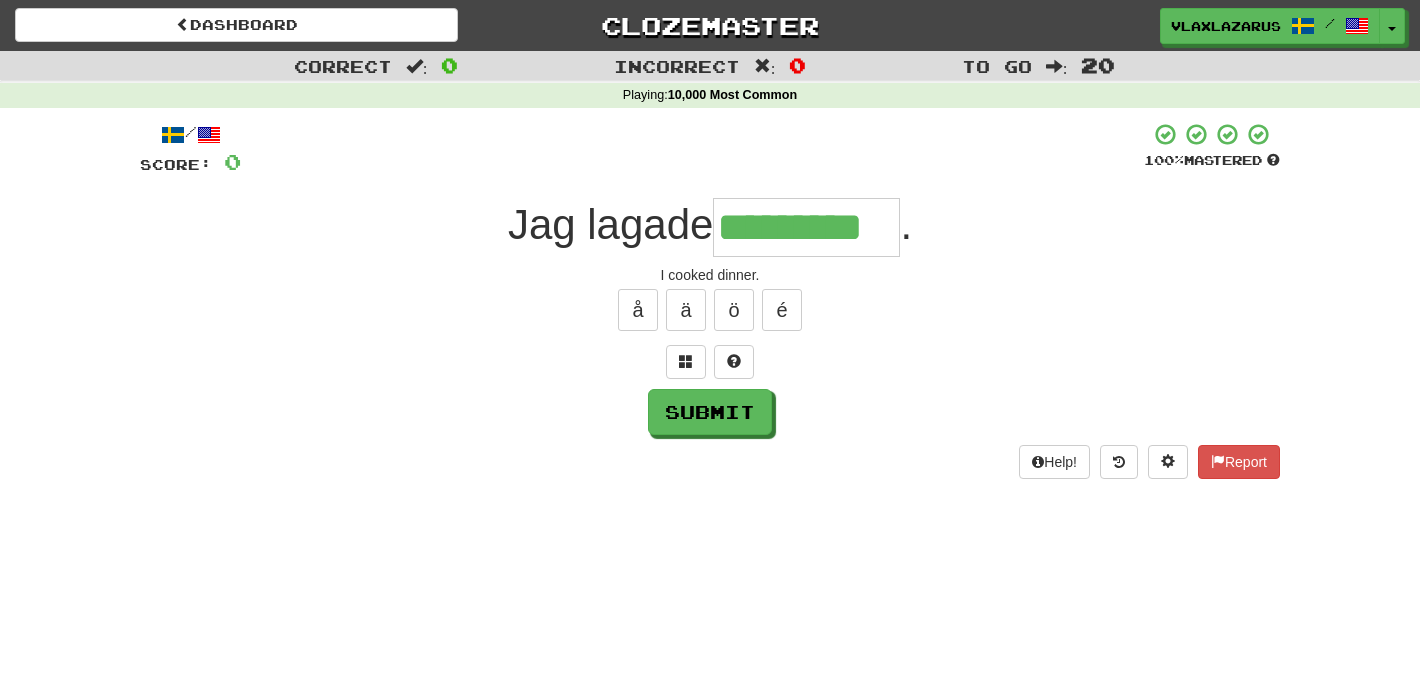 type on "*********" 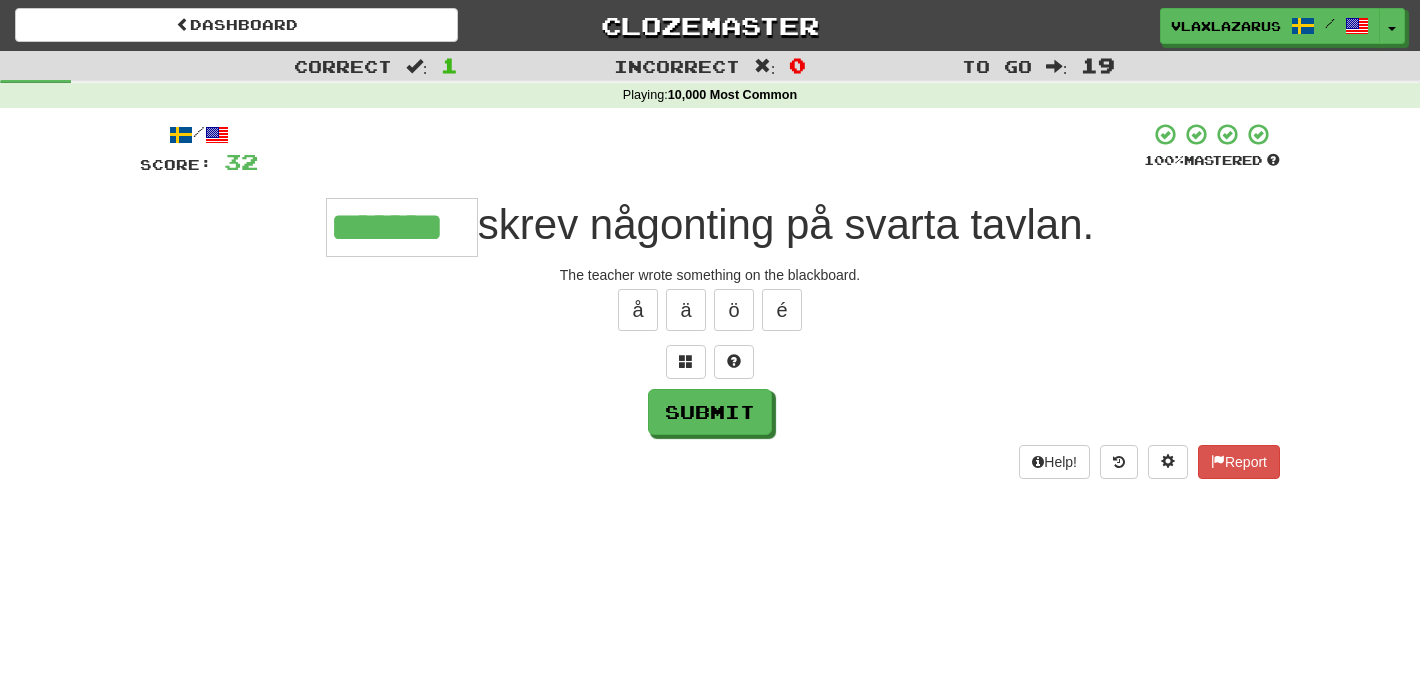 type on "*******" 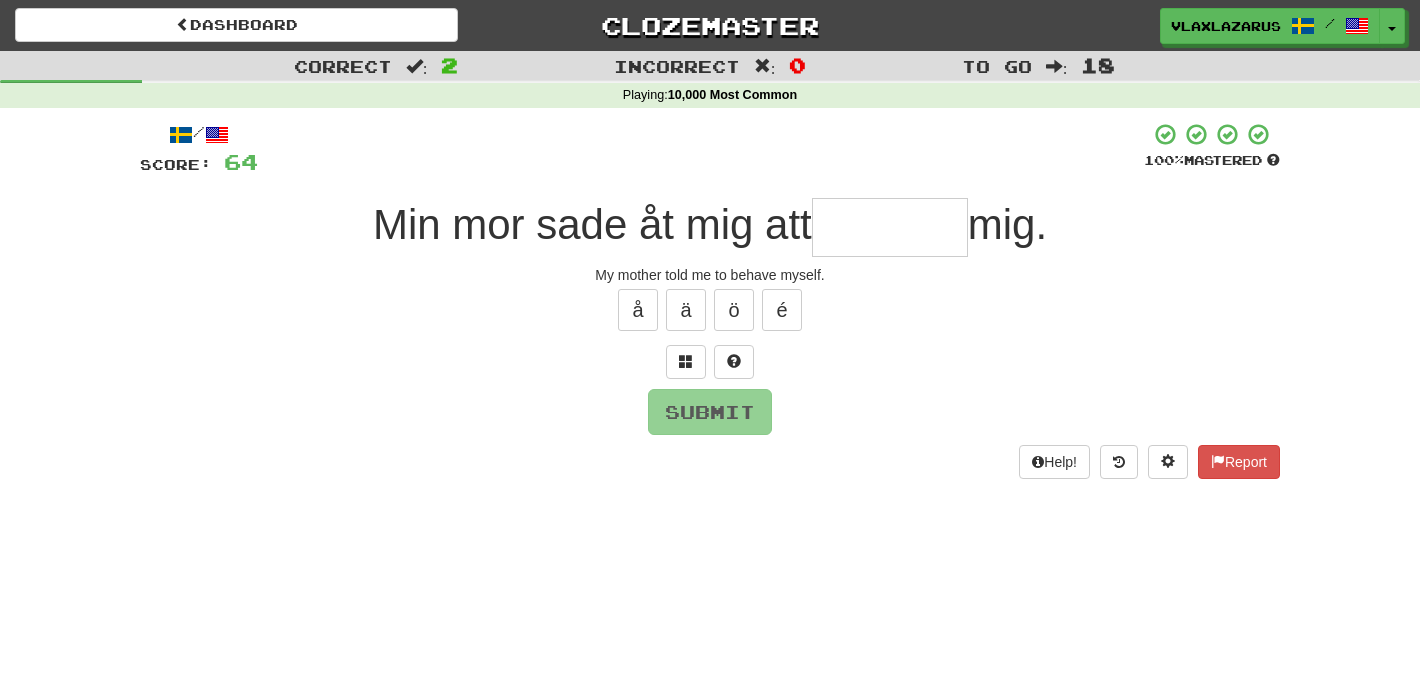 type on "*" 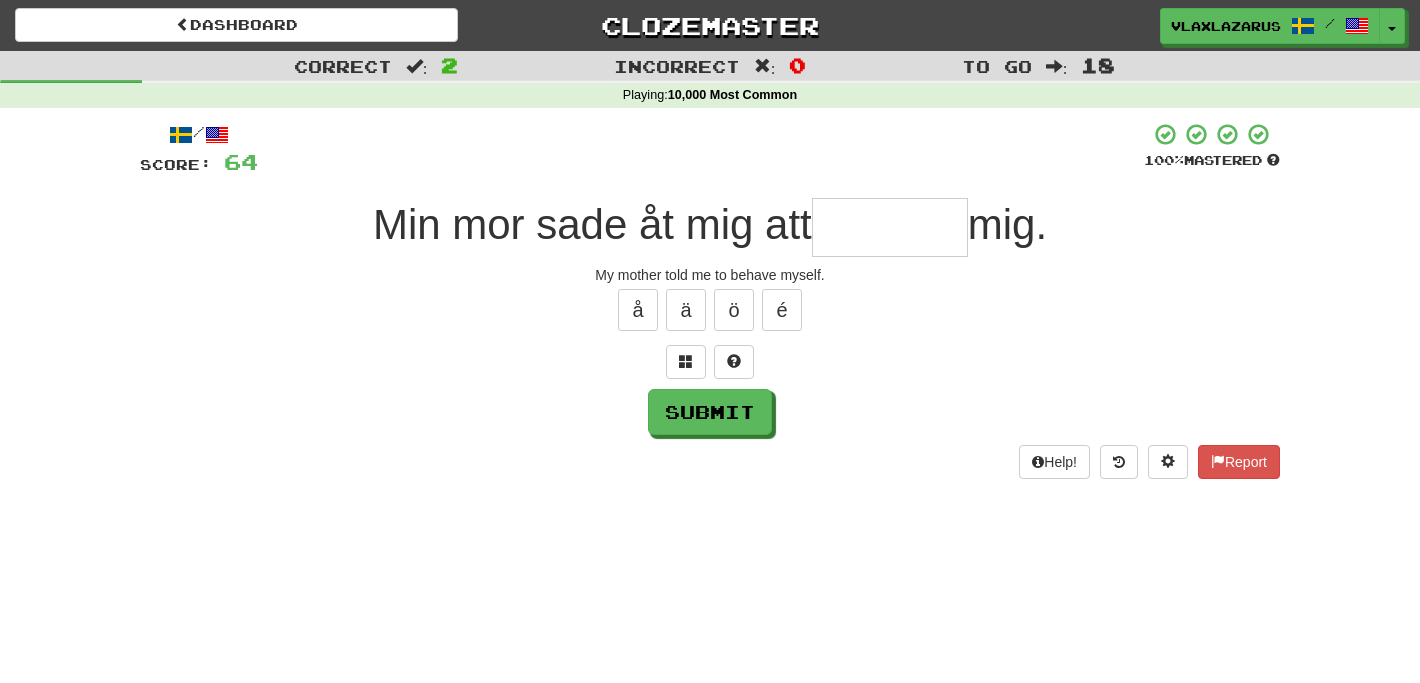 type on "*" 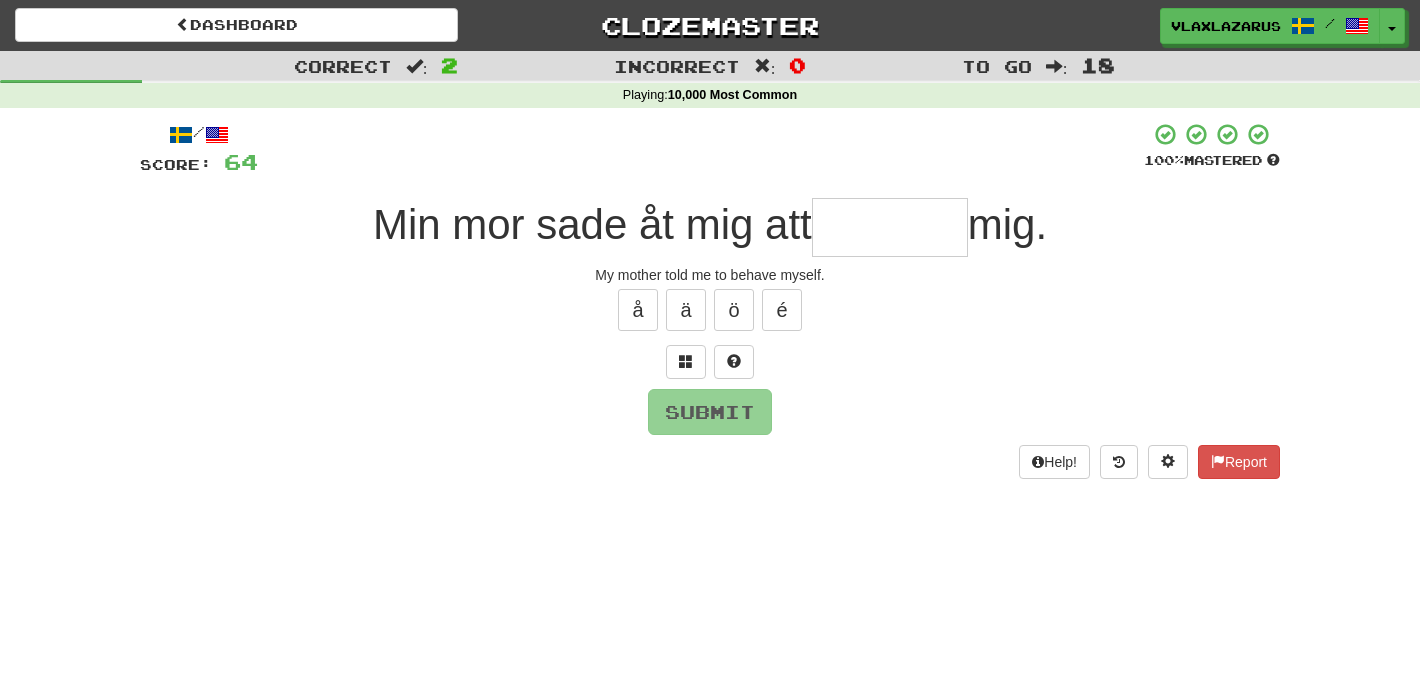 type on "*" 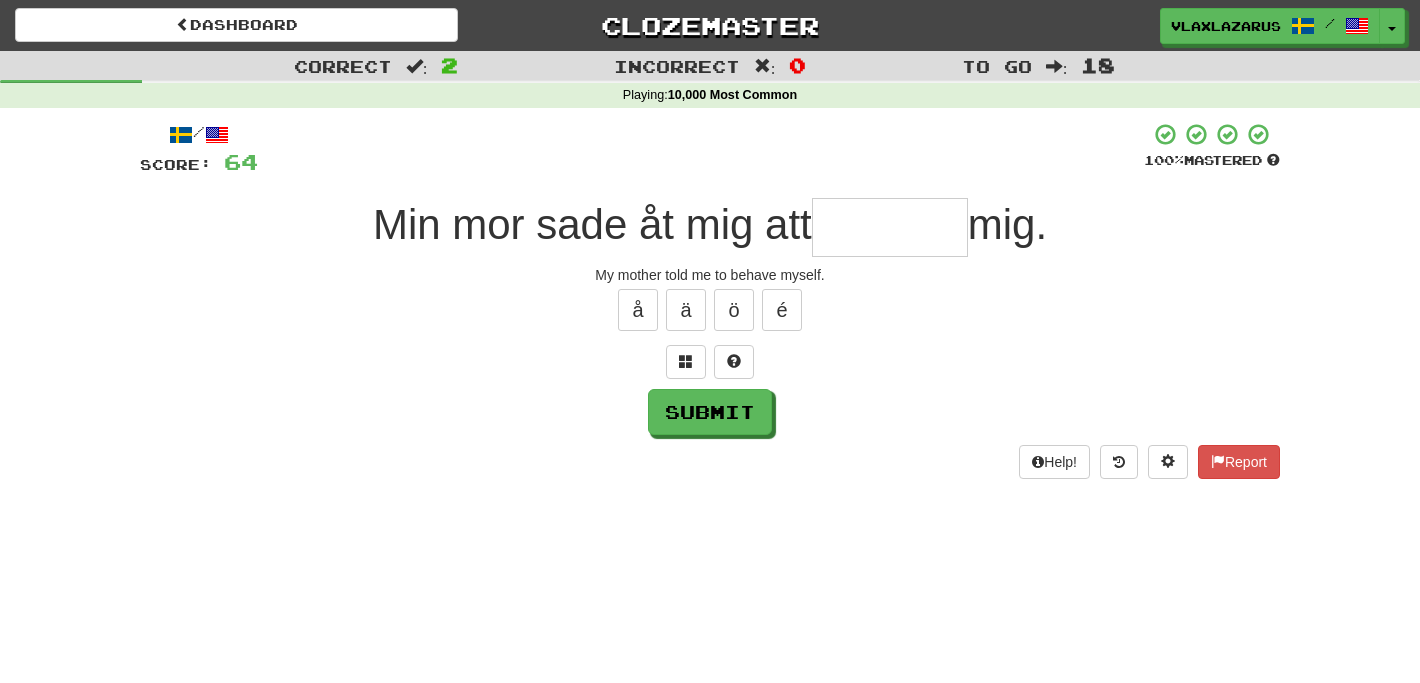 type on "*" 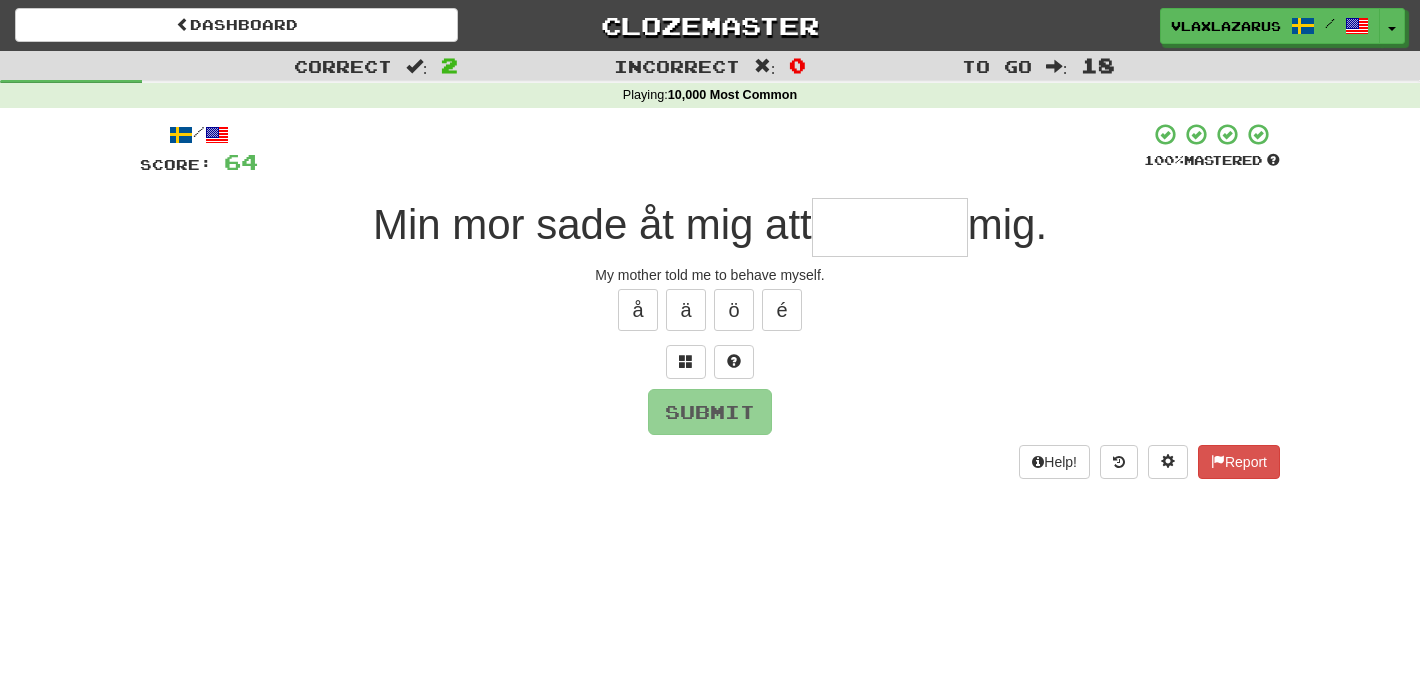 type on "*" 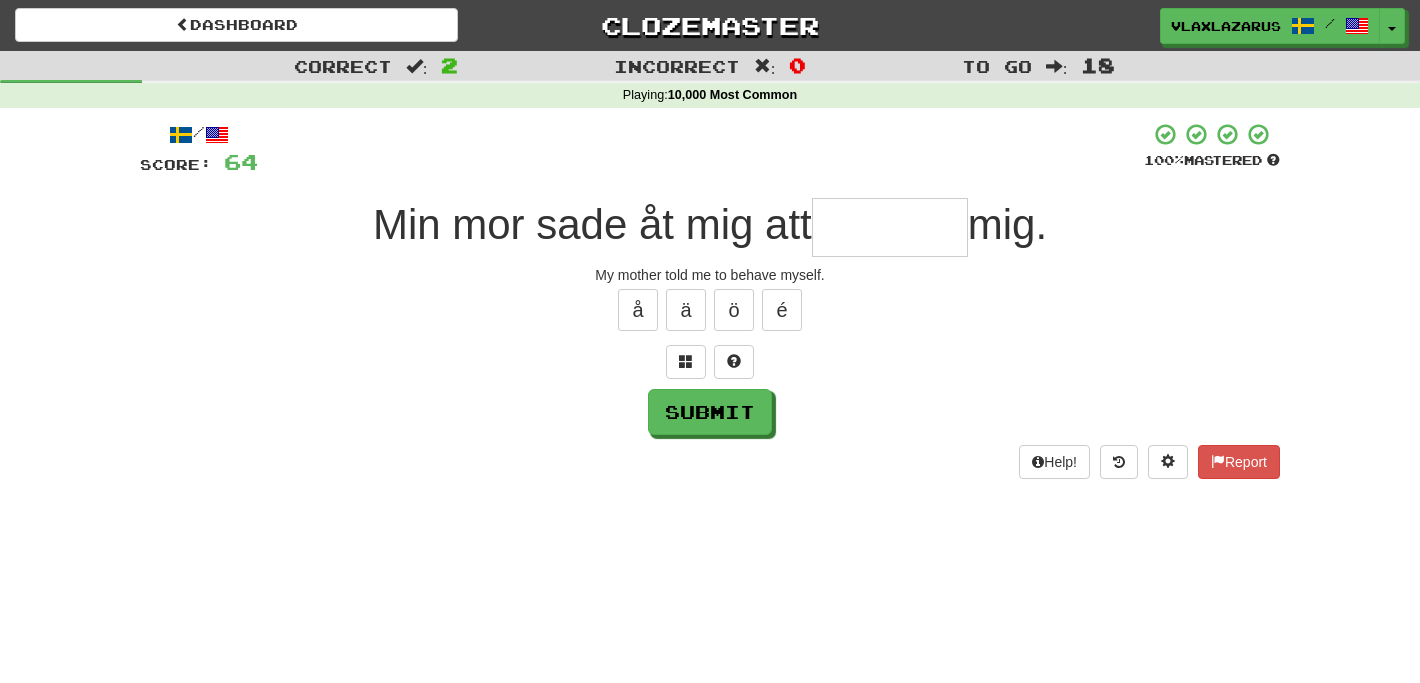 type on "*" 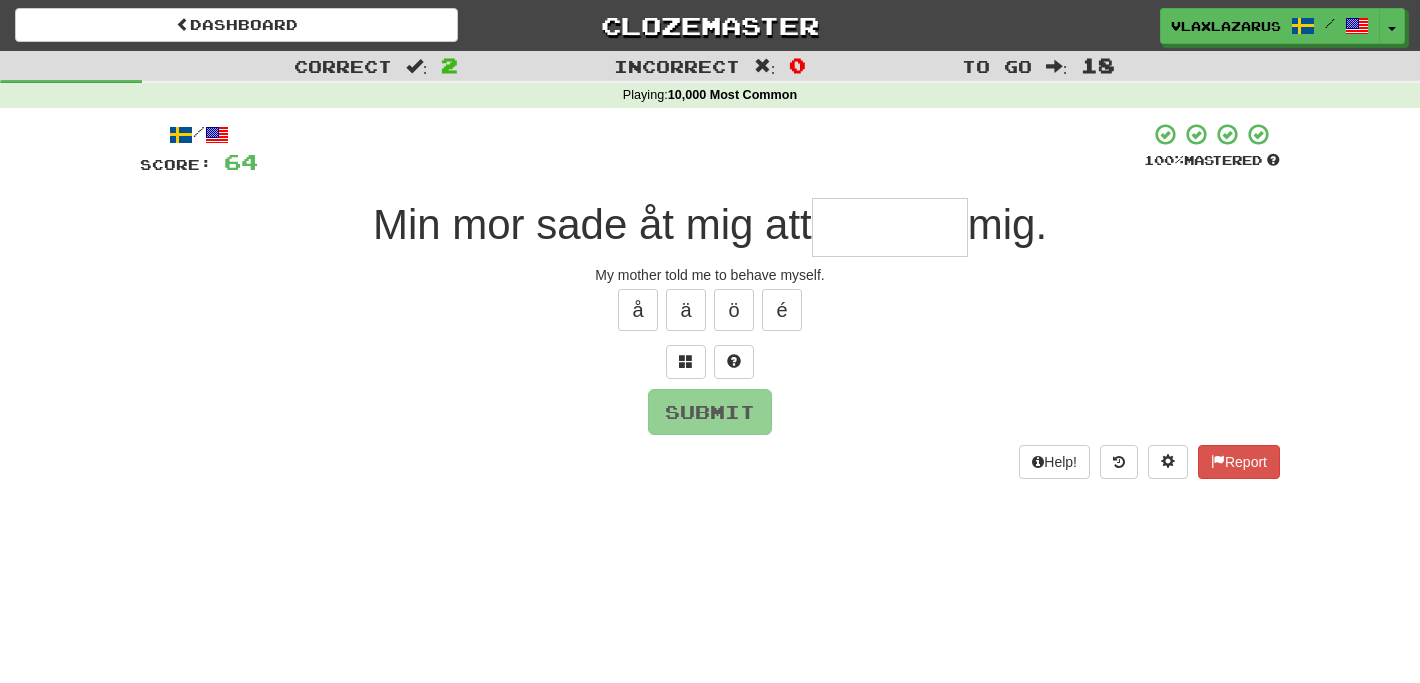 type on "*" 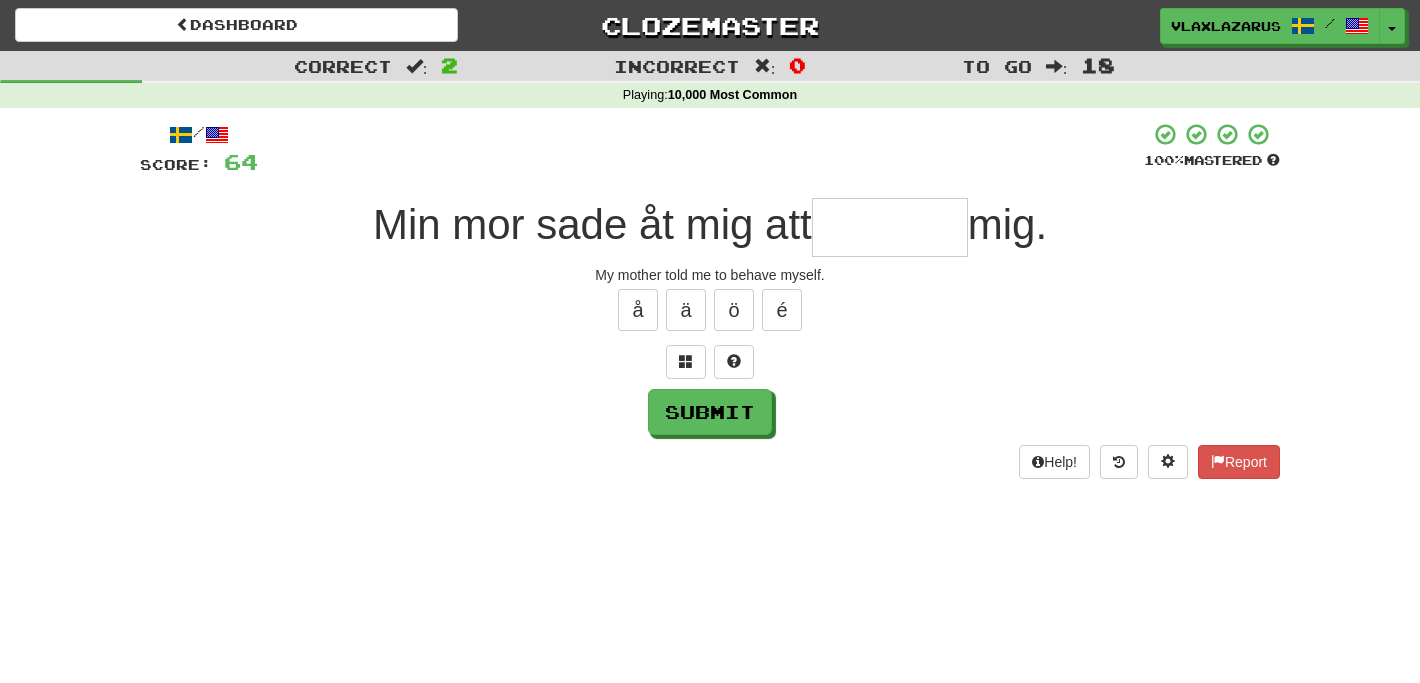 type on "*" 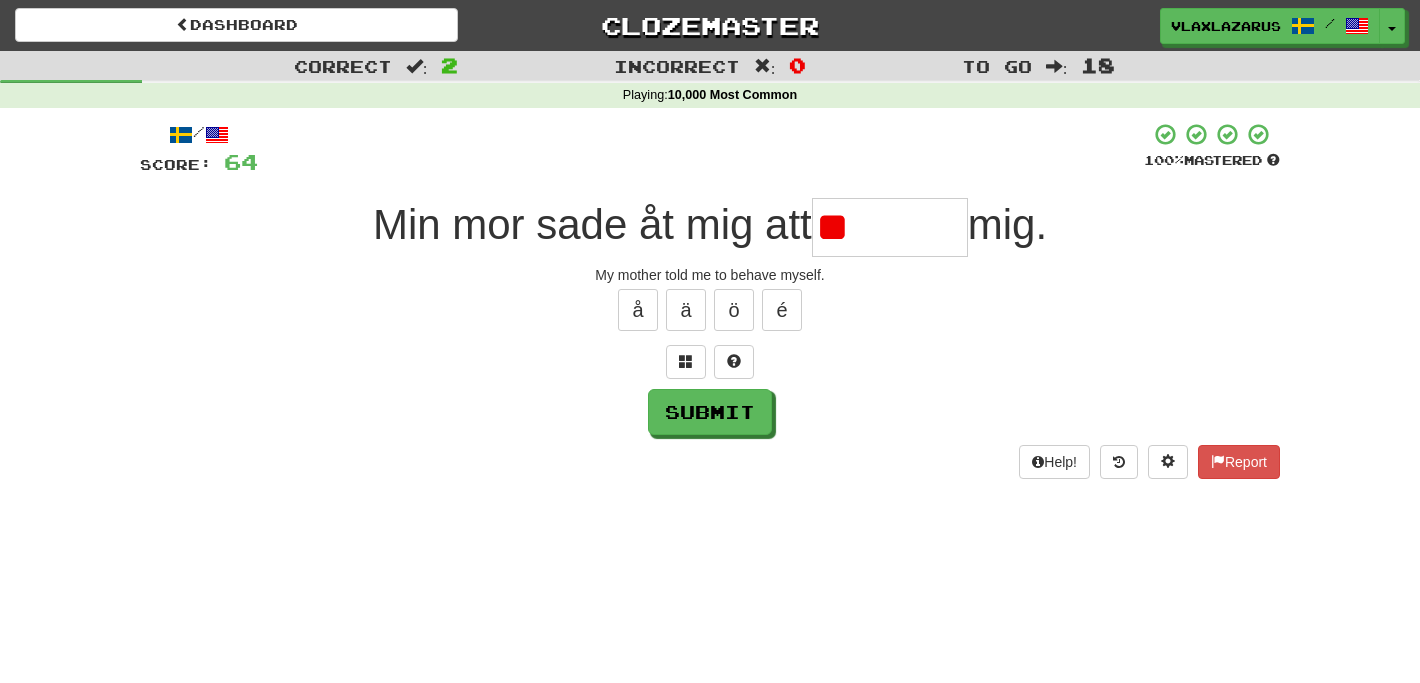 type on "*" 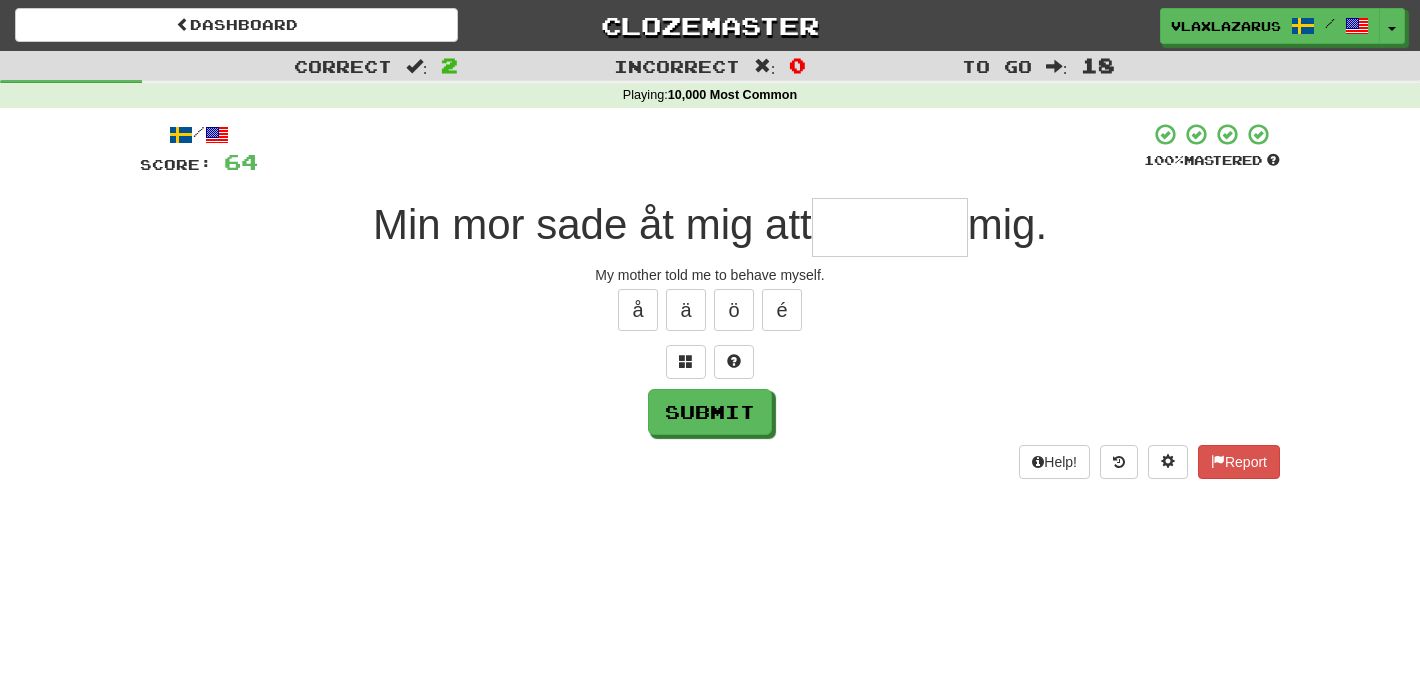 type on "*" 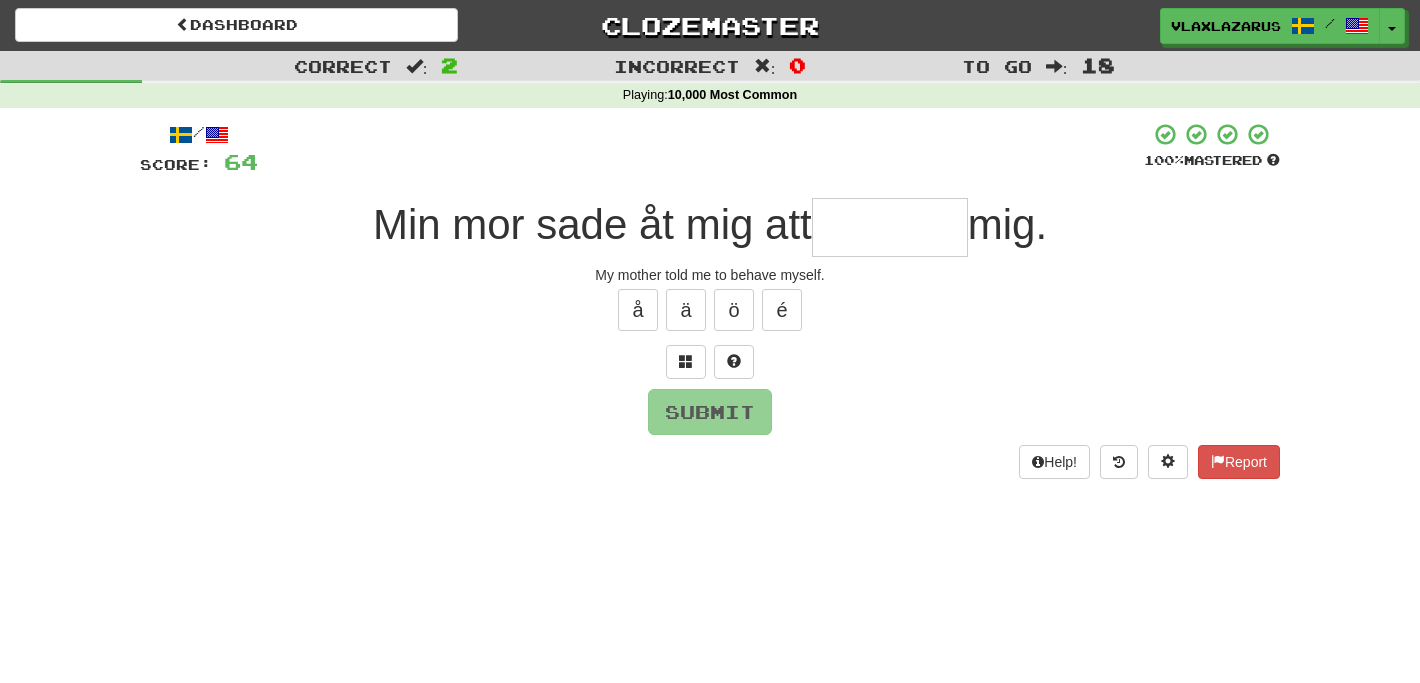 type on "*" 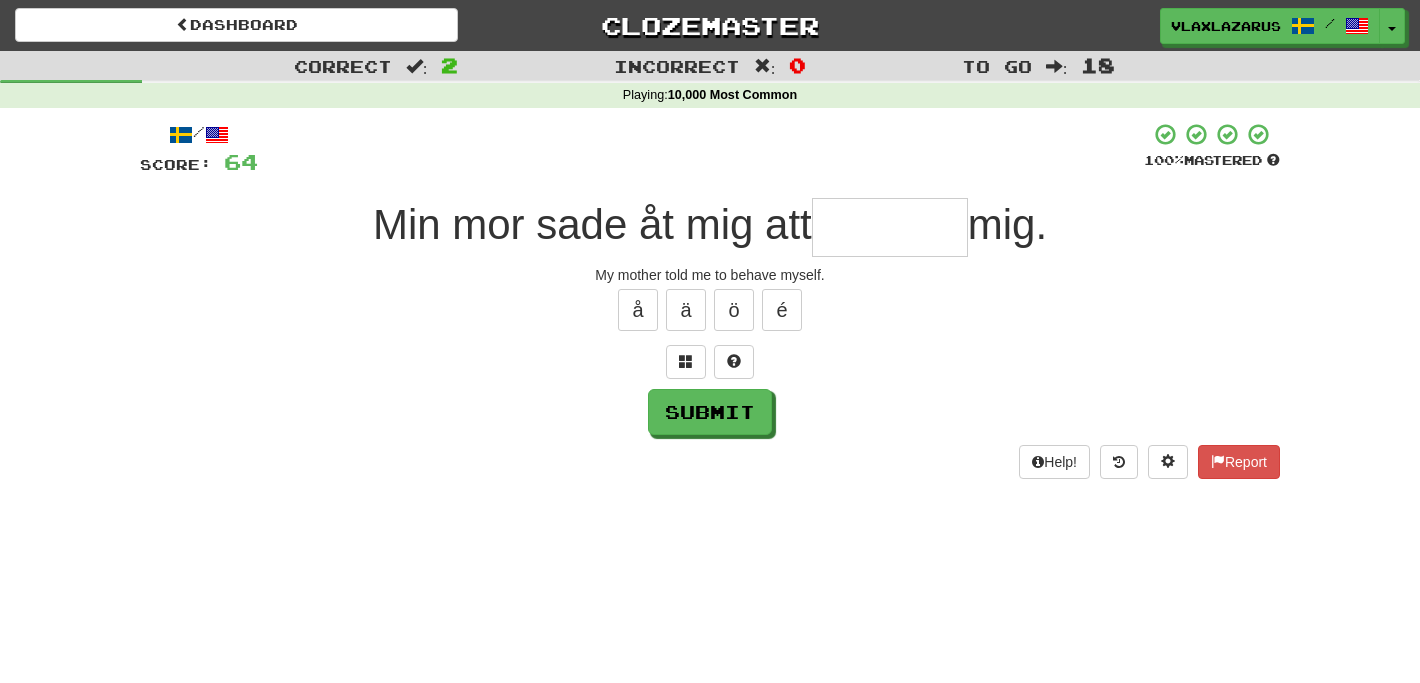 type on "*" 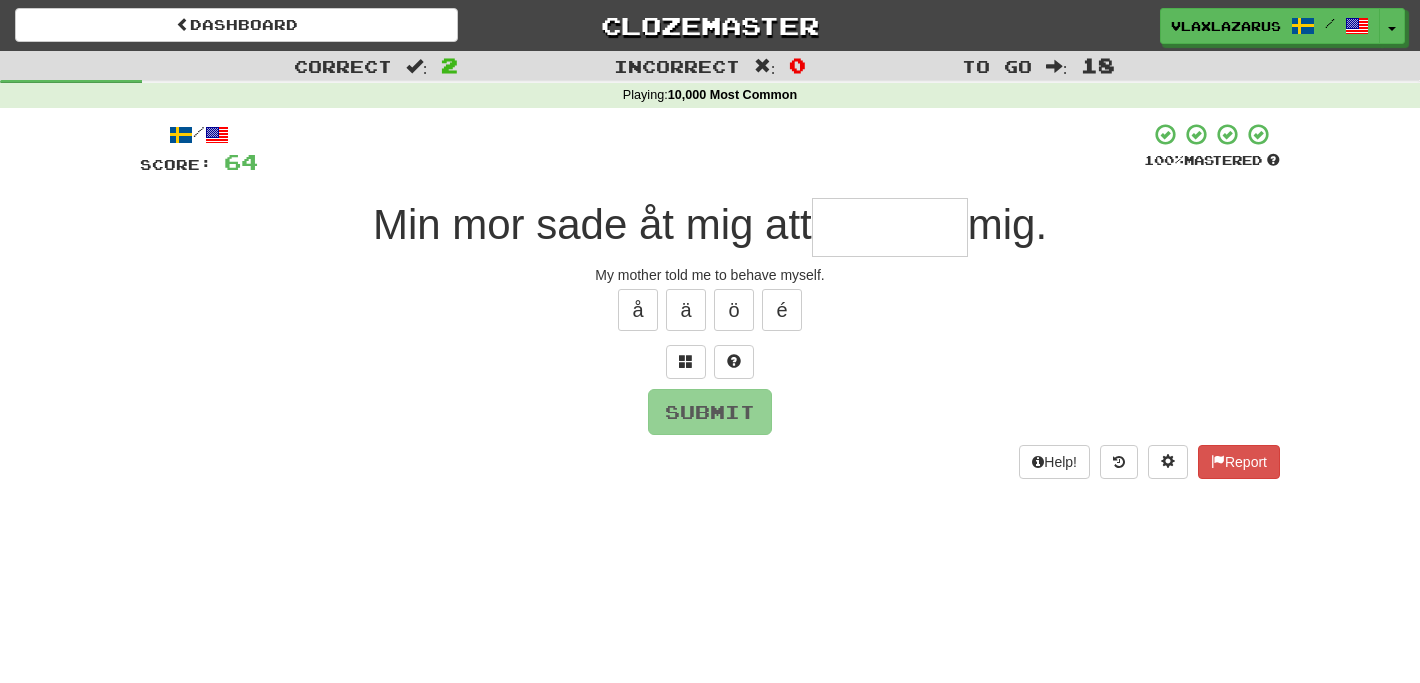 type on "*" 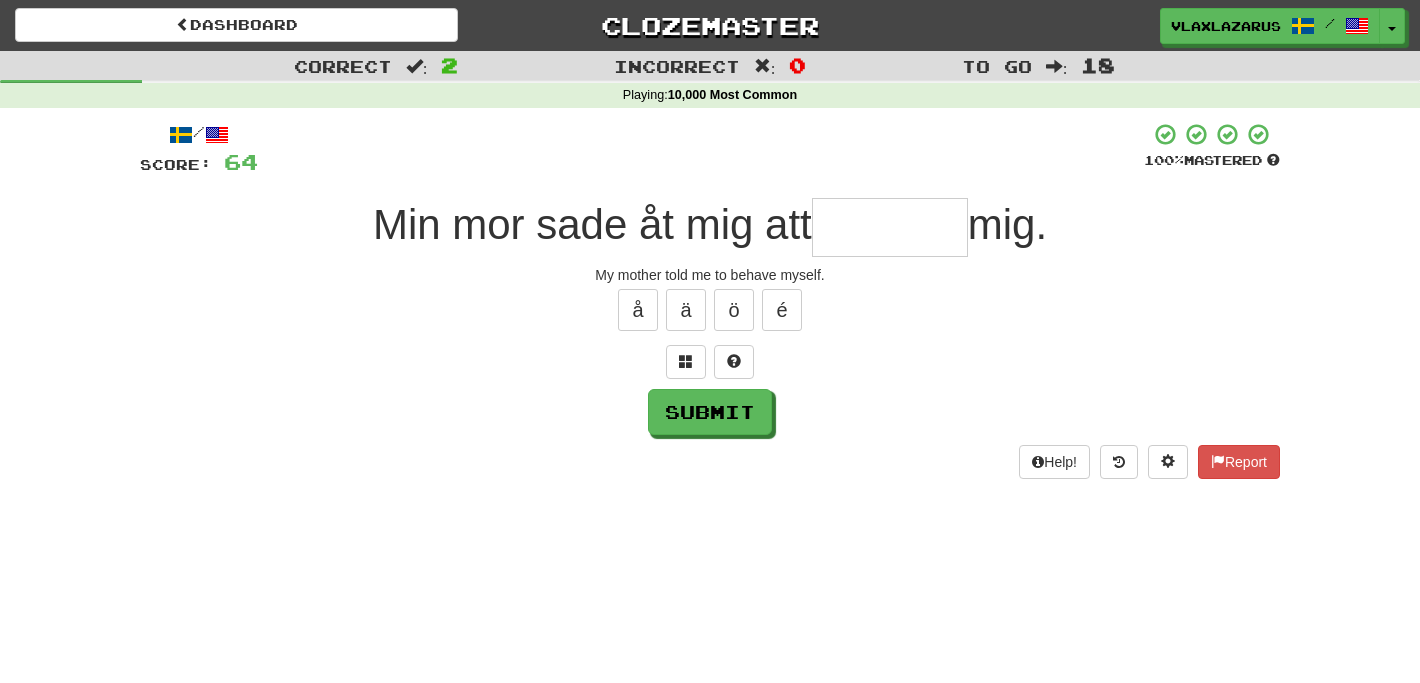 type on "*" 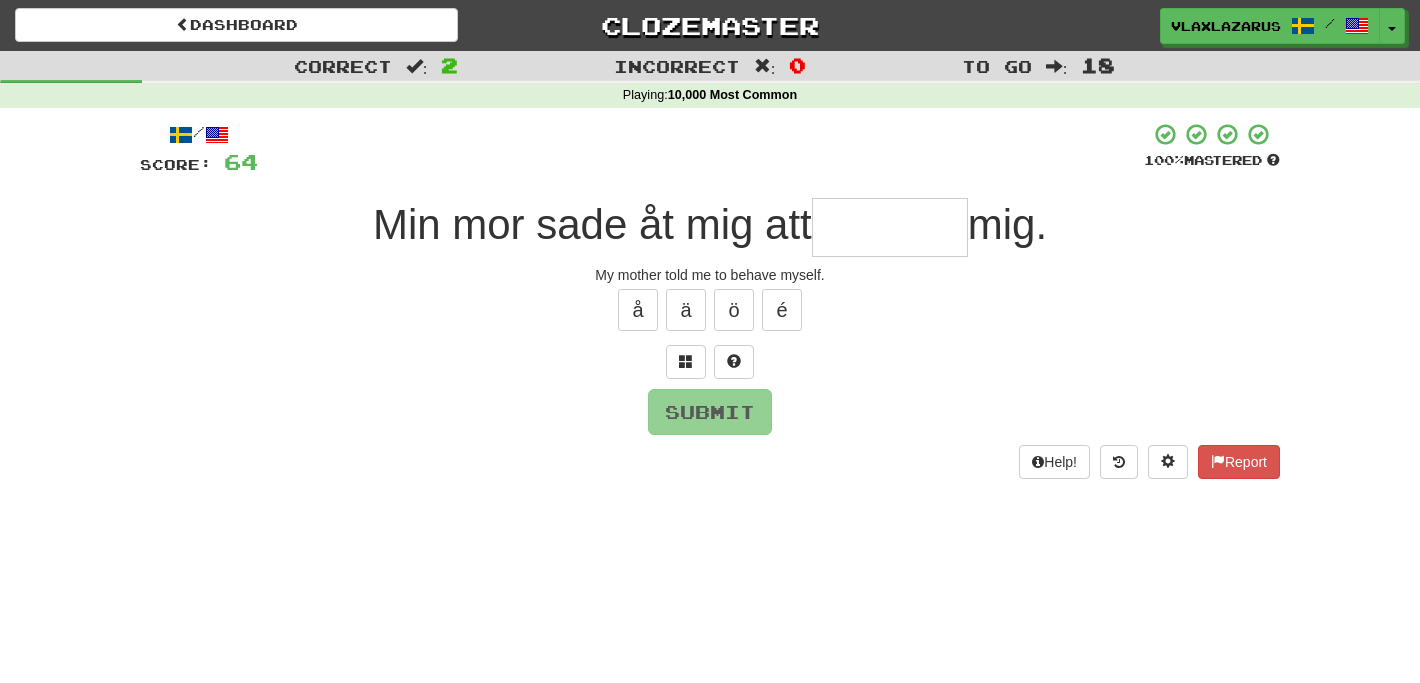 type on "*" 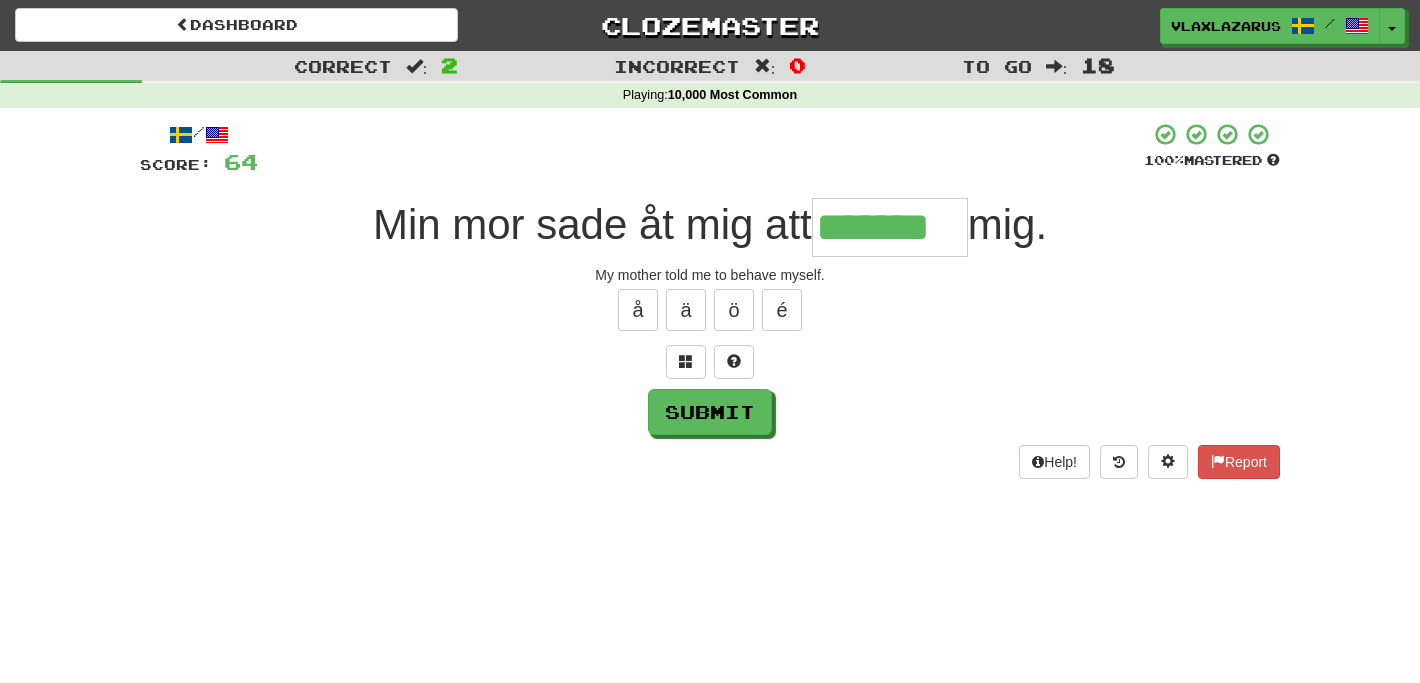 type on "*******" 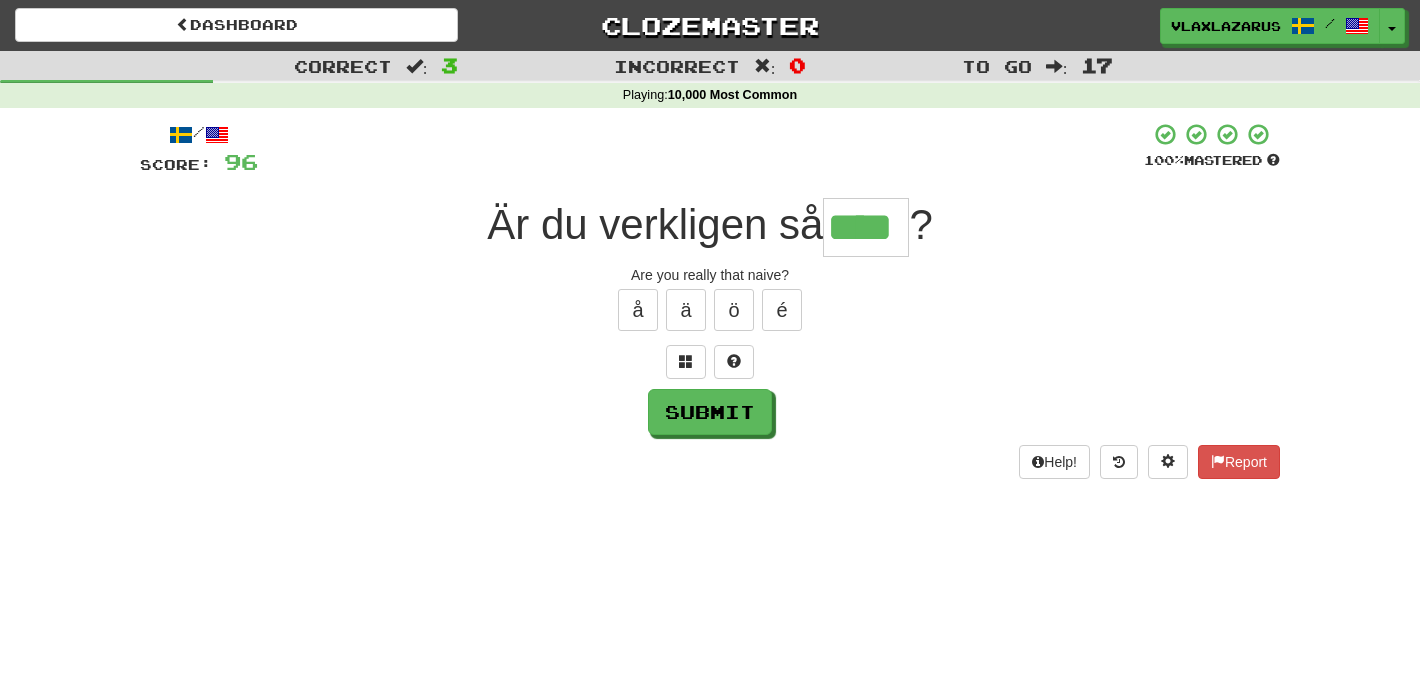 type on "****" 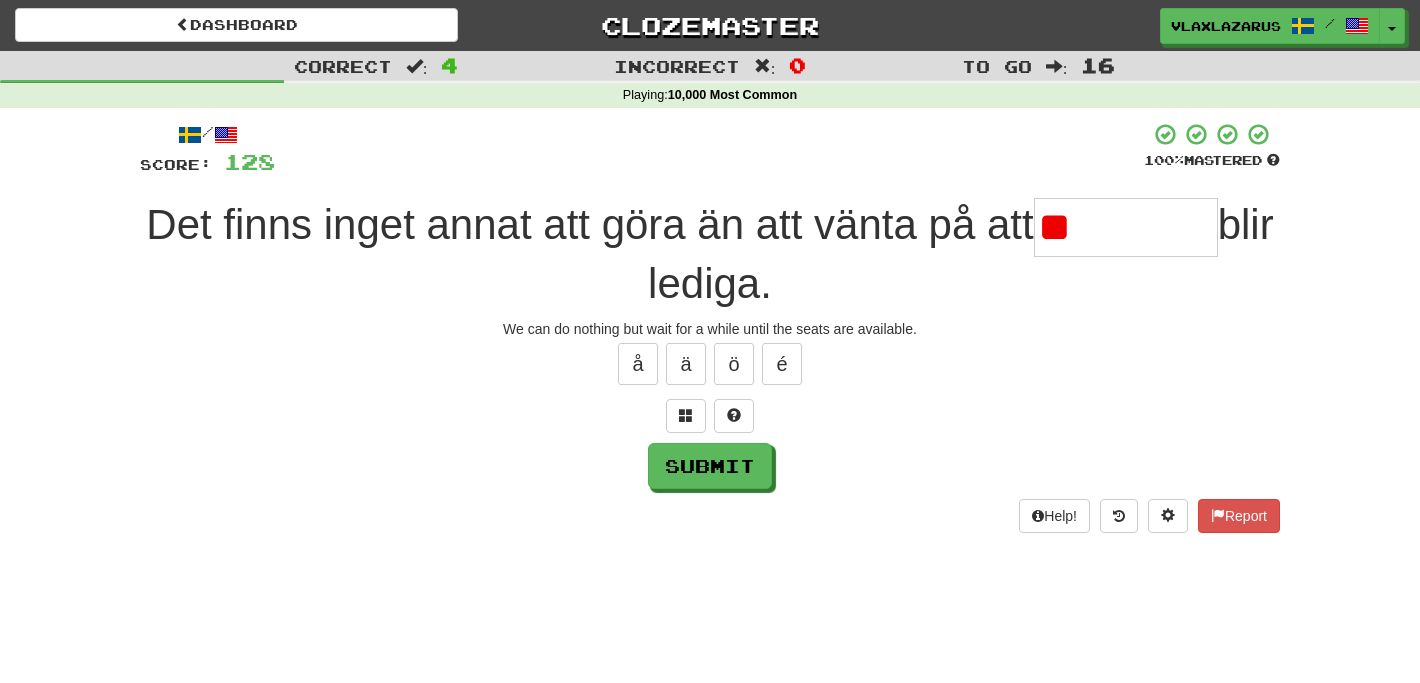 type on "*" 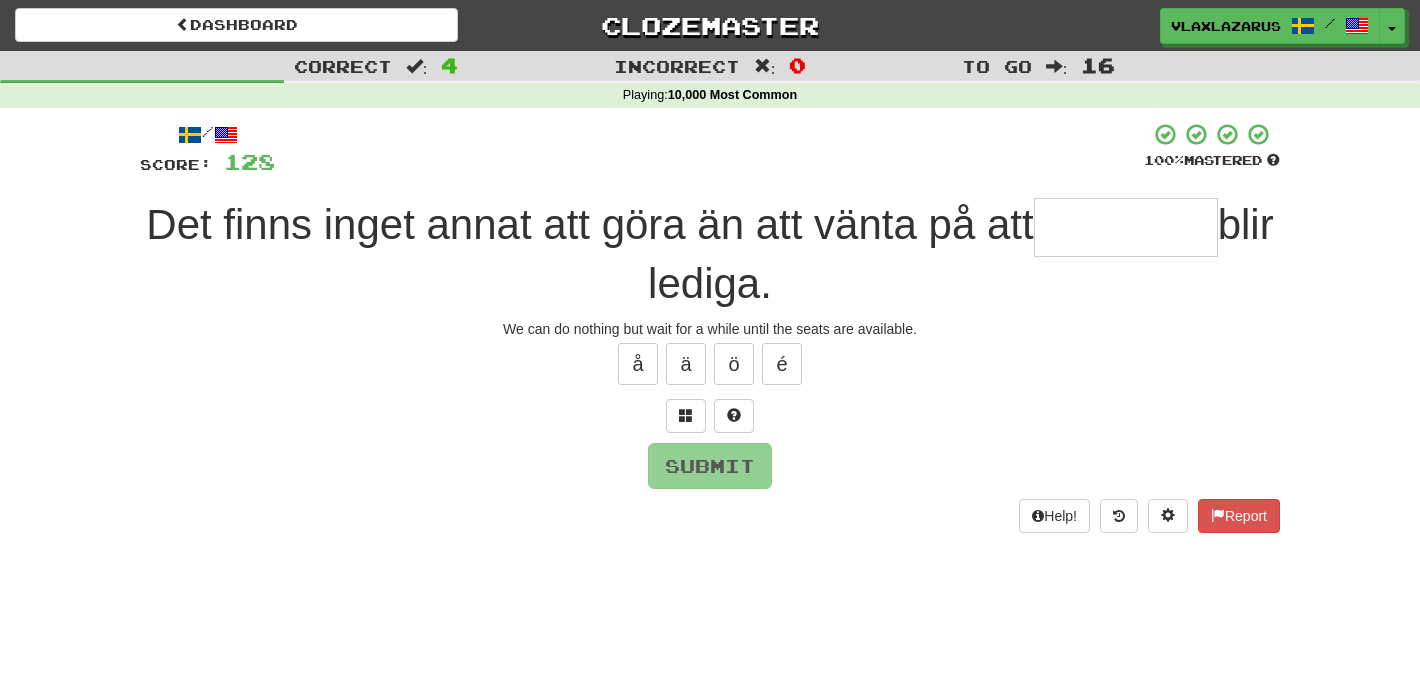 type on "*" 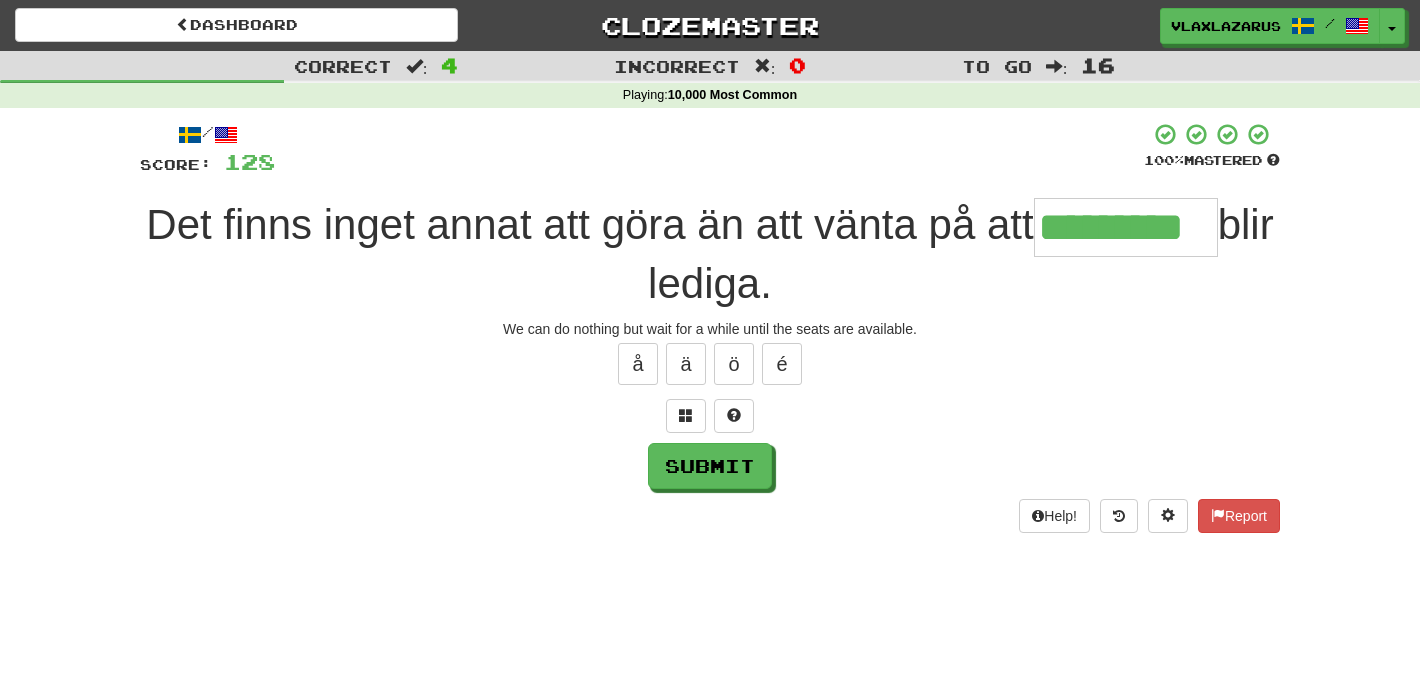 type on "*********" 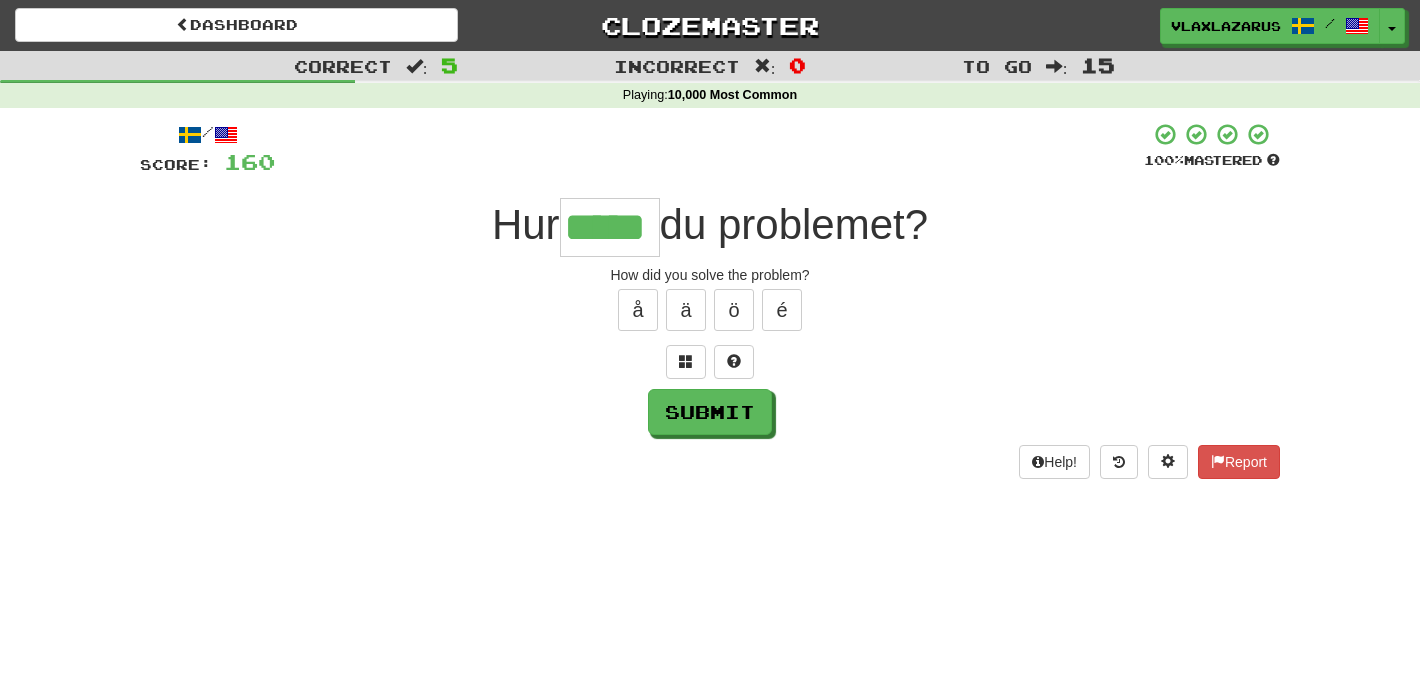 type on "*****" 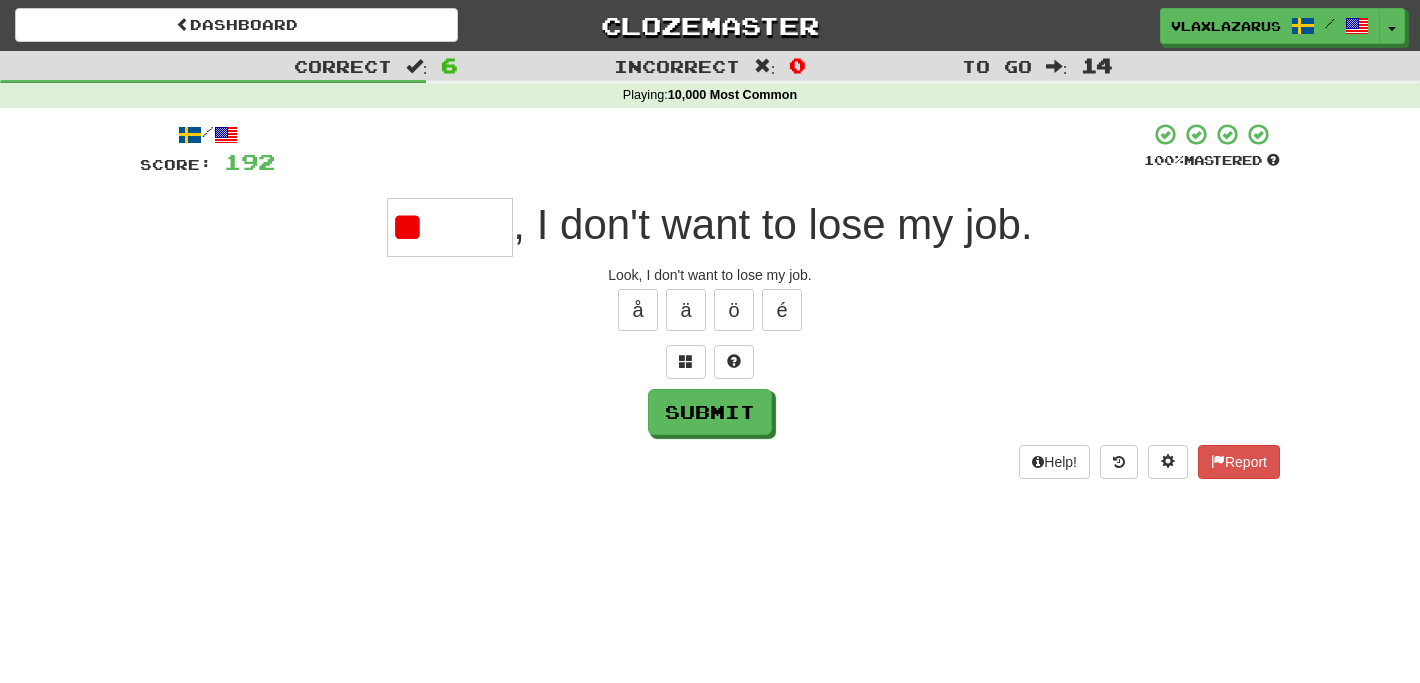 type on "*" 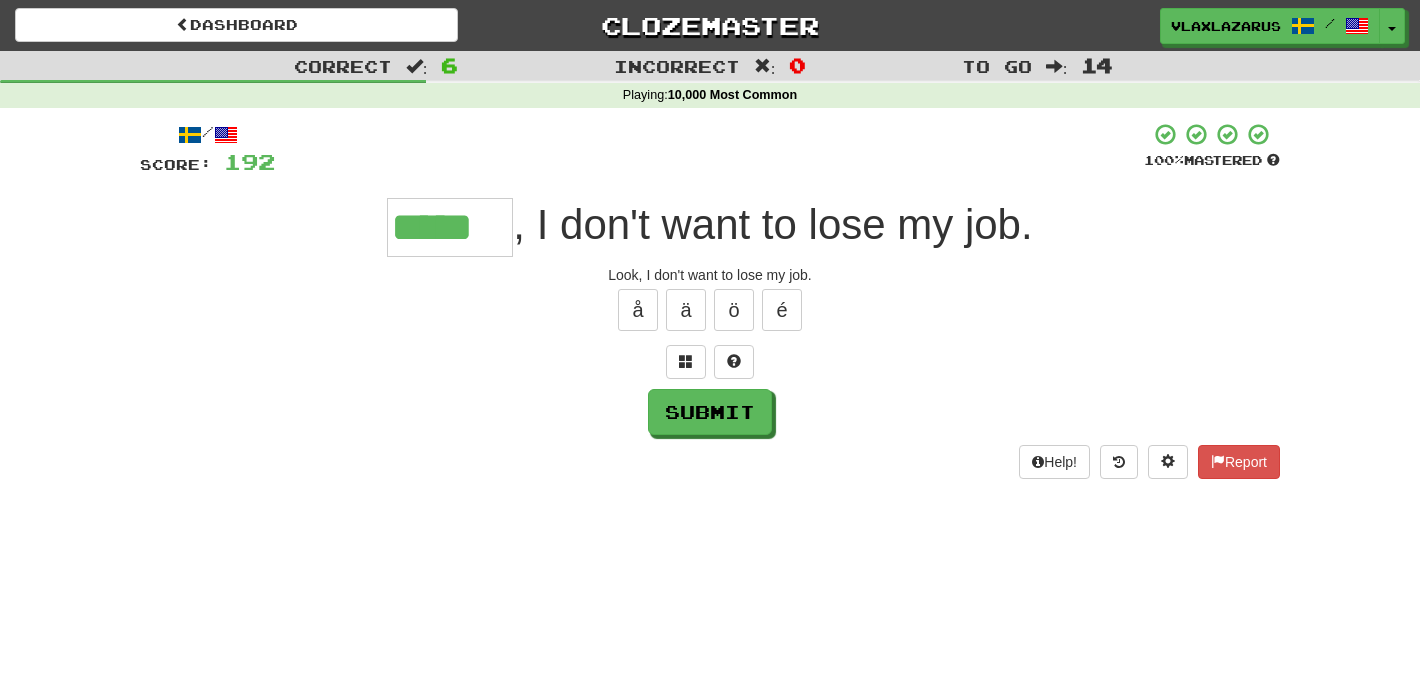 type on "*****" 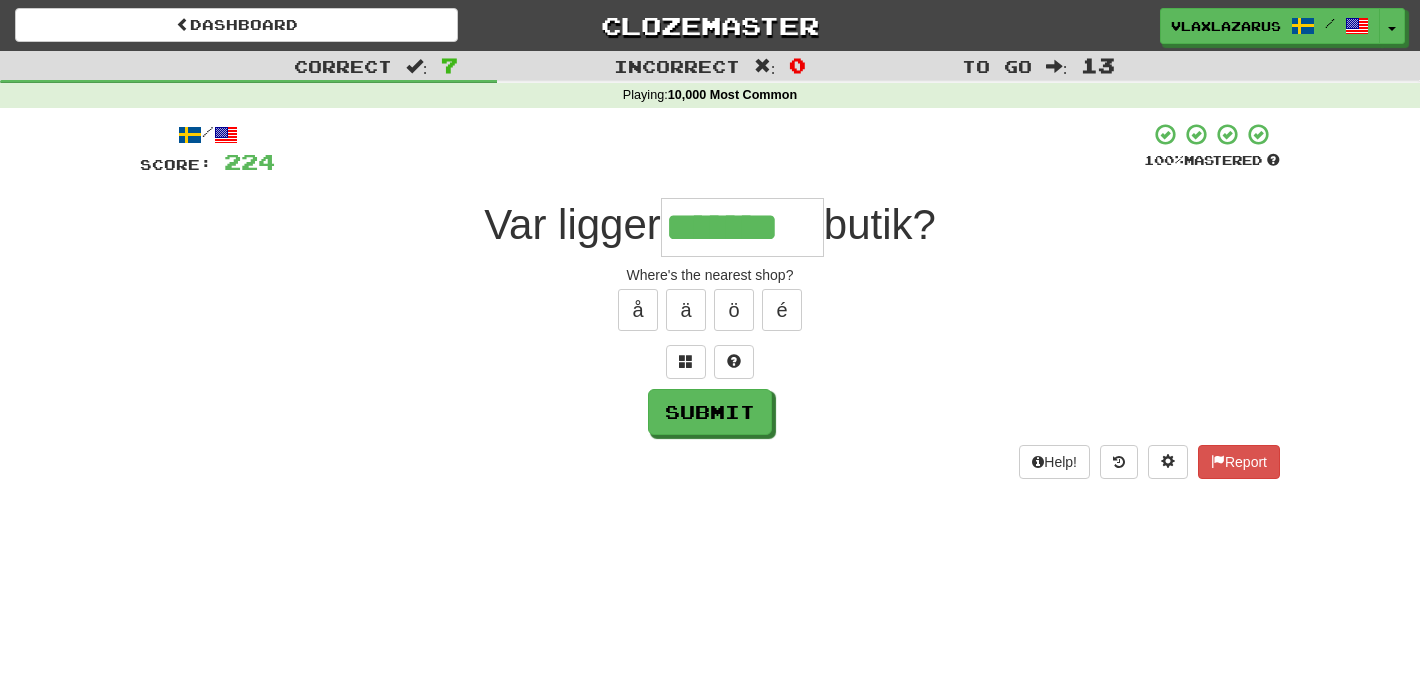 type on "*******" 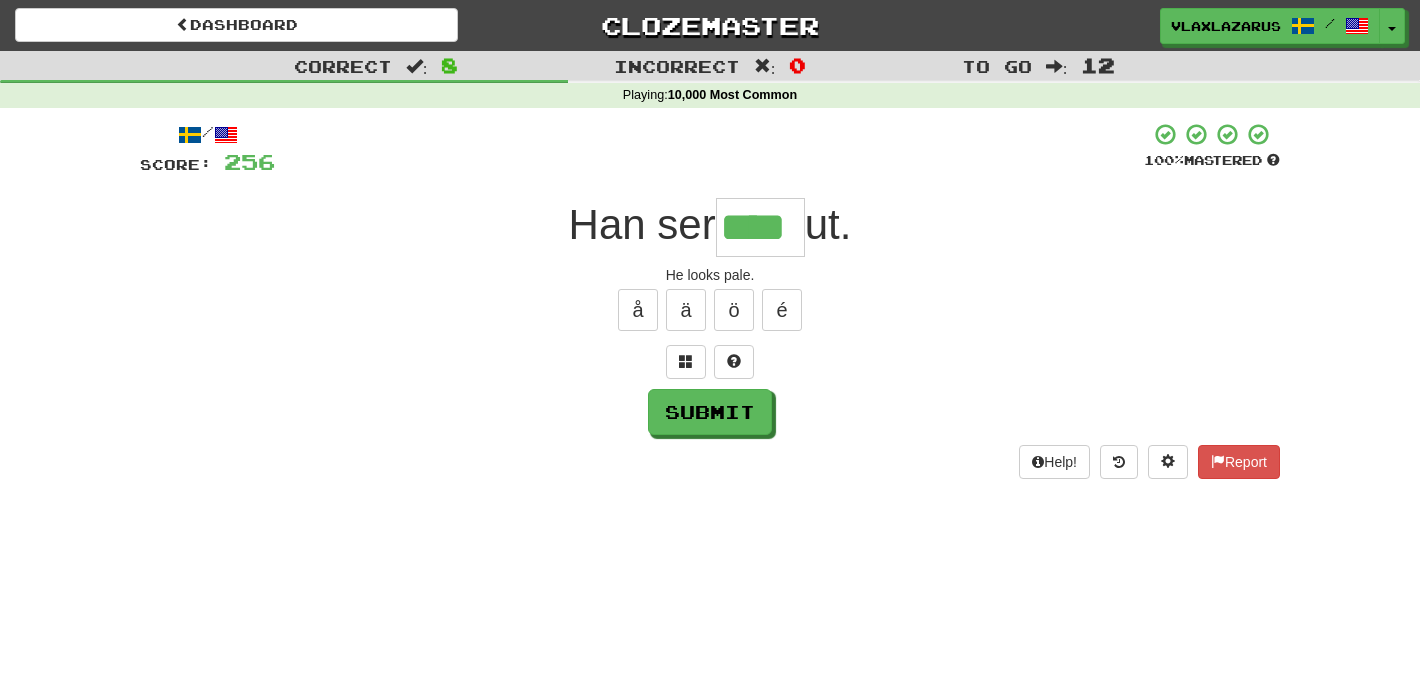 type on "****" 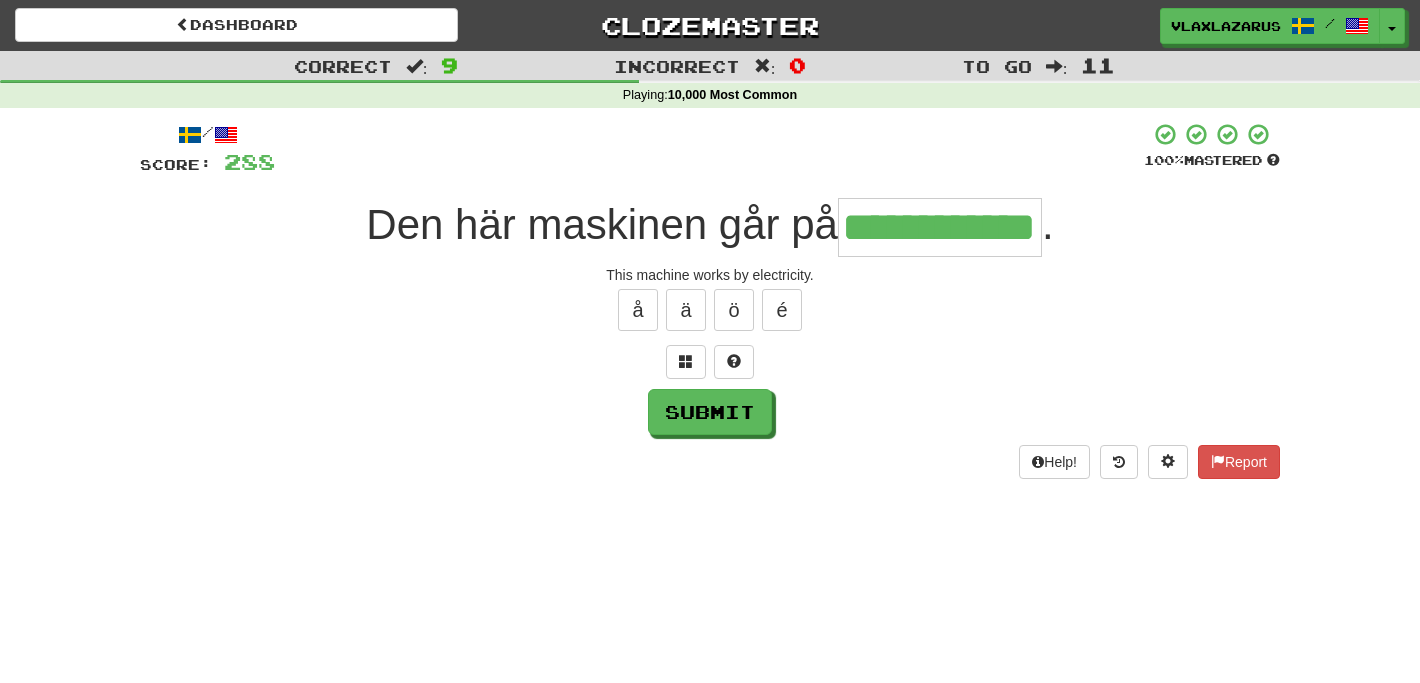 type on "**********" 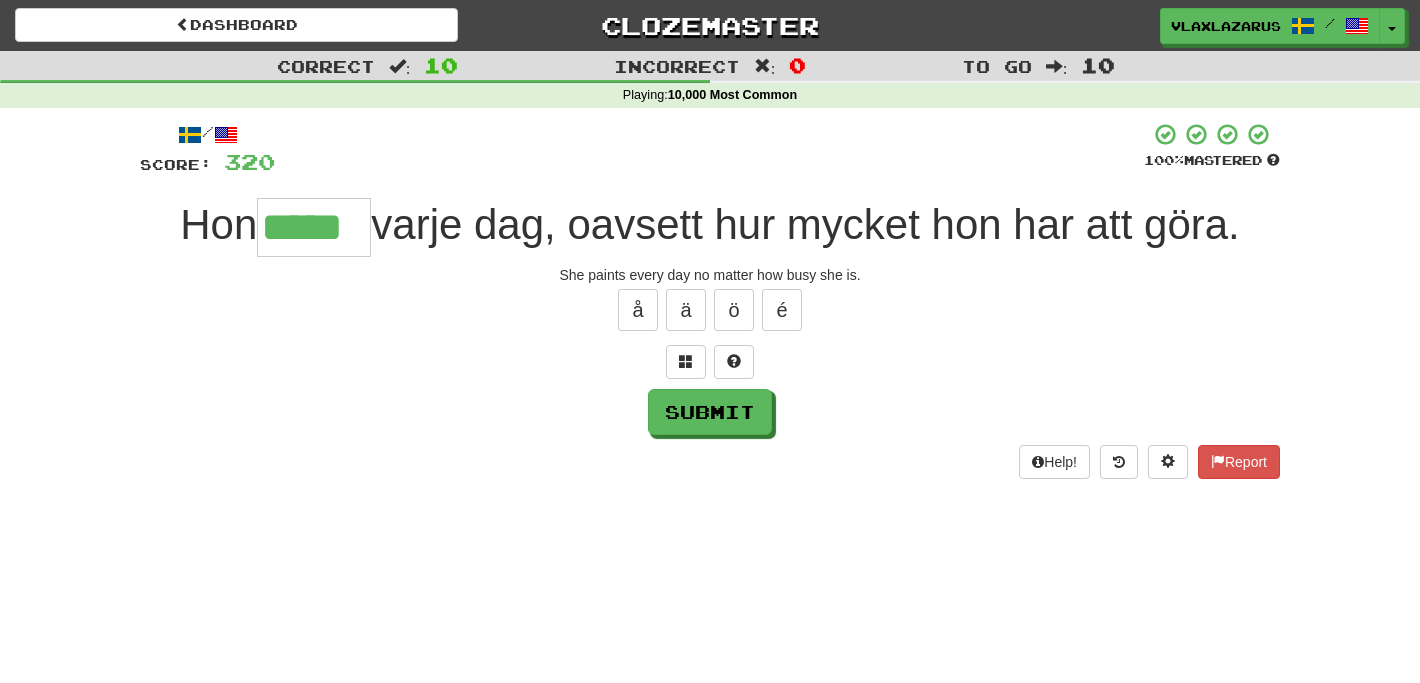 type on "*****" 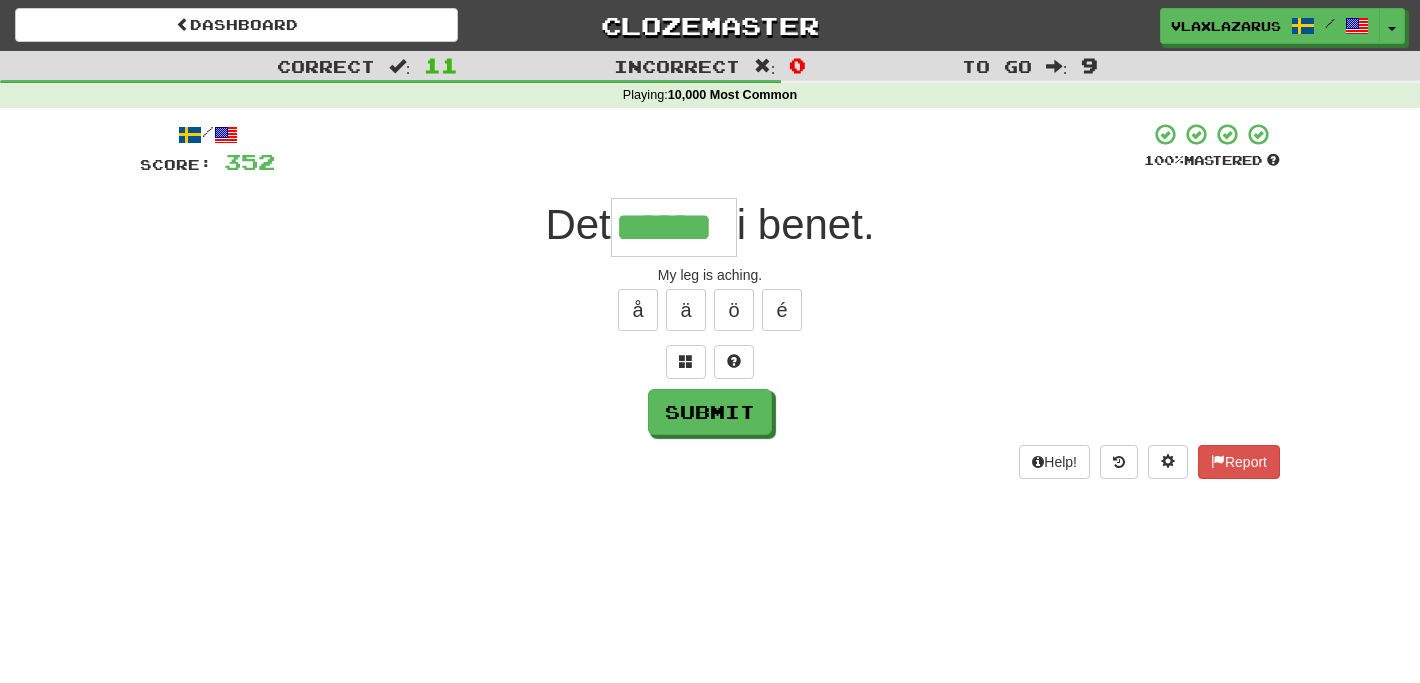 type on "******" 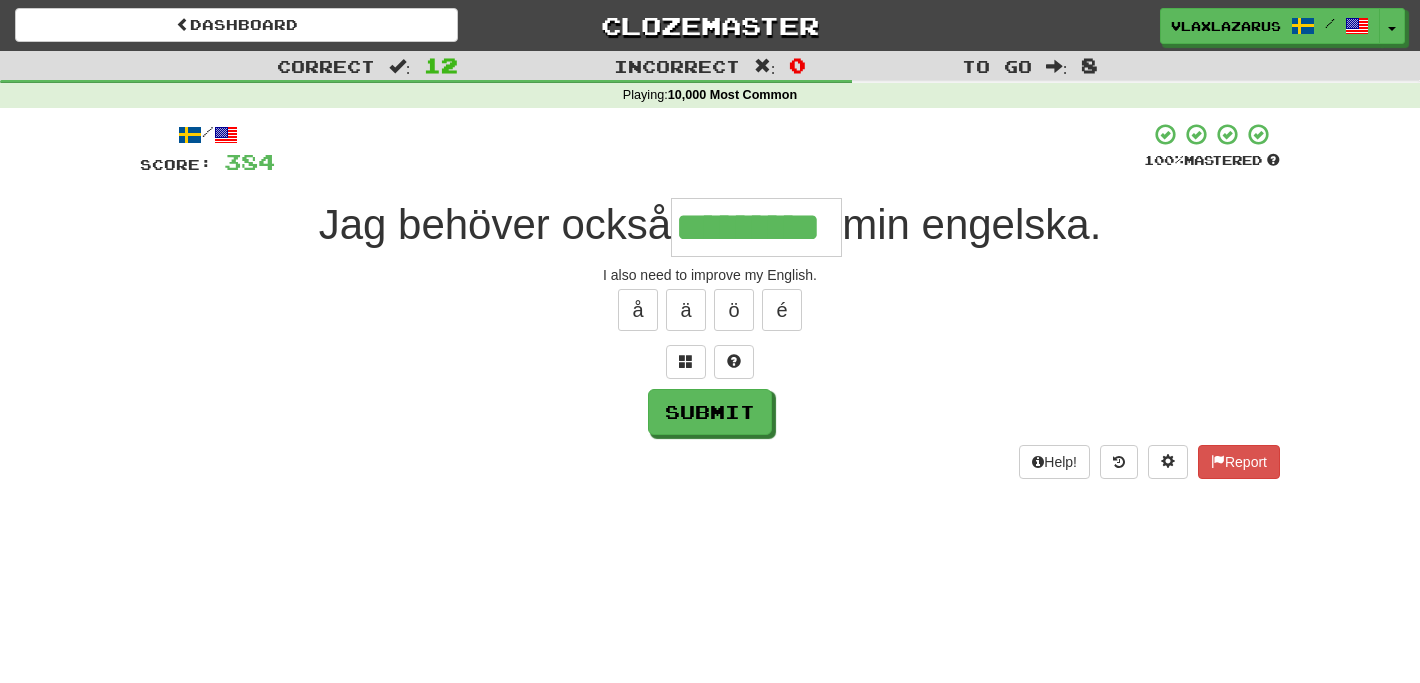 type on "*********" 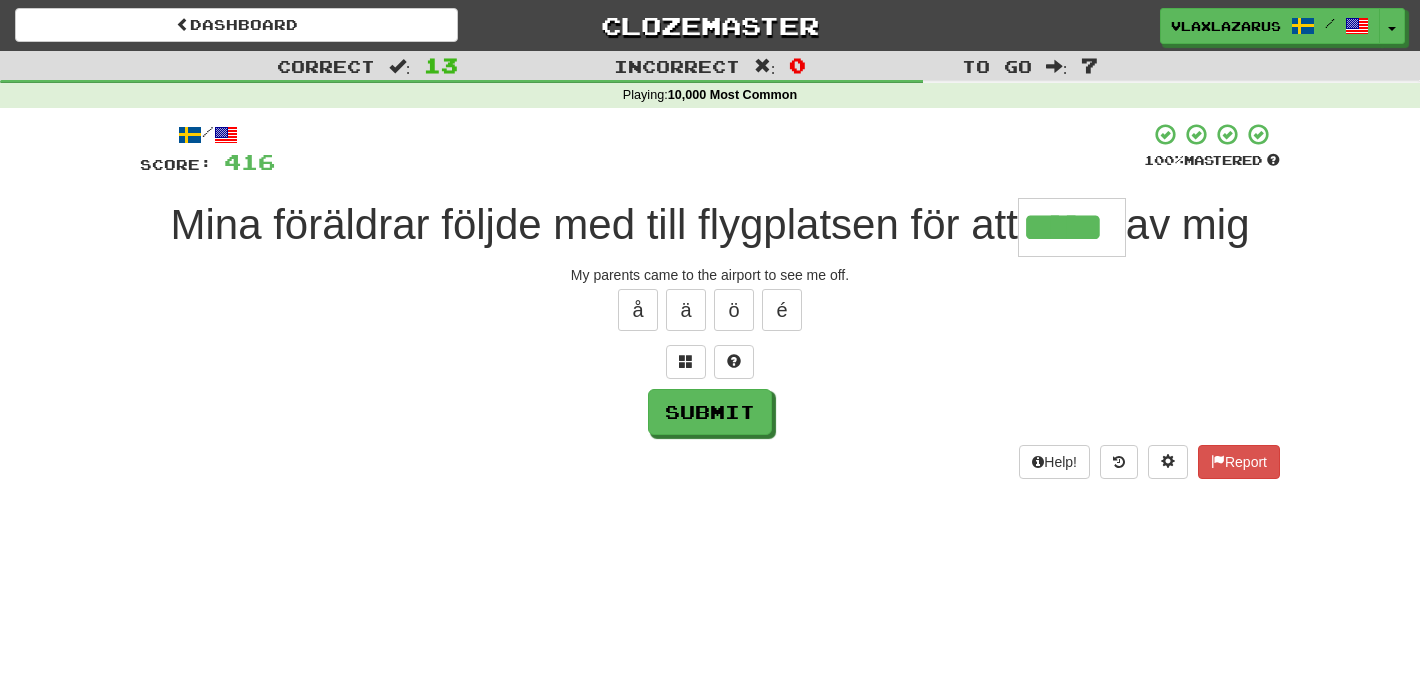 type on "*****" 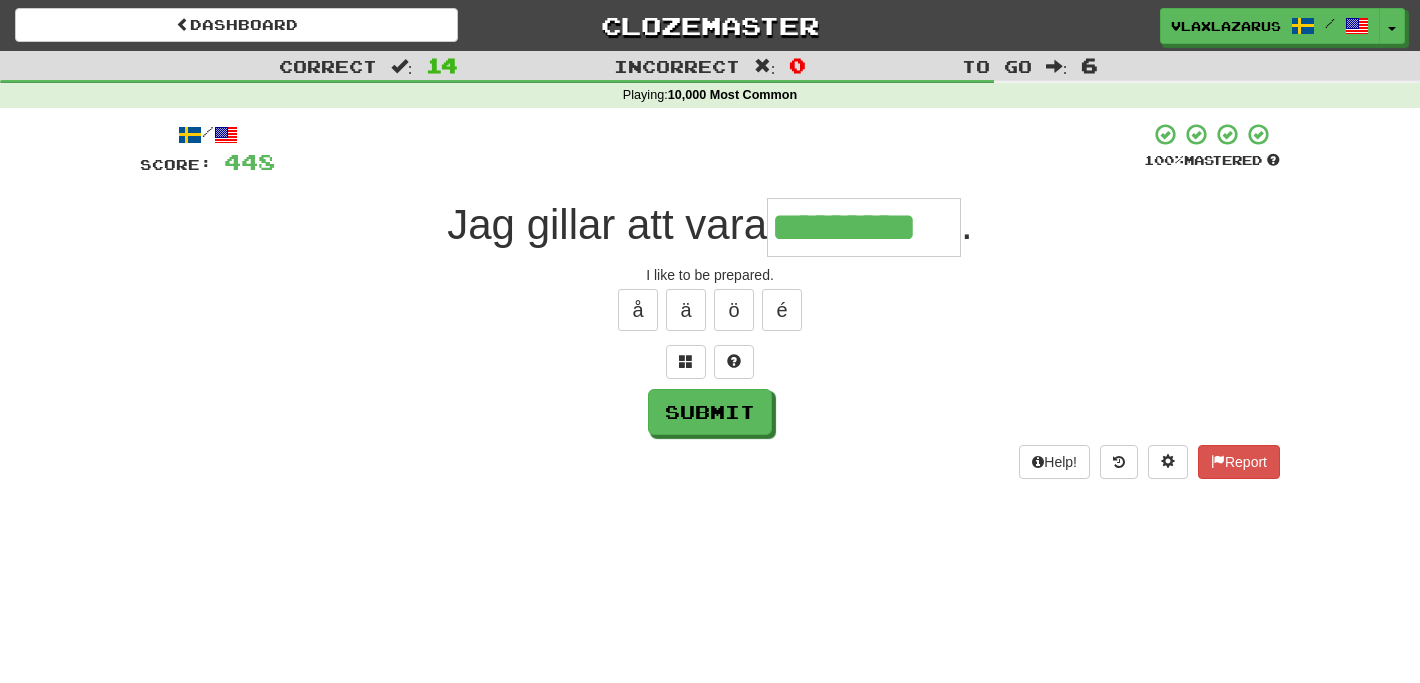 type on "*********" 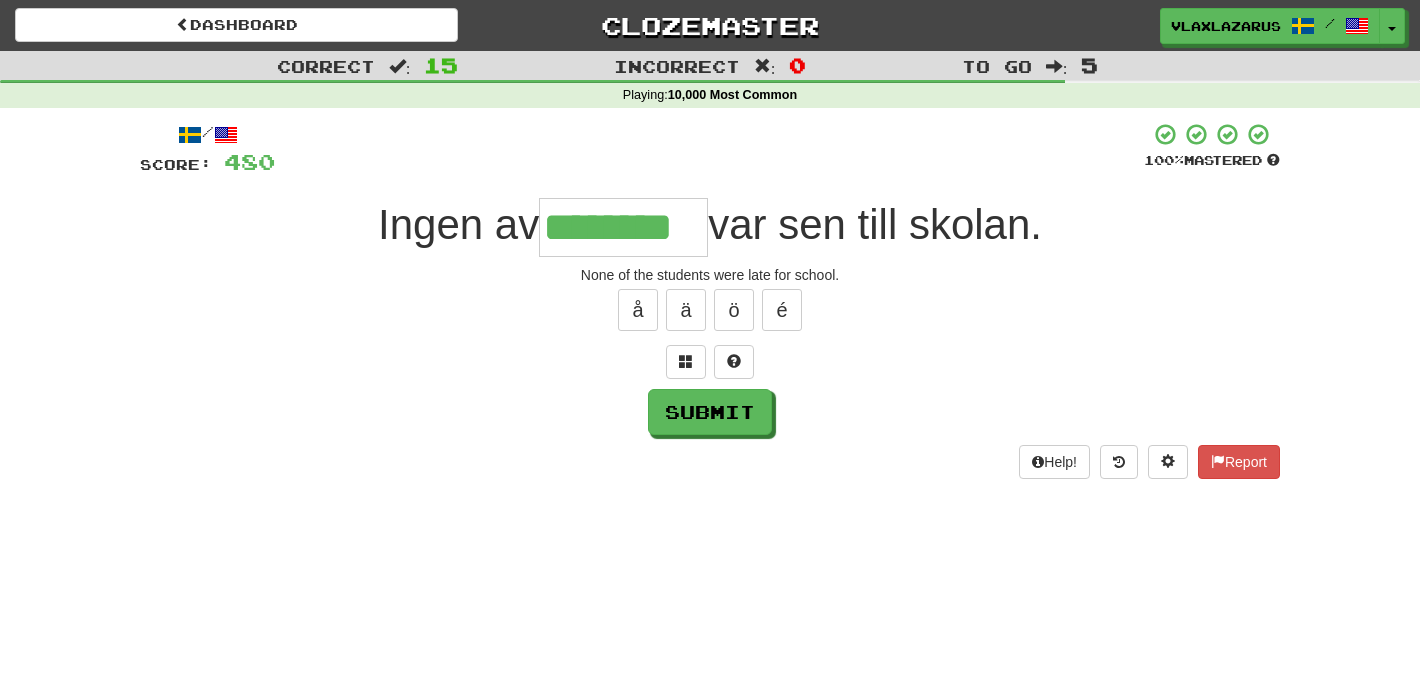 type on "********" 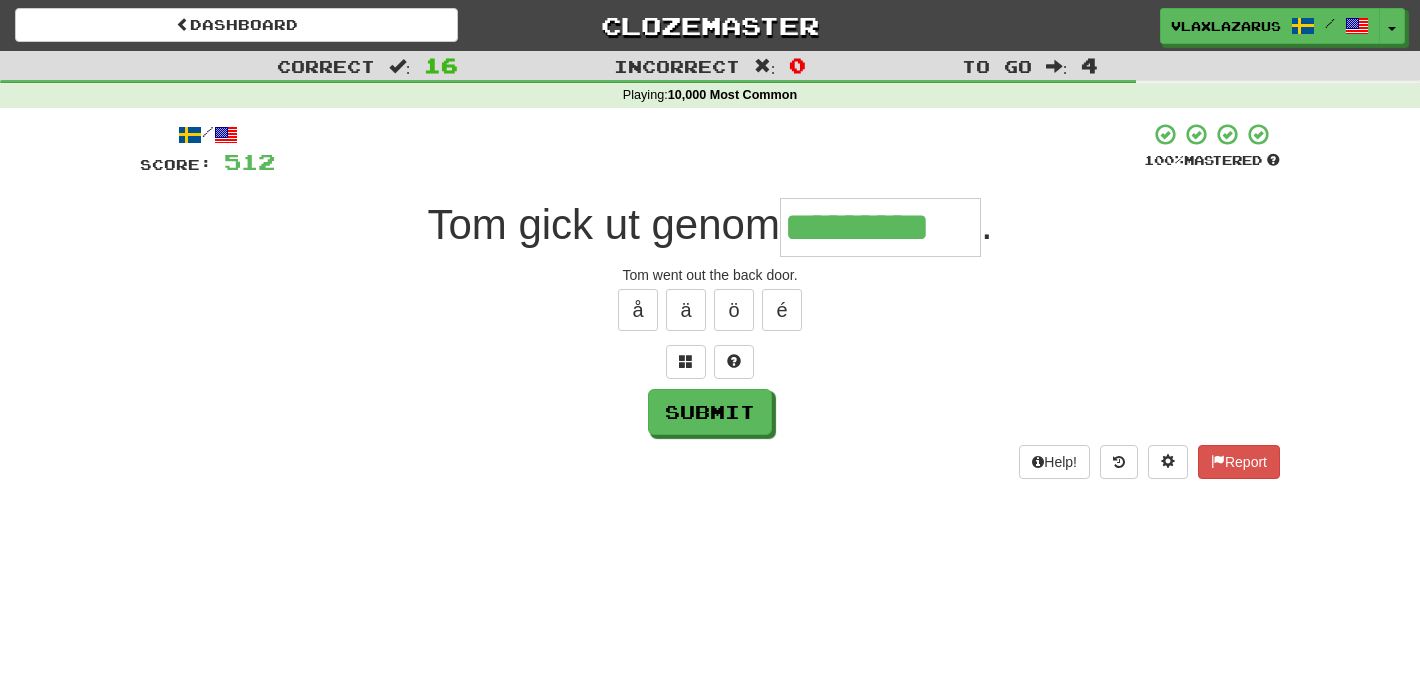 type on "*********" 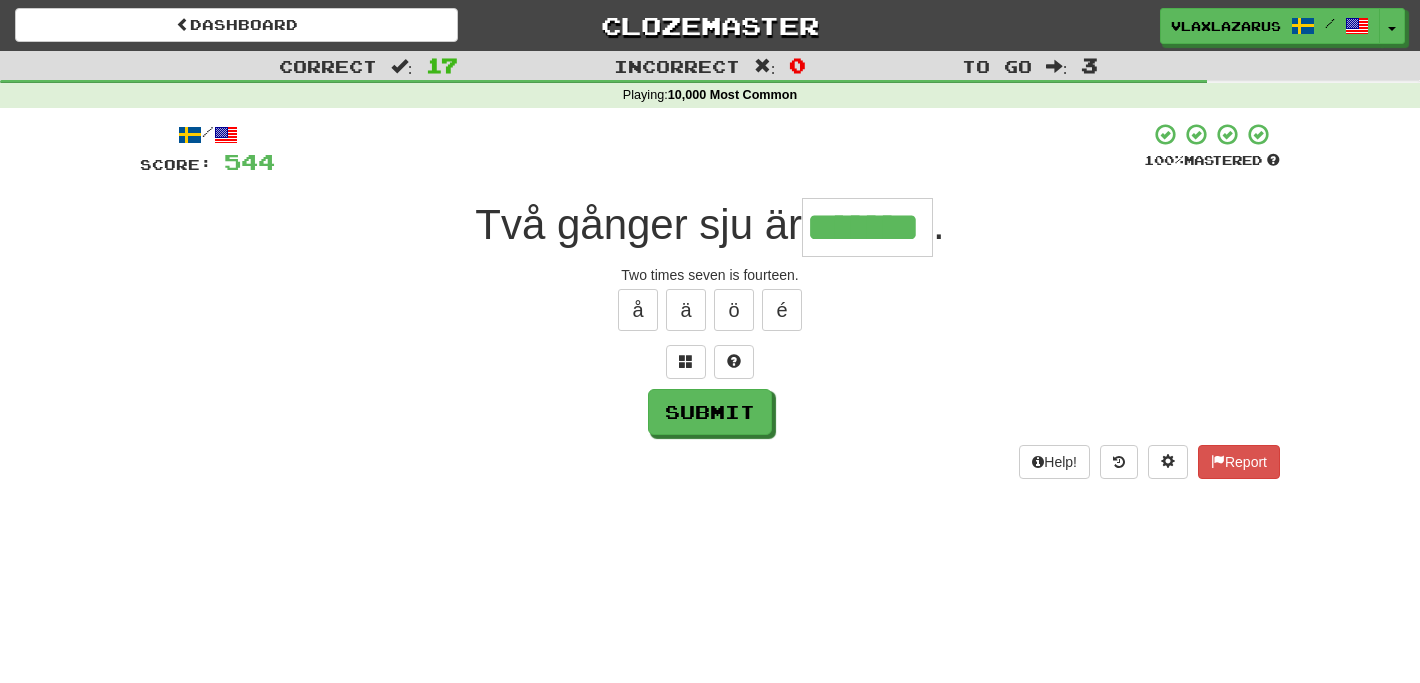 type on "*******" 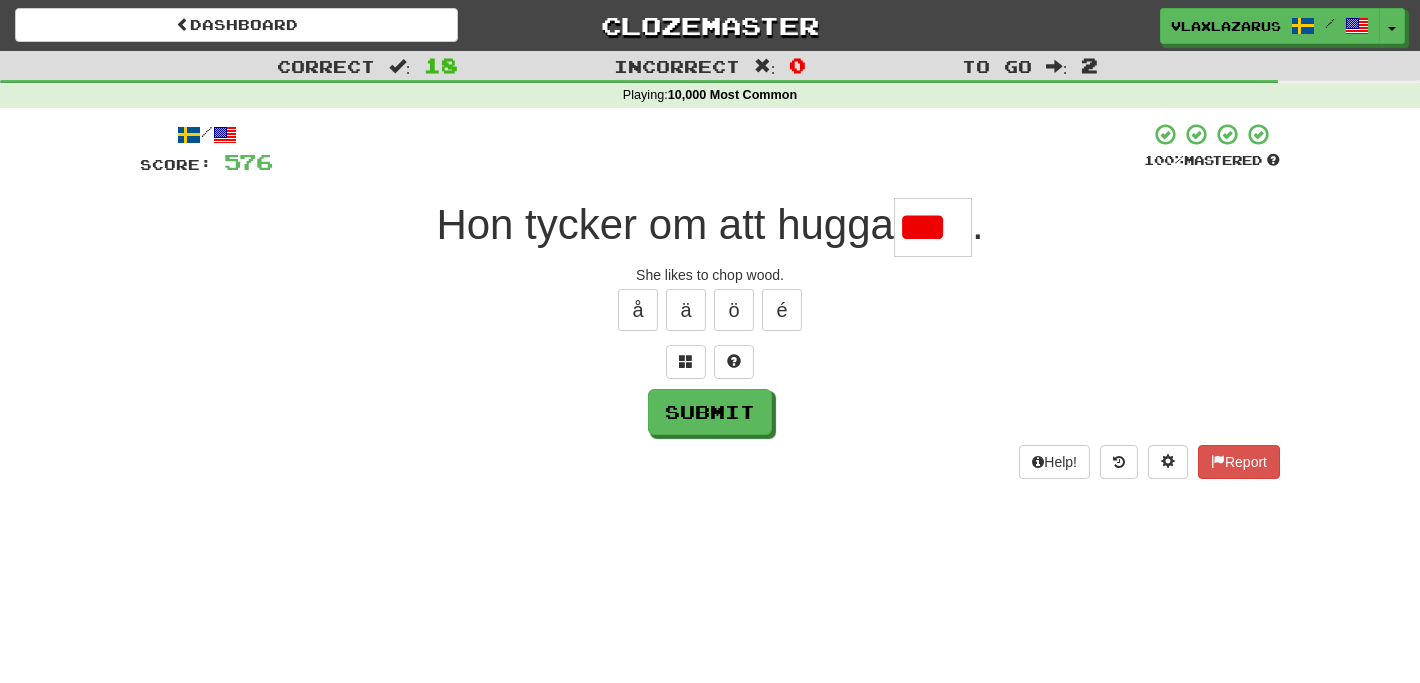 scroll, scrollTop: 0, scrollLeft: 0, axis: both 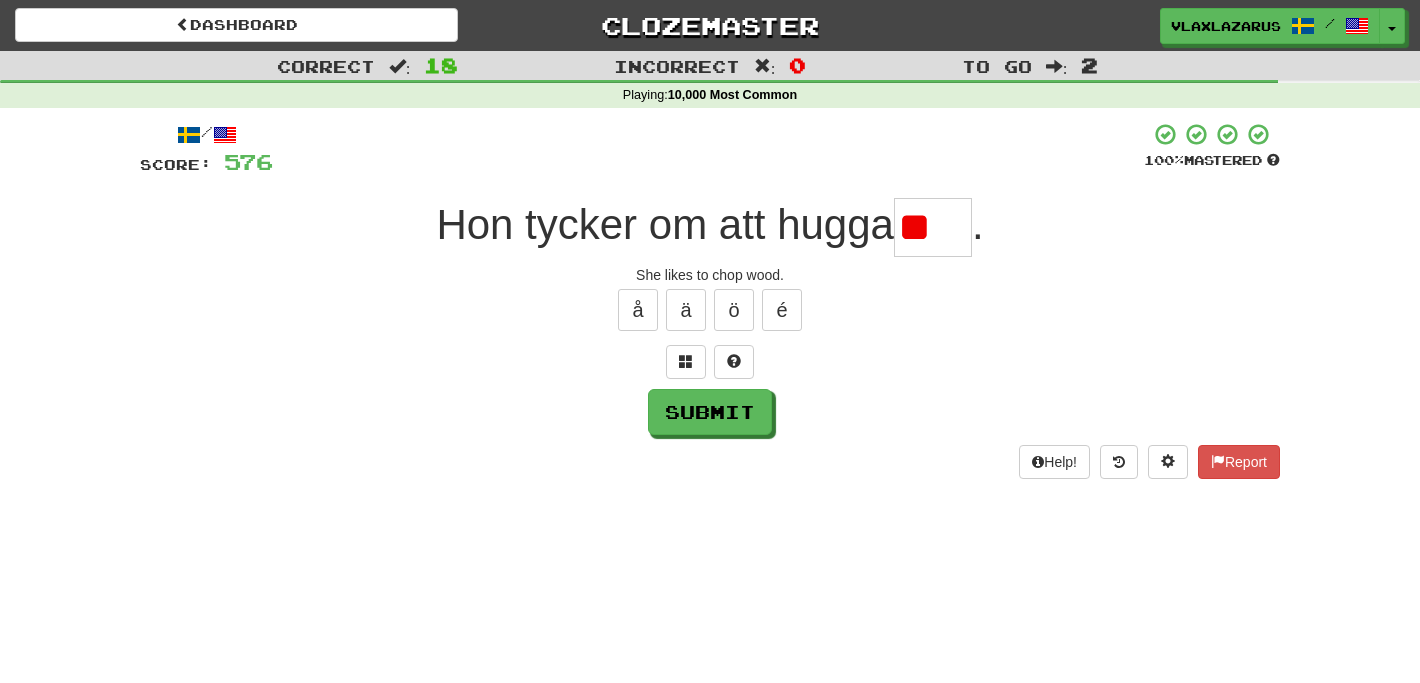type on "*" 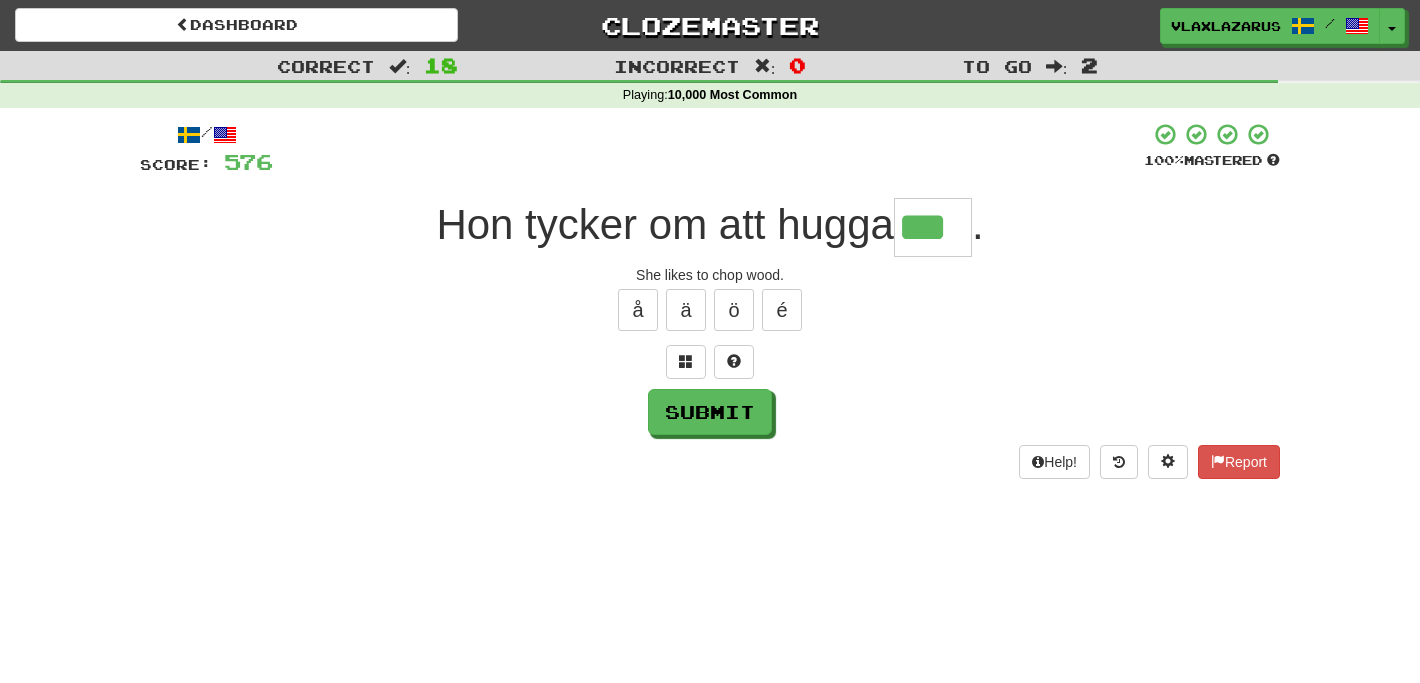 type on "***" 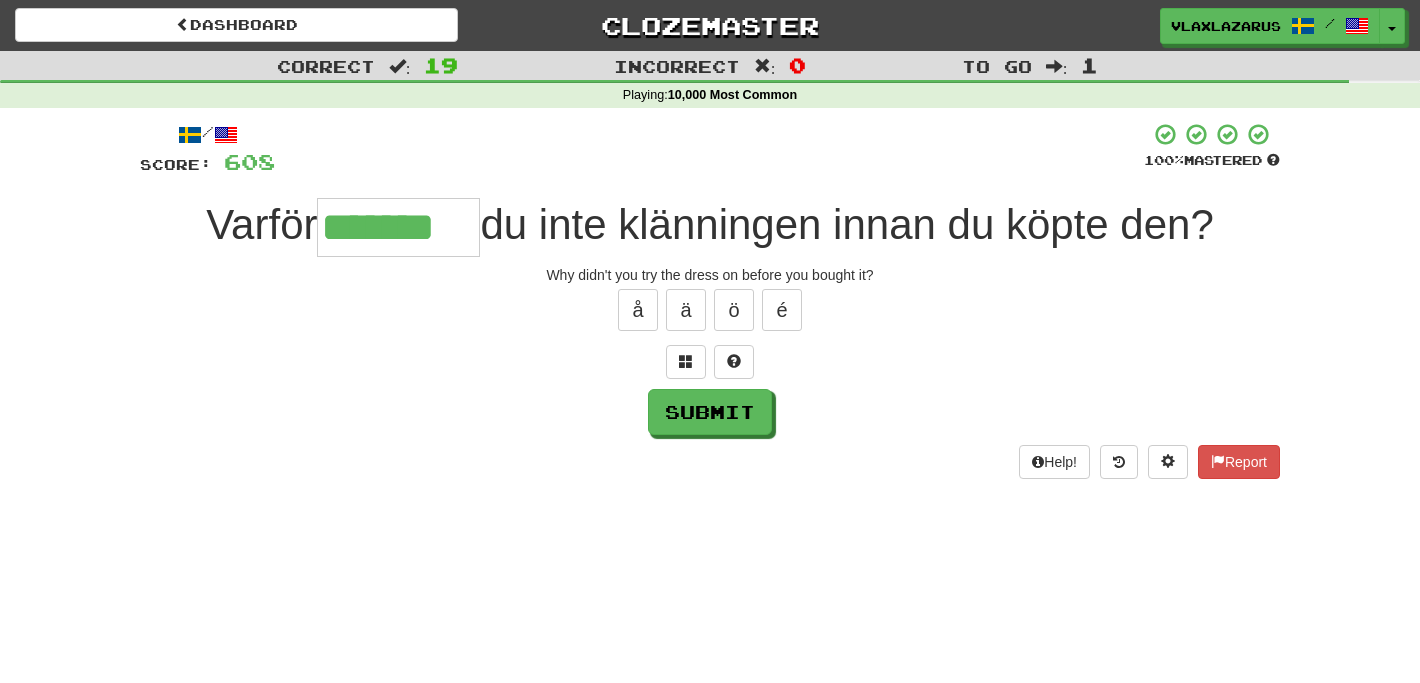 type on "*******" 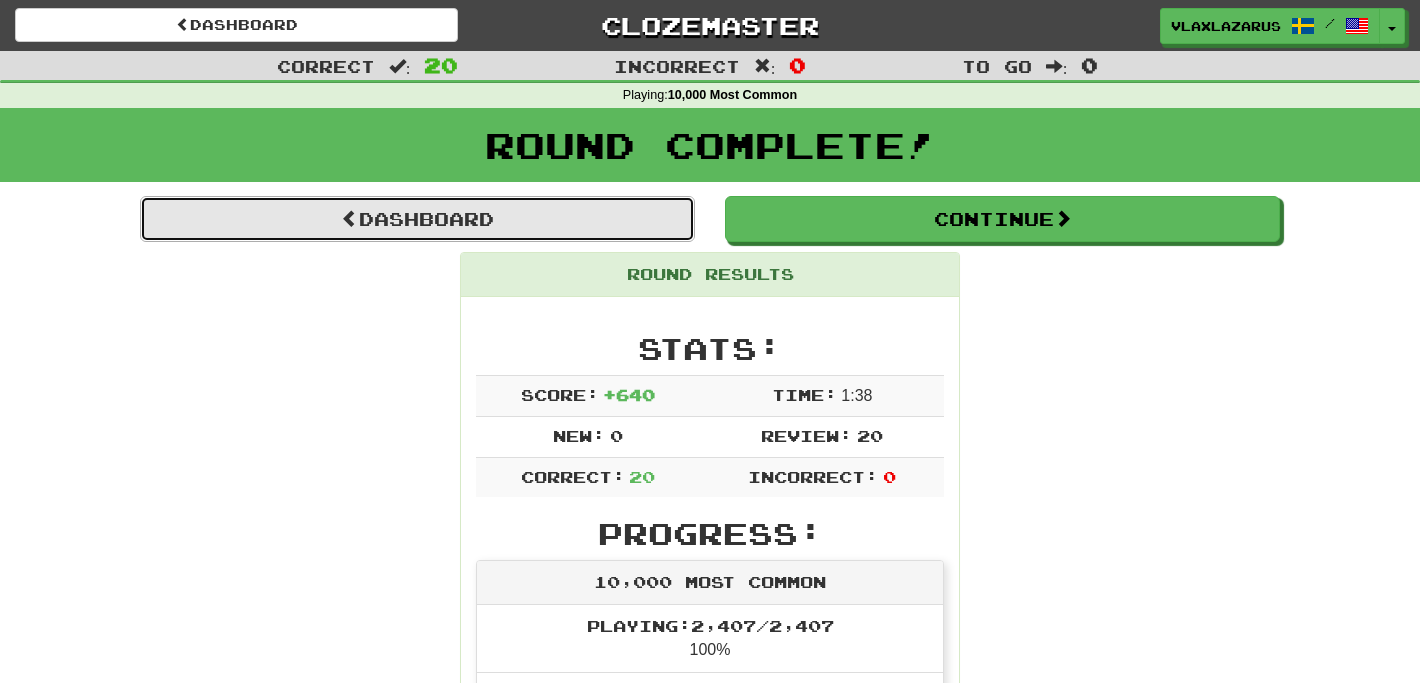 click on "Dashboard" at bounding box center [417, 219] 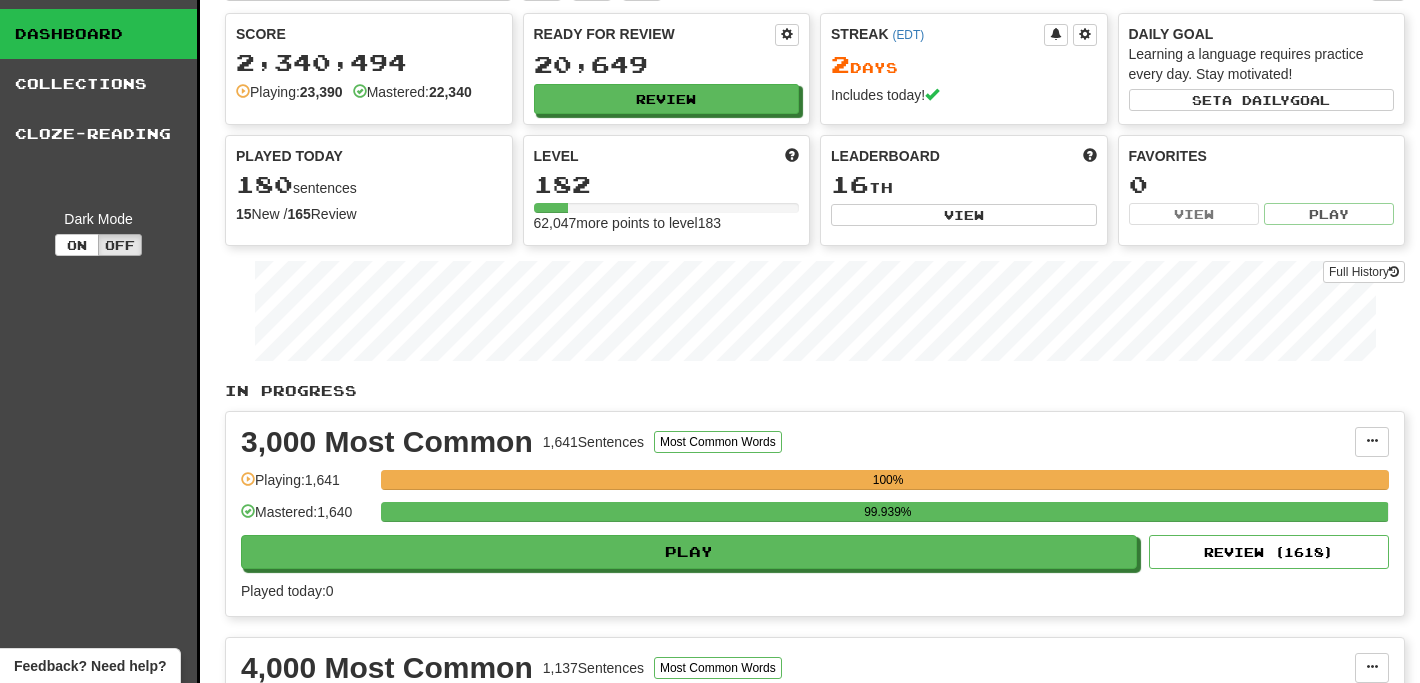 scroll, scrollTop: 0, scrollLeft: 0, axis: both 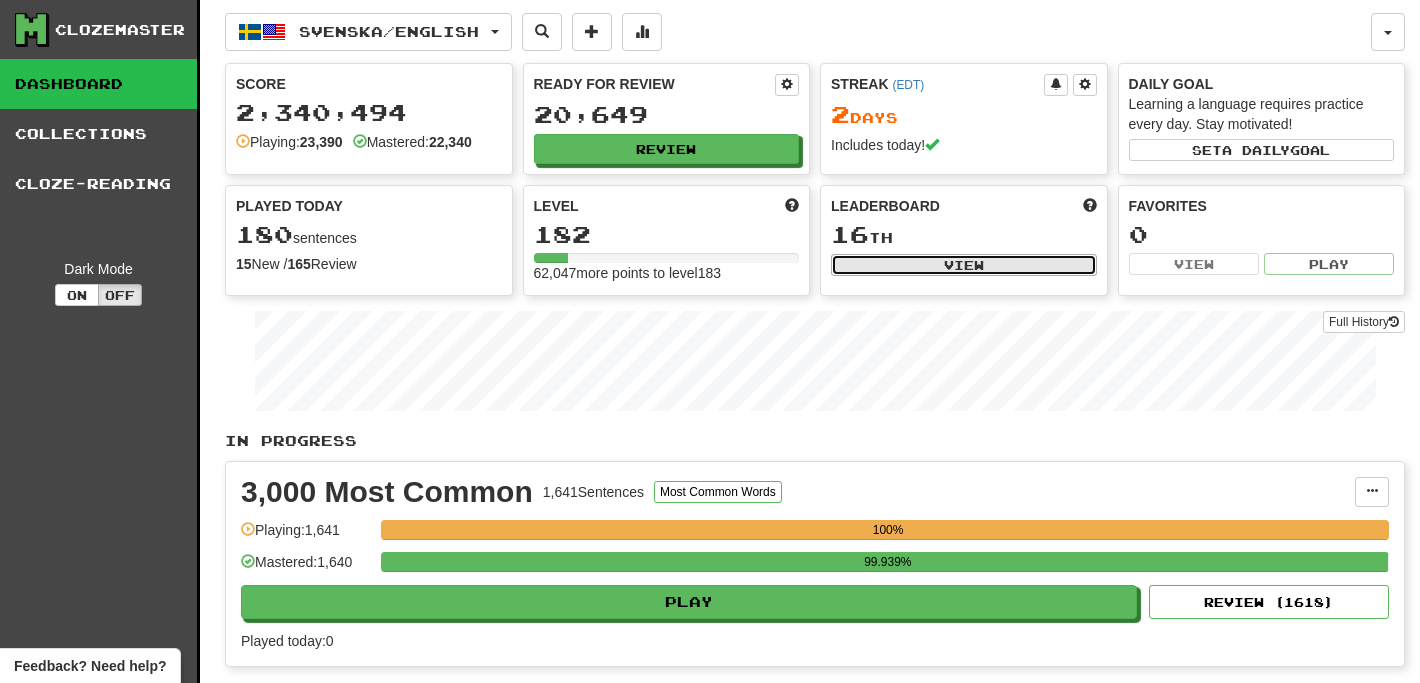 click on "View" at bounding box center [964, 265] 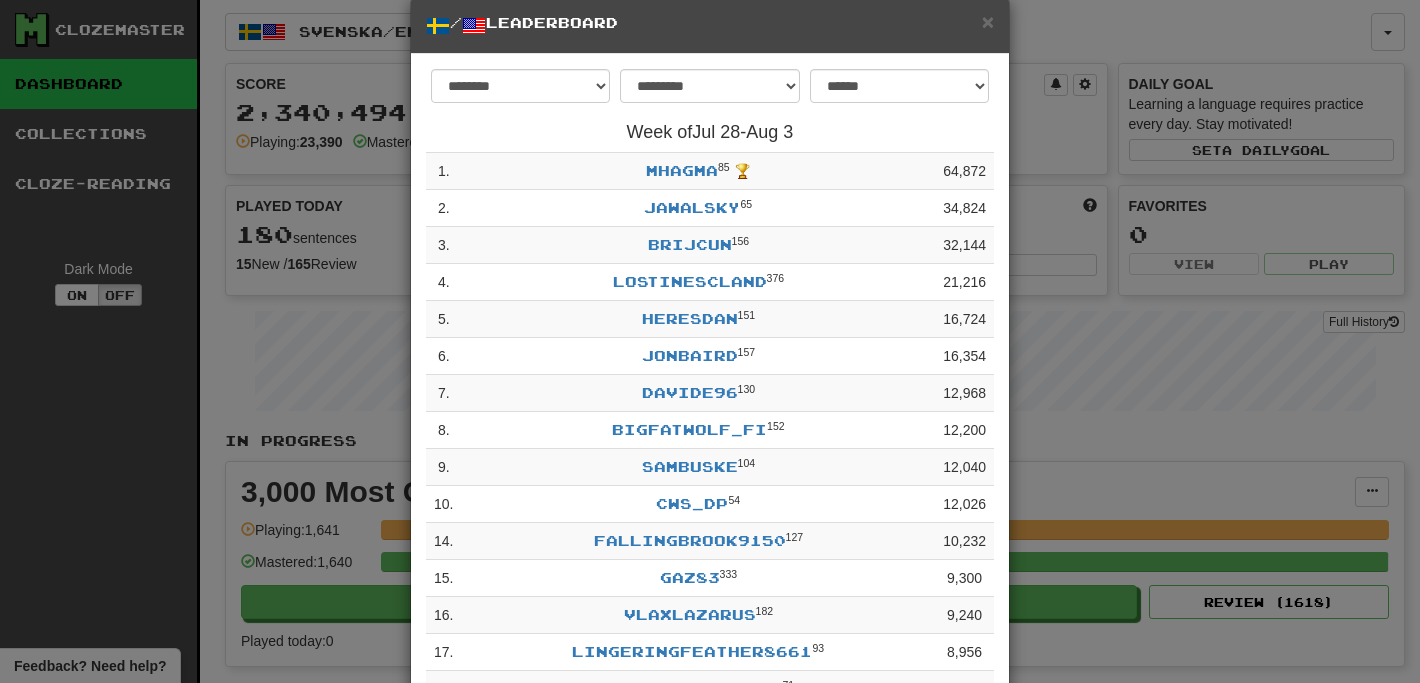scroll, scrollTop: 0, scrollLeft: 0, axis: both 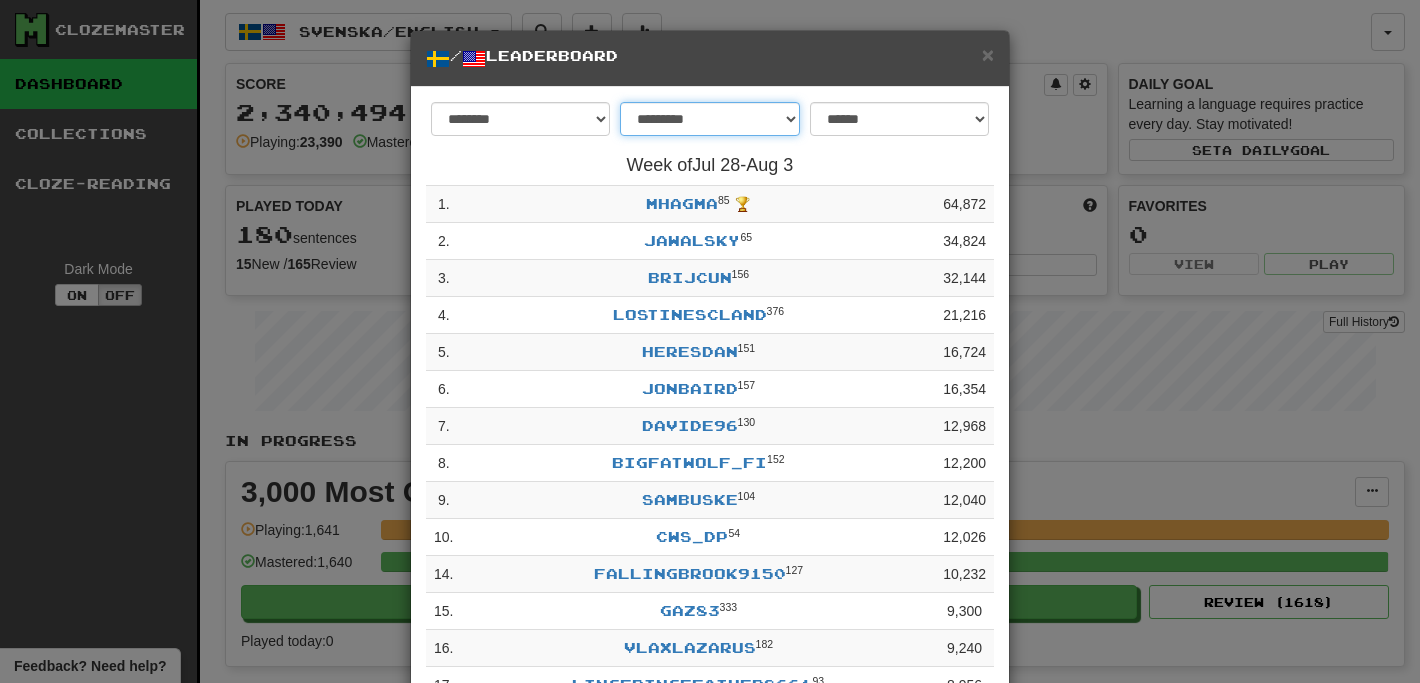 click on "**********" at bounding box center (709, 119) 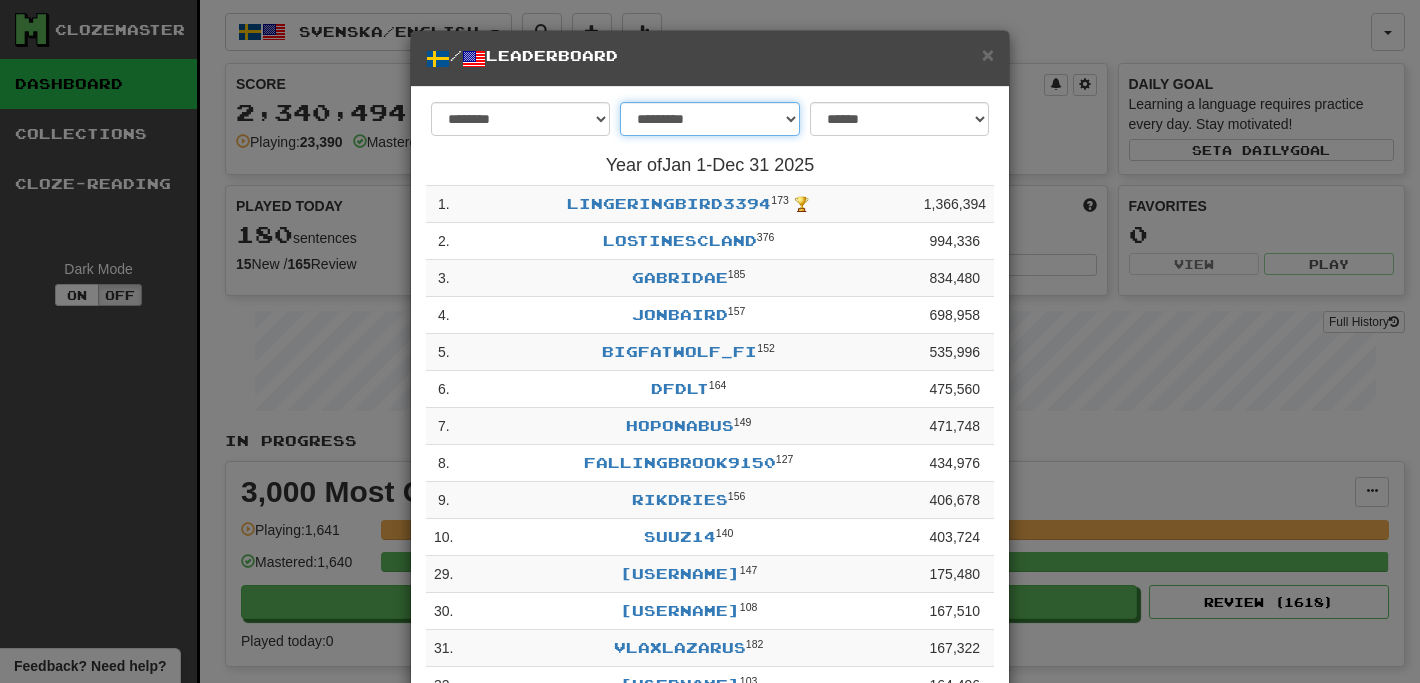 click on "**********" at bounding box center [709, 119] 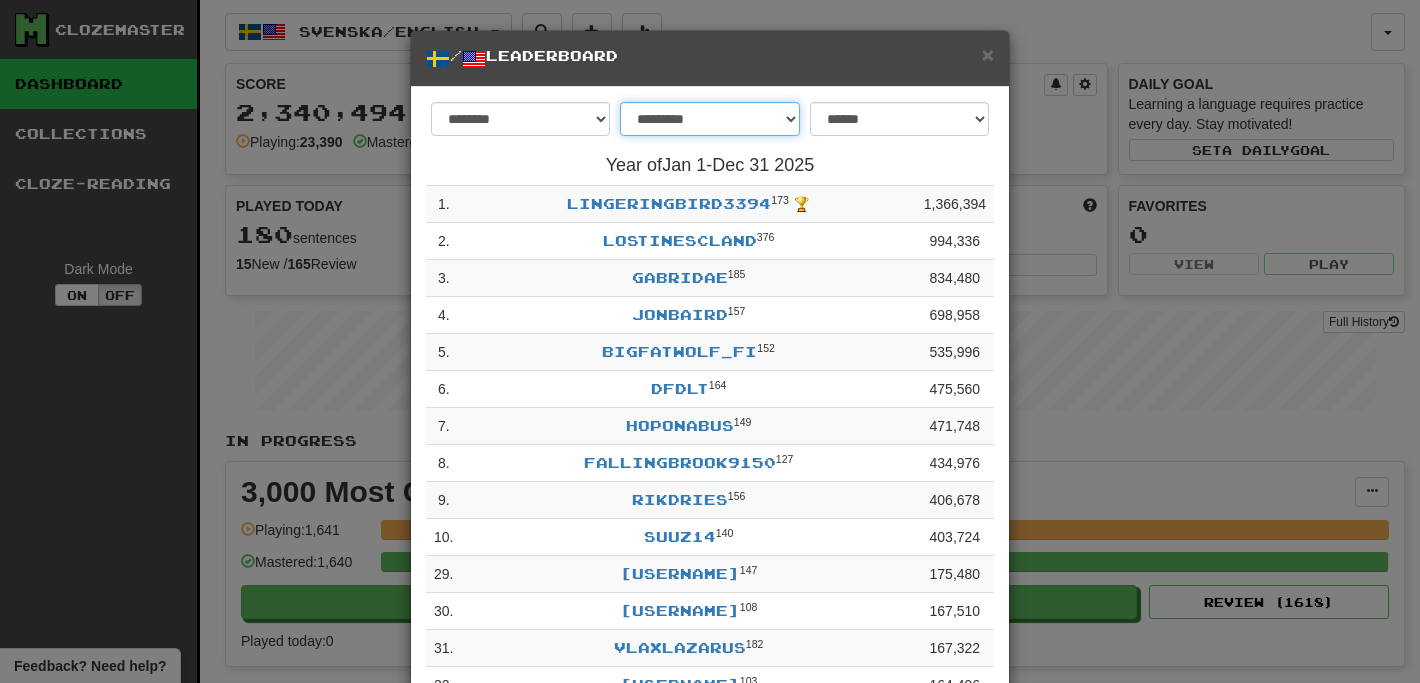 select on "********" 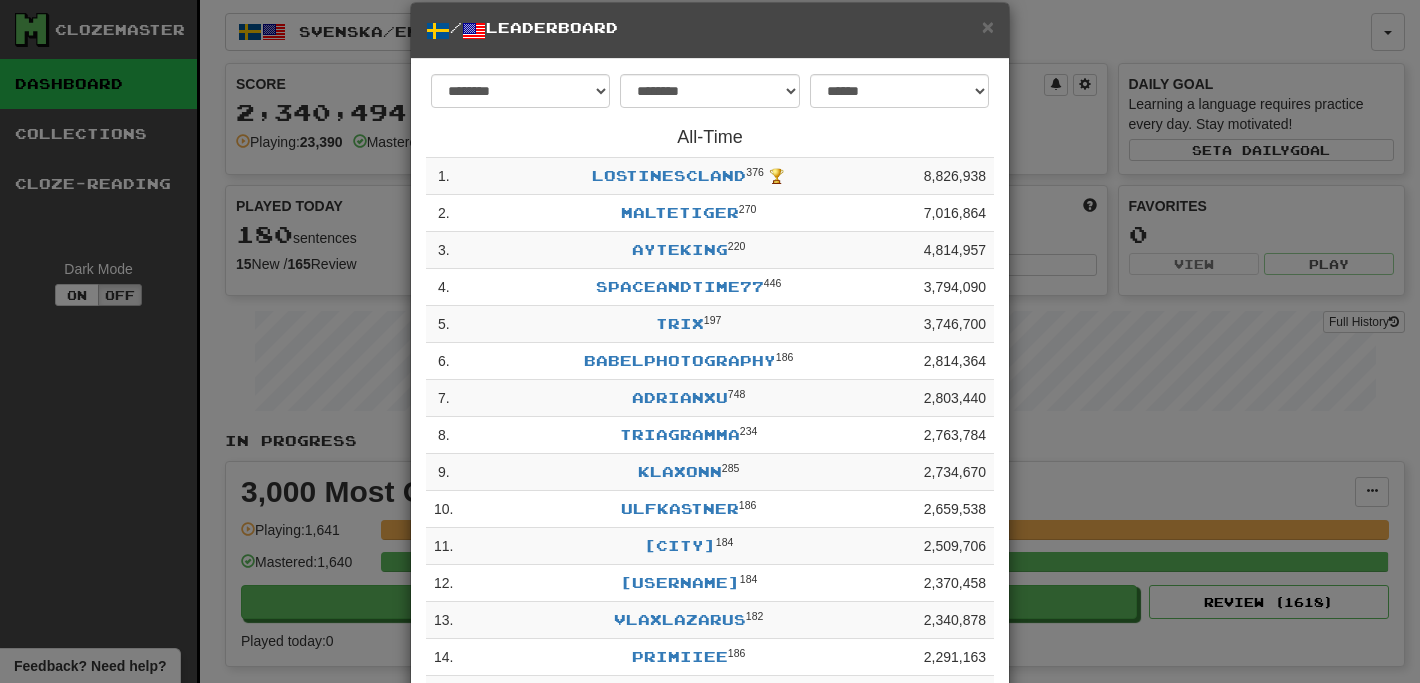 scroll, scrollTop: 0, scrollLeft: 0, axis: both 